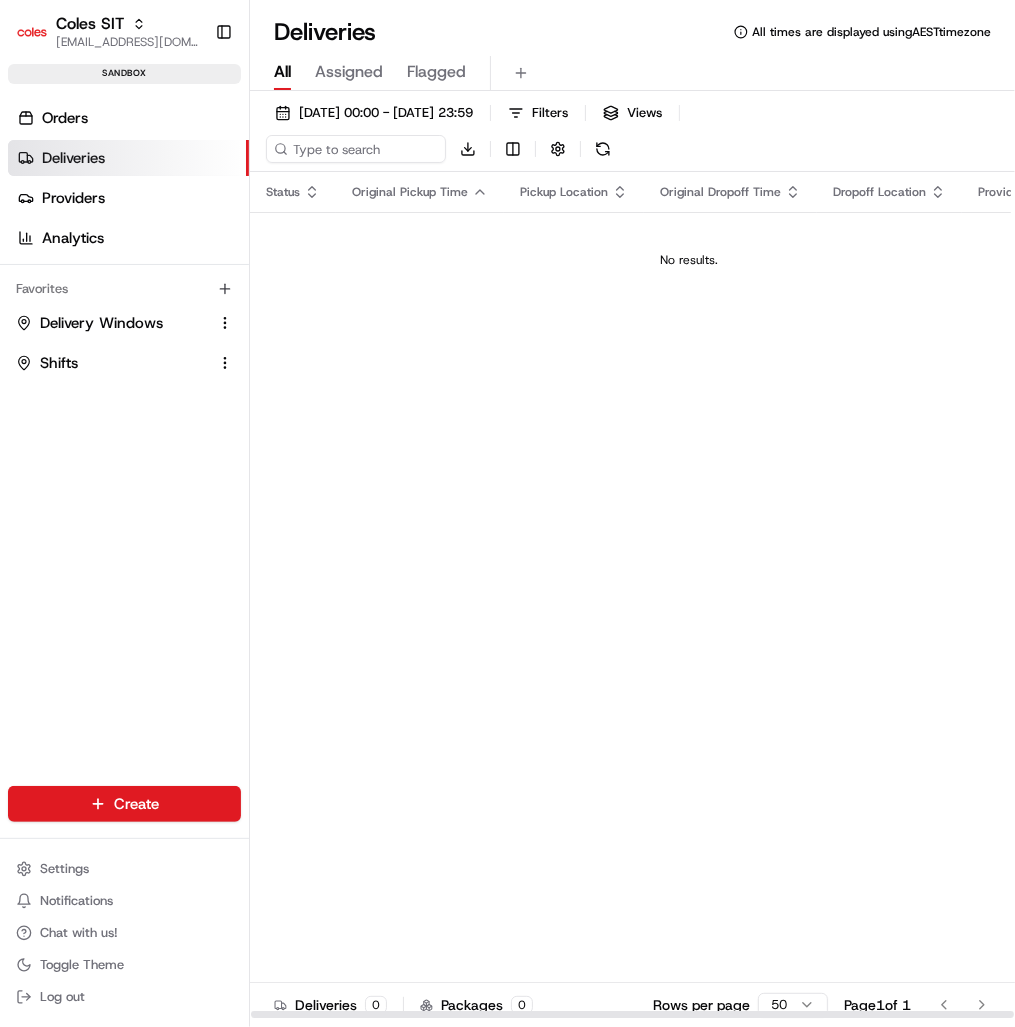 scroll, scrollTop: 0, scrollLeft: 0, axis: both 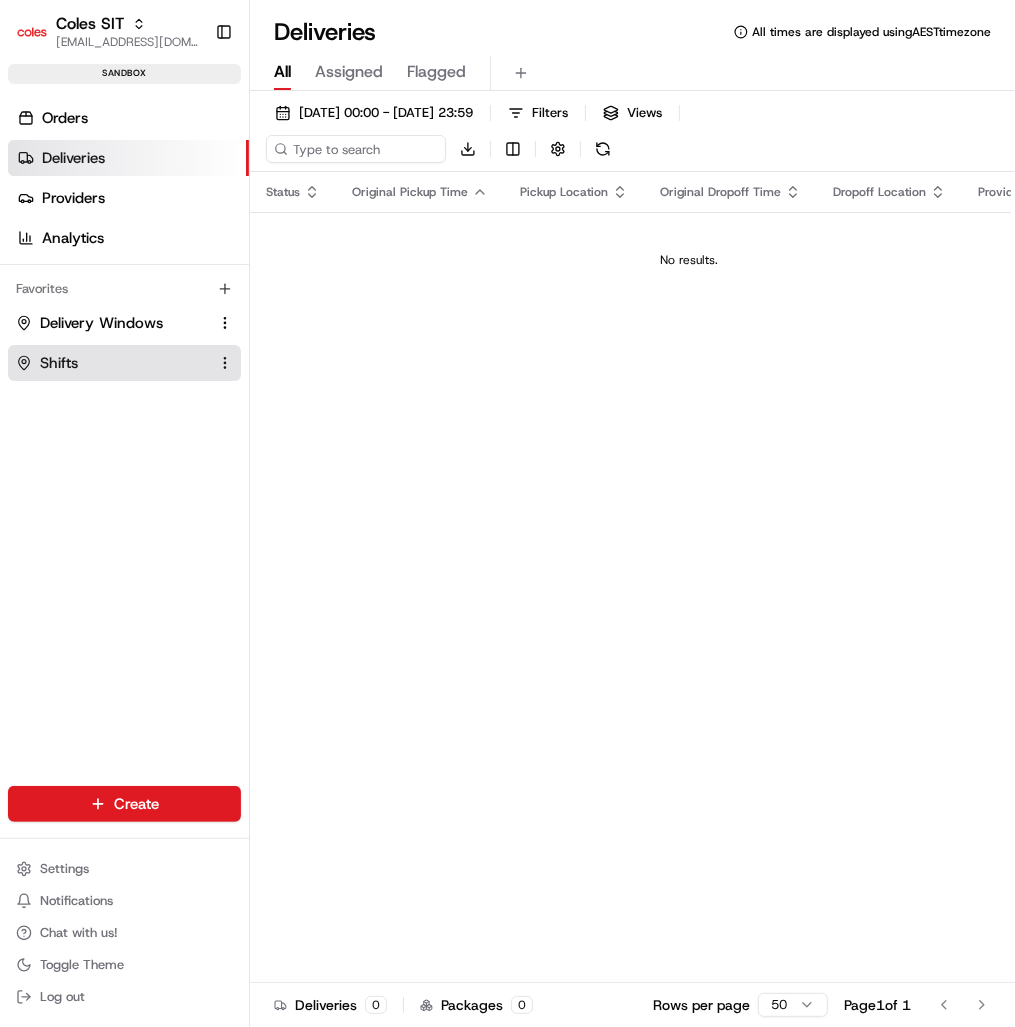 click on "Shifts" at bounding box center [59, 363] 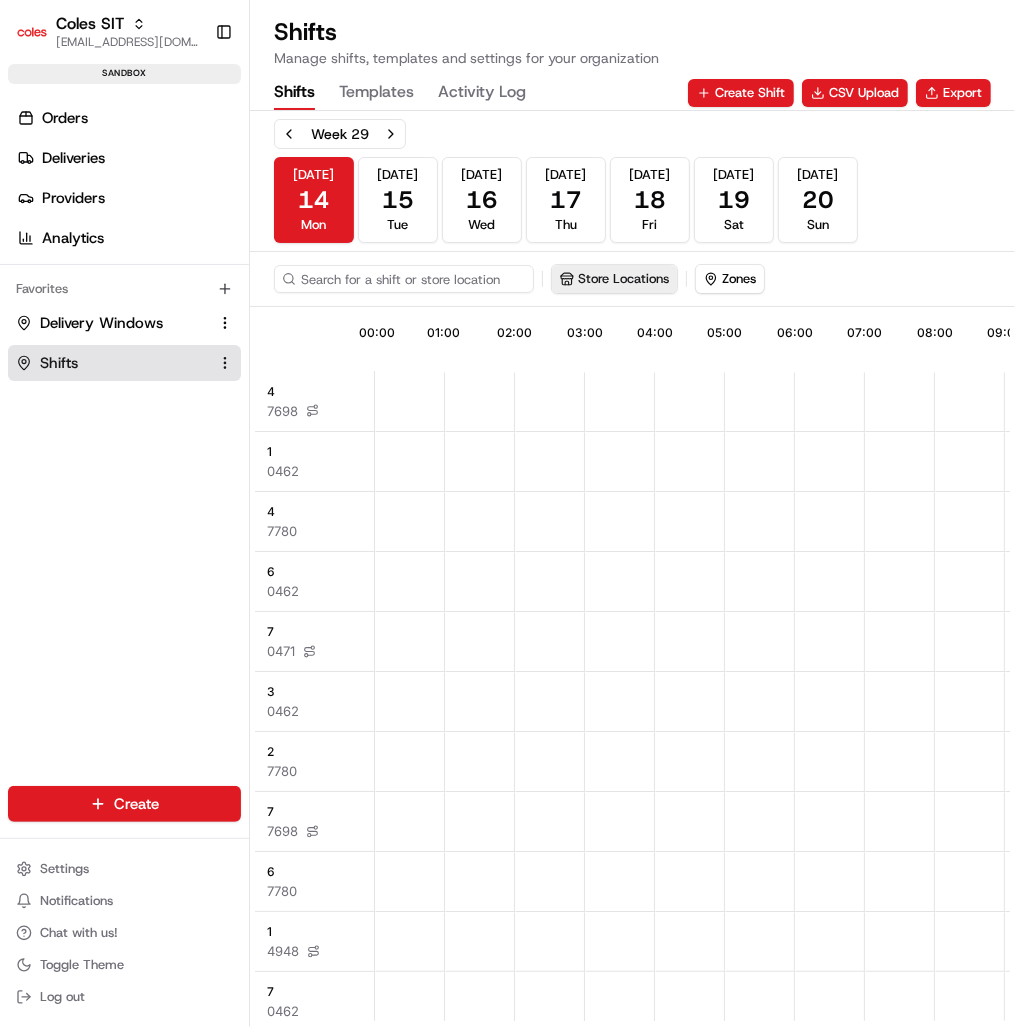 click on "Store Locations" at bounding box center (614, 279) 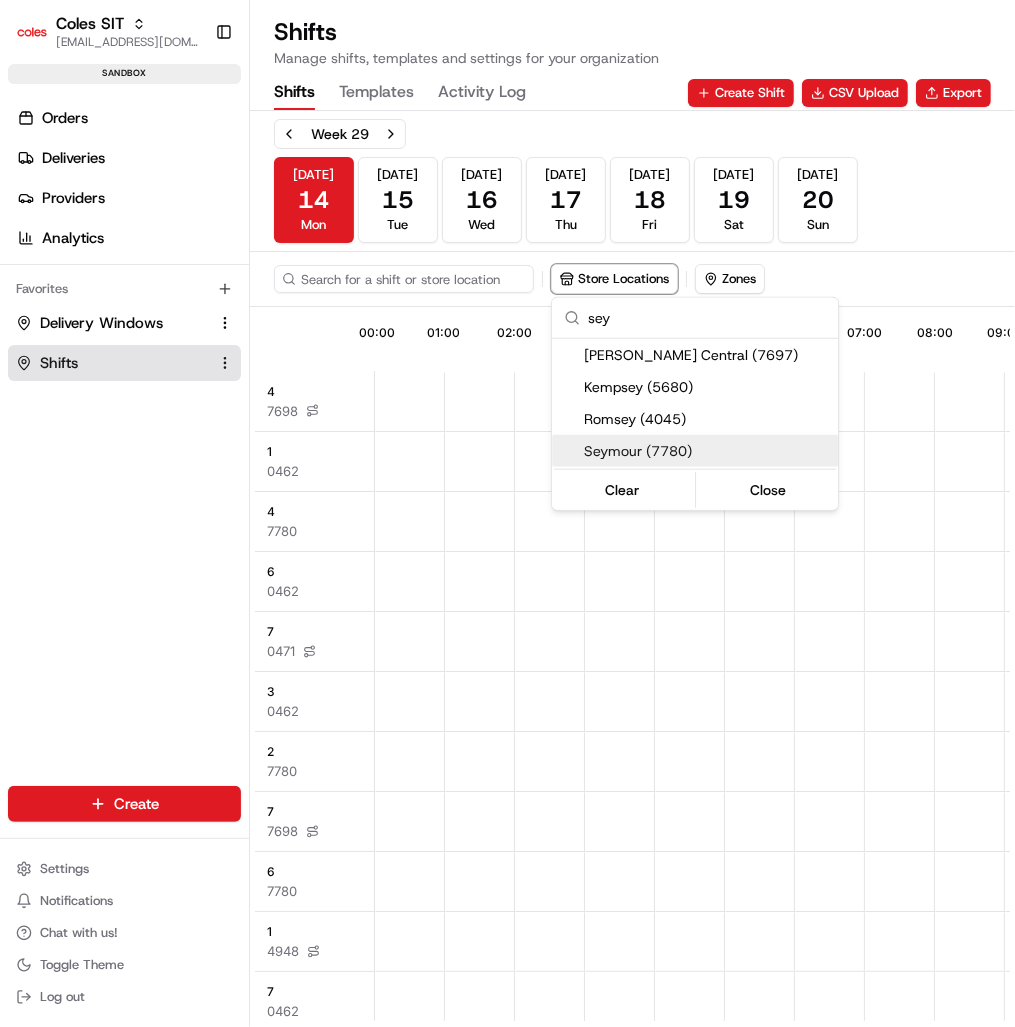 type on "sey" 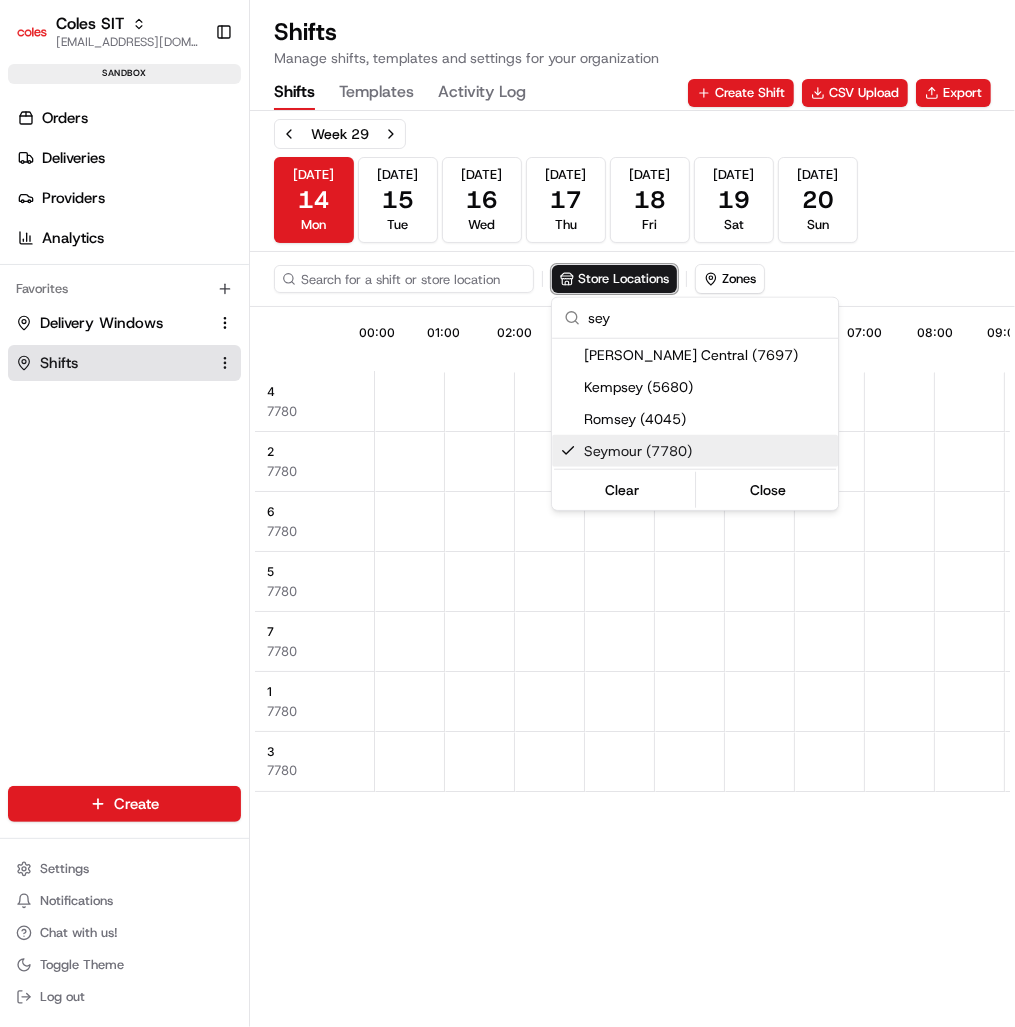 click on "Coles SIT prateekmohan.lal@coles.com.au Toggle Sidebar sandbox Orders Deliveries Providers Analytics Favorites Delivery Windows Shifts Main Menu Members & Organization Organization Users Roles Preferences Customization Tracking Orchestration Automations Dispatch Strategy Optimization Strategy Locations Pickup Locations Dropoff Locations Zones Shifts Delivery Windows Billing Billing Integrations Notification Triggers Webhooks API Keys Request Logs Create Settings Notifications Chat with us! Toggle Theme Log out Shifts Manage shifts, templates and settings for your organization Shifts Templates Activity Log  Create Shift  CSV Upload  Export Week 29 Jul 14 Mon Jul 15 Tue Jul 16 Wed Jul 17 Thu Jul 18 Fri Jul 19 Sat Jul 20 Sun Store Locations Zones 10:26 00:00 01:00 02:00 03:00 04:00 05:00 06:00 07:00 08:00 09:00 10:00 4 7780 2 7780 6 7780 5 7780 7 7780 1 7780 3 7780 10:00  -  15:00 Active
sey Casey Central (7697) Kempsey (5680)" at bounding box center (507, 513) 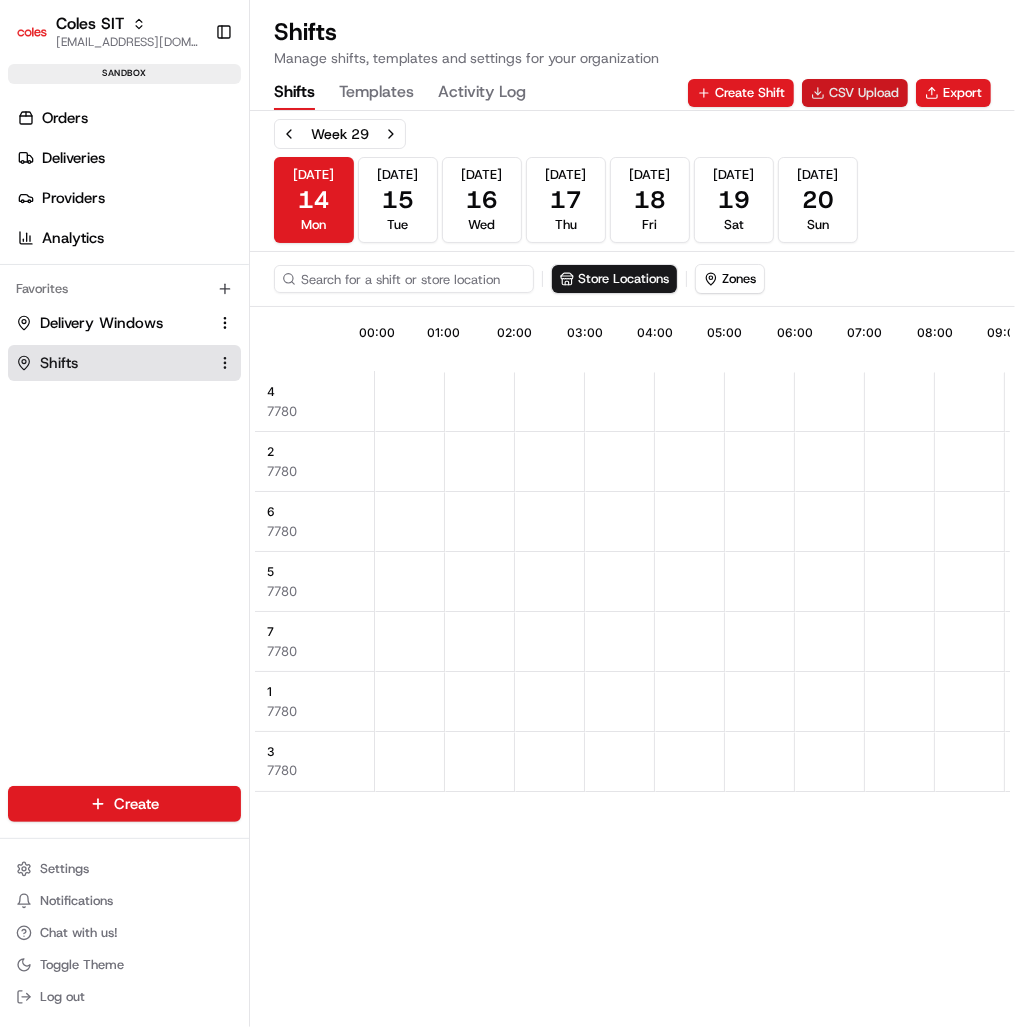click on "CSV Upload" at bounding box center (855, 93) 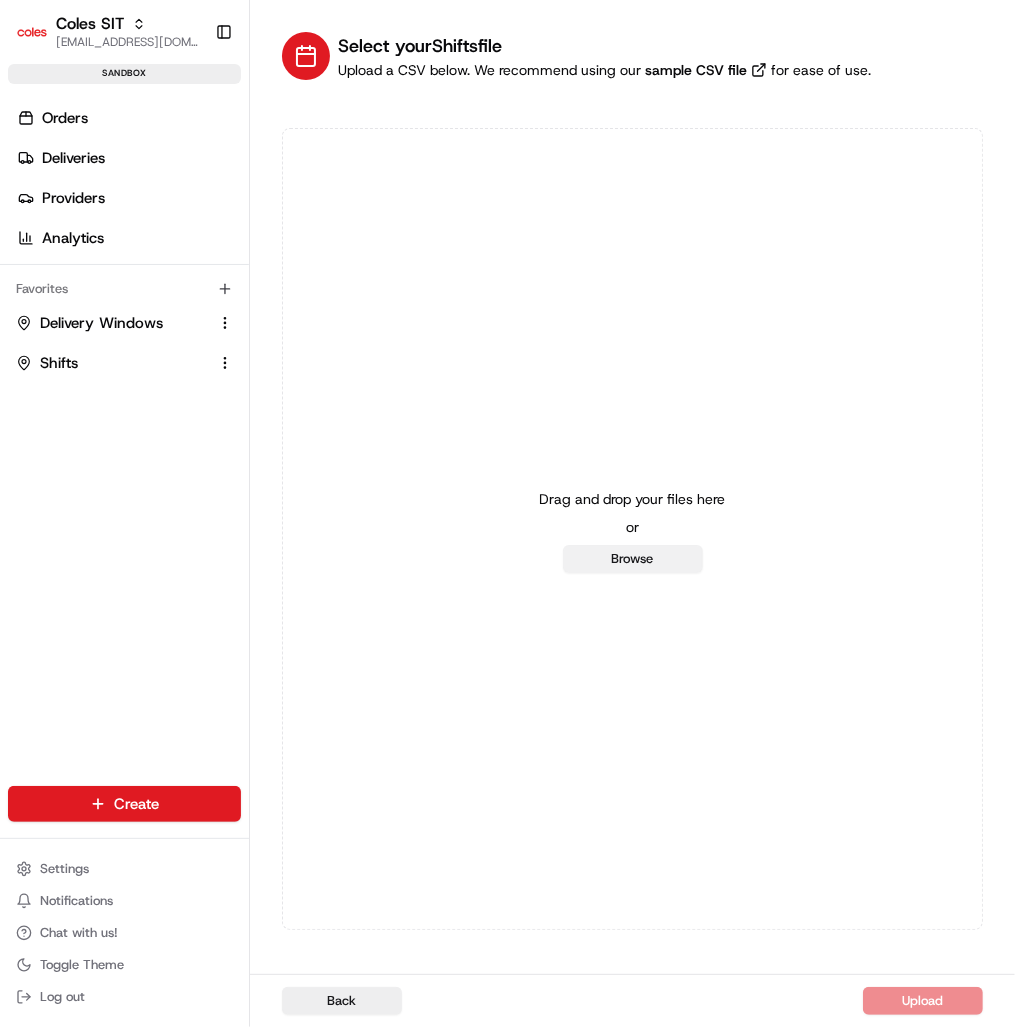 click on "Browse" at bounding box center (633, 559) 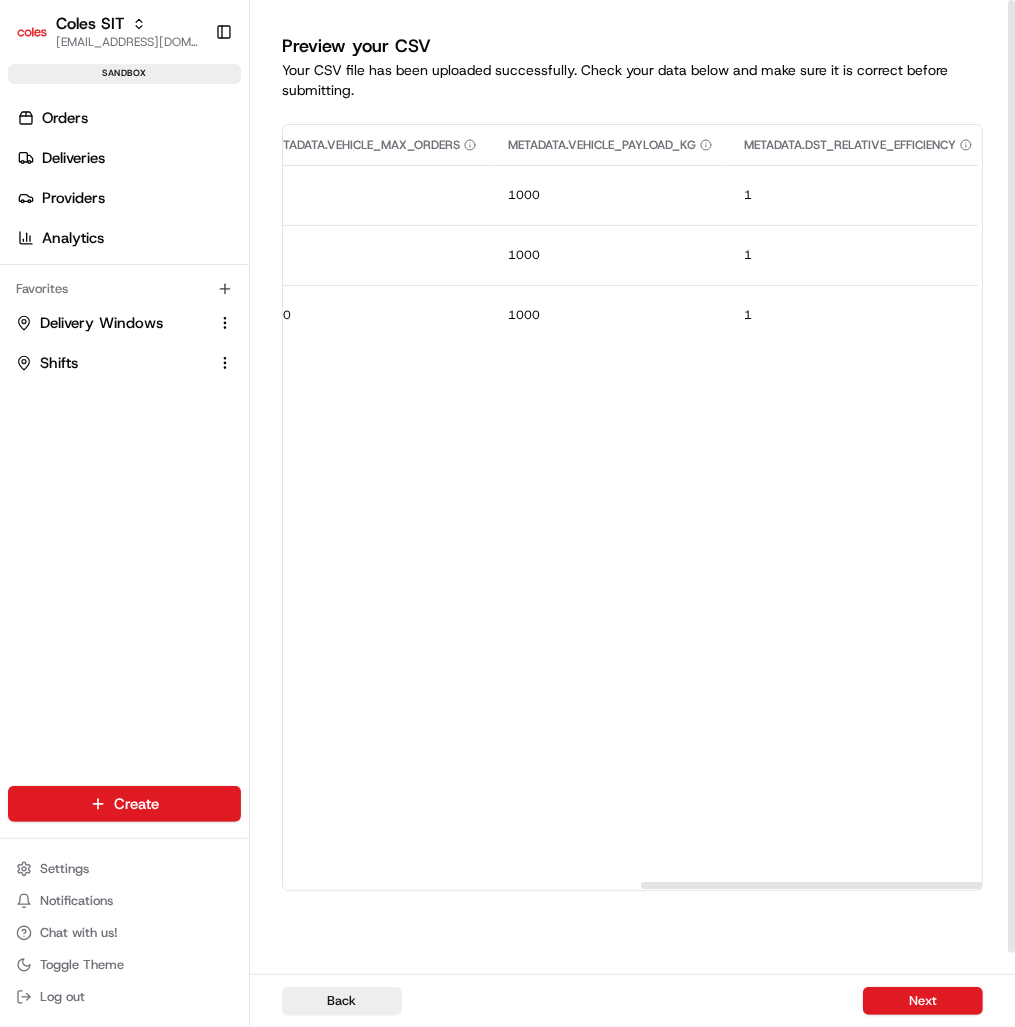 scroll, scrollTop: 0, scrollLeft: 1688, axis: horizontal 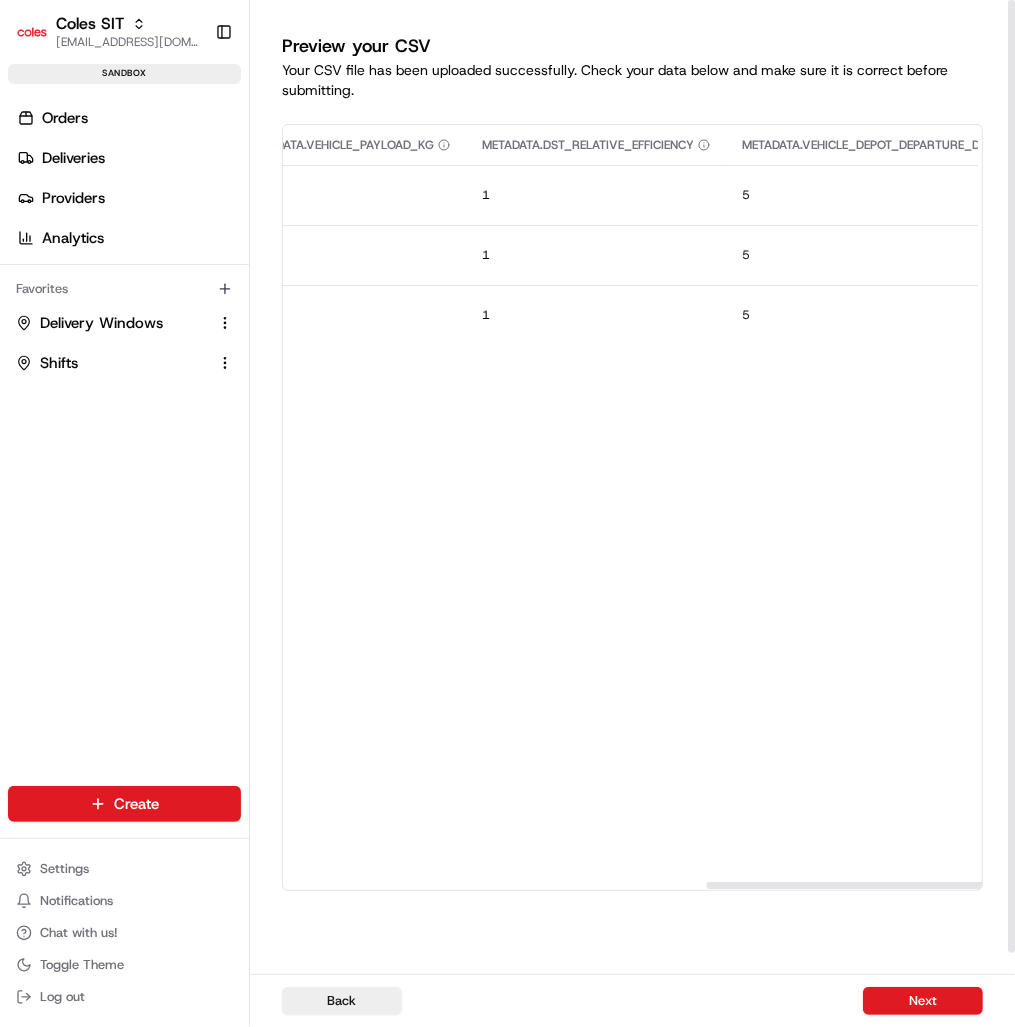 drag, startPoint x: 596, startPoint y: 884, endPoint x: 1007, endPoint y: 880, distance: 411.01947 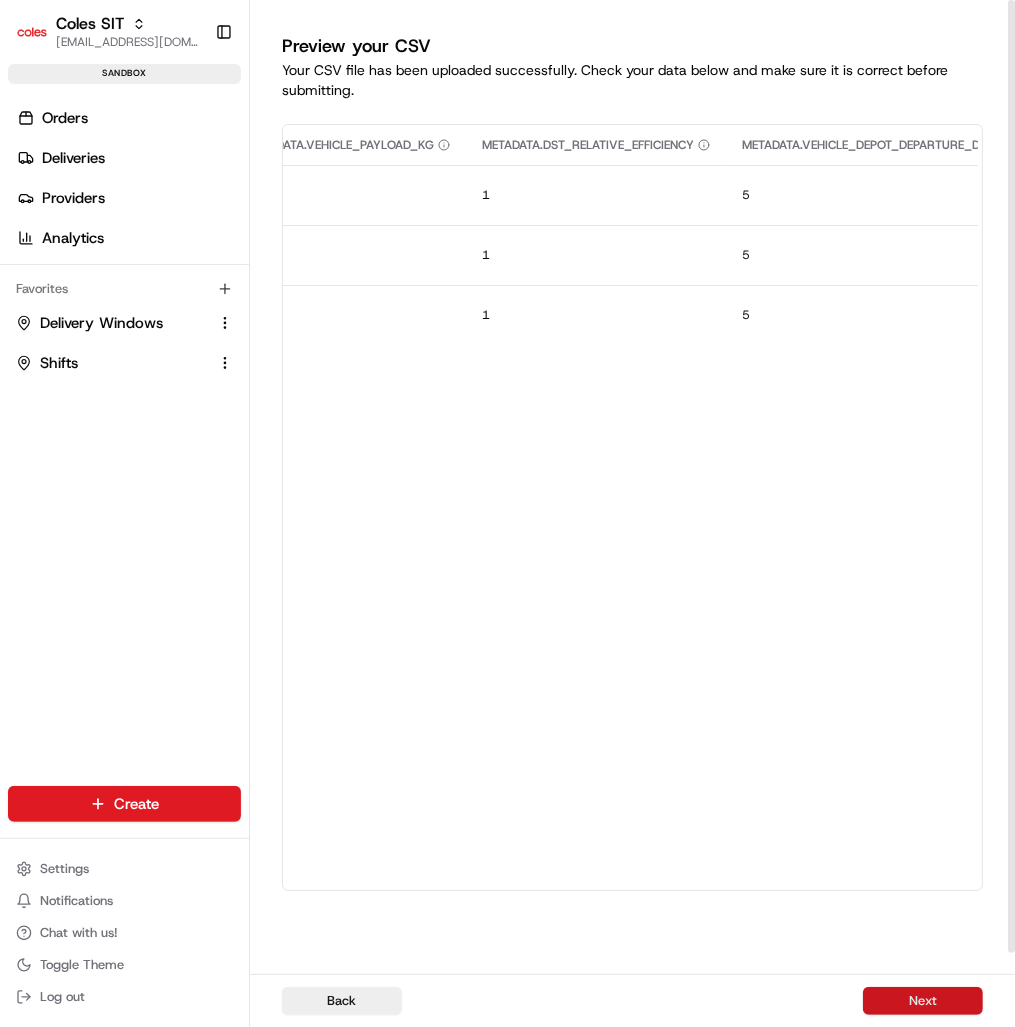 click on "Next" at bounding box center [923, 1001] 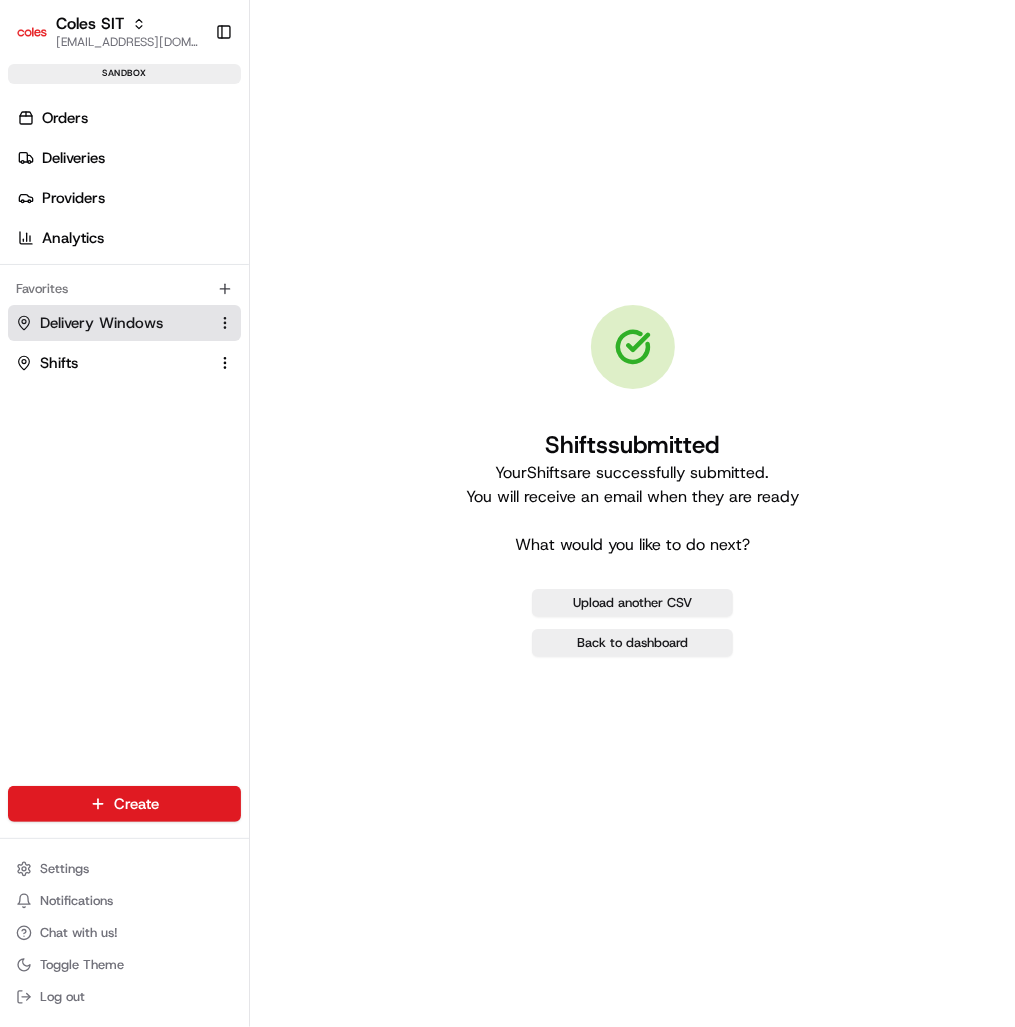 click on "Delivery Windows" at bounding box center (101, 323) 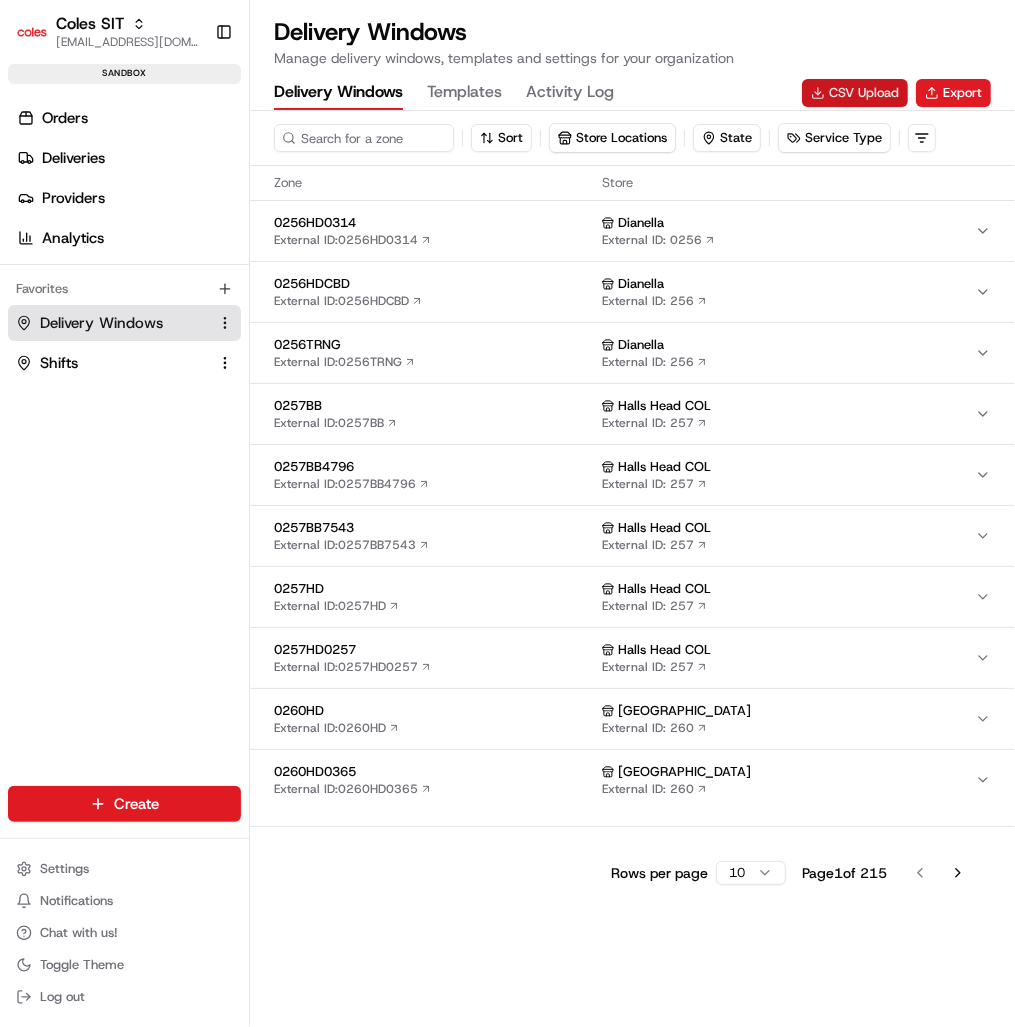 click on "CSV Upload" at bounding box center (855, 93) 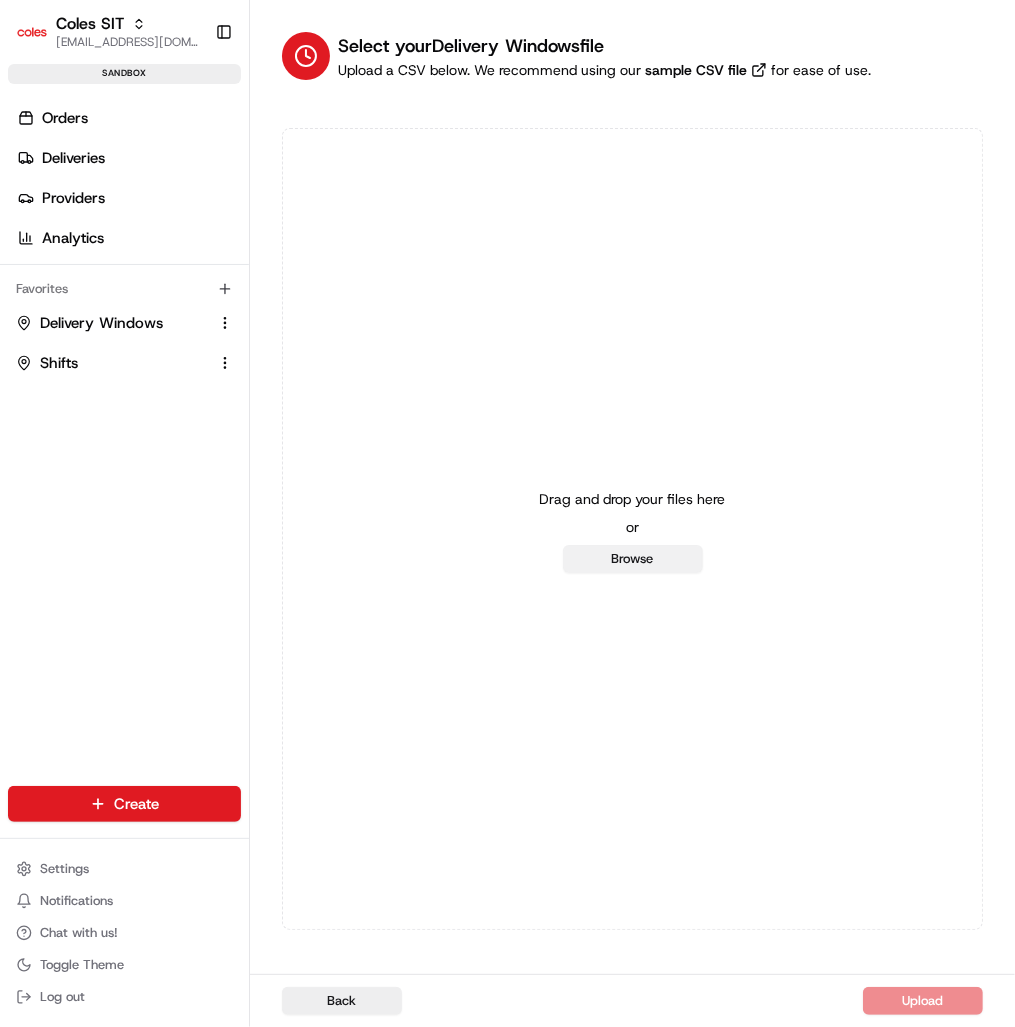 click on "Browse" at bounding box center (633, 559) 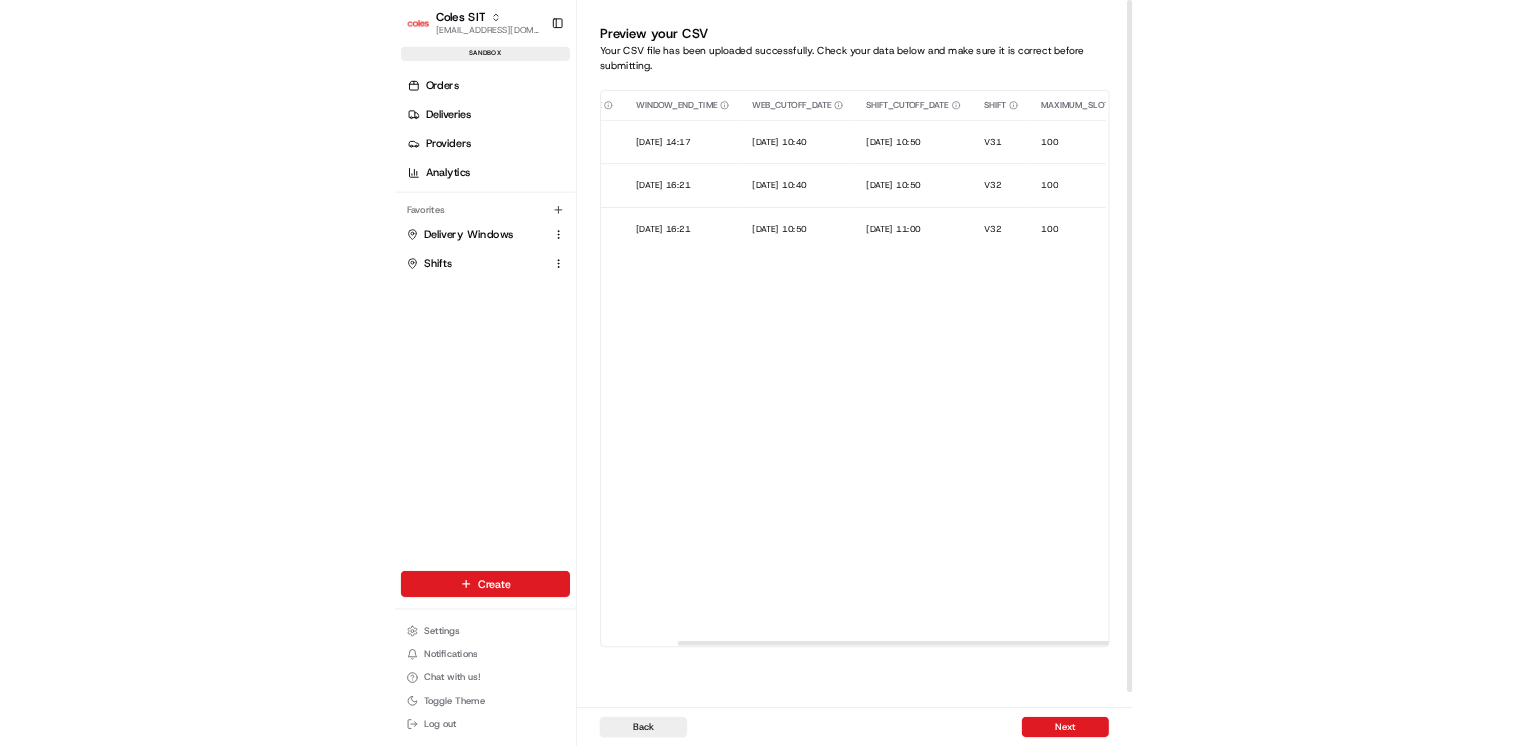 scroll, scrollTop: 0, scrollLeft: 837, axis: horizontal 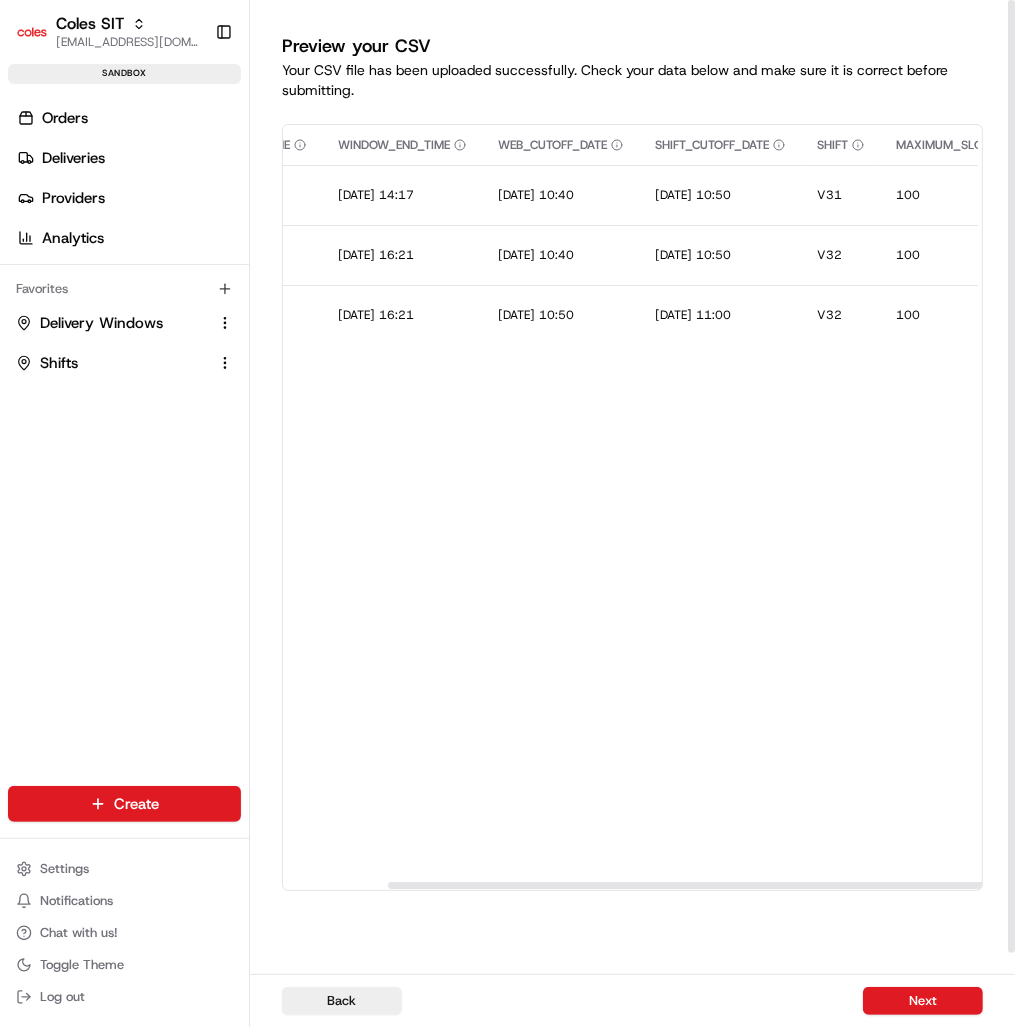 drag, startPoint x: 564, startPoint y: 885, endPoint x: 665, endPoint y: 900, distance: 102.10779 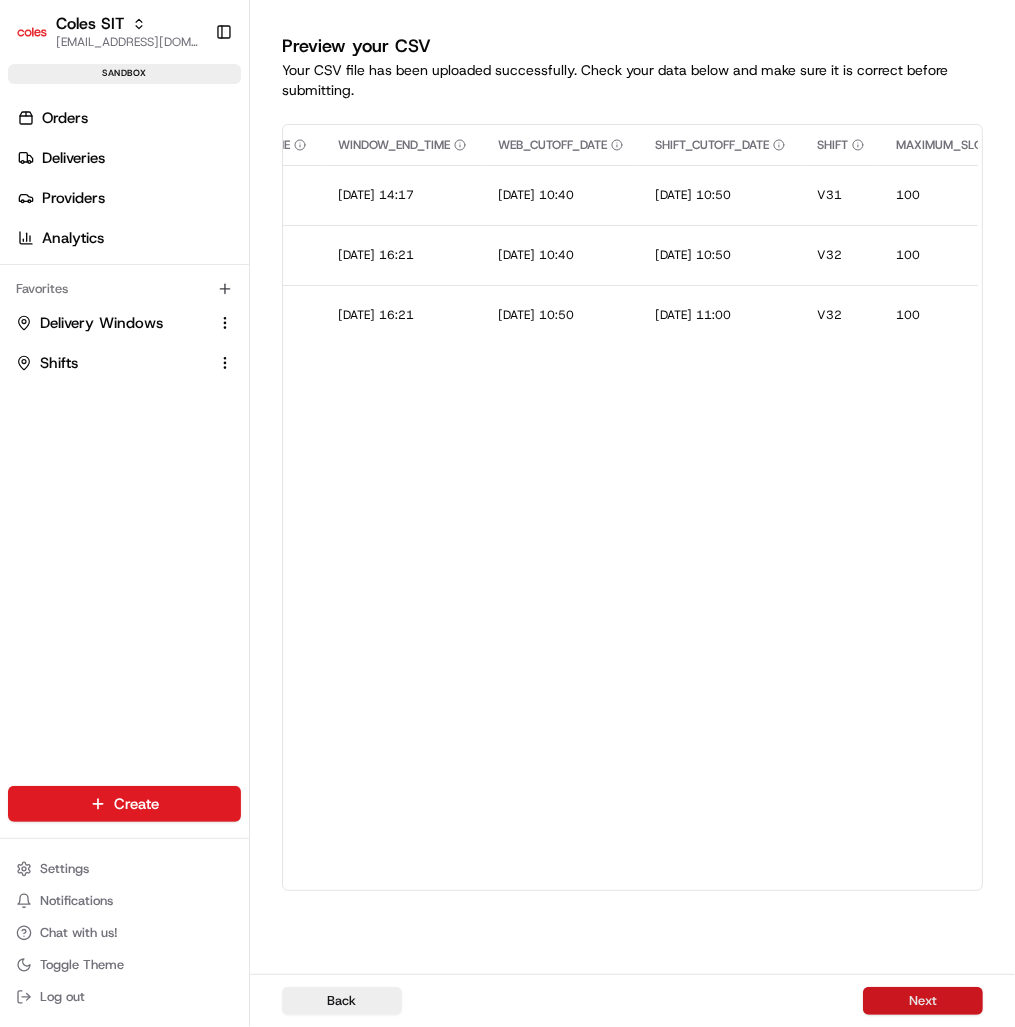 click on "Next" at bounding box center (923, 1001) 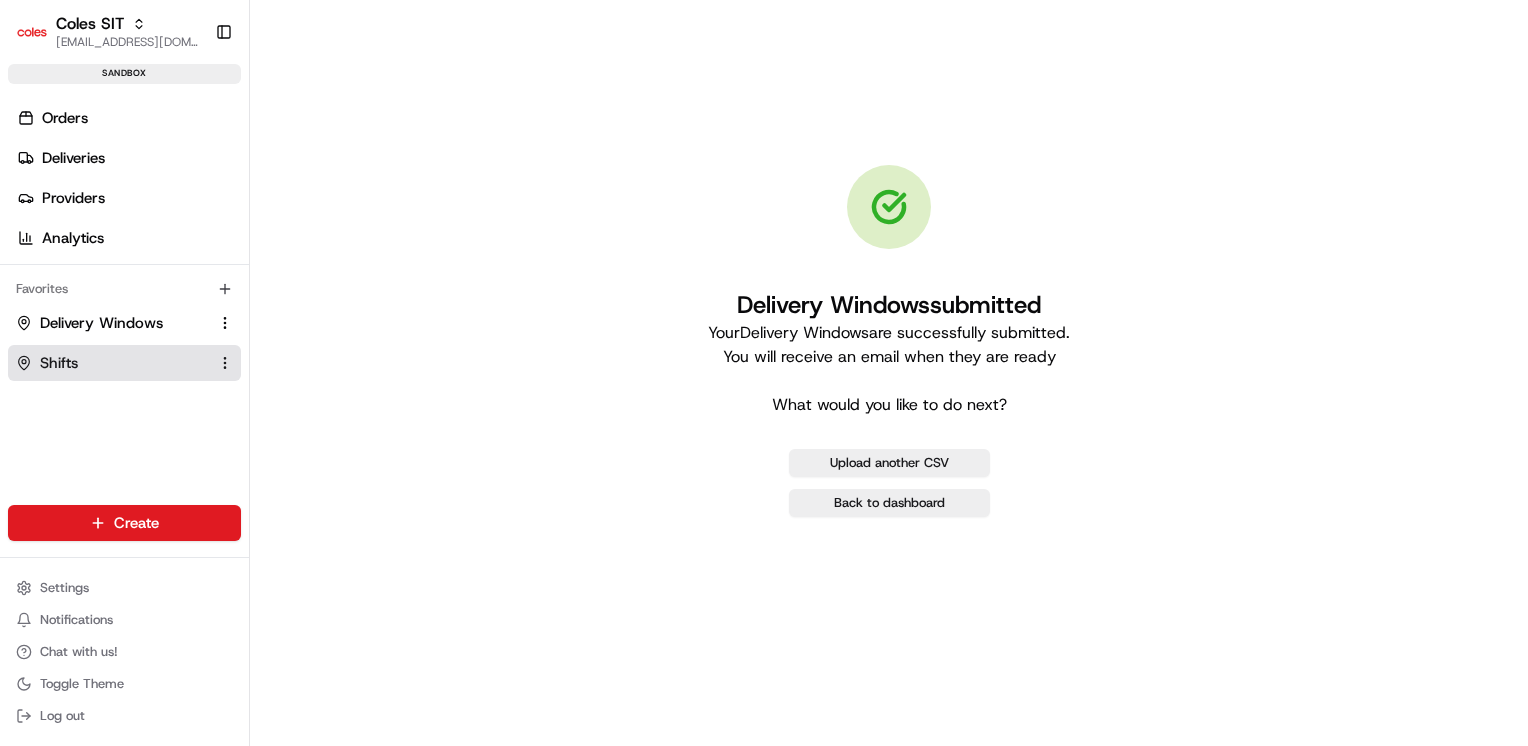 click on "Shifts" at bounding box center (112, 363) 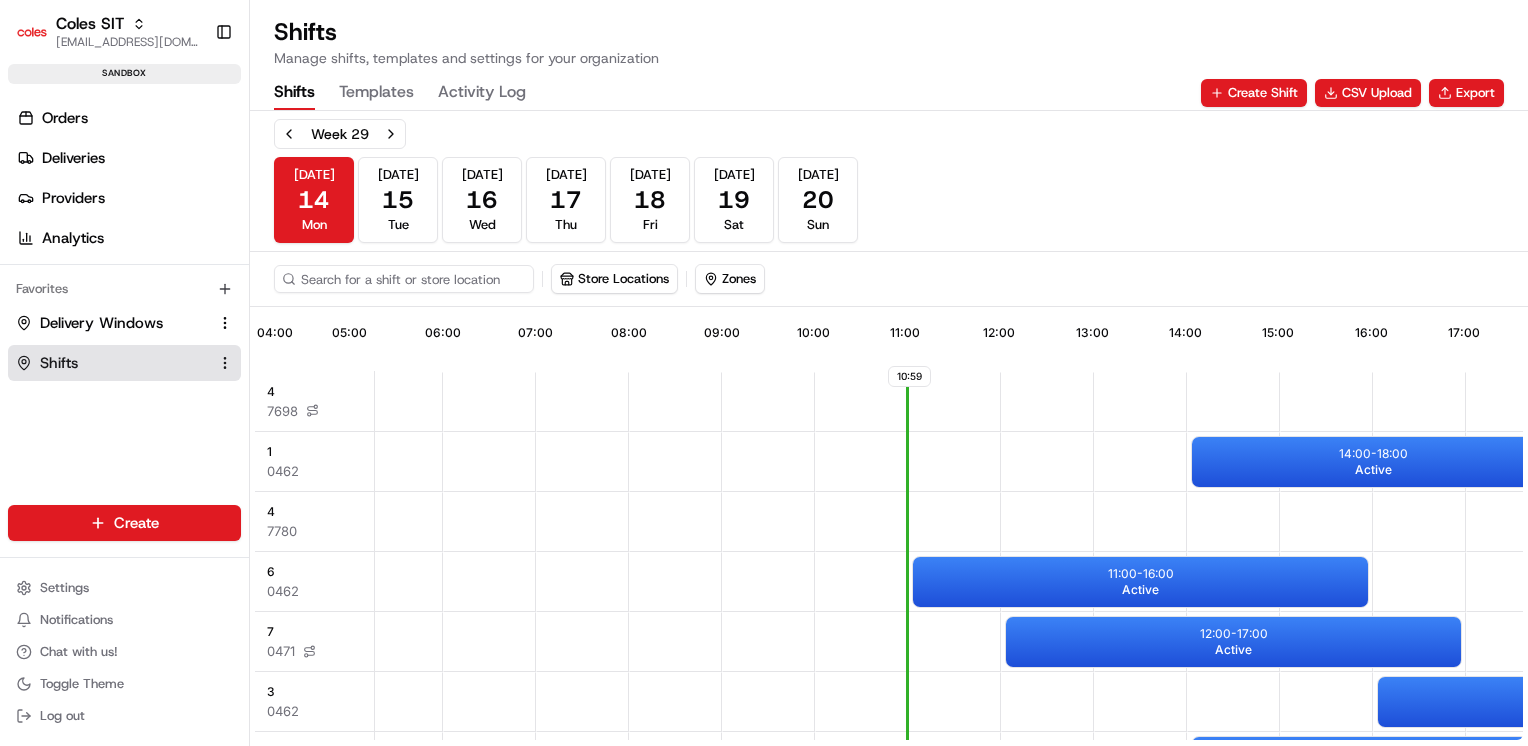 scroll, scrollTop: 0, scrollLeft: 559, axis: horizontal 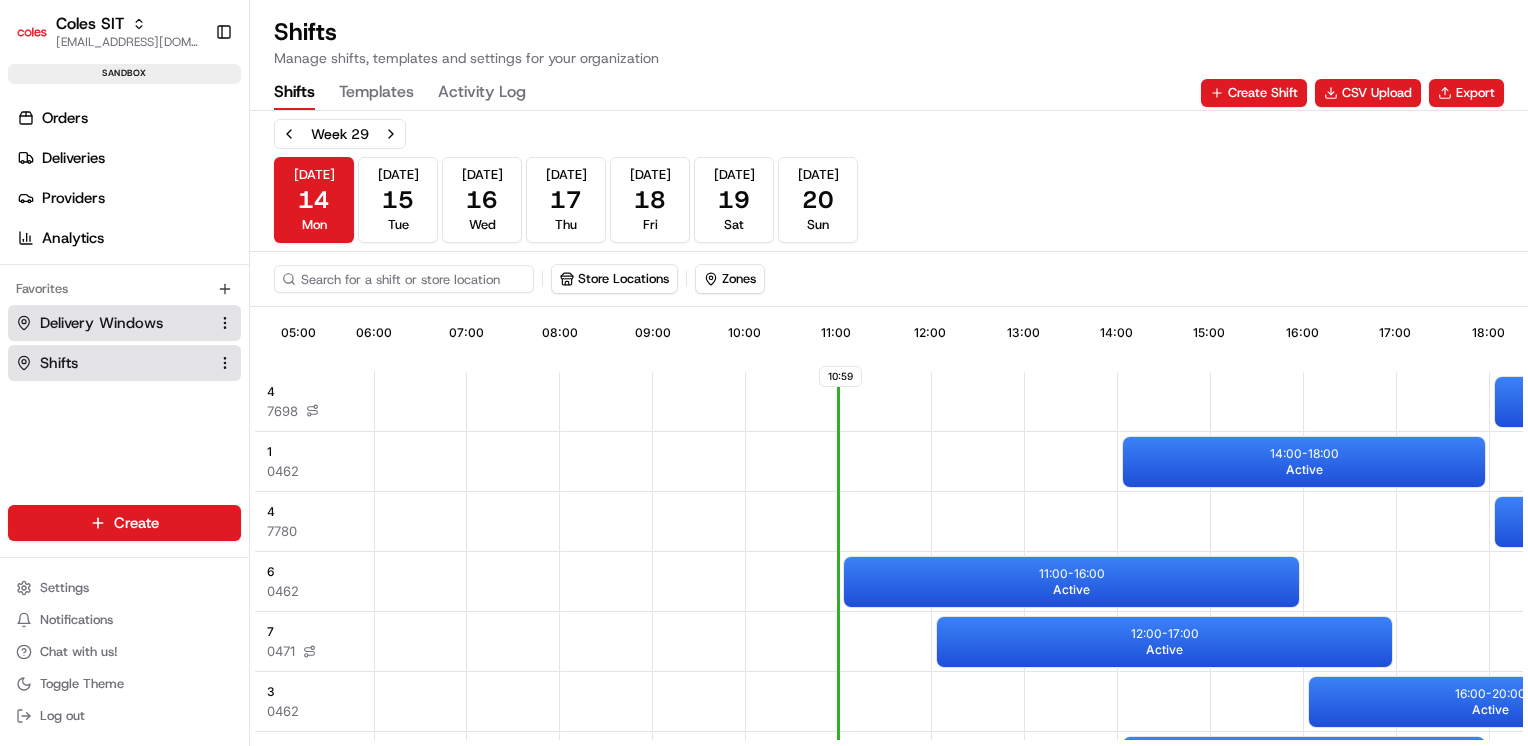 click on "Delivery Windows" at bounding box center (101, 323) 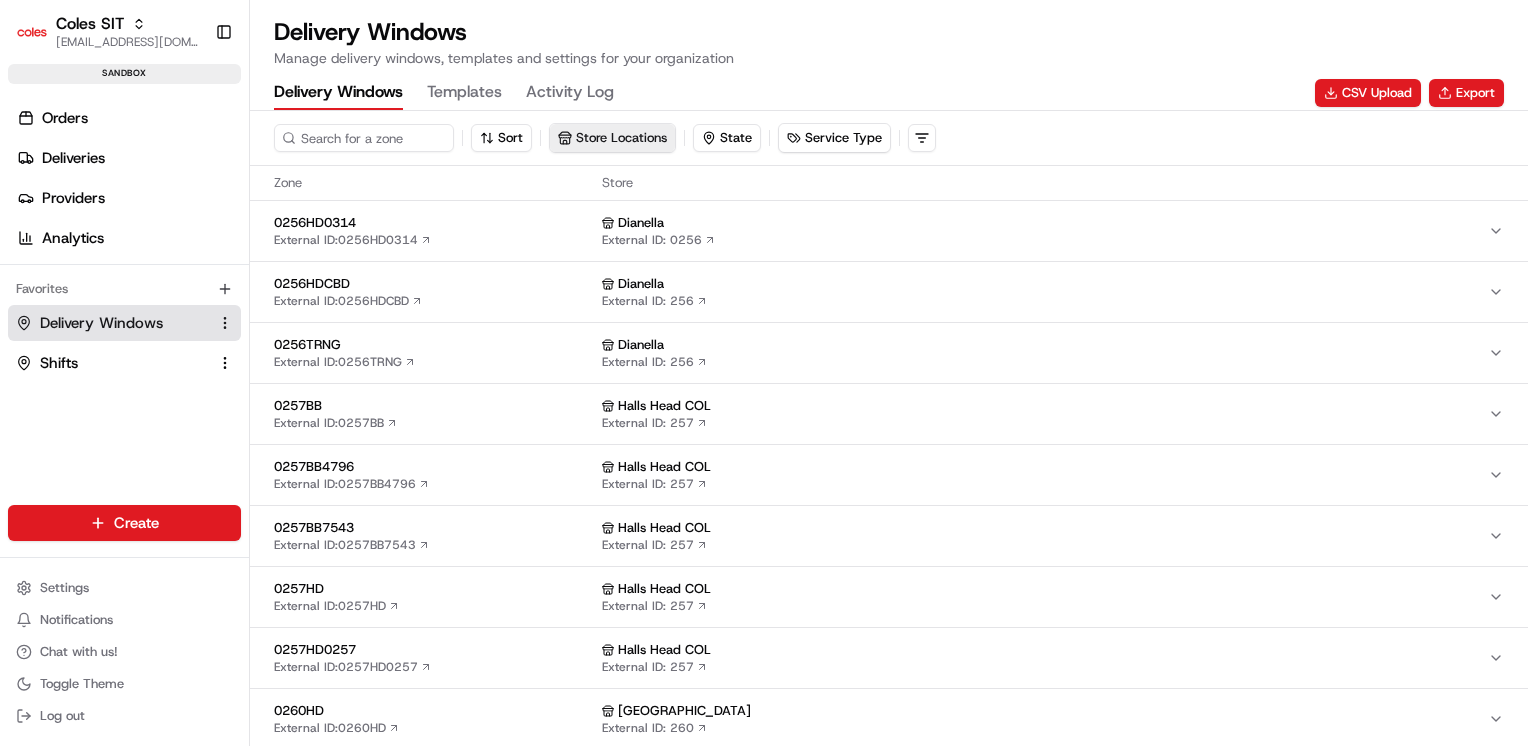 click on "Store Locations" at bounding box center (612, 138) 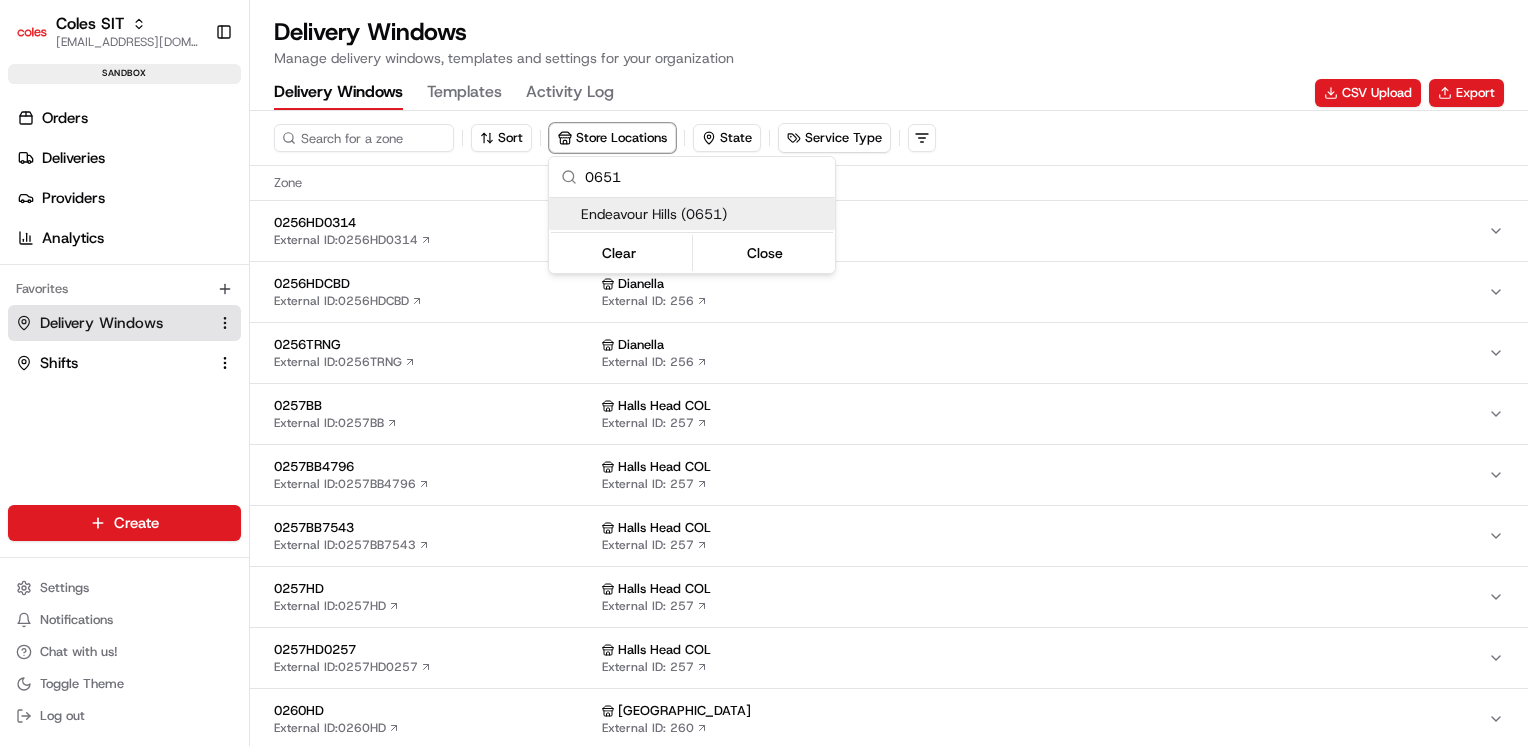 type on "0651" 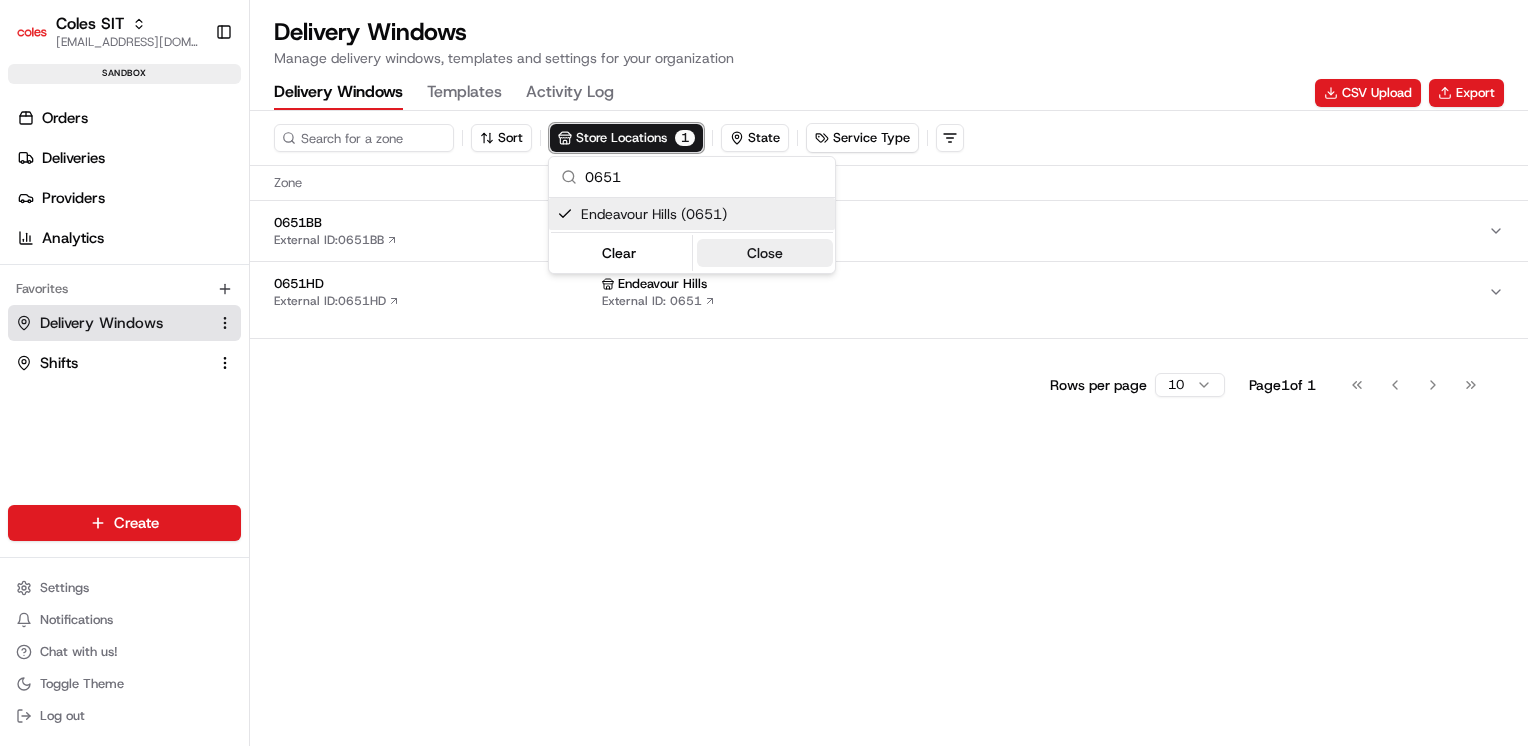 click on "Close" at bounding box center (765, 253) 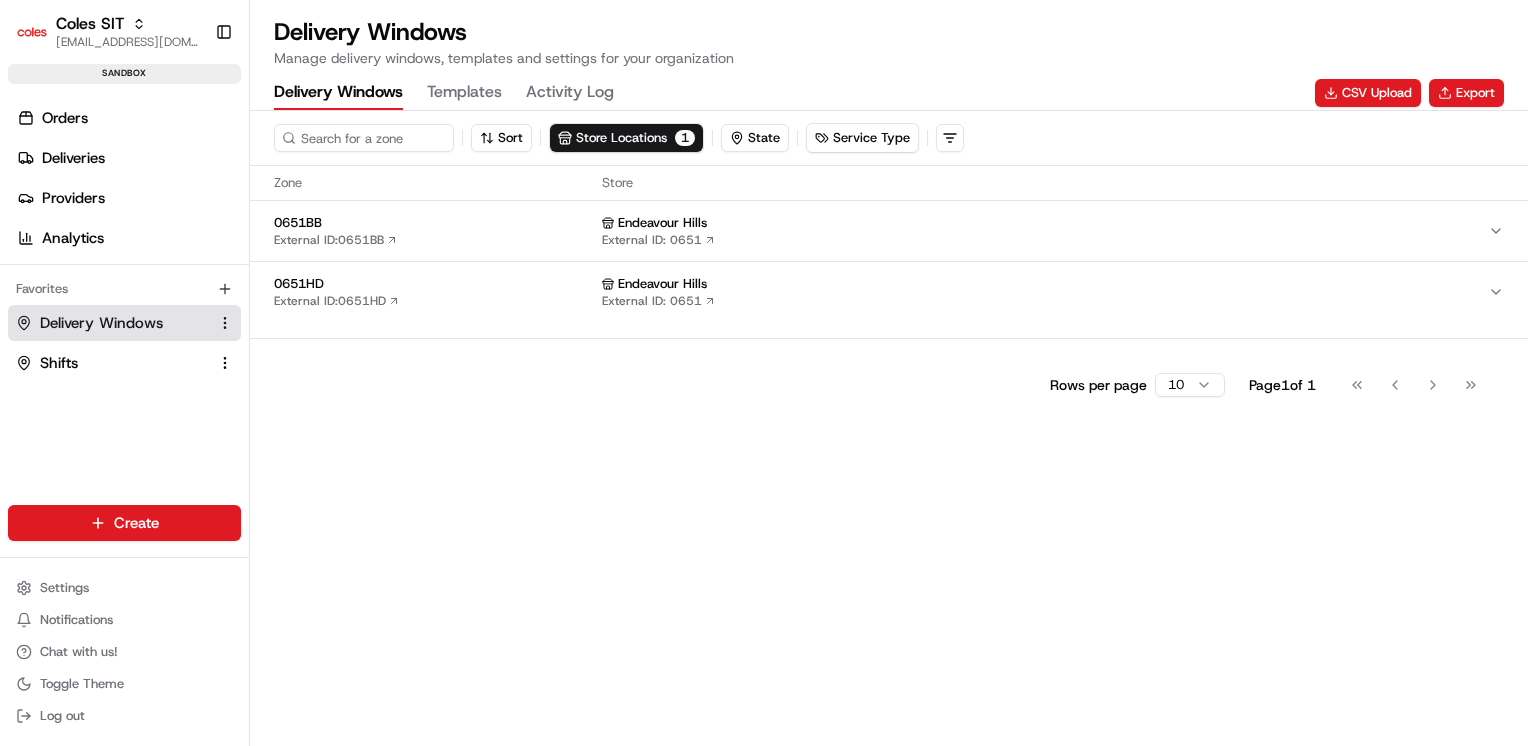 click on "0651HD" at bounding box center (434, 284) 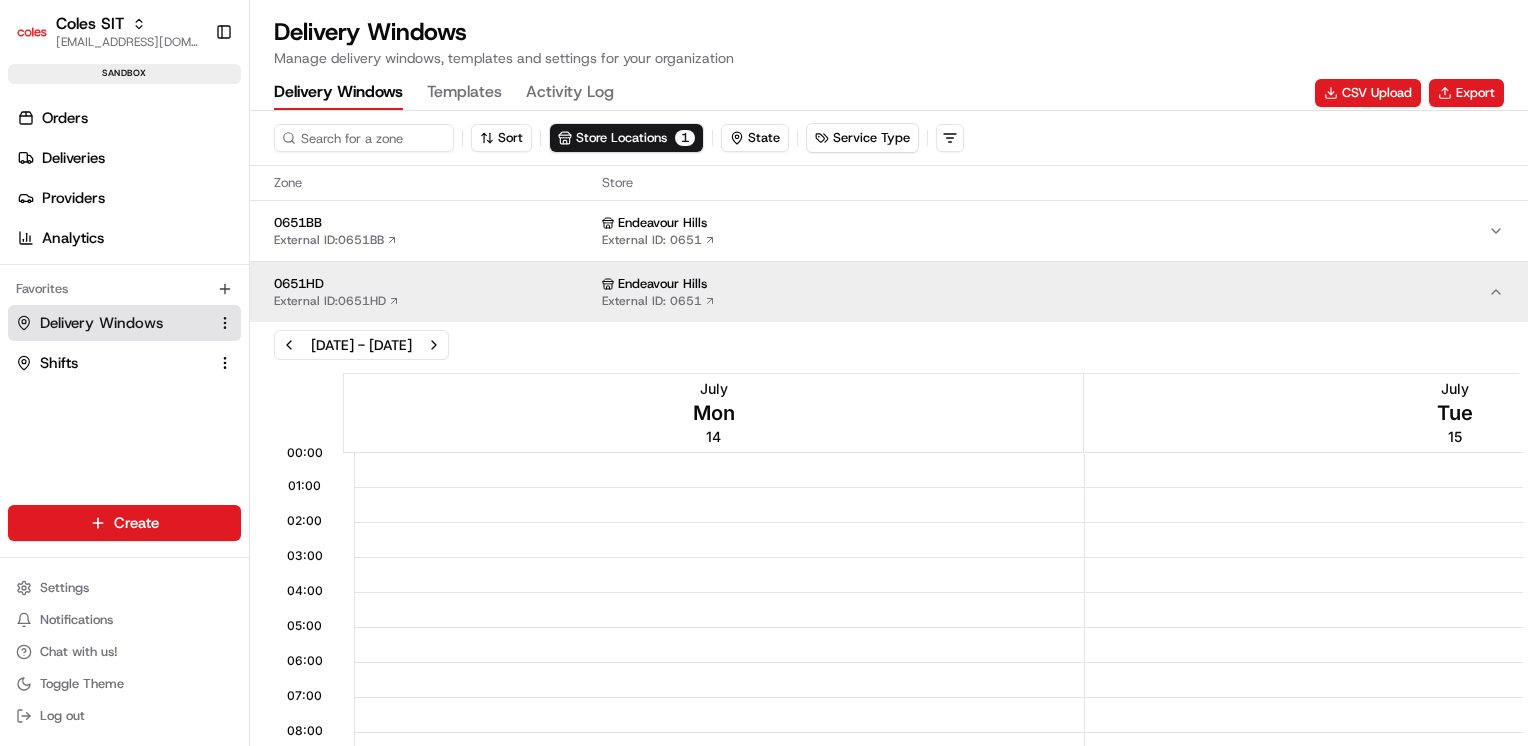 scroll, scrollTop: 0, scrollLeft: 0, axis: both 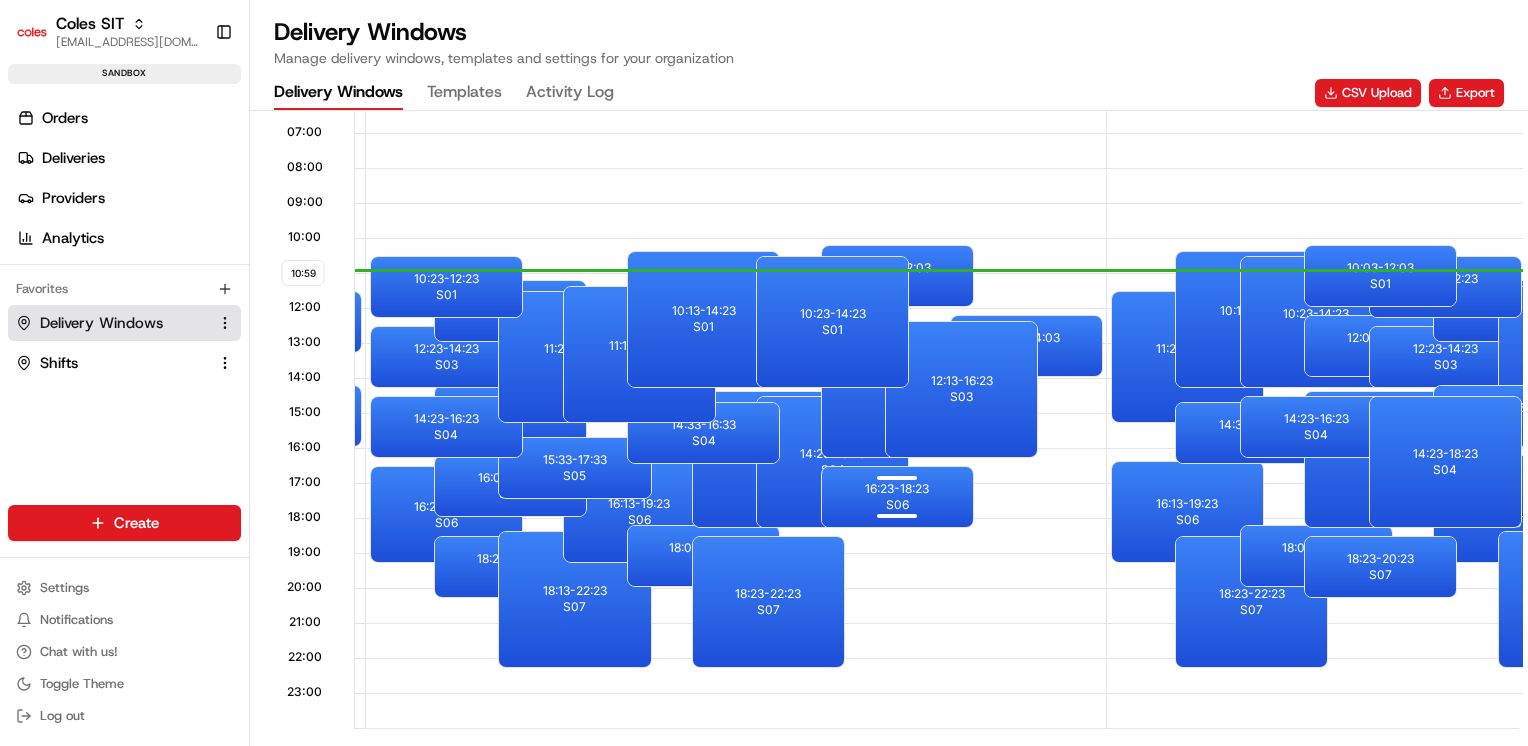 type 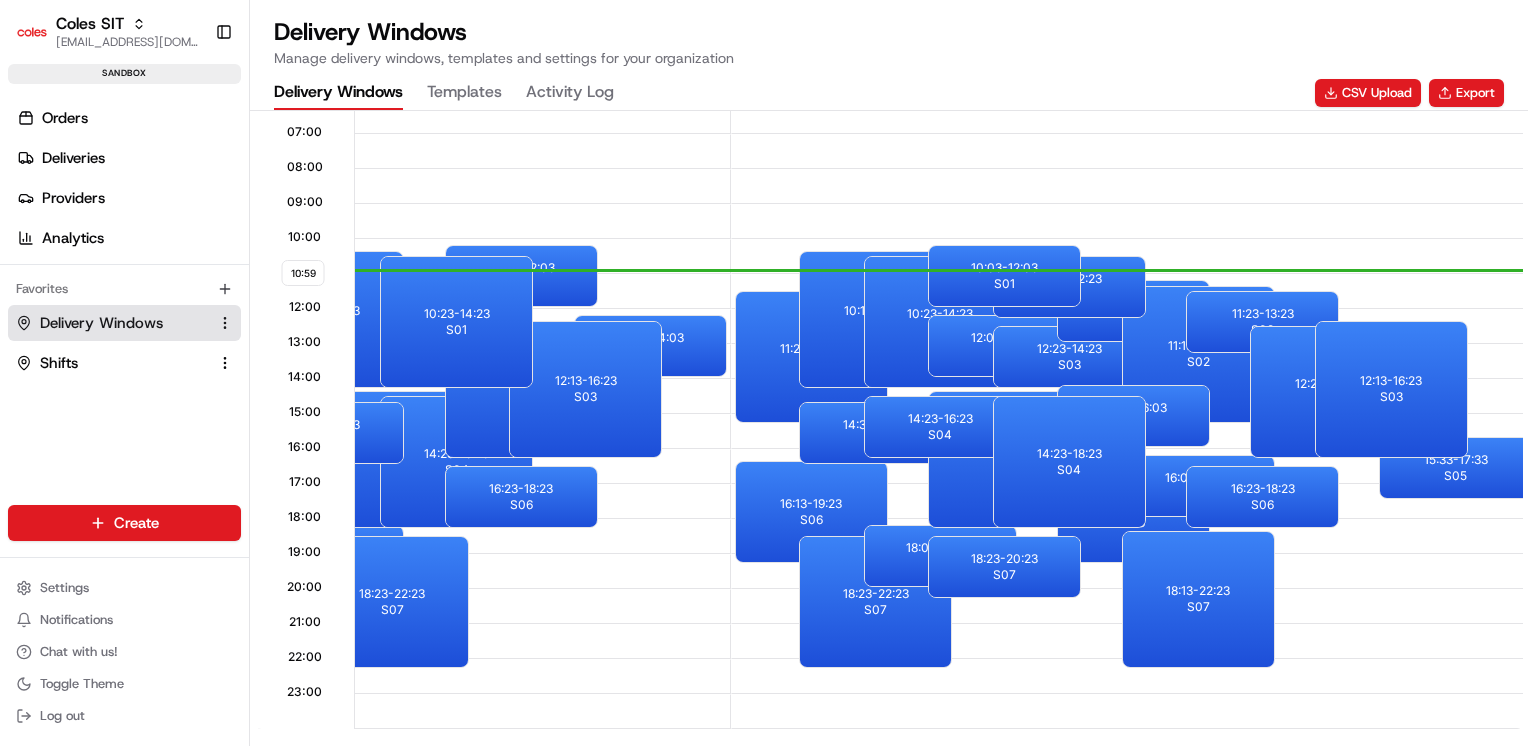scroll, scrollTop: 0, scrollLeft: 1848, axis: horizontal 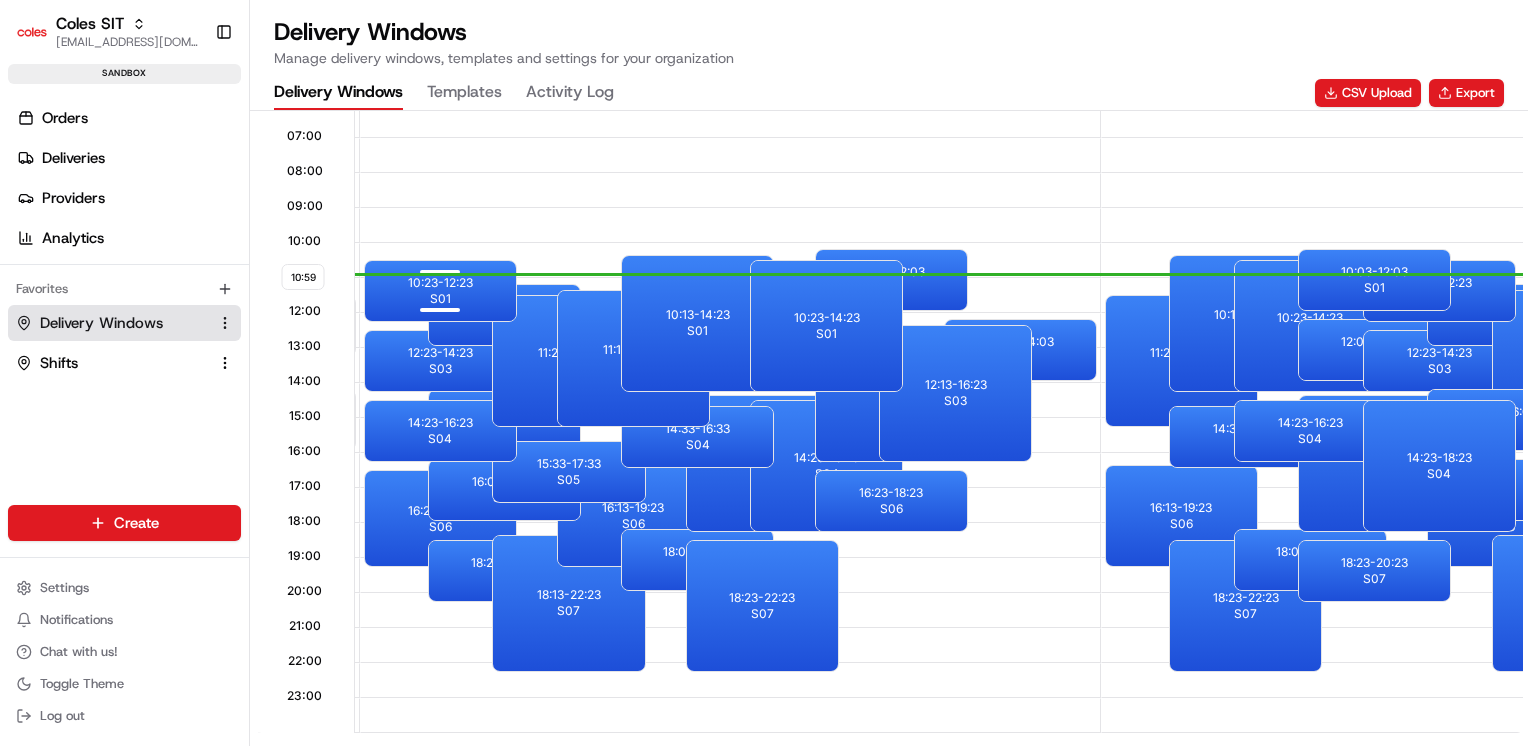 click on "10:23  -  12:23 S01" at bounding box center (440, 291) 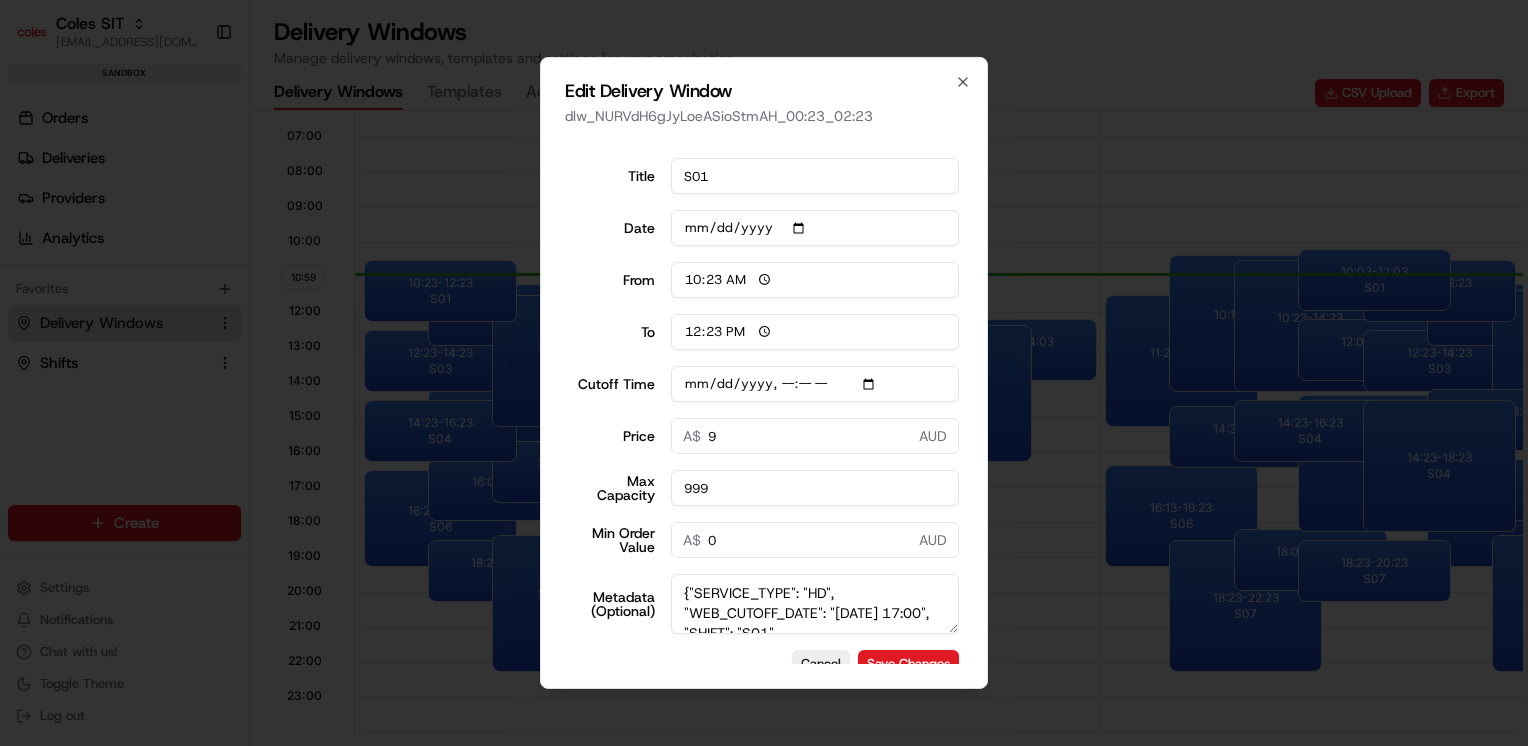 scroll, scrollTop: 29, scrollLeft: 0, axis: vertical 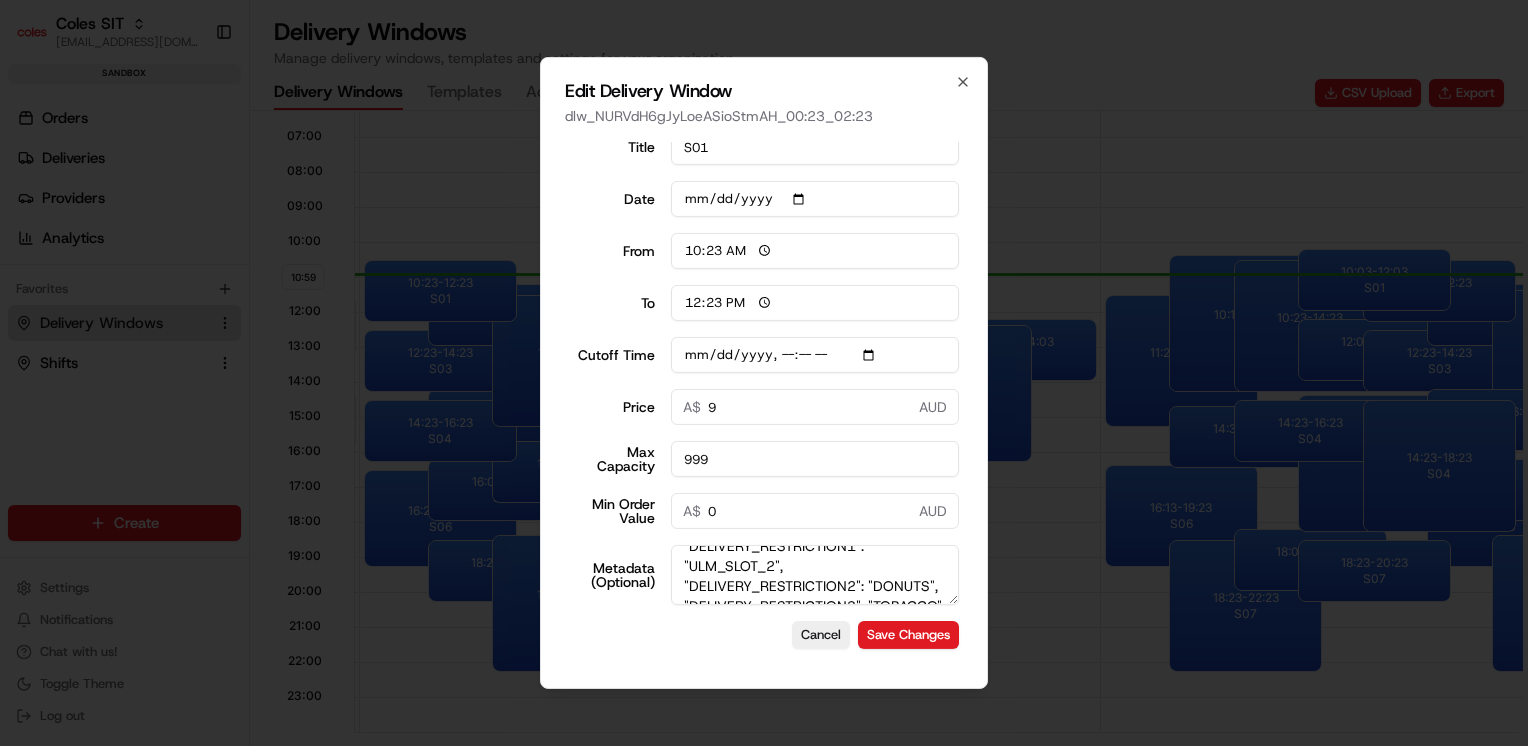 type 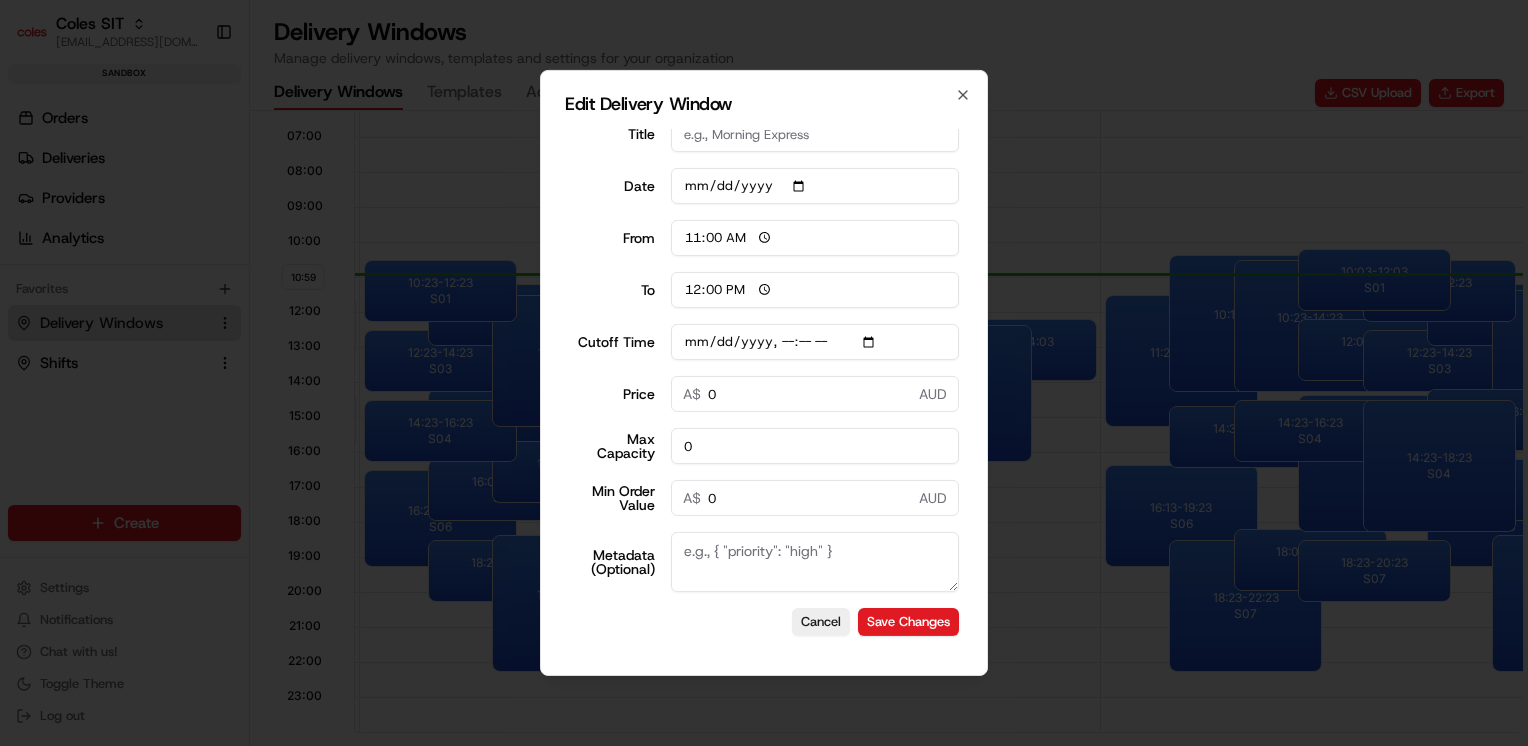 click at bounding box center [764, 373] 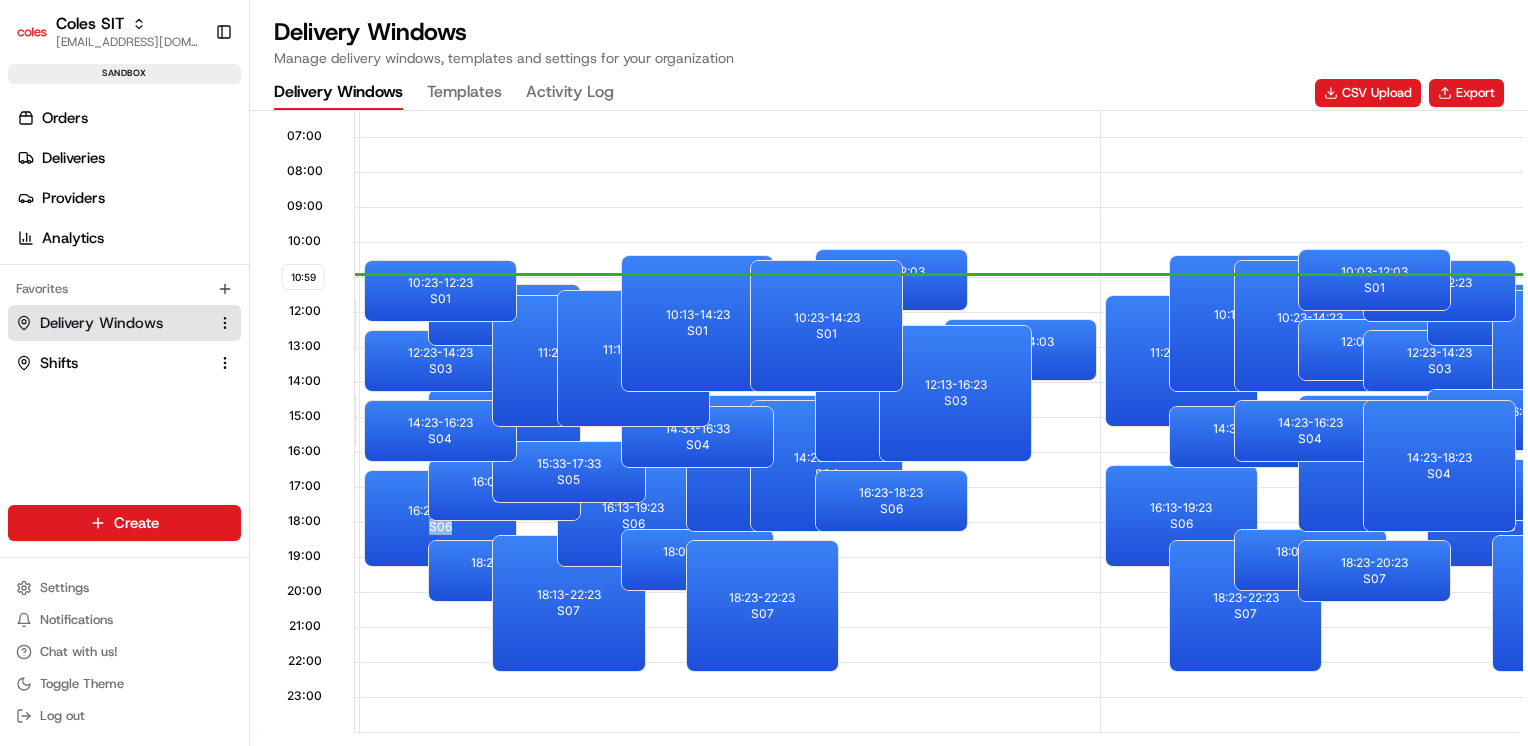 click on "S06" at bounding box center [440, 527] 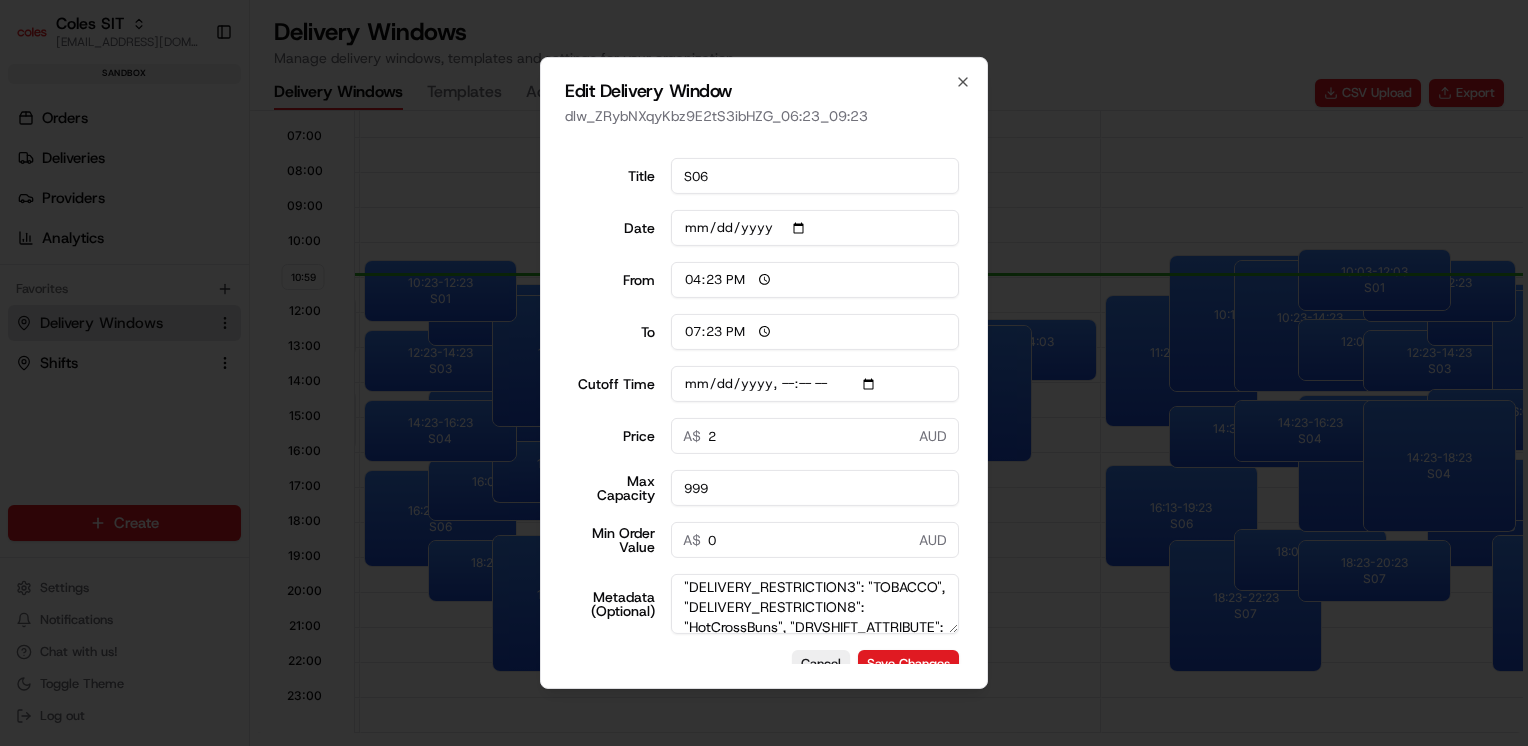 scroll, scrollTop: 0, scrollLeft: 0, axis: both 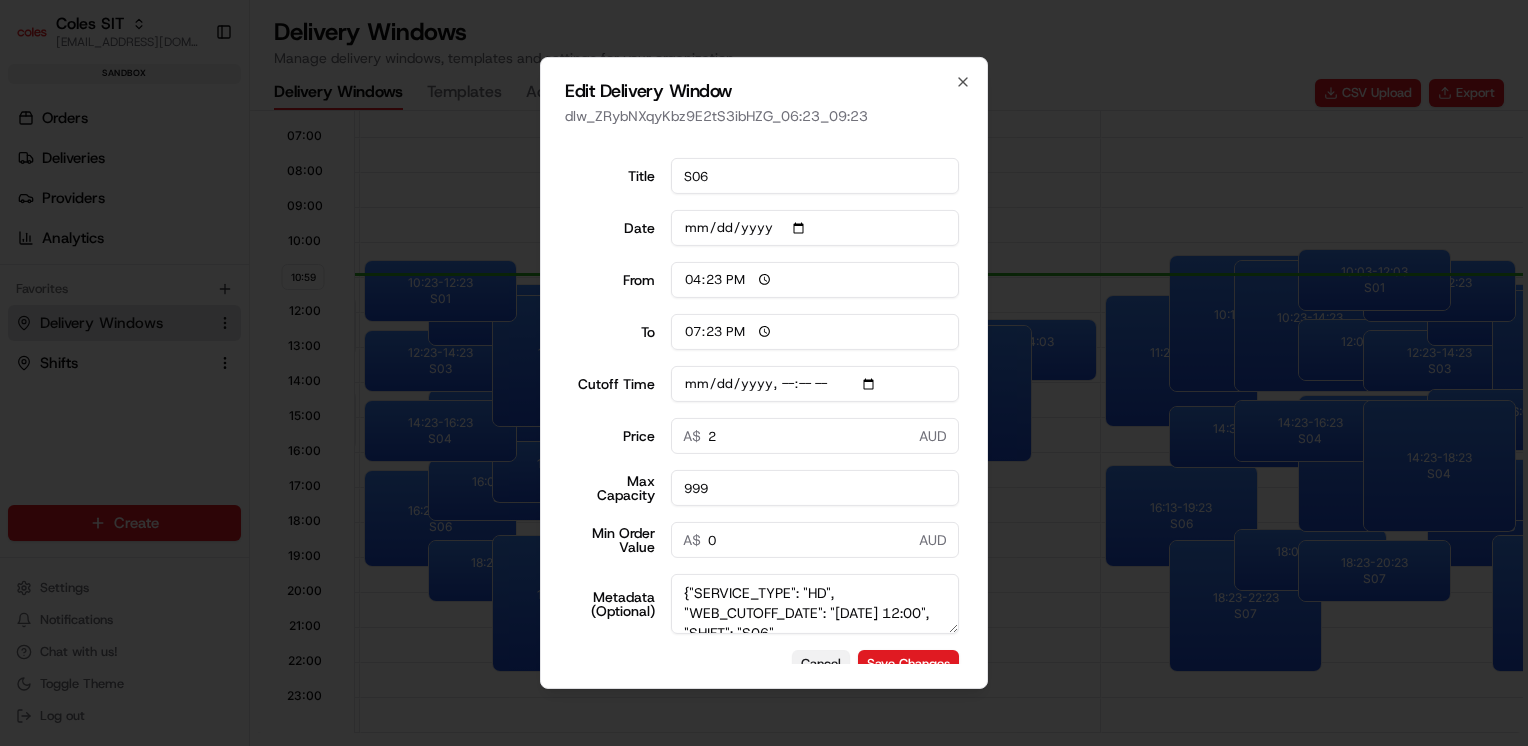 type on "2025-07-16T12:10" 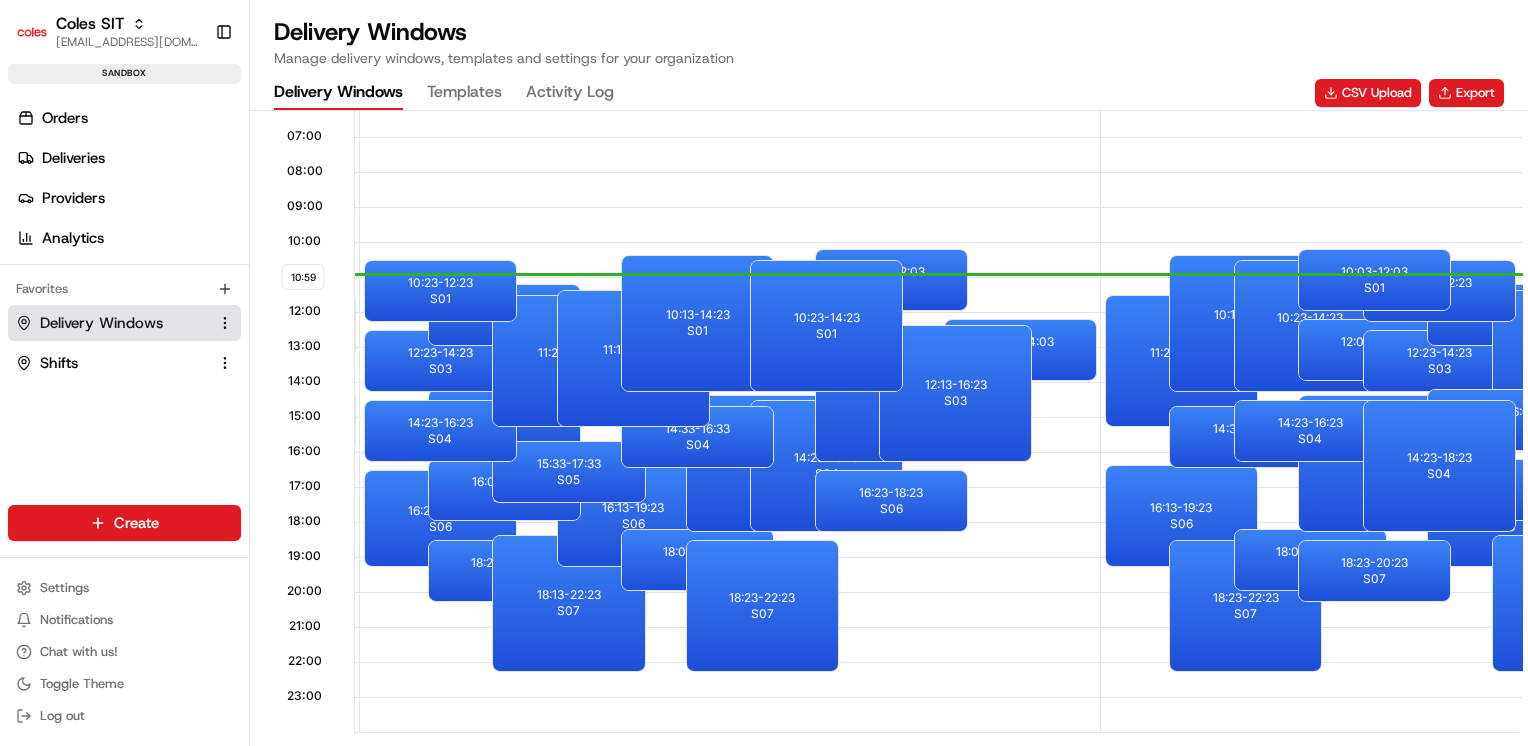 scroll, scrollTop: 0, scrollLeft: 0, axis: both 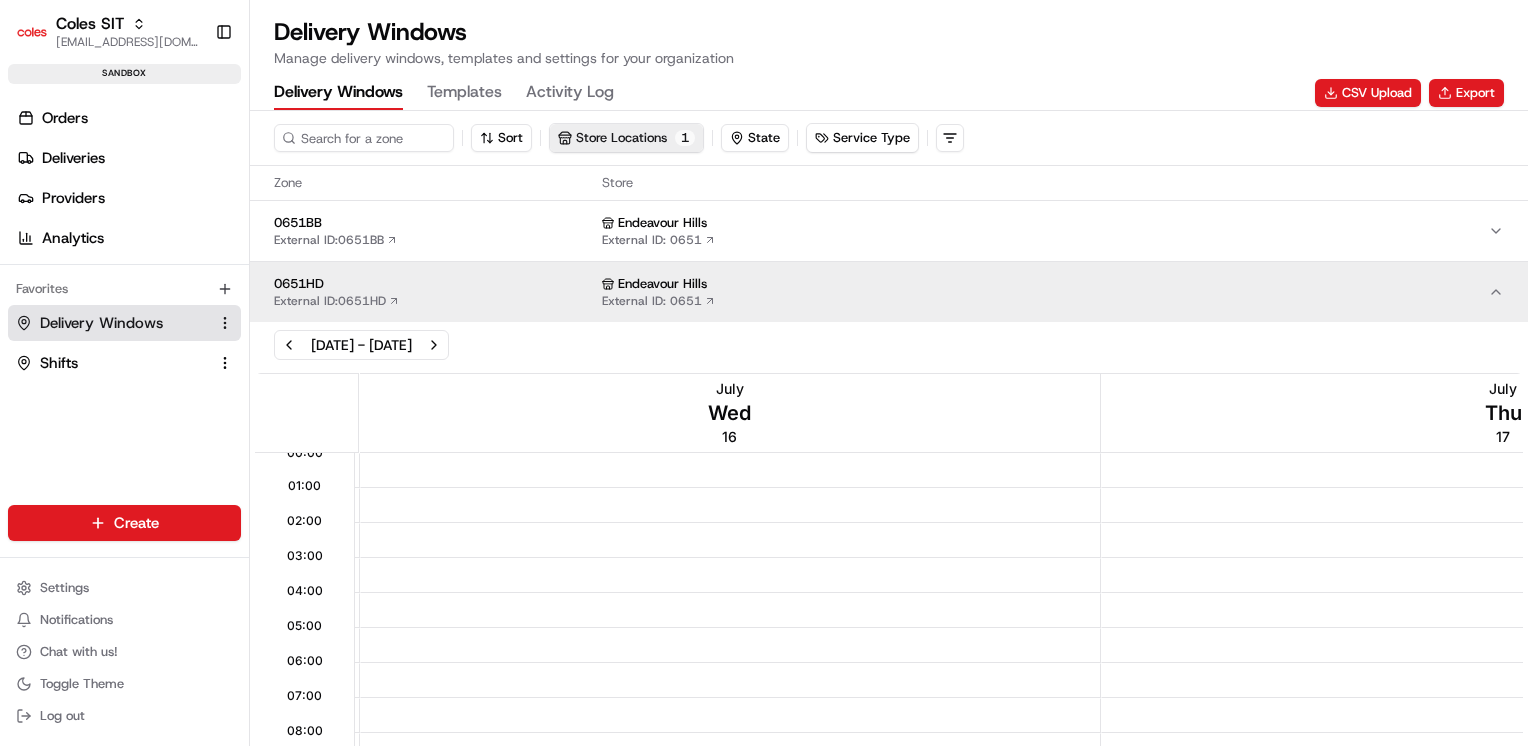 click on "Store Locations 1" at bounding box center (626, 138) 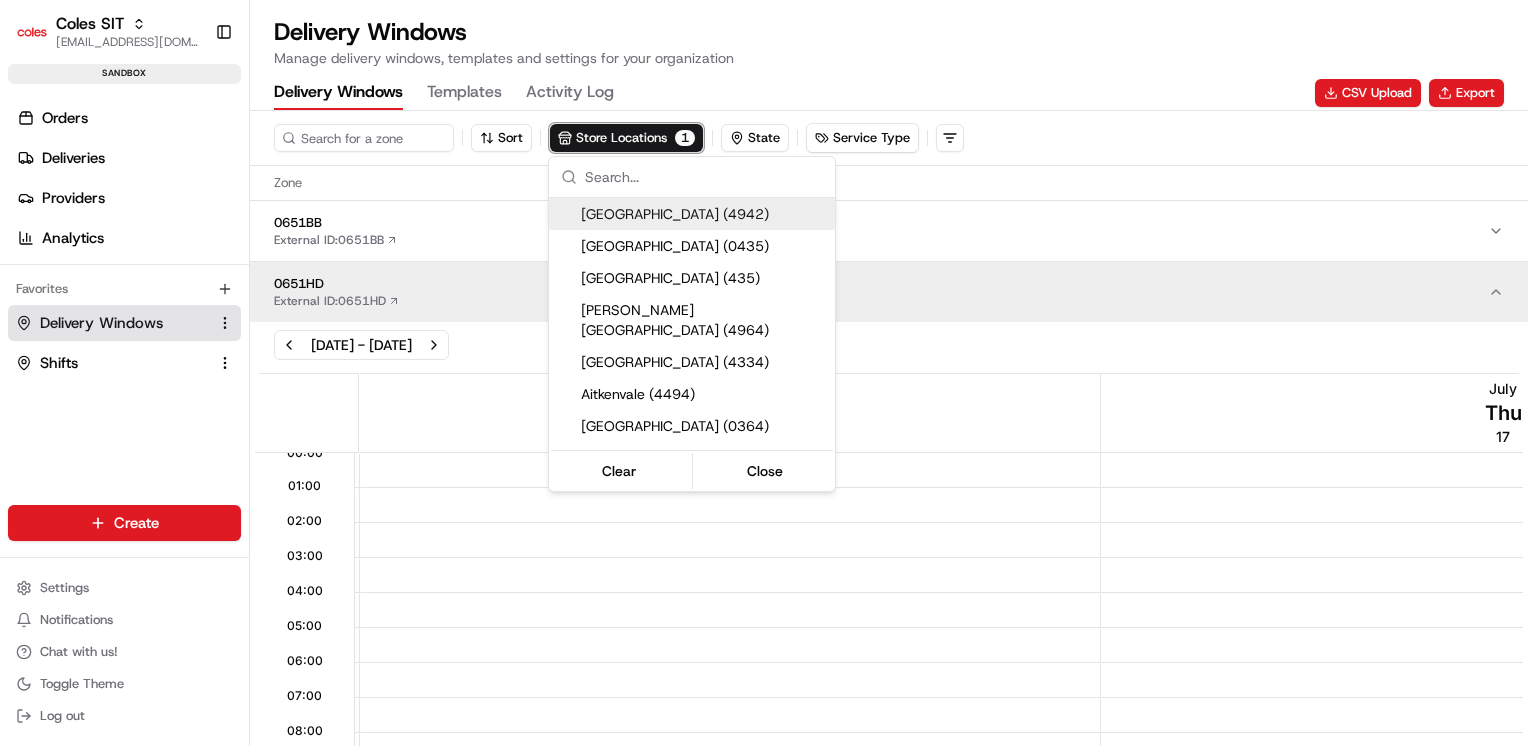type on "2" 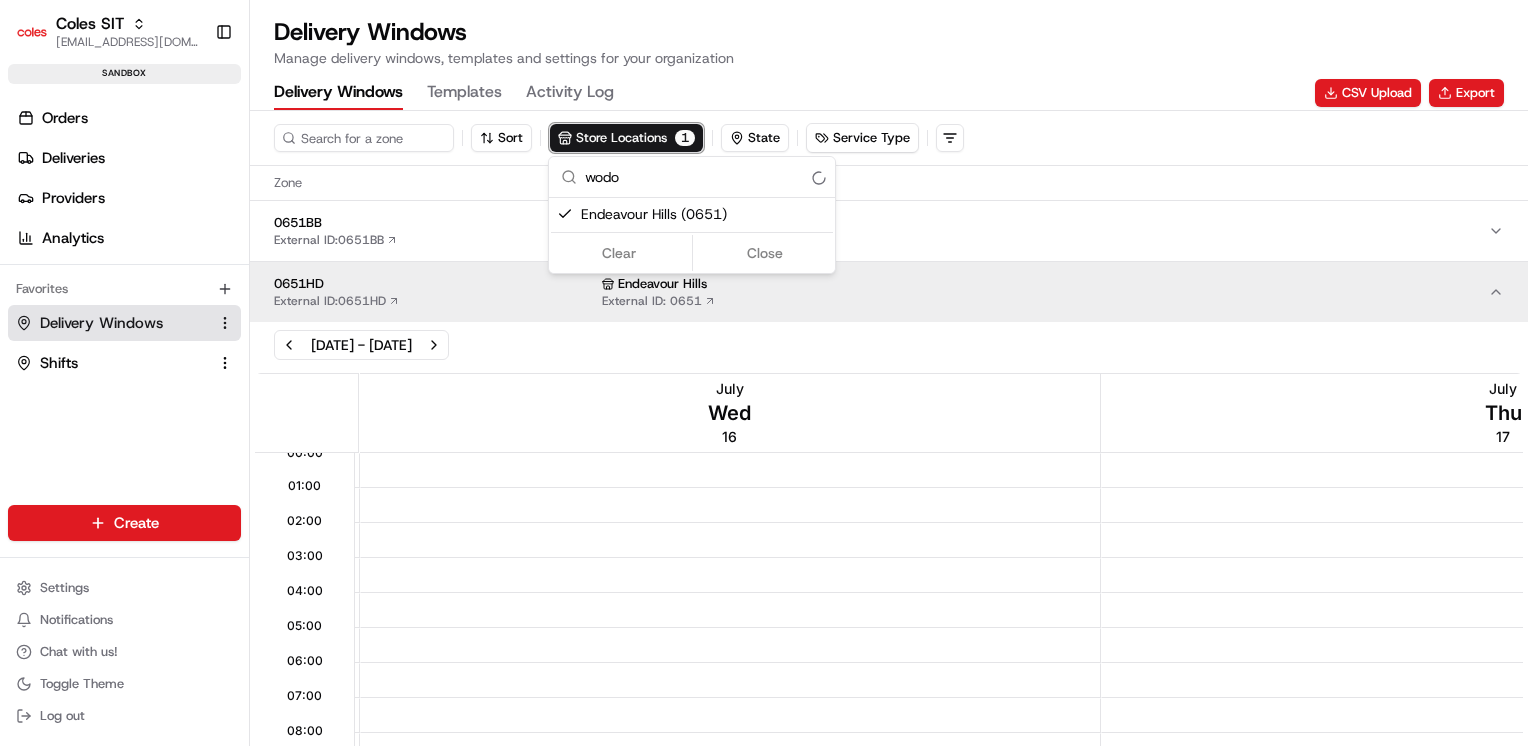scroll, scrollTop: 0, scrollLeft: 0, axis: both 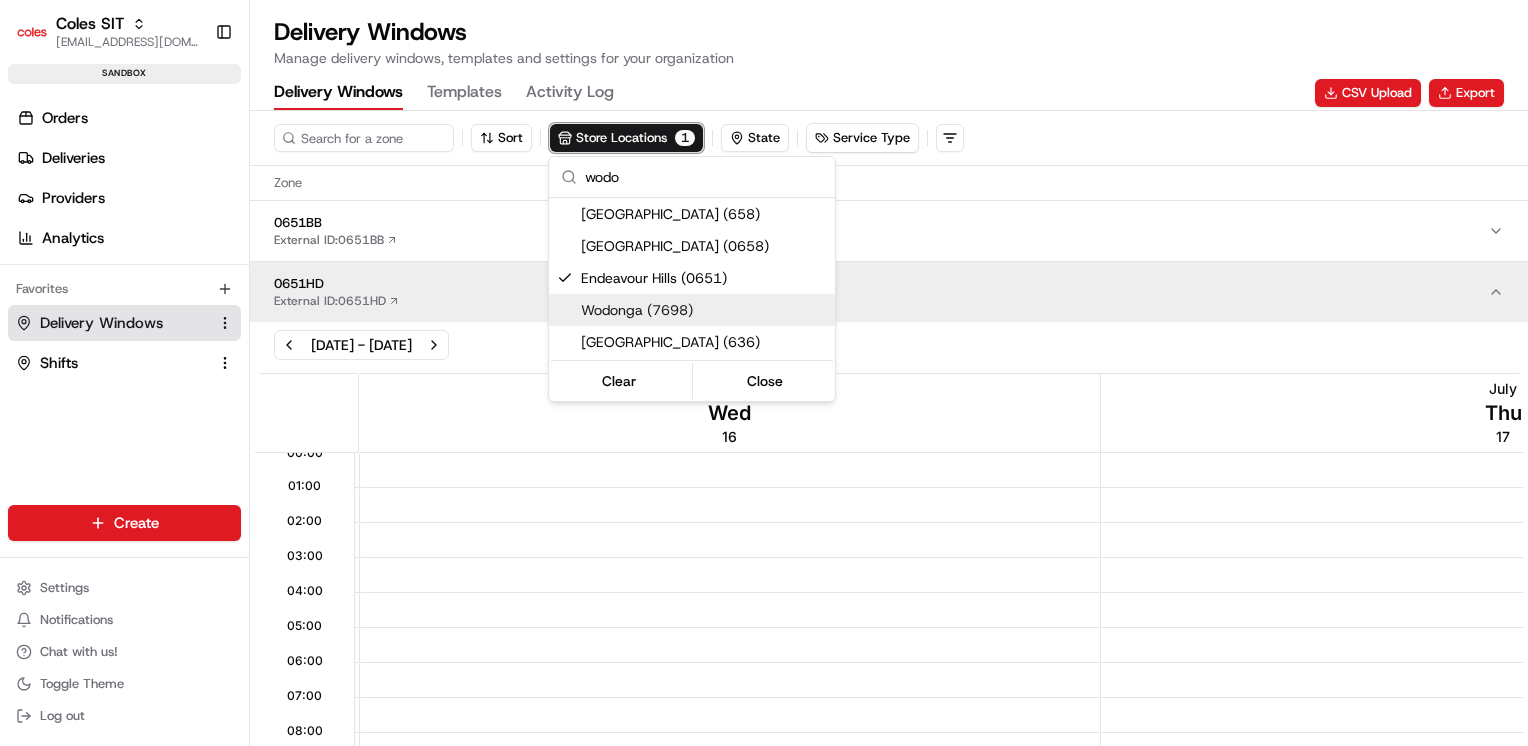 type on "wodo" 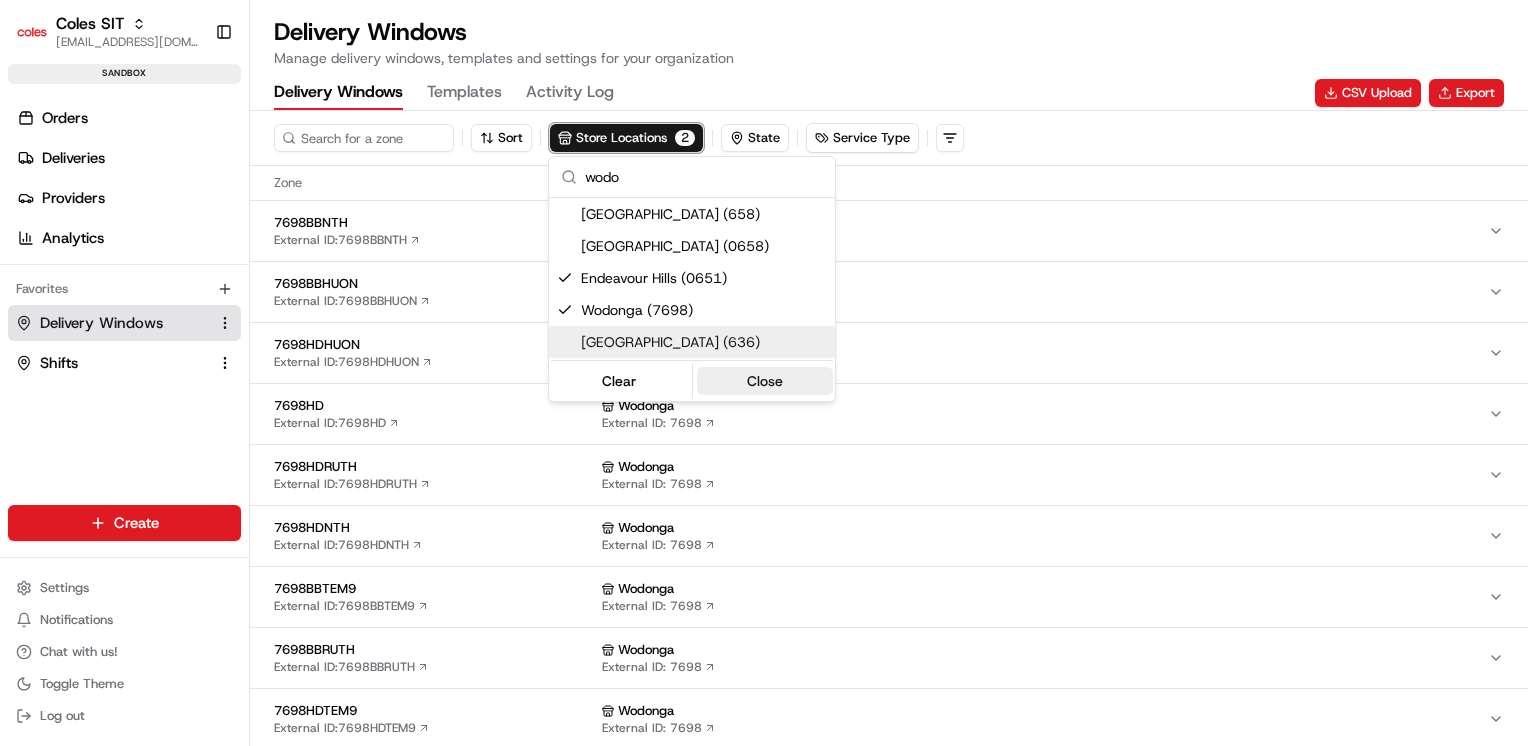 click on "Close" at bounding box center (765, 381) 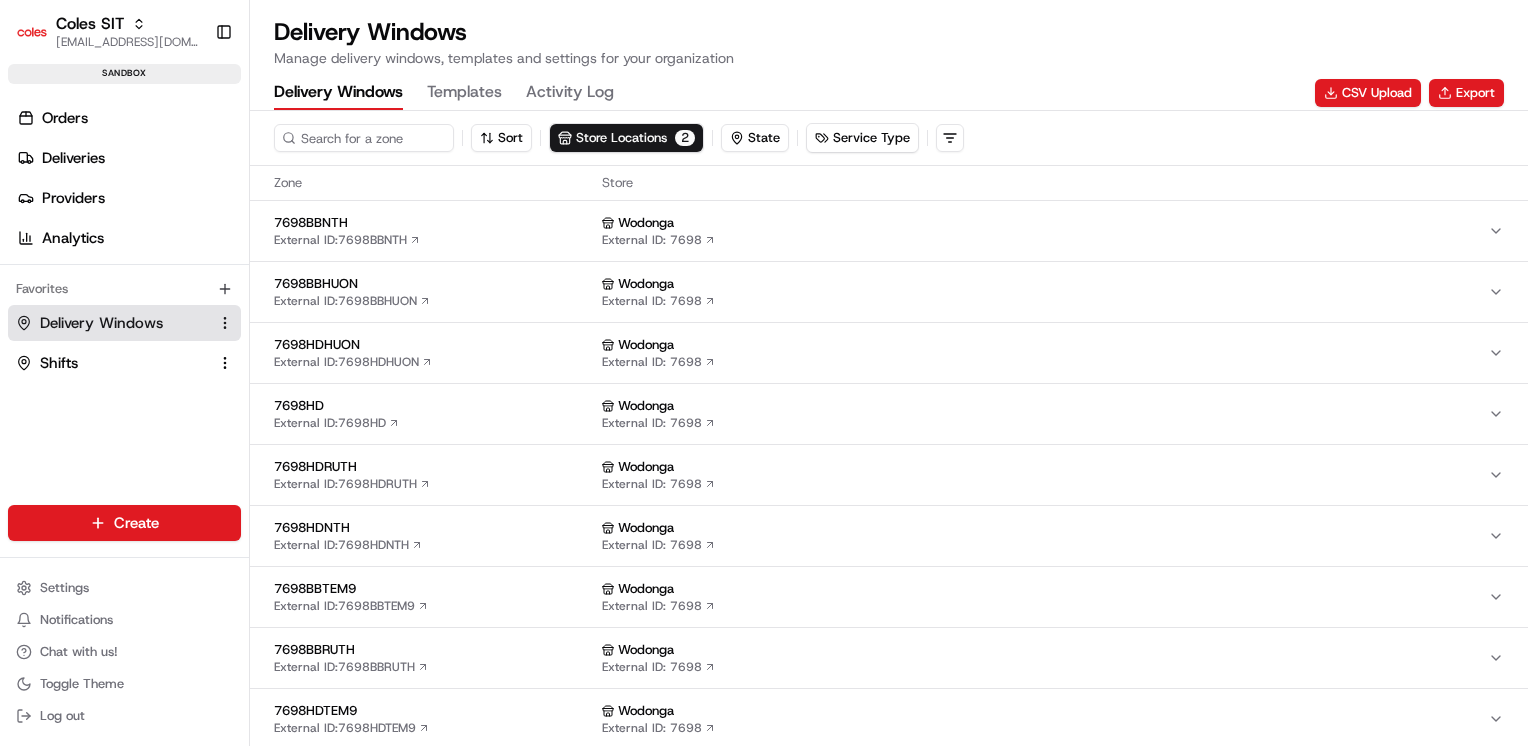 click on "7698HD" at bounding box center (434, 406) 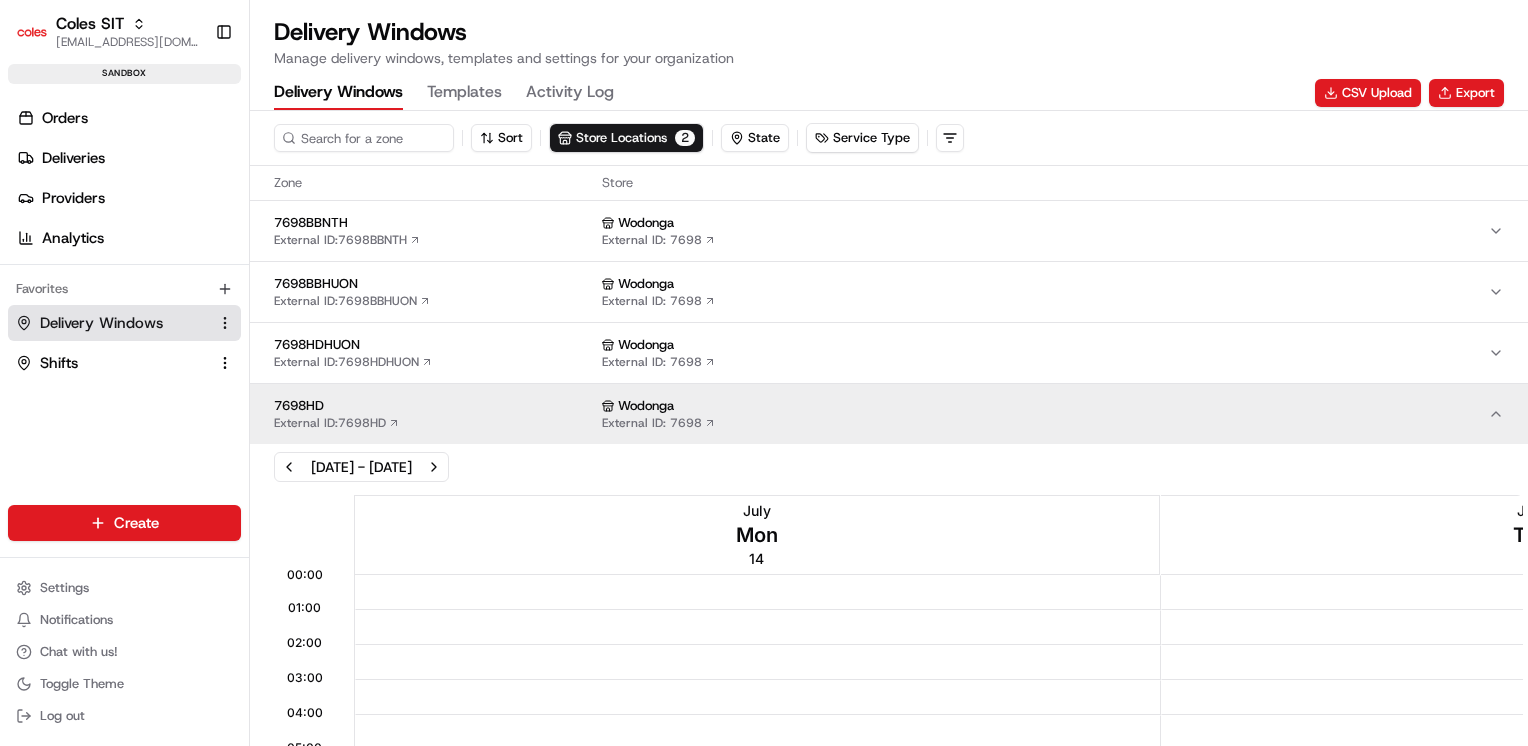 scroll, scrollTop: 0, scrollLeft: 0, axis: both 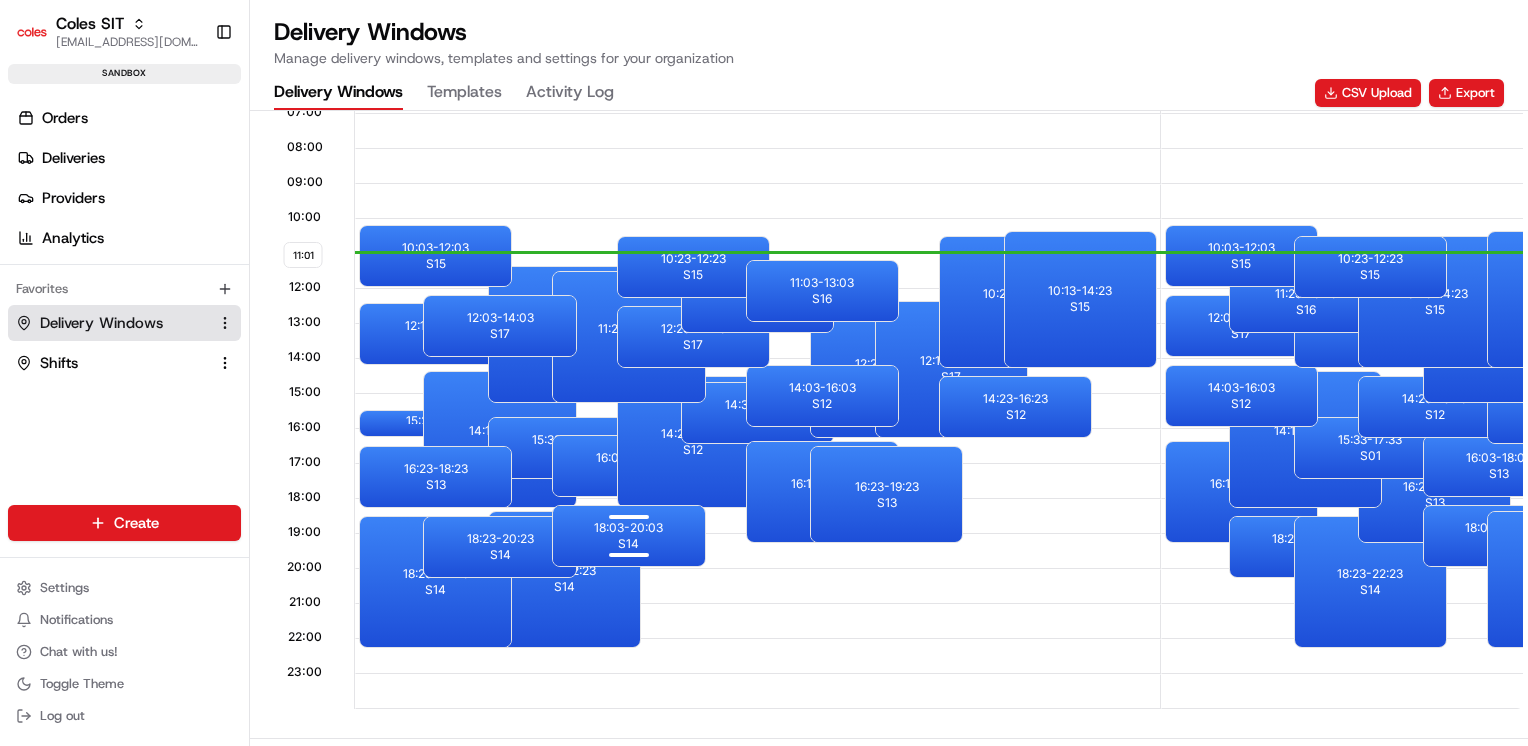 click on "18:03  -  20:03" at bounding box center (628, 528) 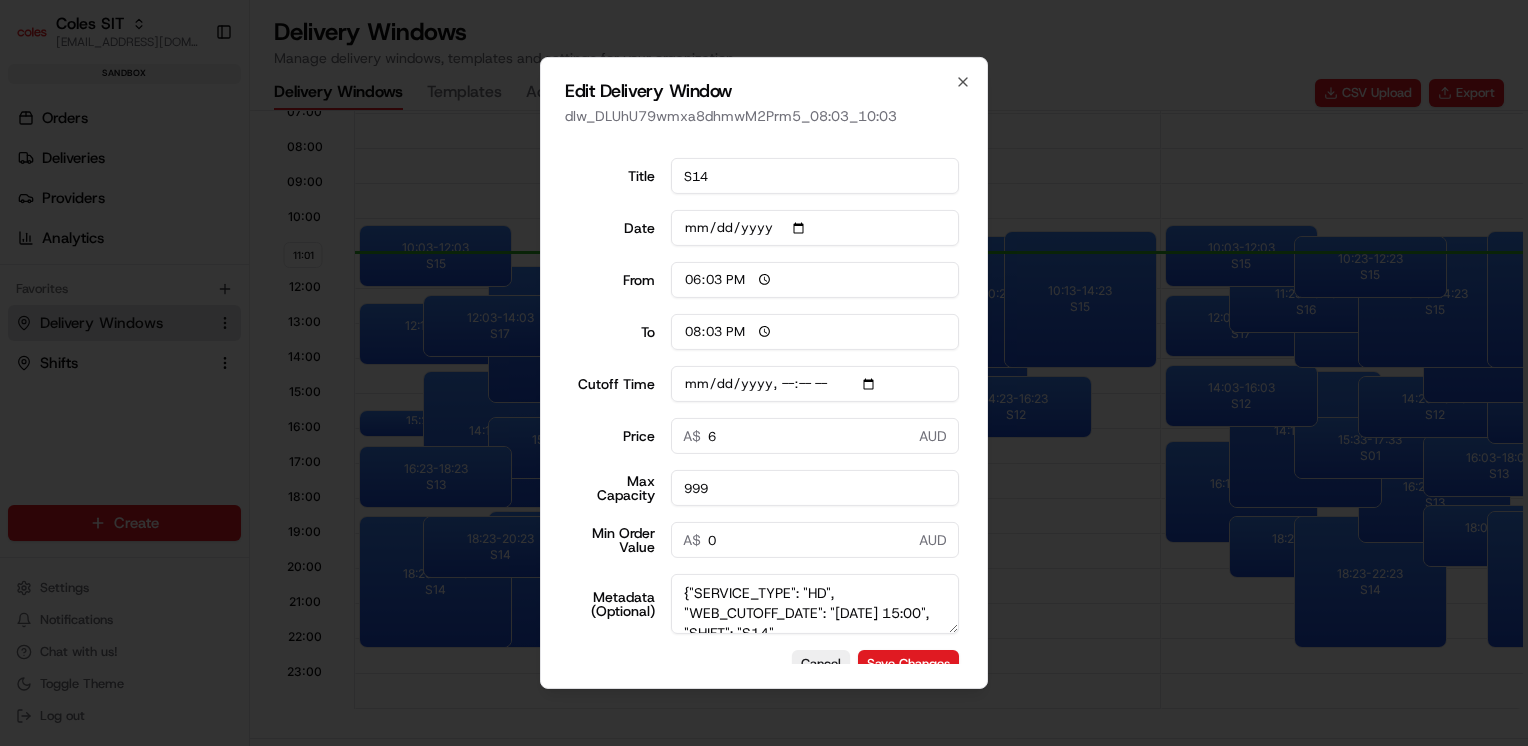 scroll, scrollTop: 29, scrollLeft: 0, axis: vertical 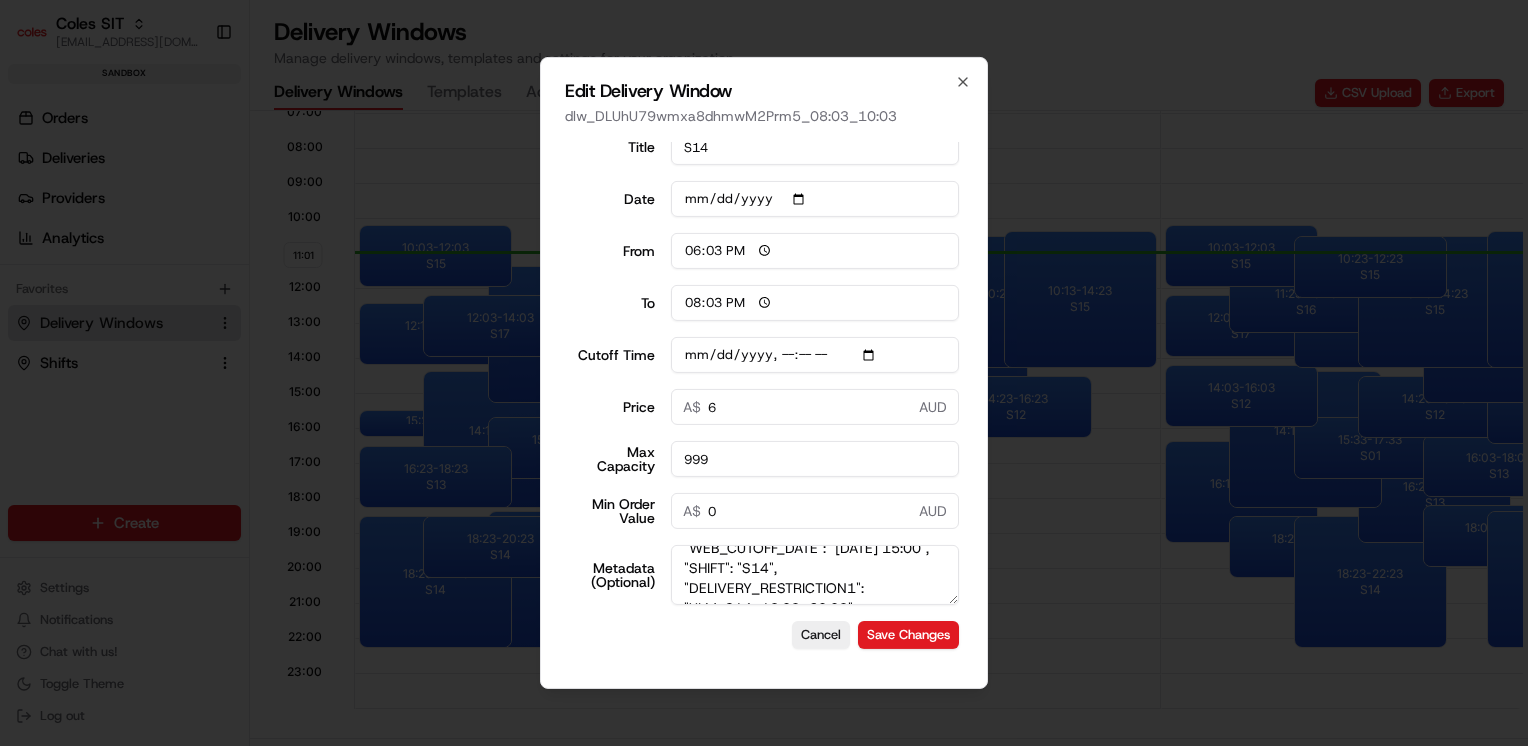type on "2025-07-14T15:10" 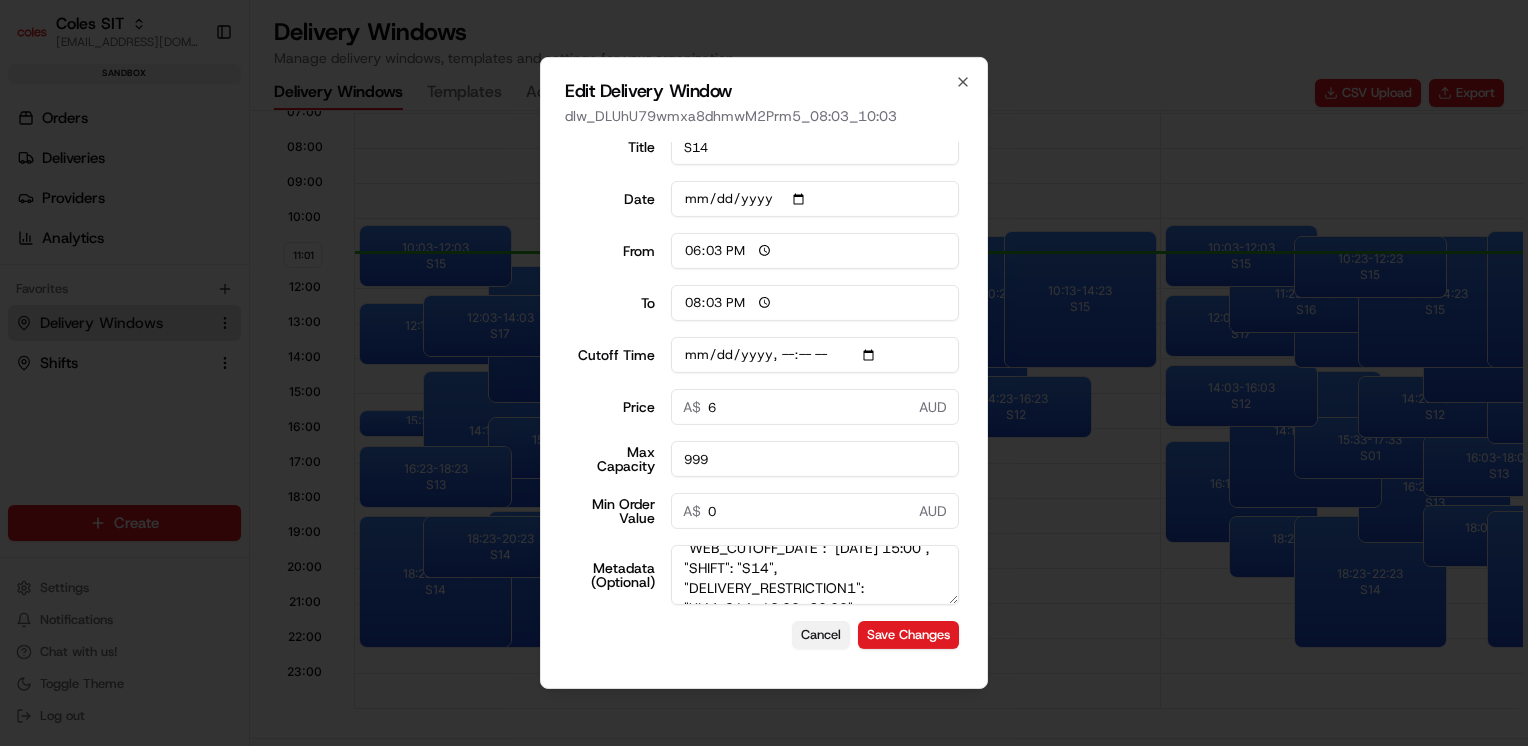 click on "Cancel" at bounding box center [821, 635] 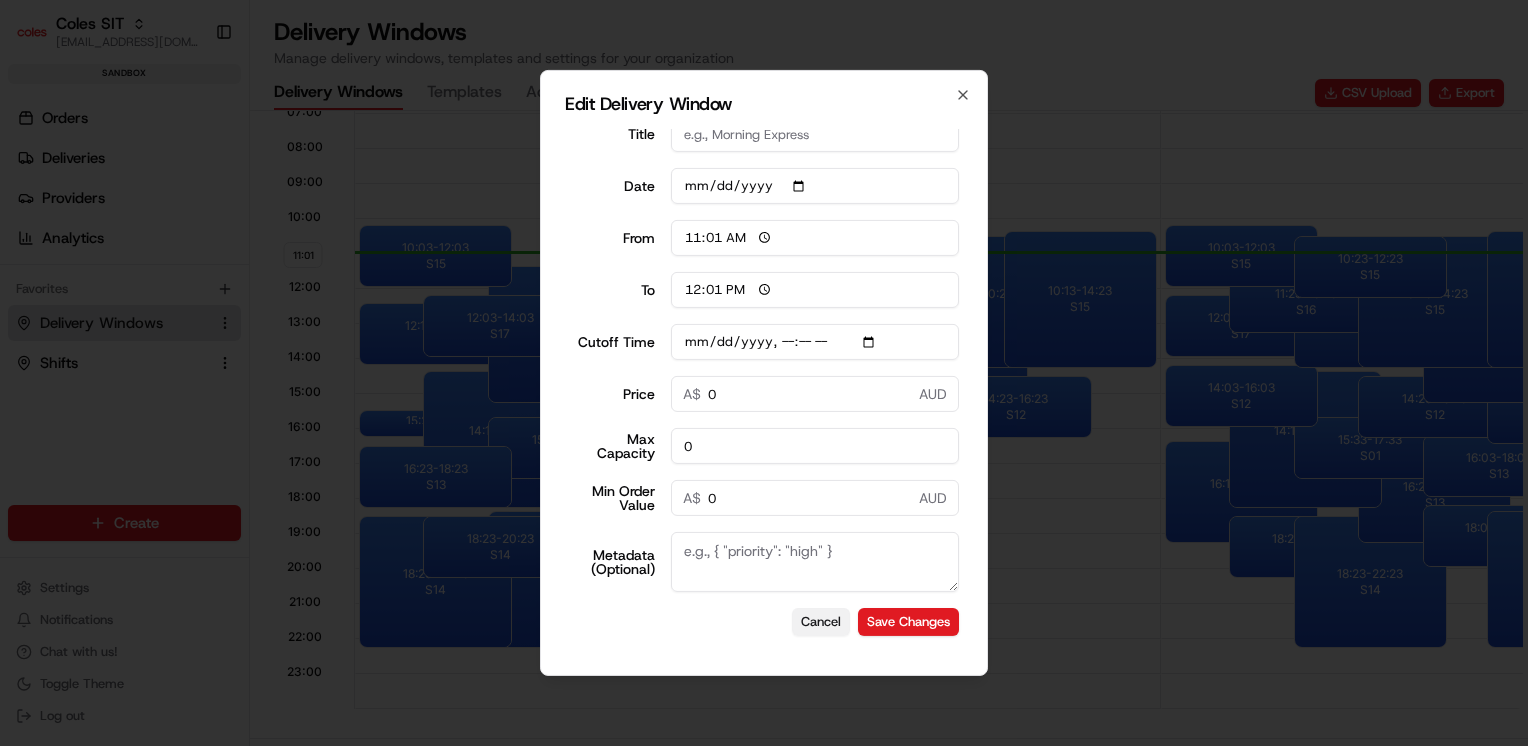 scroll, scrollTop: 0, scrollLeft: 0, axis: both 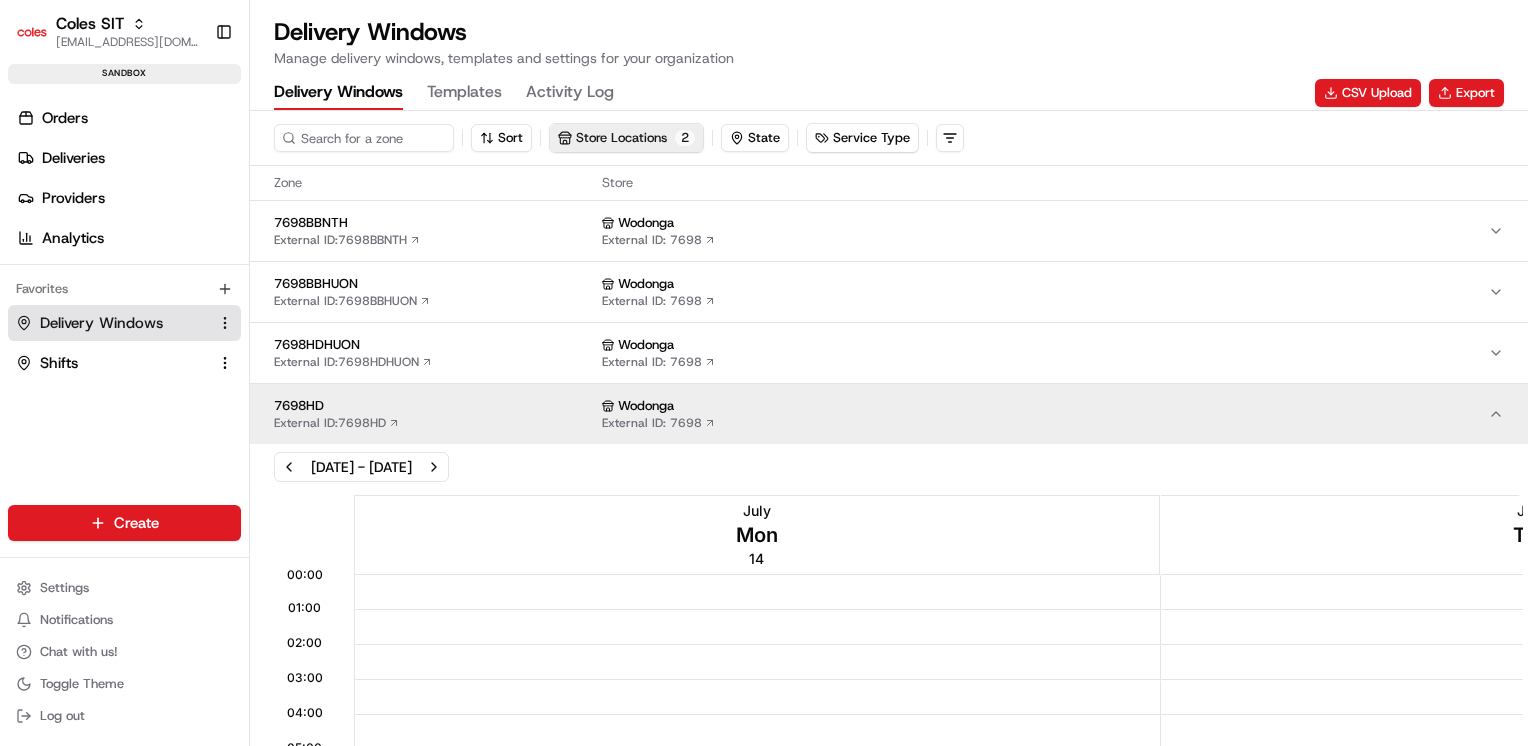 click on "Store Locations 2" at bounding box center (626, 138) 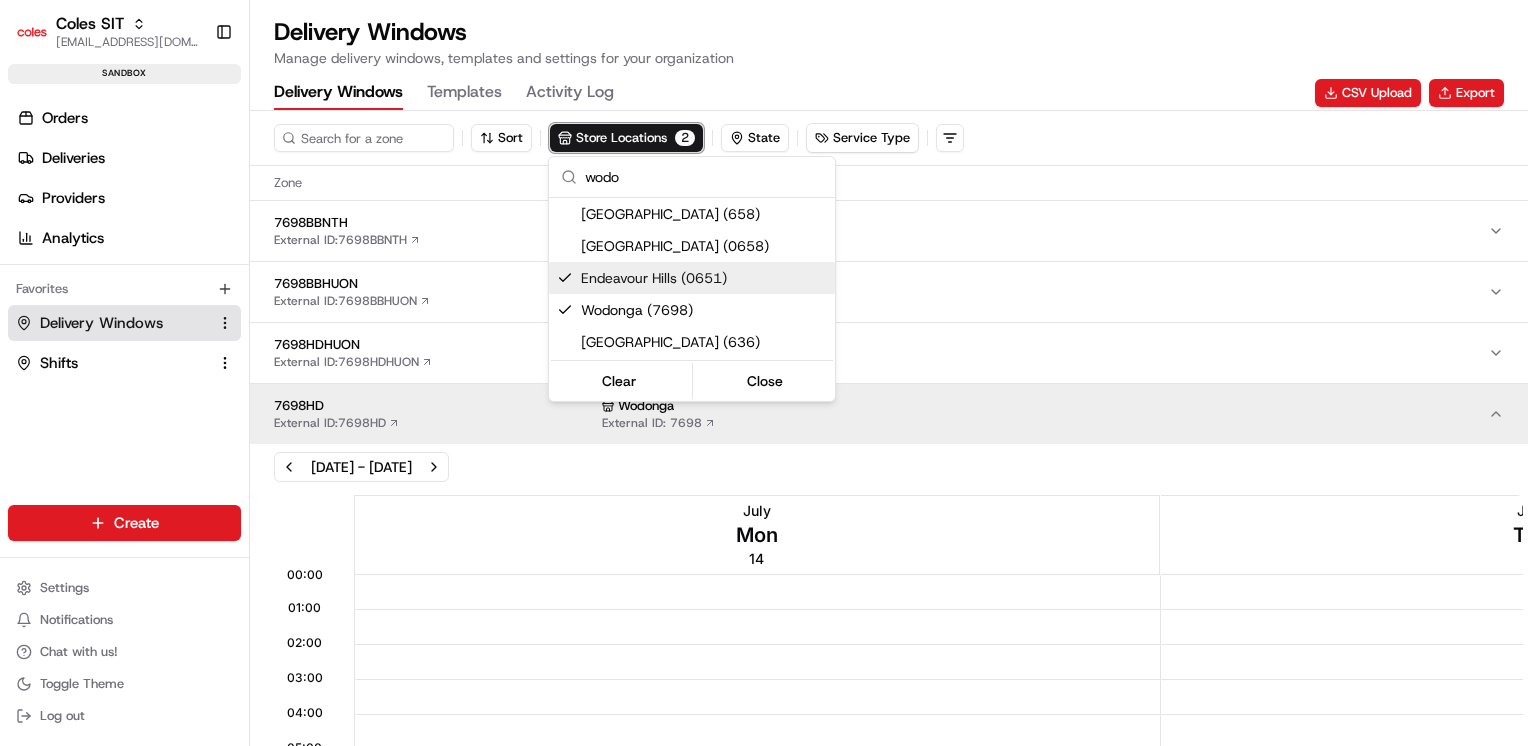 click at bounding box center (565, 278) 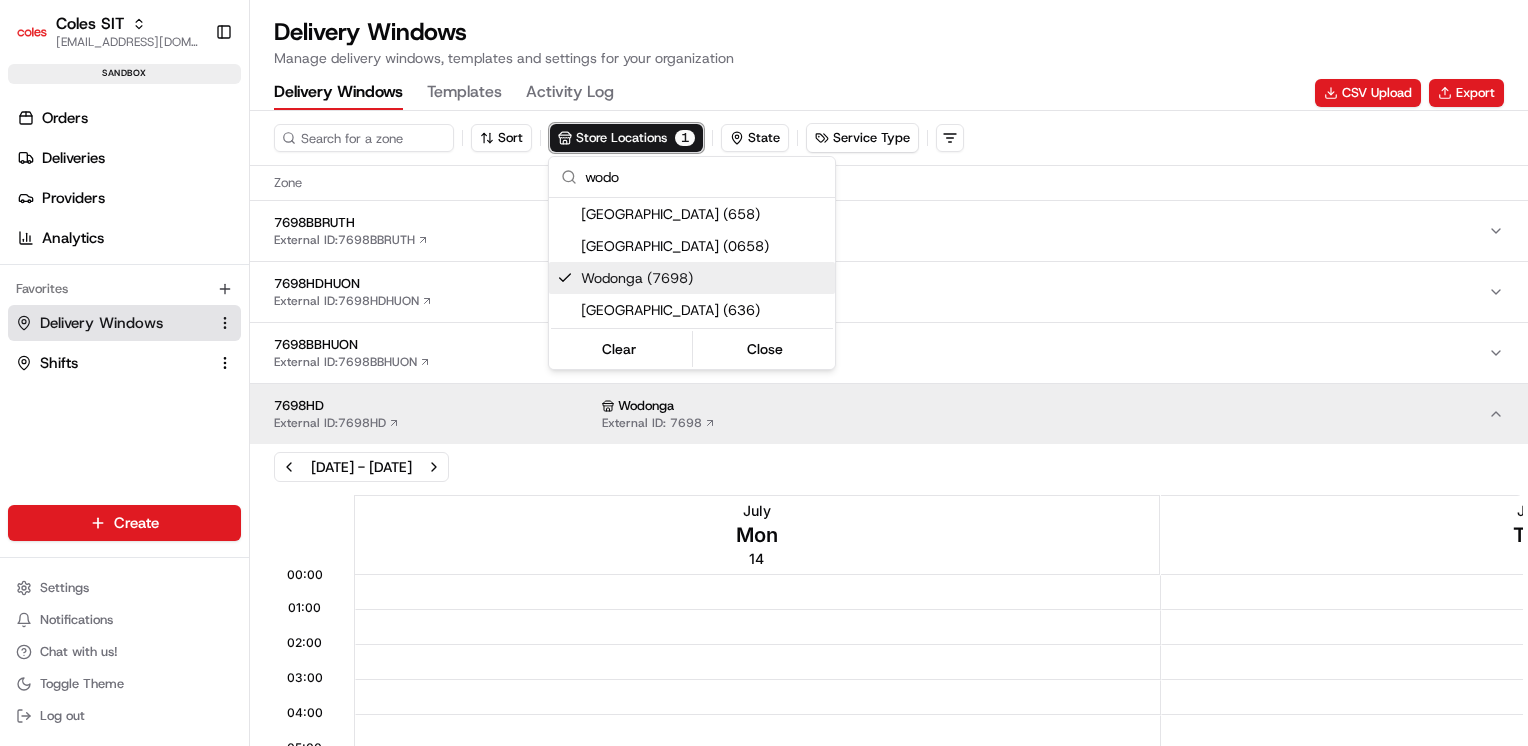 click at bounding box center (565, 278) 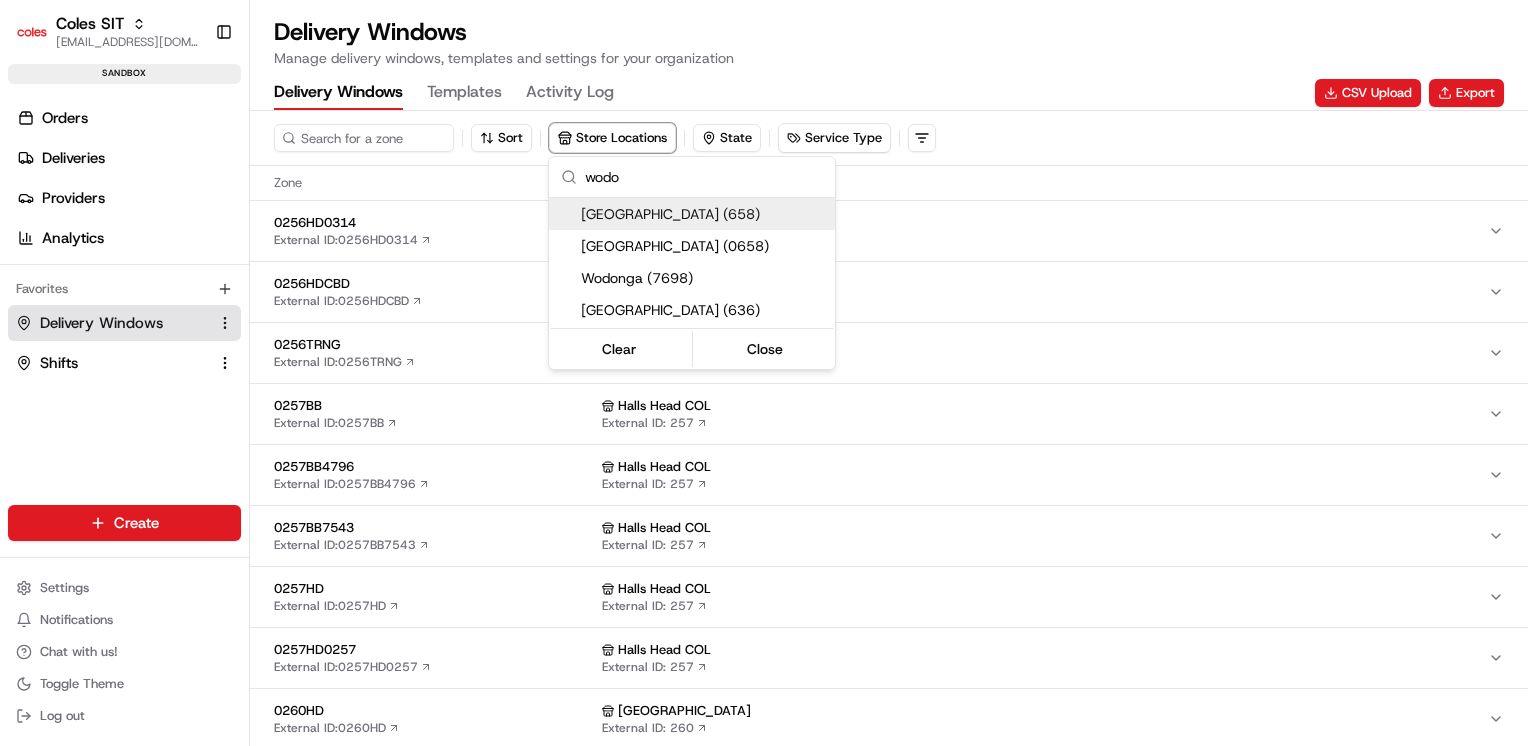 click on "wodo" at bounding box center (704, 177) 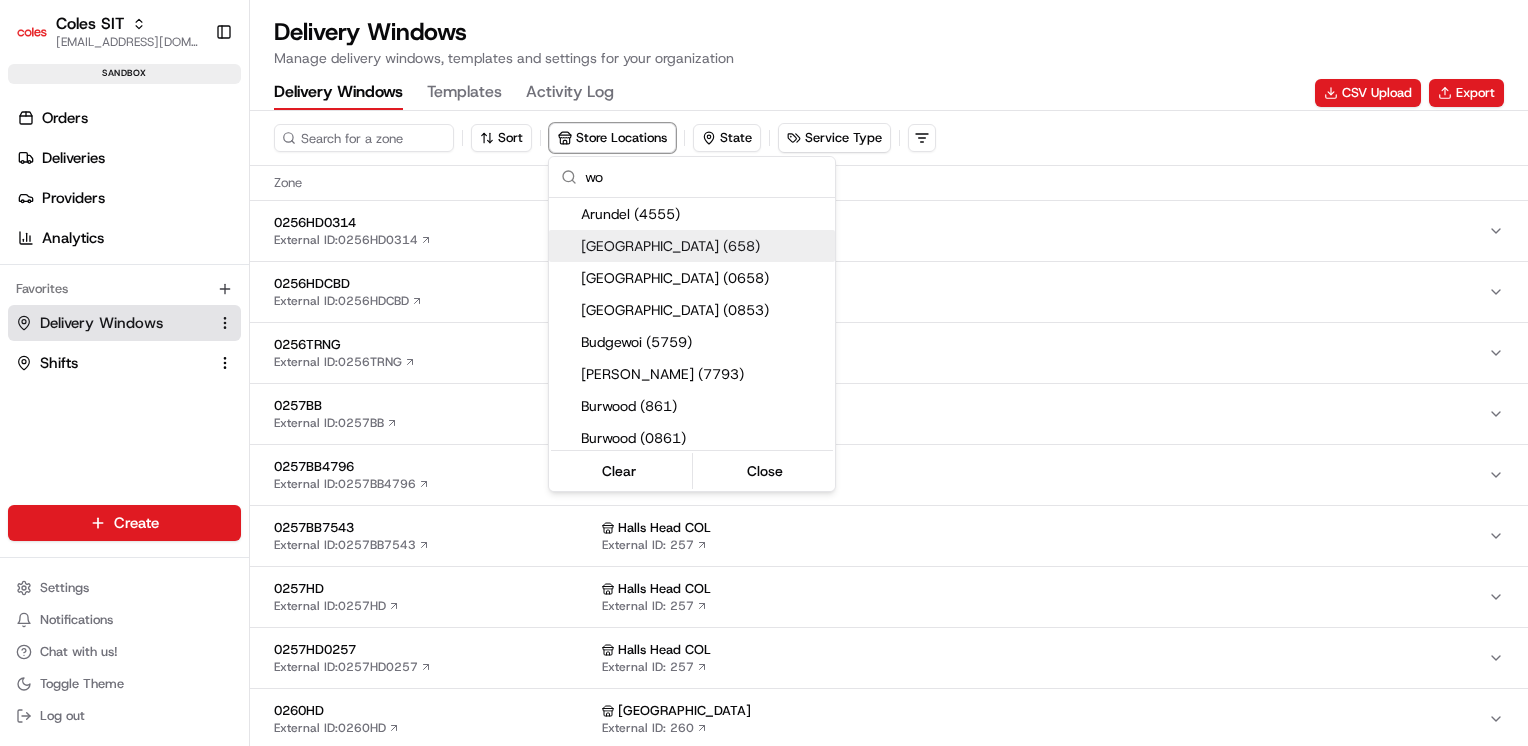type on "w" 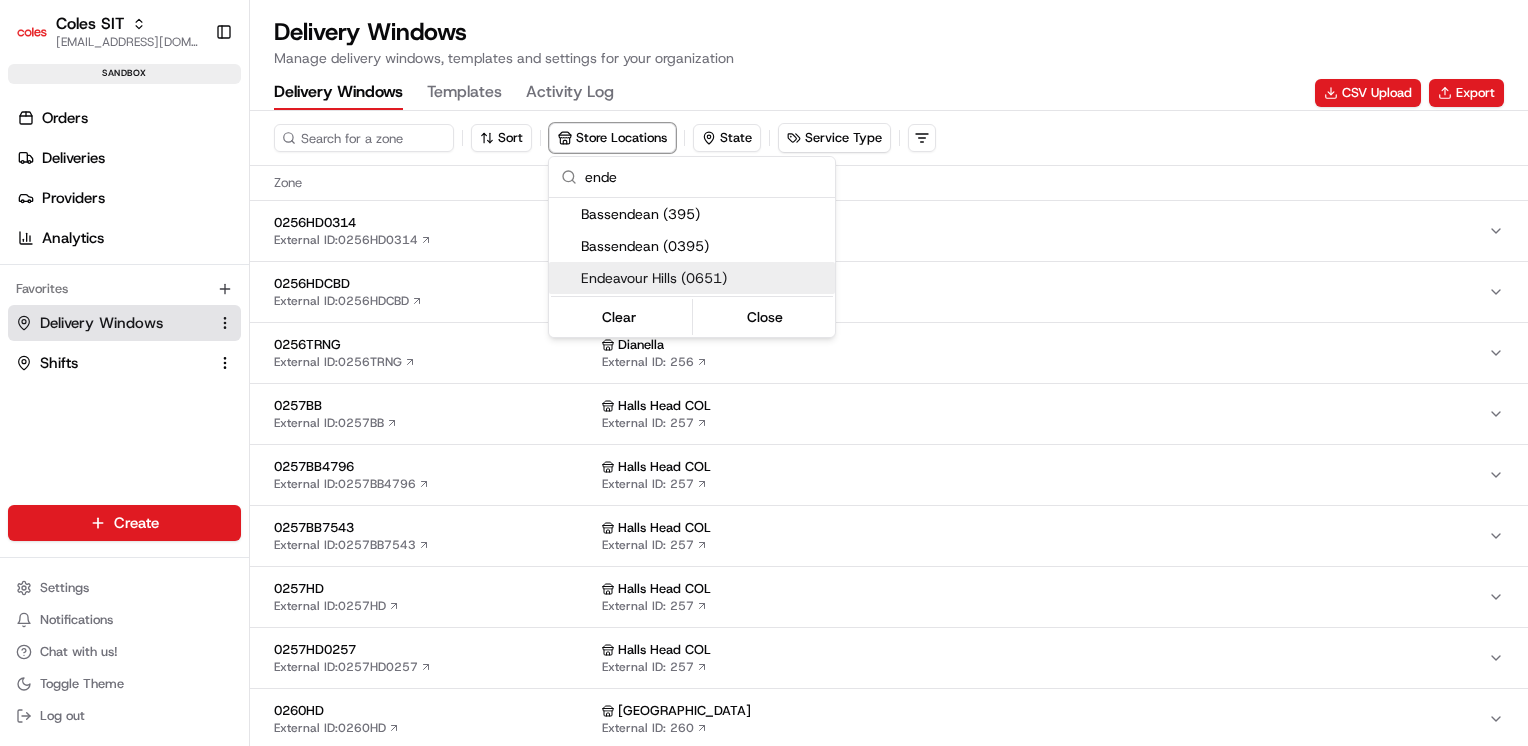type on "ende" 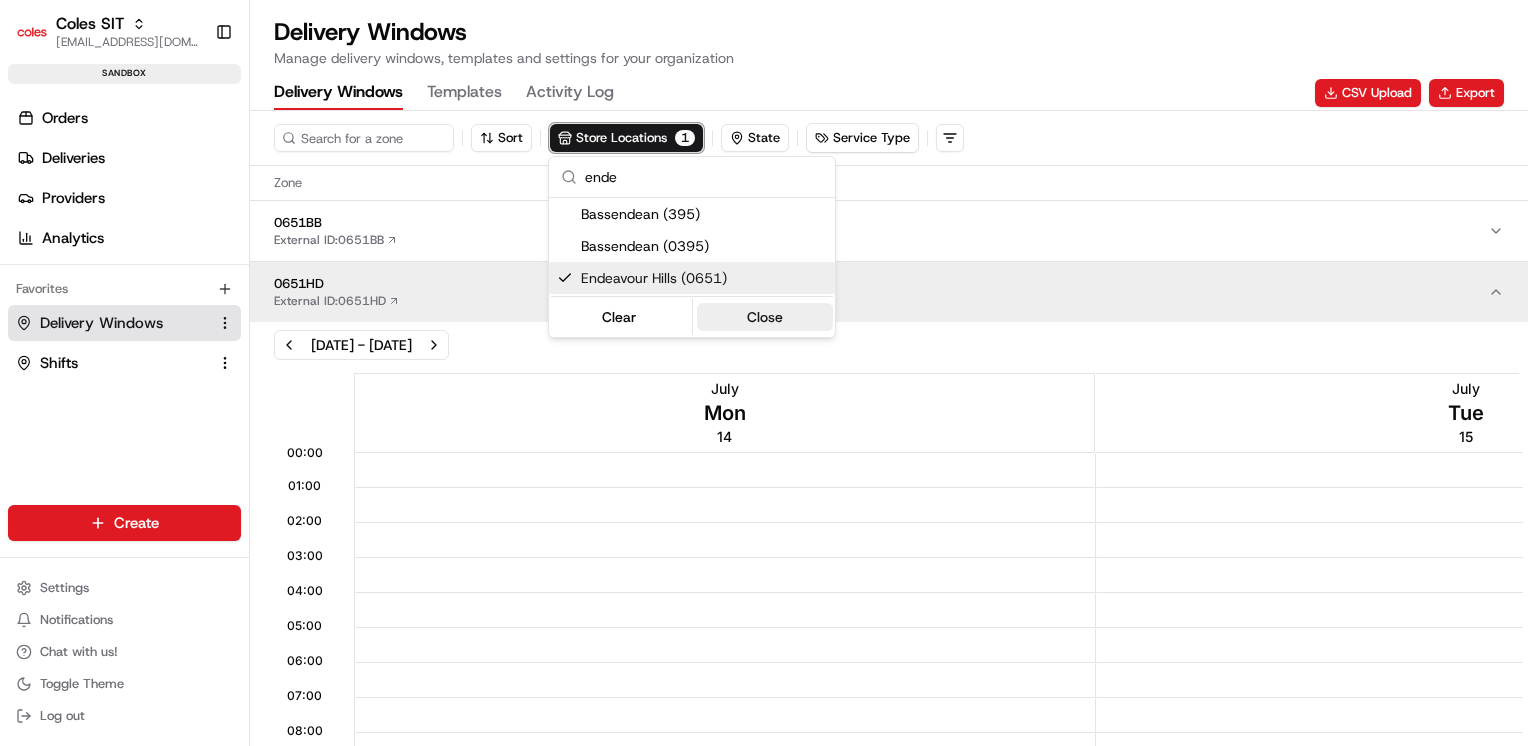 click on "Close" at bounding box center (765, 317) 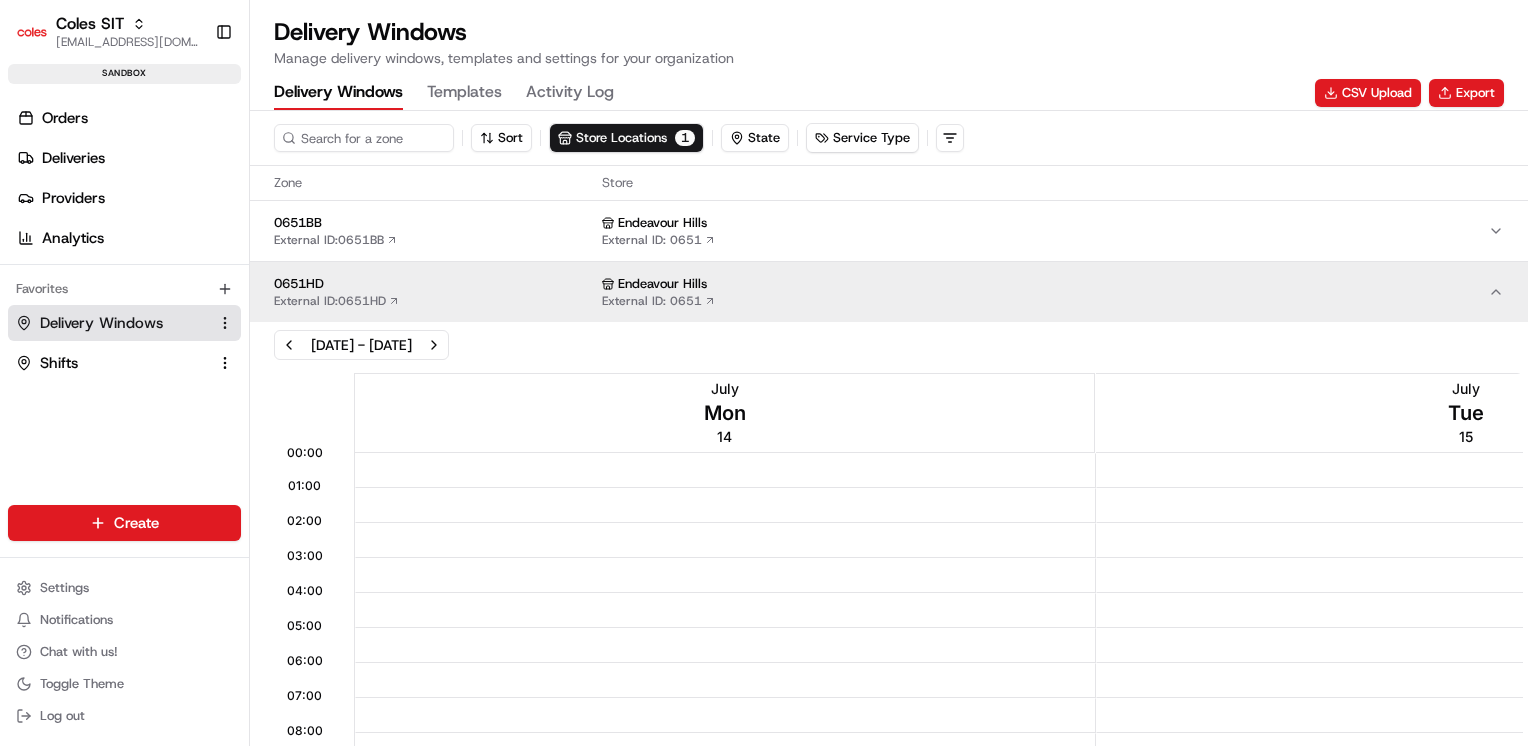 scroll, scrollTop: 0, scrollLeft: 0, axis: both 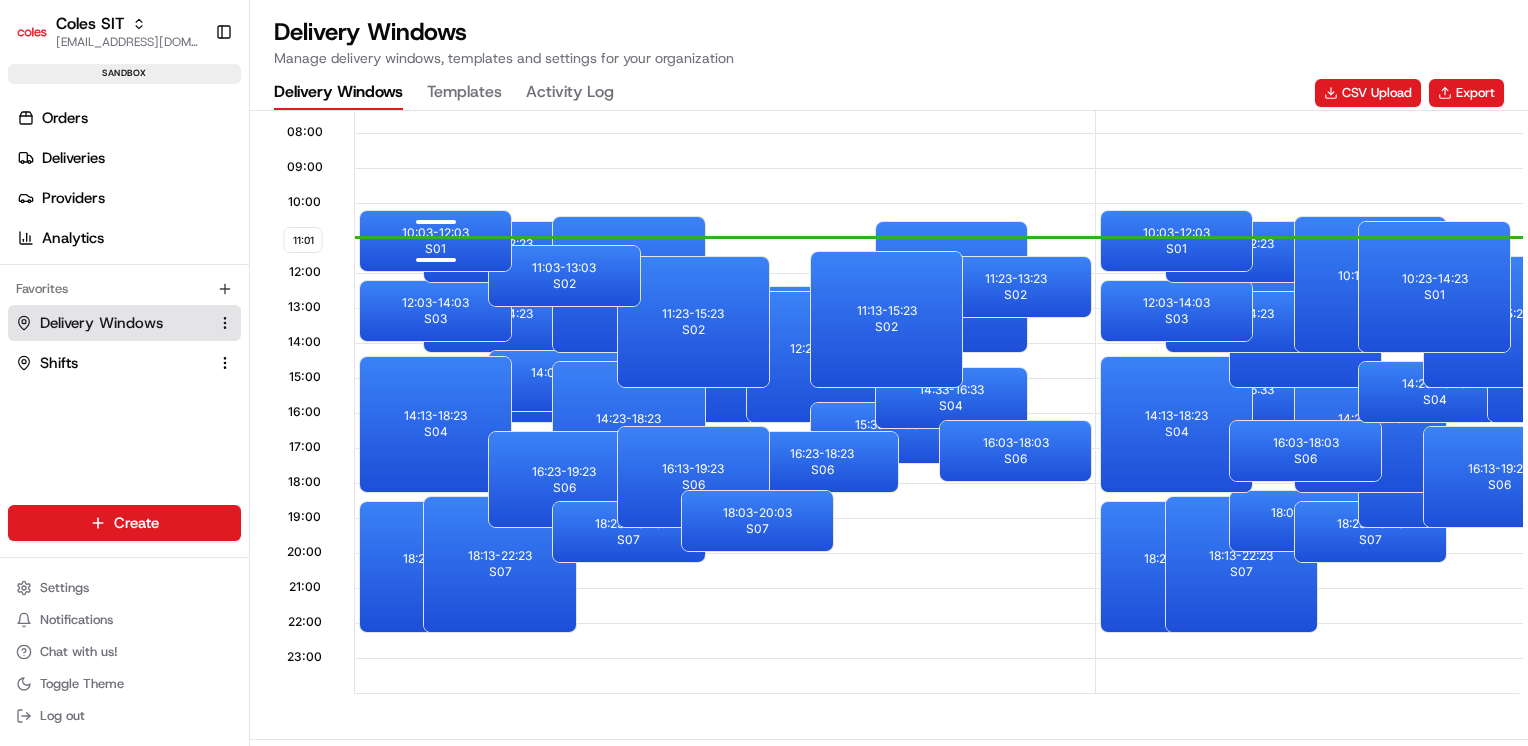 click on "10:03  -  12:03 S01" at bounding box center (435, 241) 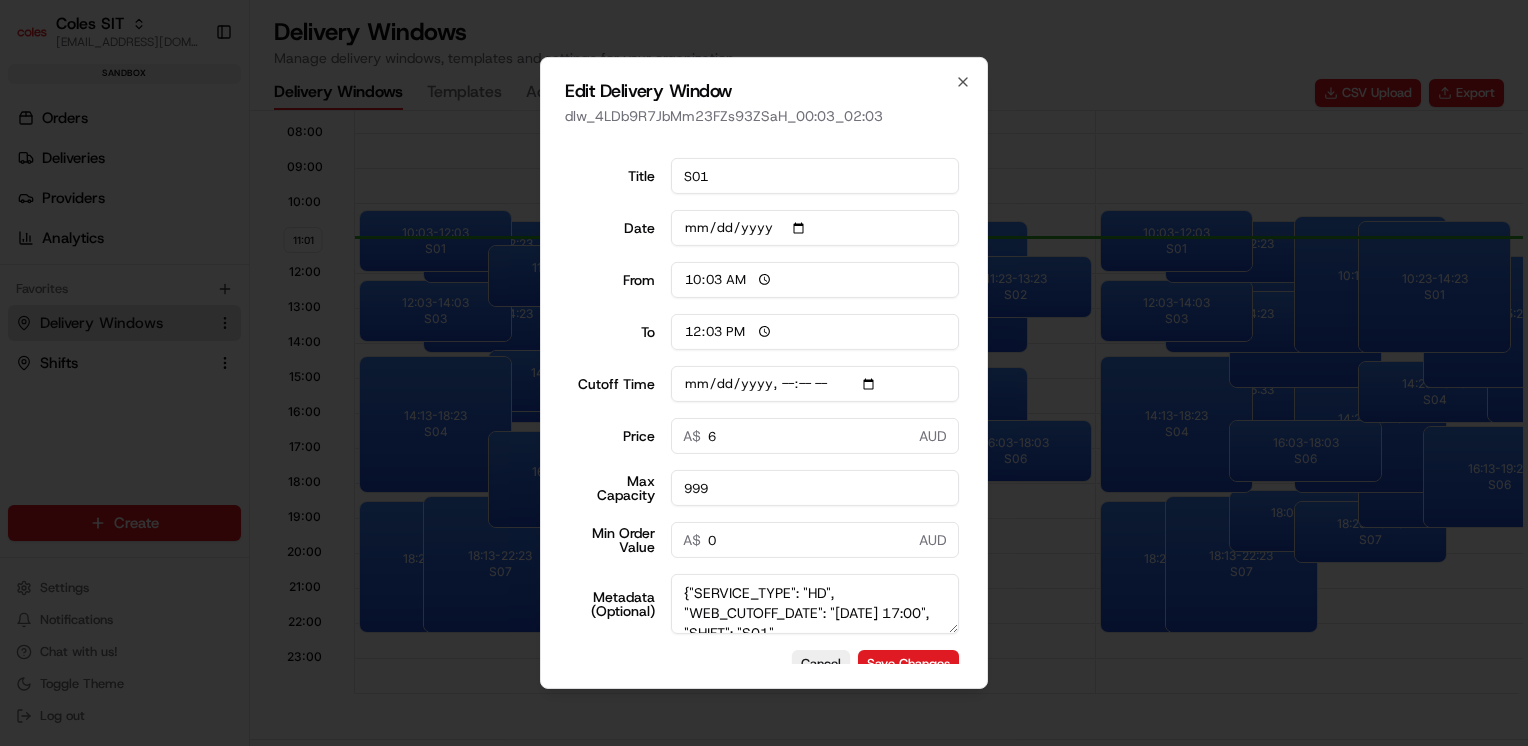 scroll, scrollTop: 29, scrollLeft: 0, axis: vertical 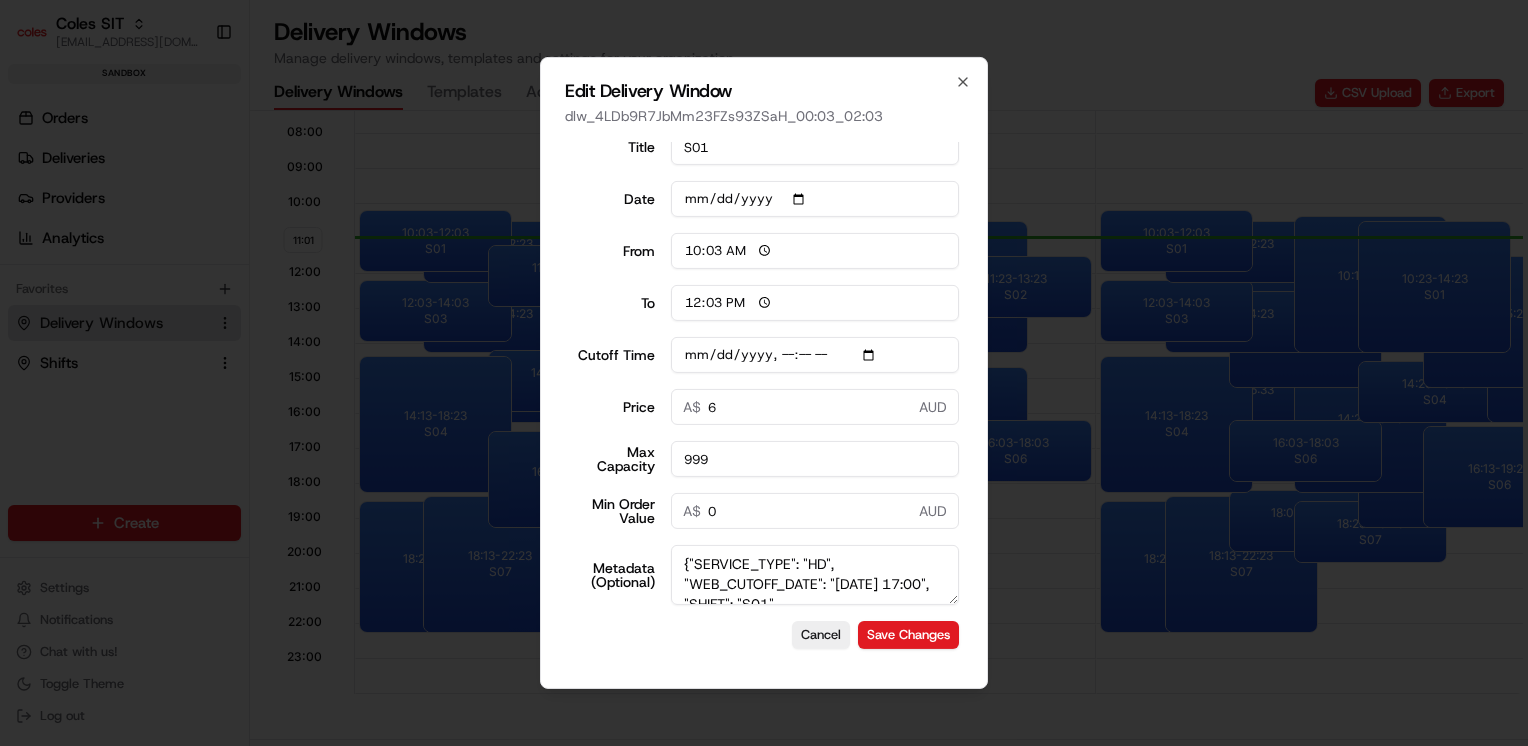 type on "2025-07-13T17:10" 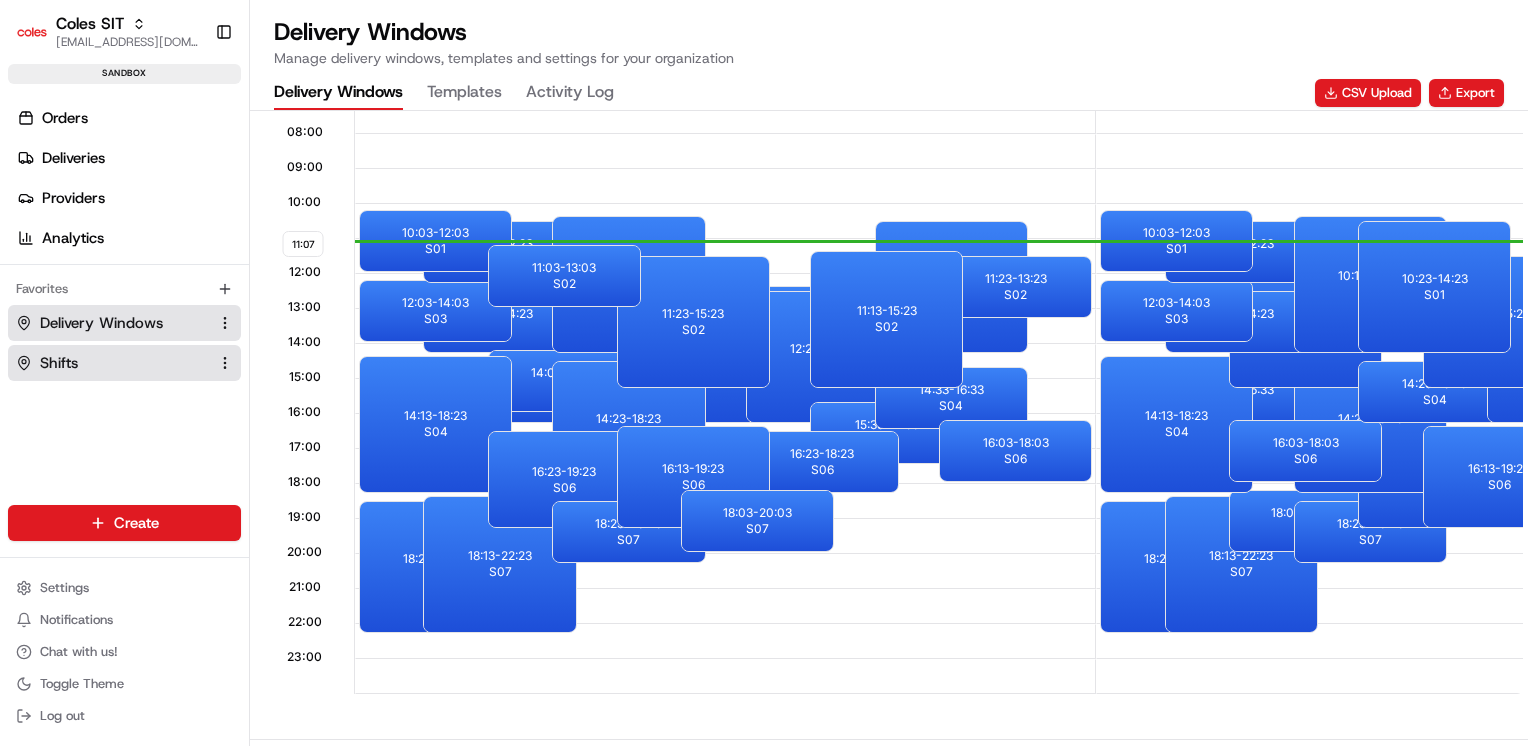 click on "Shifts" at bounding box center (59, 363) 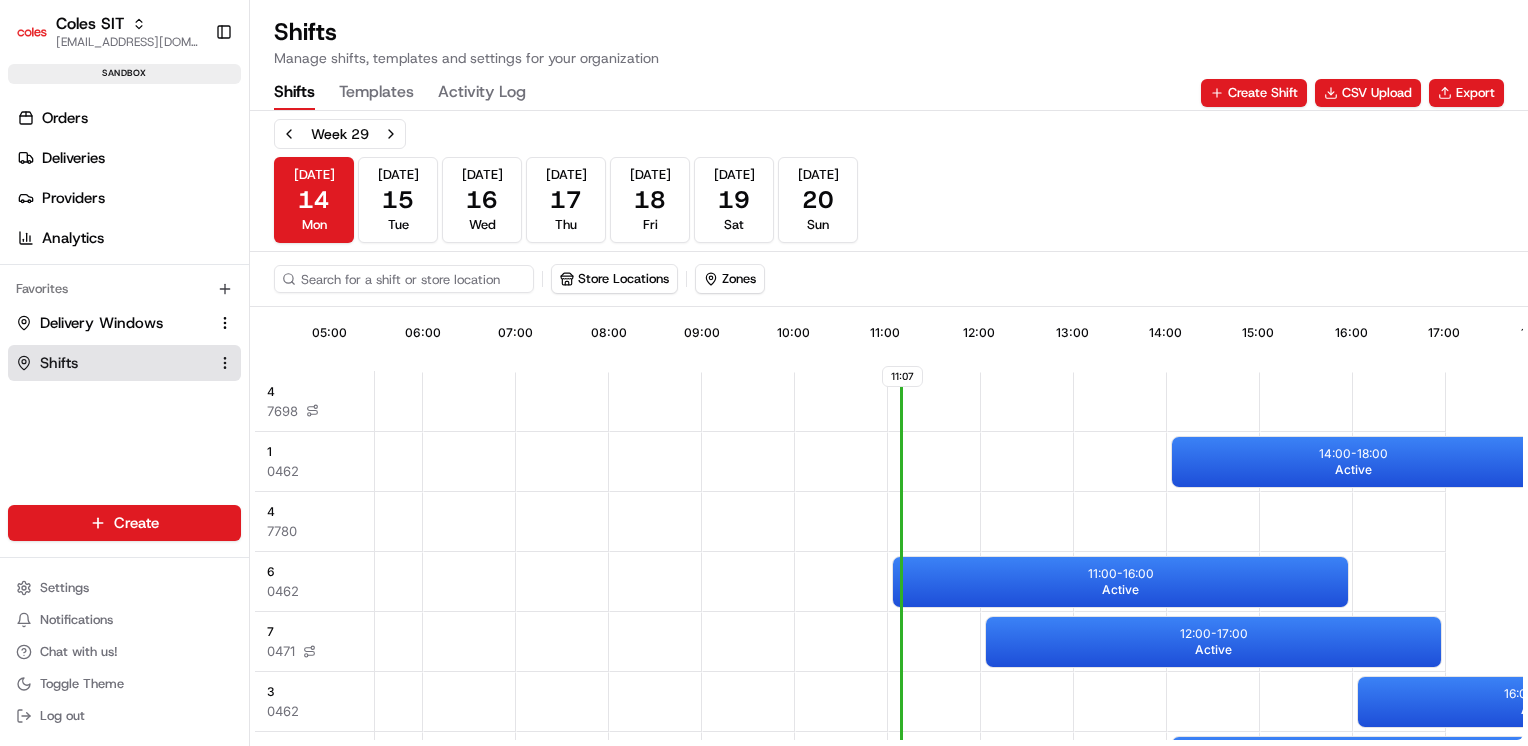 scroll, scrollTop: 0, scrollLeft: 559, axis: horizontal 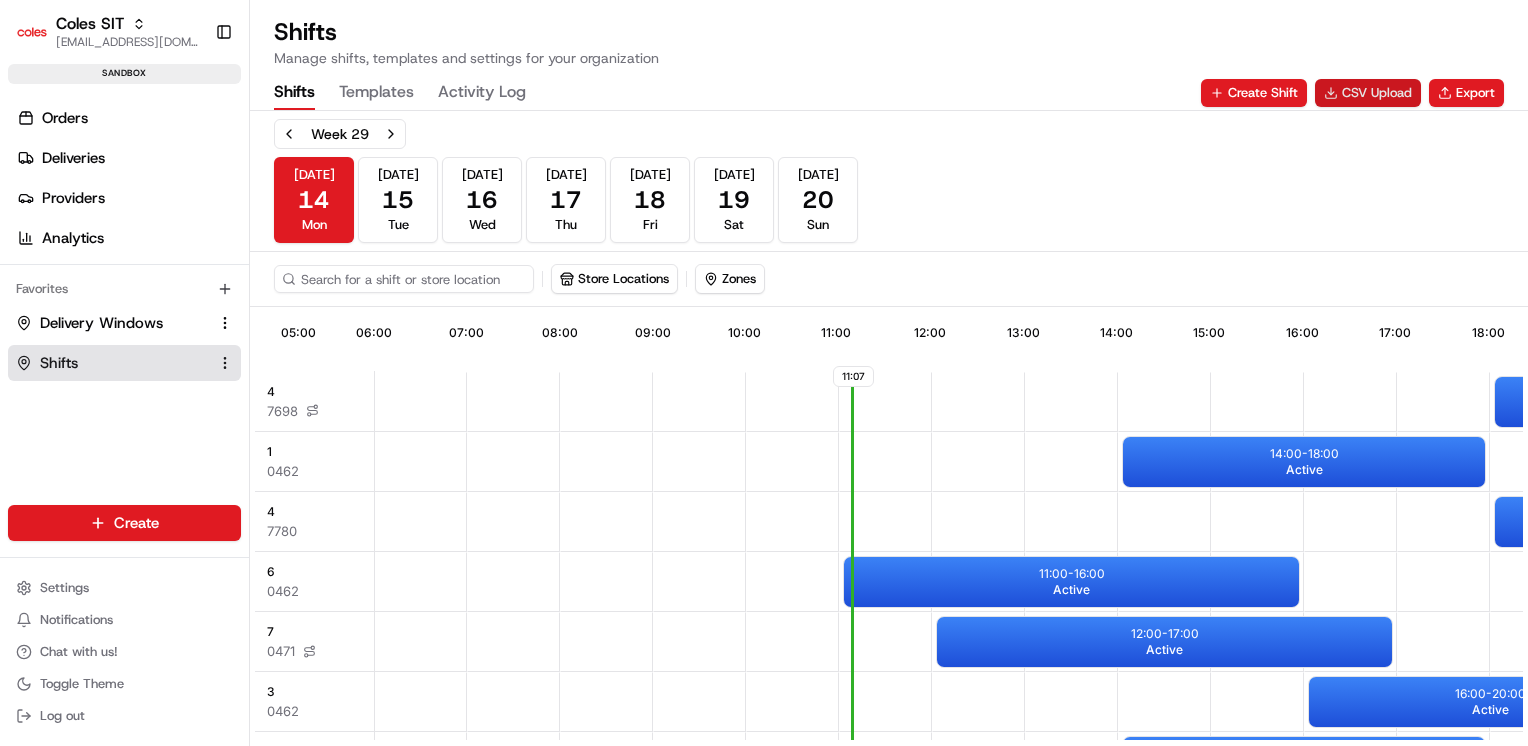 click on "CSV Upload" at bounding box center (1368, 93) 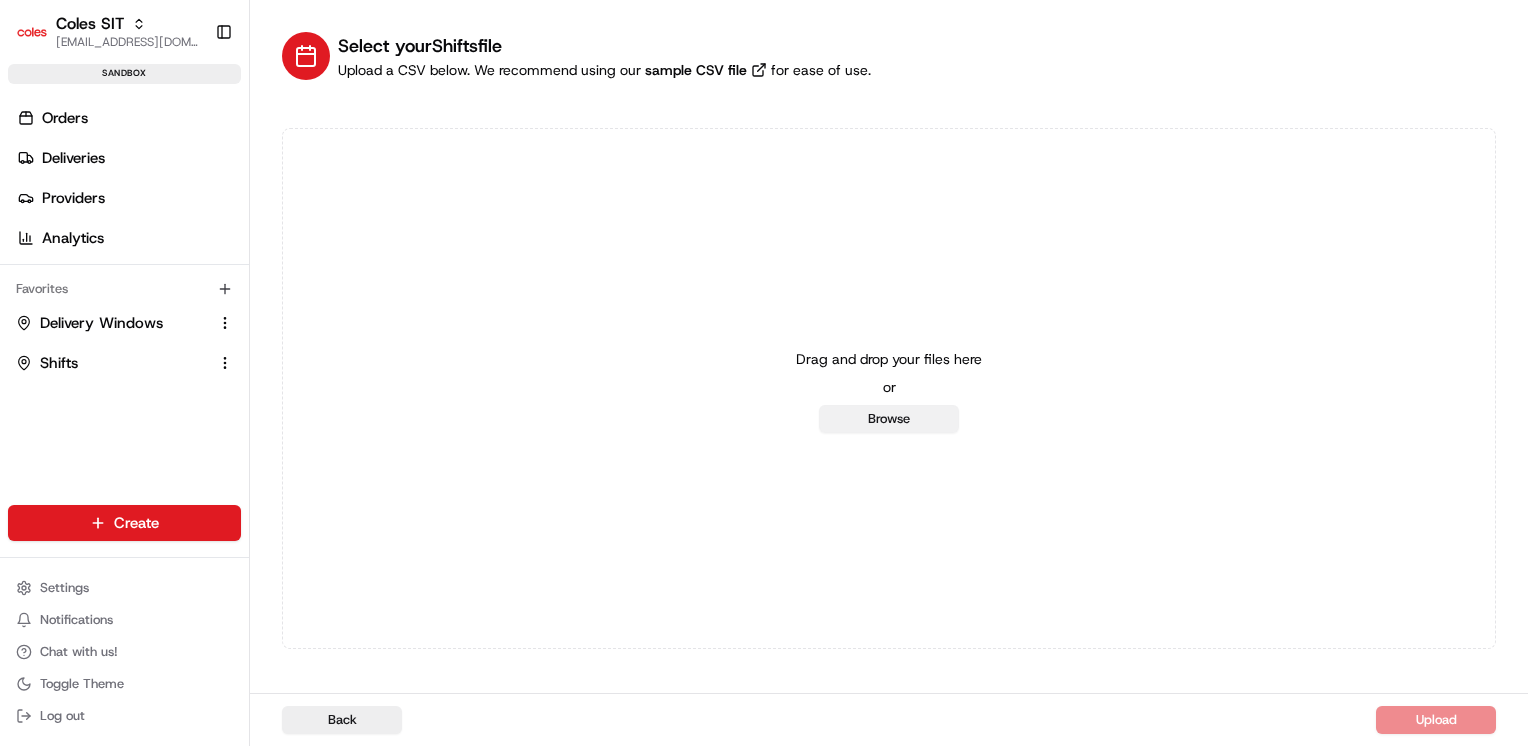 click on "Browse" at bounding box center [889, 419] 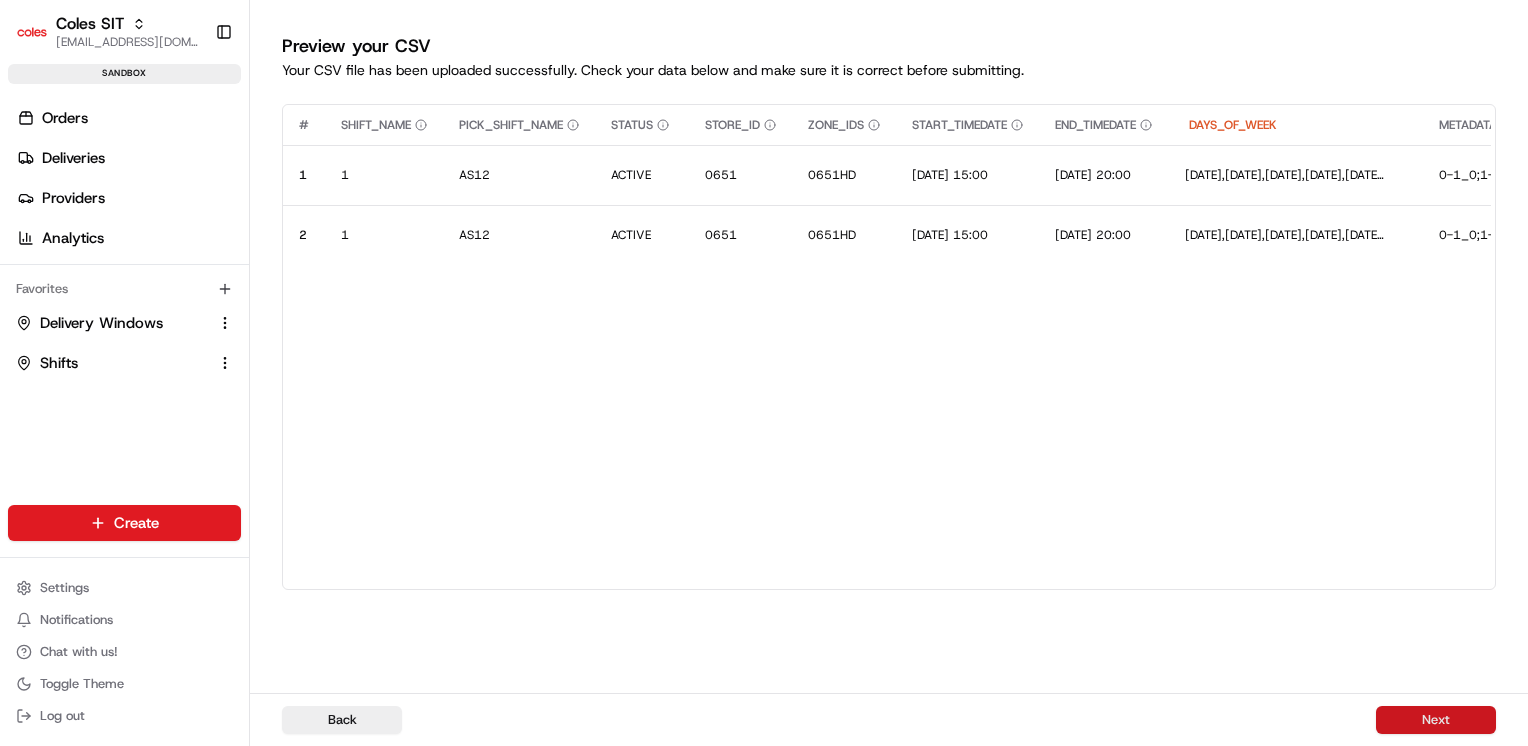 click on "Next" at bounding box center [1436, 720] 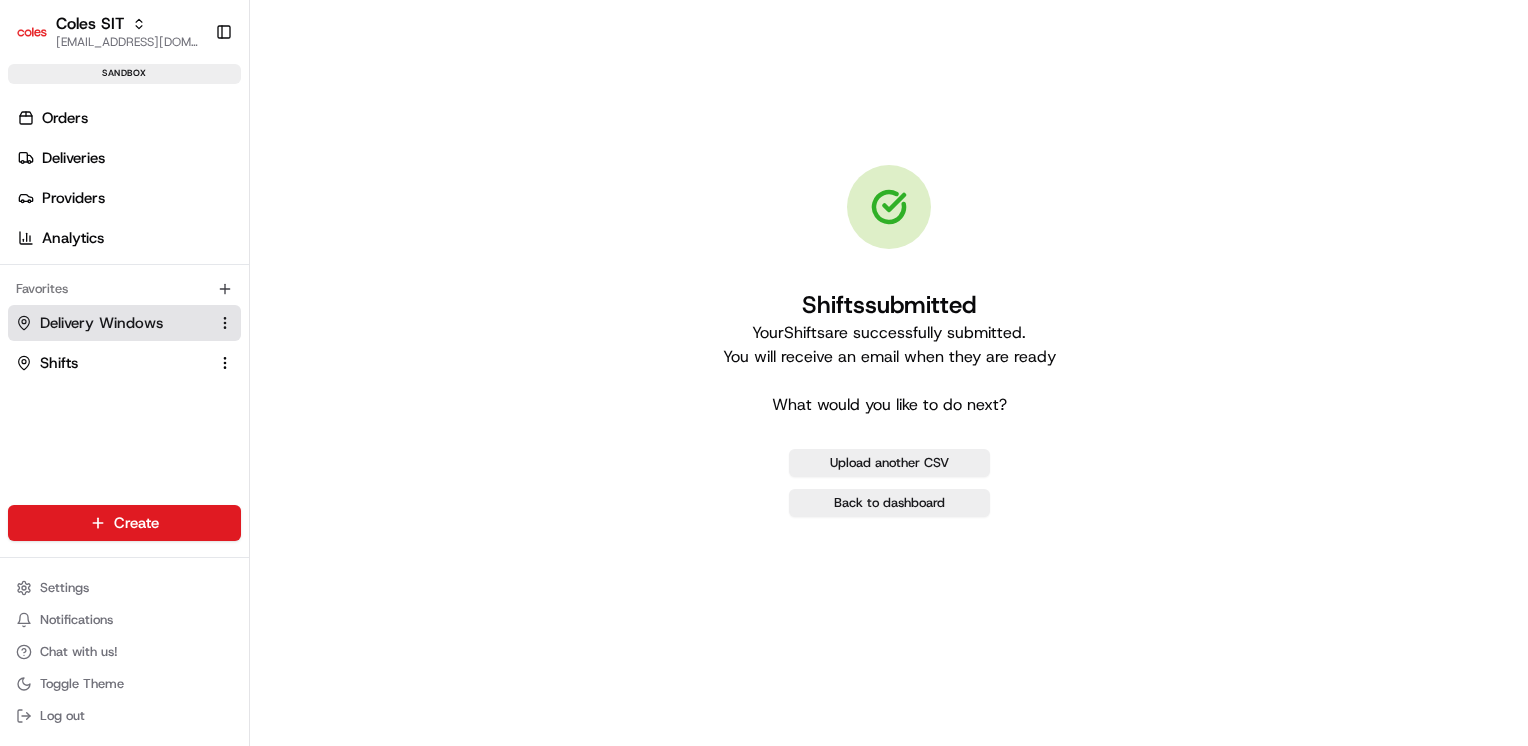 click on "Delivery Windows" at bounding box center (101, 323) 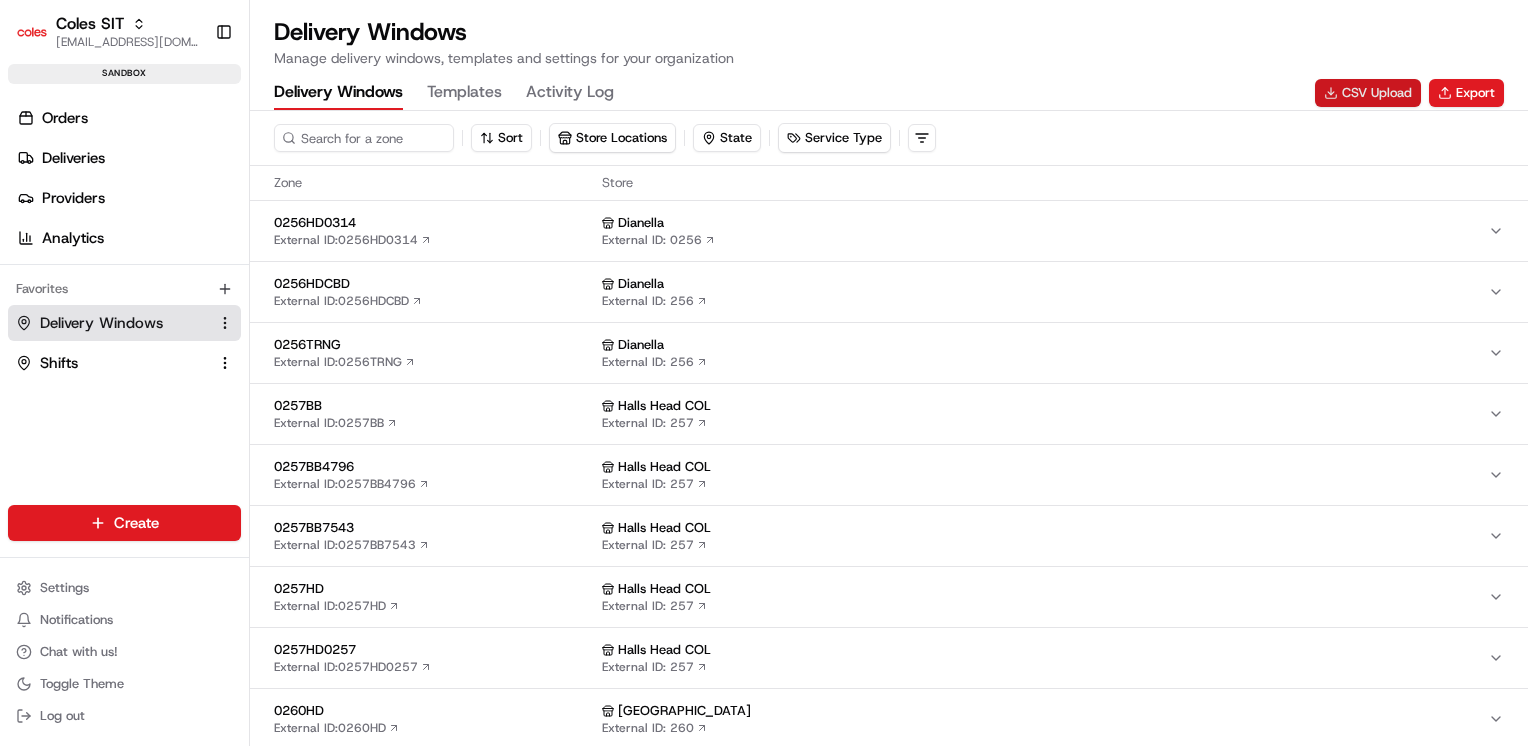 click on "CSV Upload" at bounding box center (1368, 93) 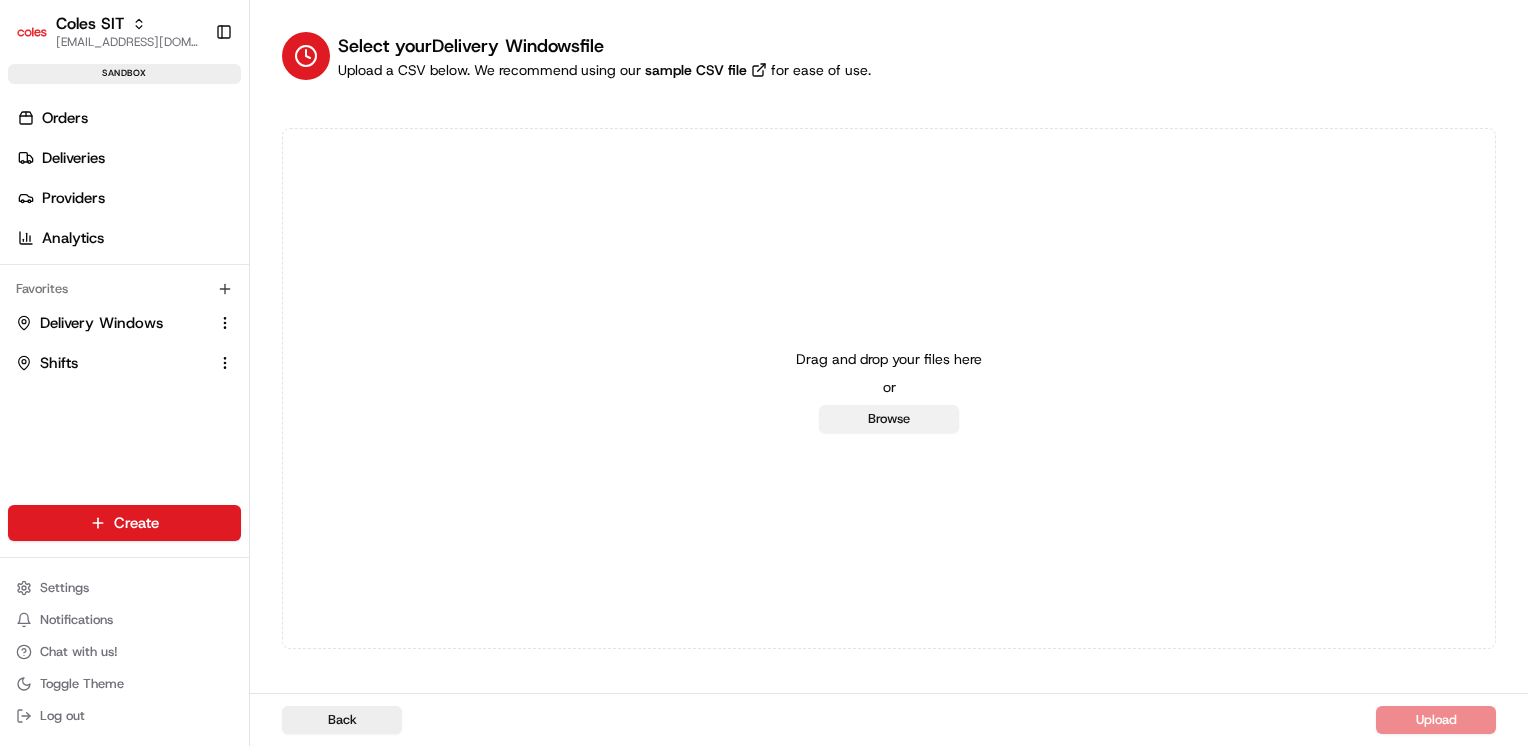 click on "Browse" at bounding box center (889, 419) 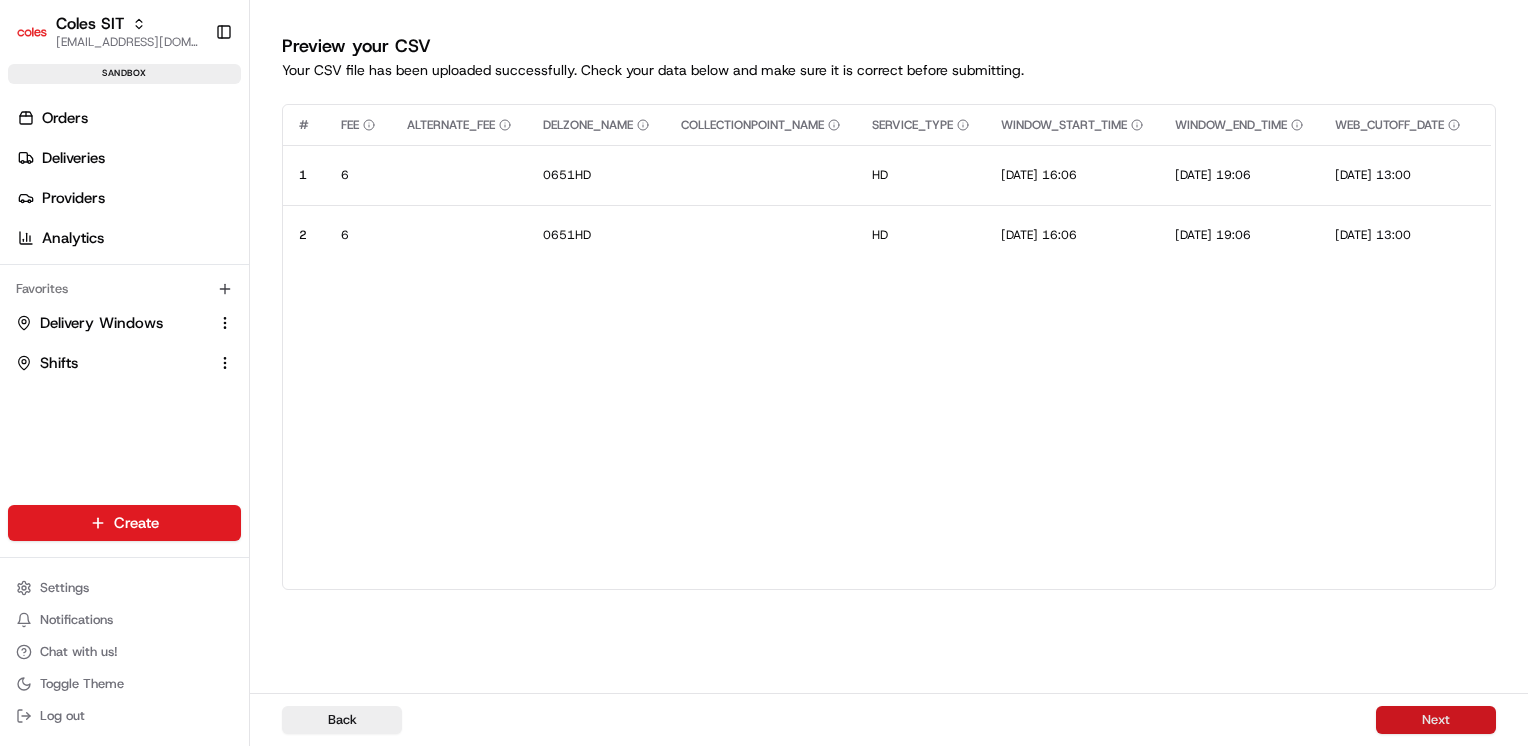 click on "Next" at bounding box center [1436, 720] 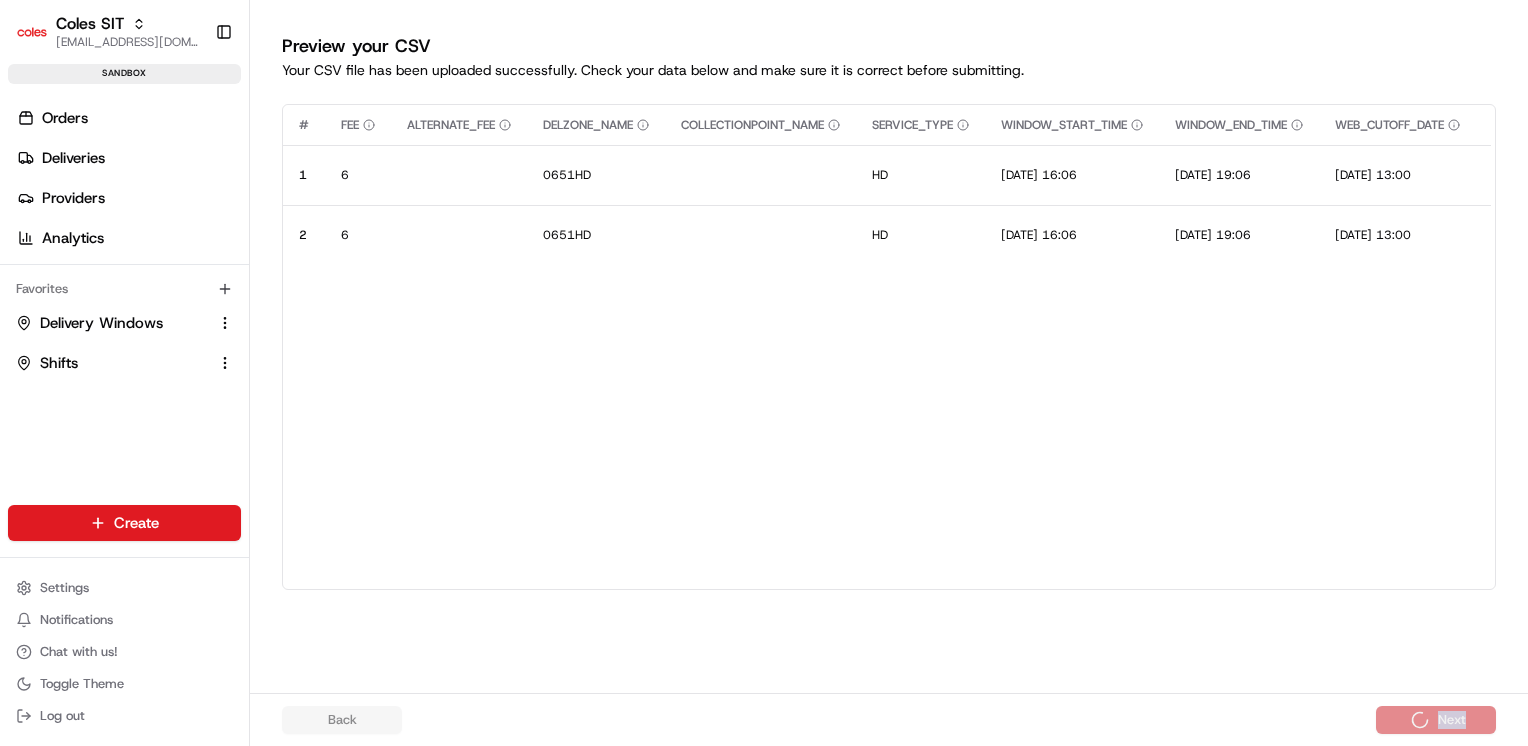 click on "Back Next" at bounding box center [889, 719] 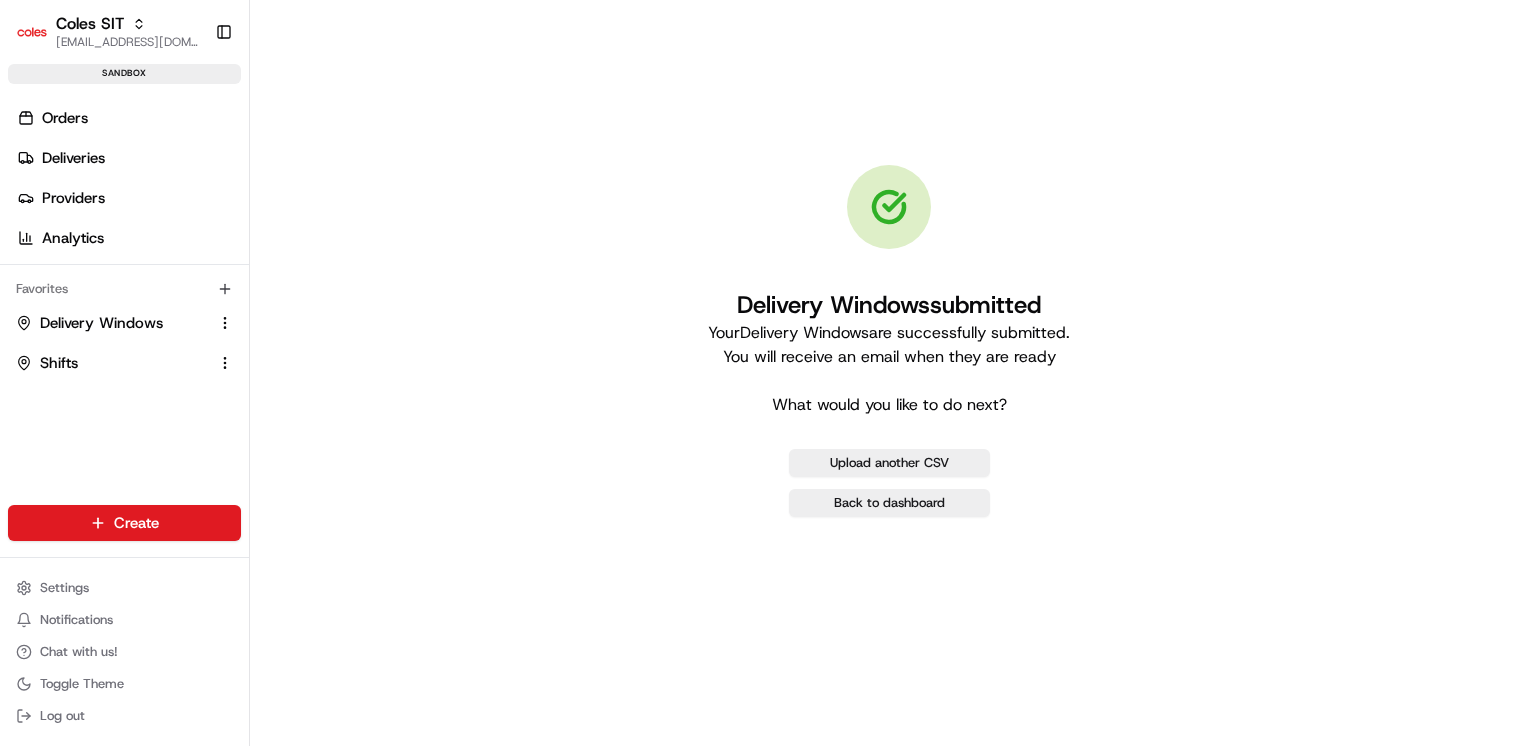 click on "Delivery Windows  submitted Your  Delivery Windows  are successfully submitted.  You will receive an email when they are ready    What would you like to do next? Upload another CSV Back to dashboard" at bounding box center (889, 340) 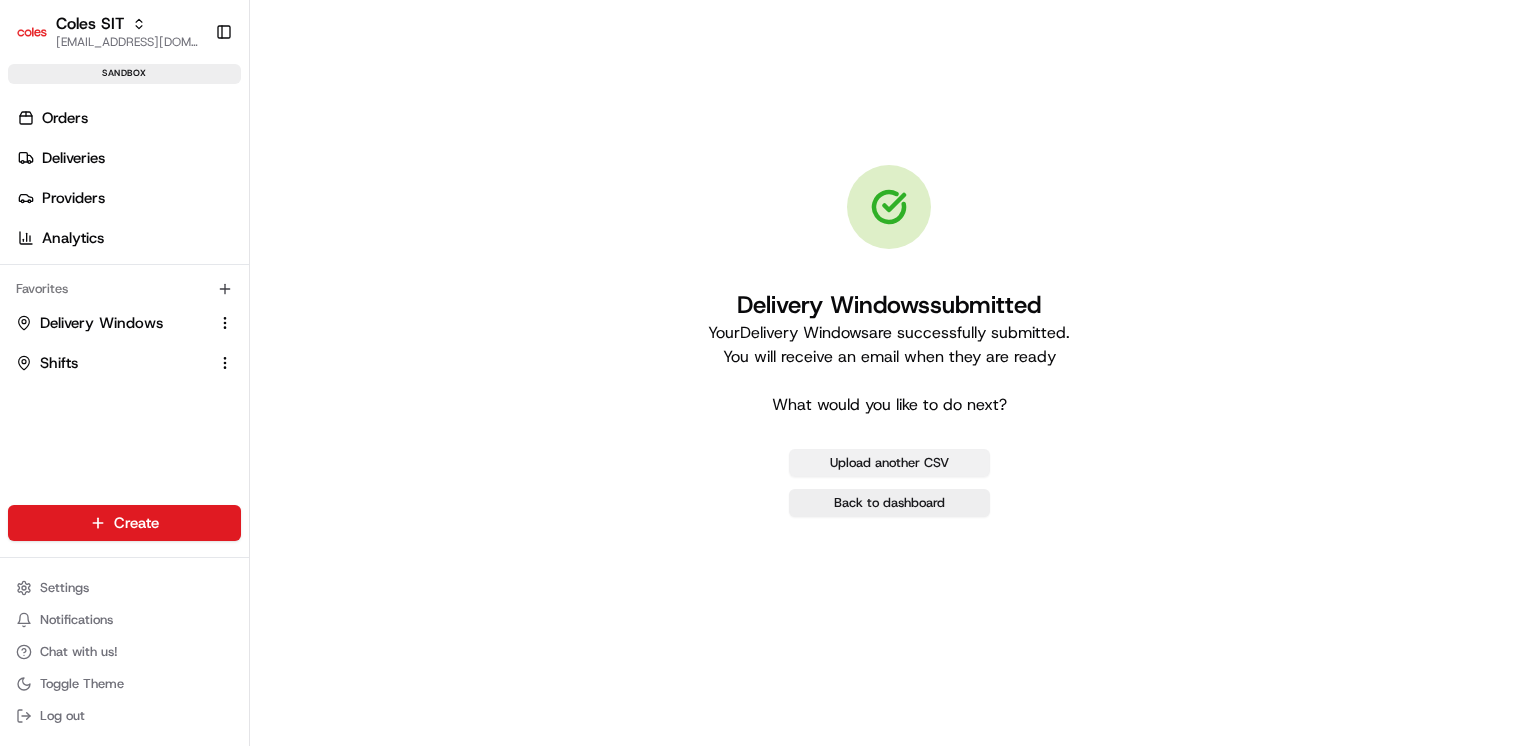 click on "Upload another CSV" at bounding box center [889, 463] 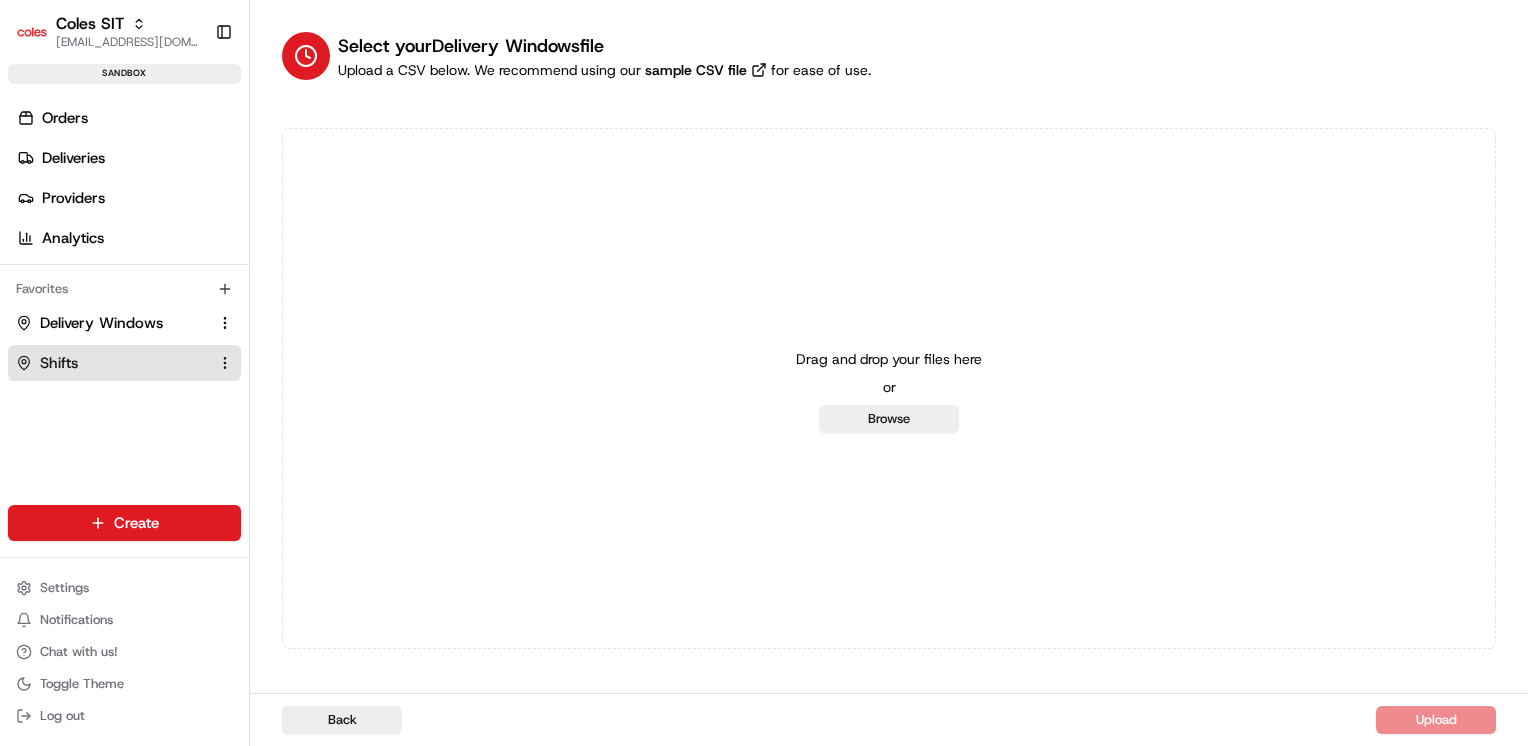 click on "Shifts" at bounding box center [124, 363] 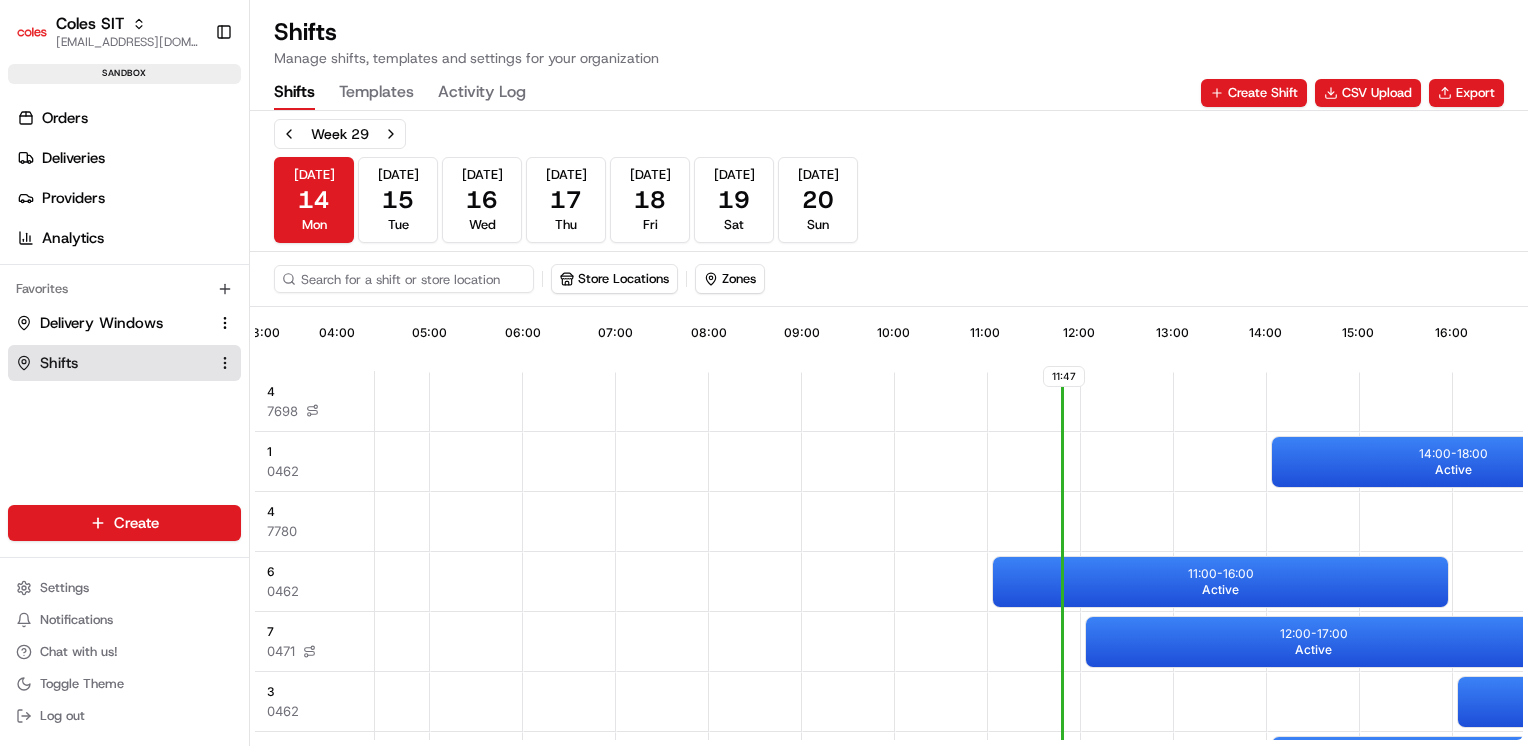 scroll, scrollTop: 0, scrollLeft: 559, axis: horizontal 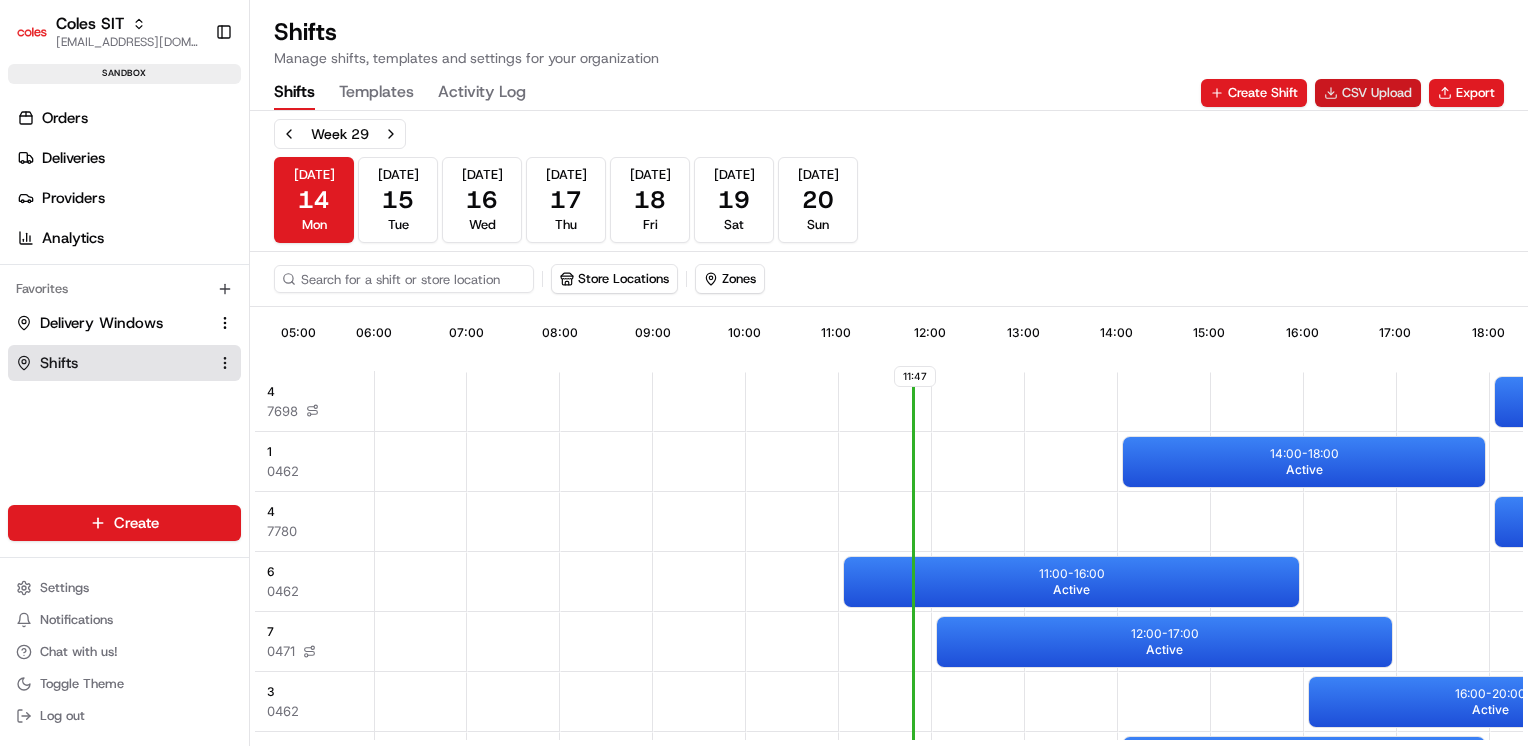 click on "CSV Upload" at bounding box center [1368, 93] 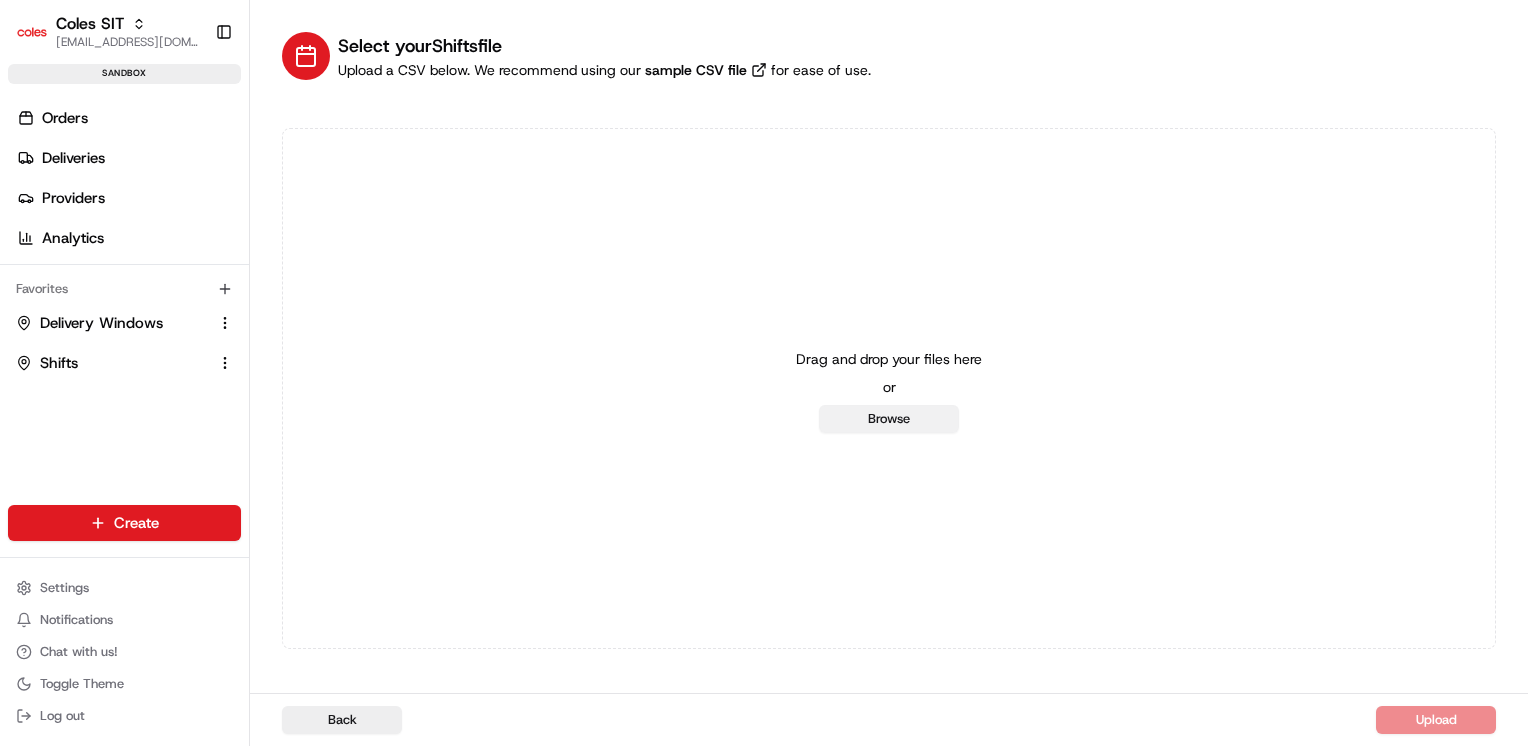 click on "Browse" at bounding box center [889, 419] 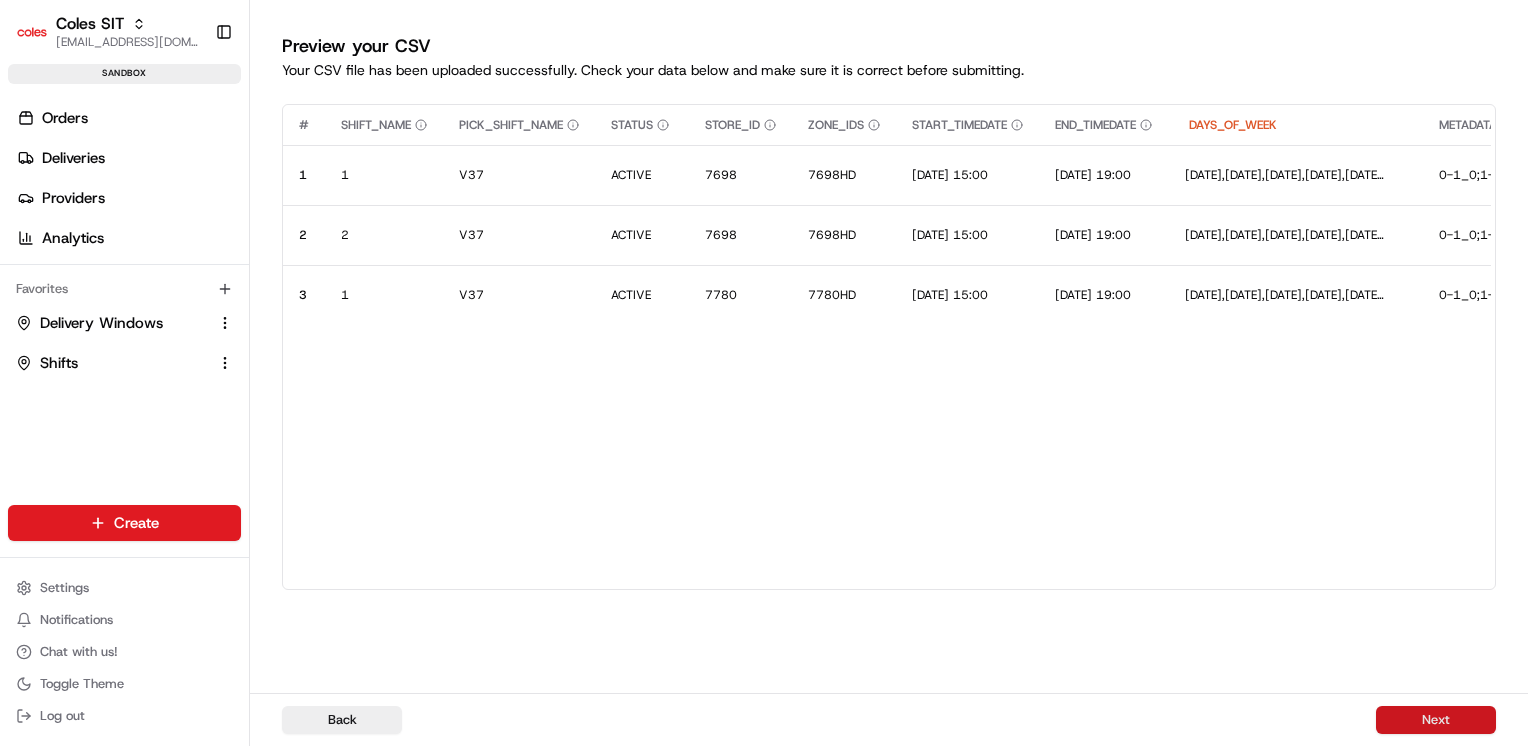 click on "Next" at bounding box center (1436, 720) 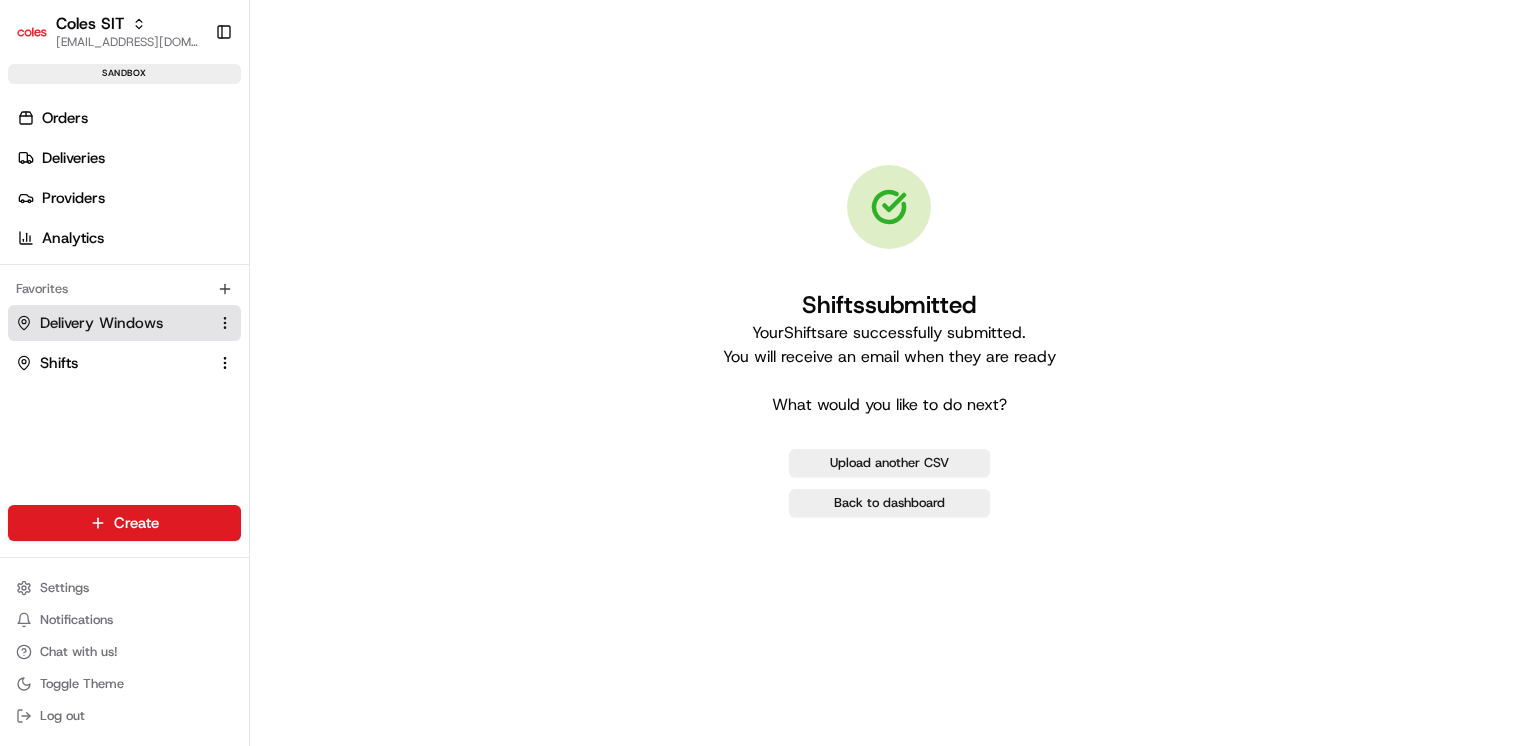 click on "Delivery Windows" at bounding box center (101, 323) 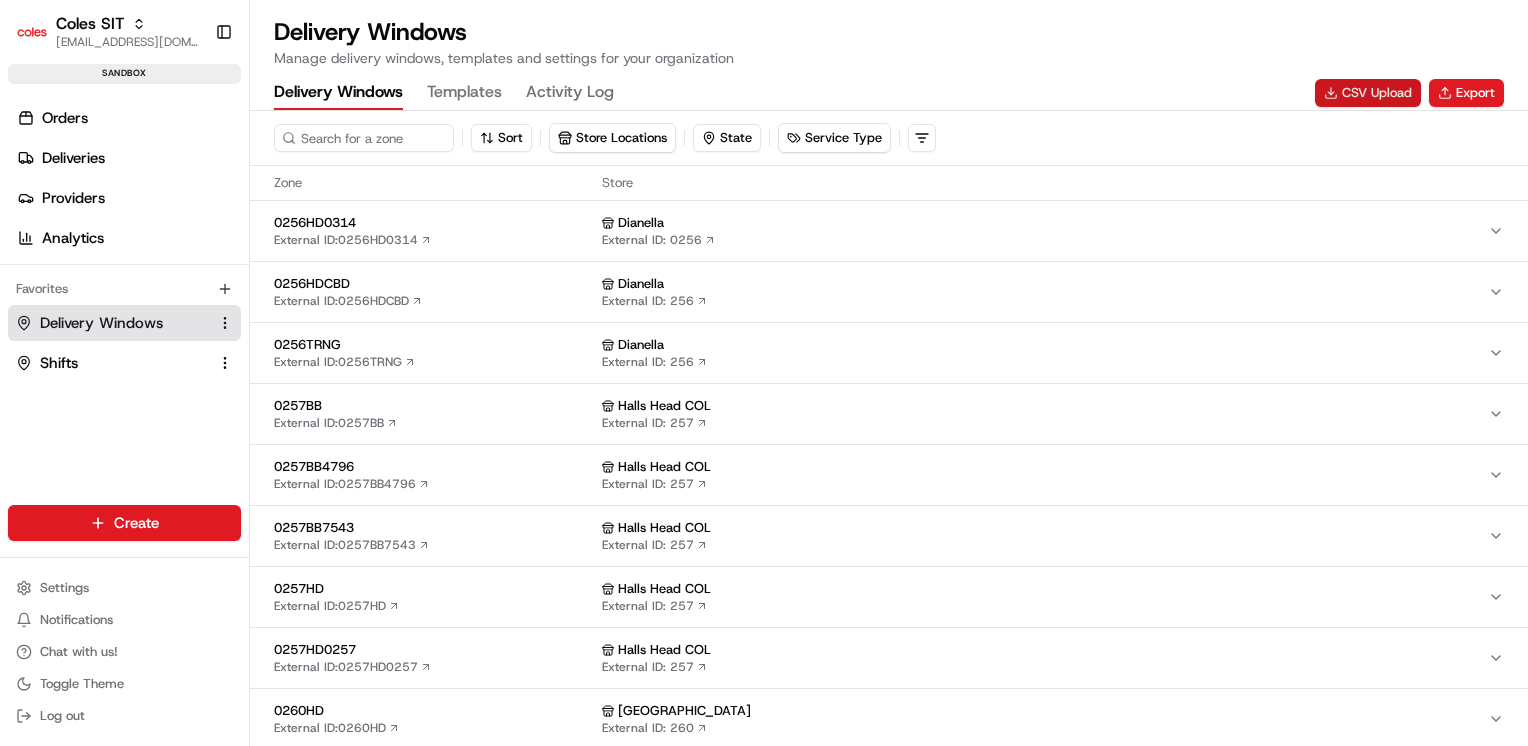 click on "CSV Upload" at bounding box center (1368, 93) 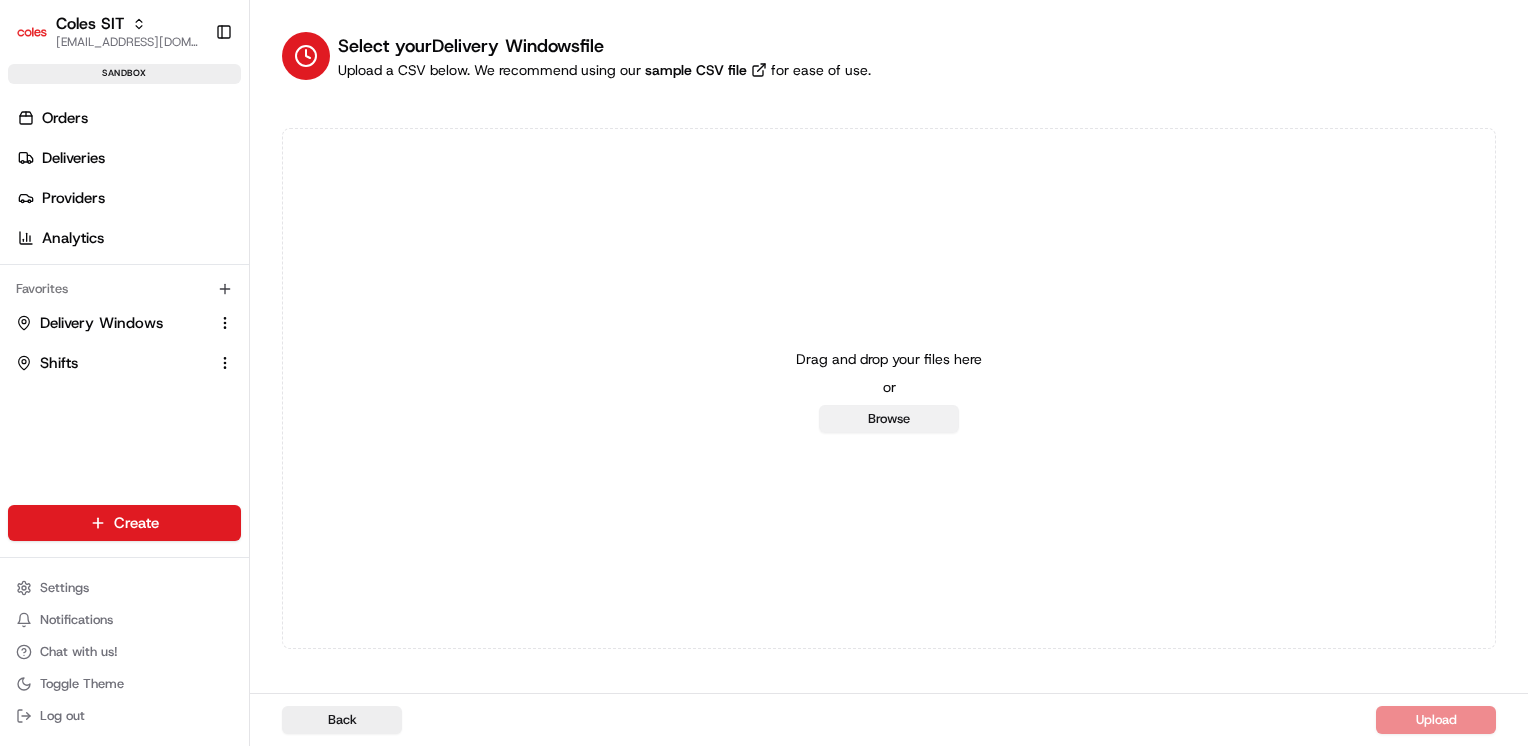 click on "Browse" at bounding box center [889, 419] 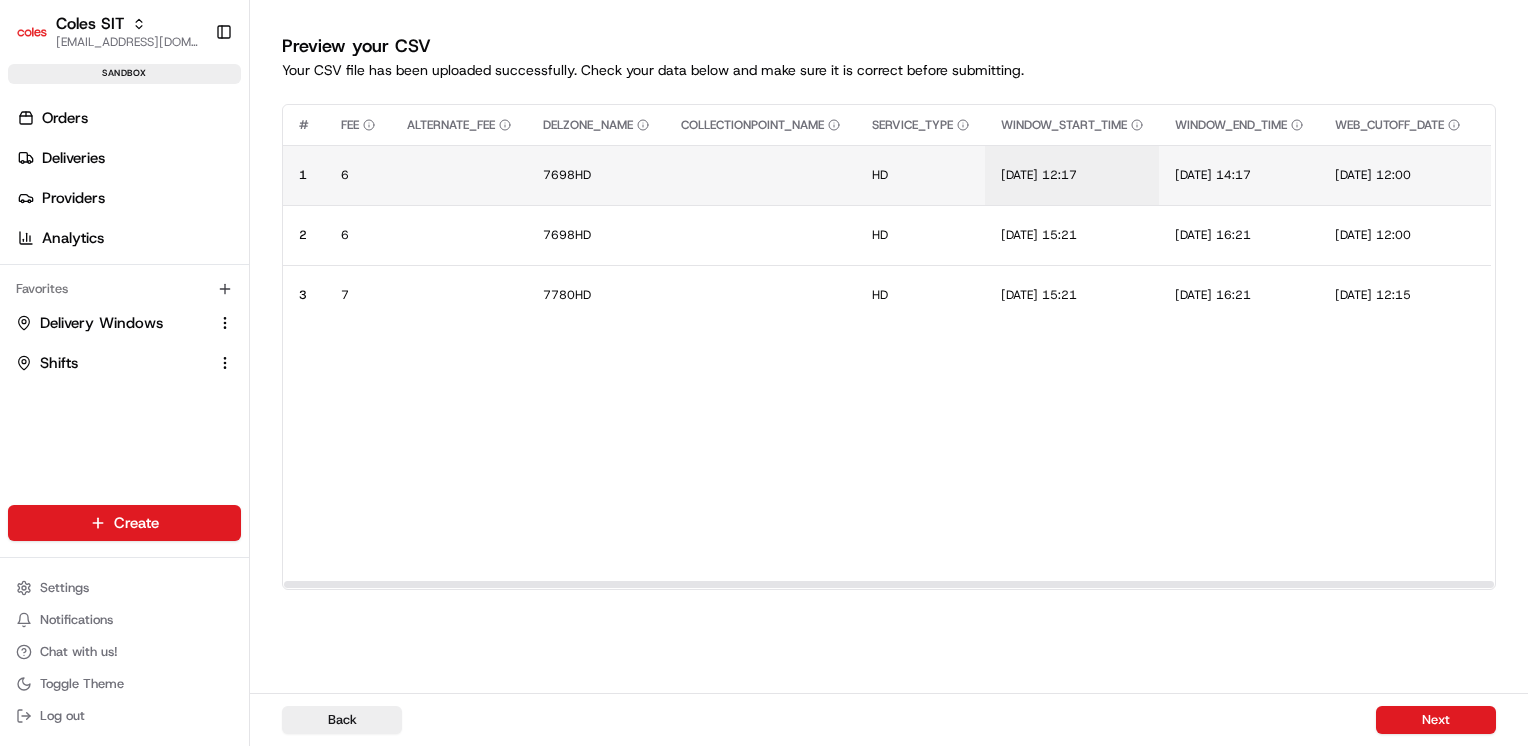 click on "14/07/2025 12:17" at bounding box center (1072, 175) 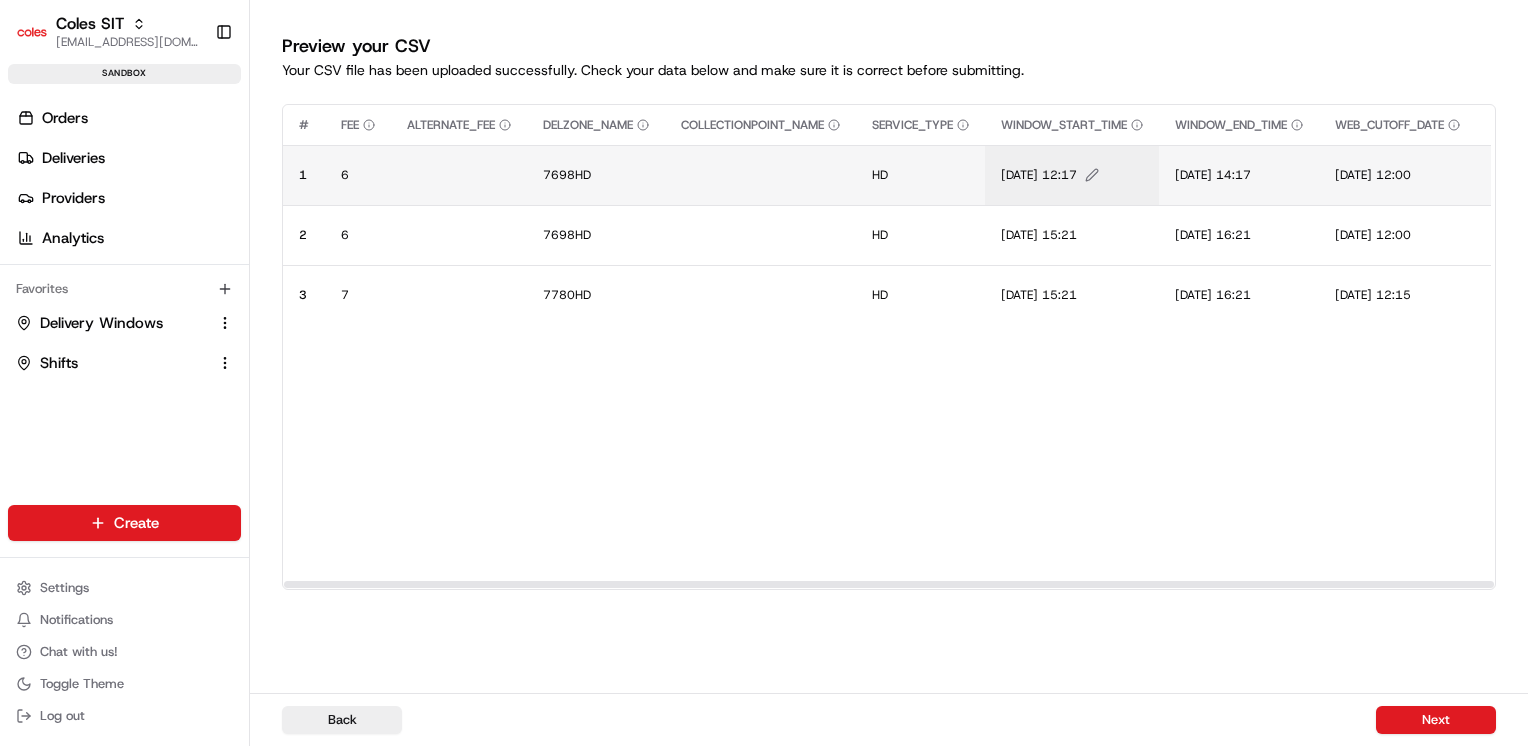 click 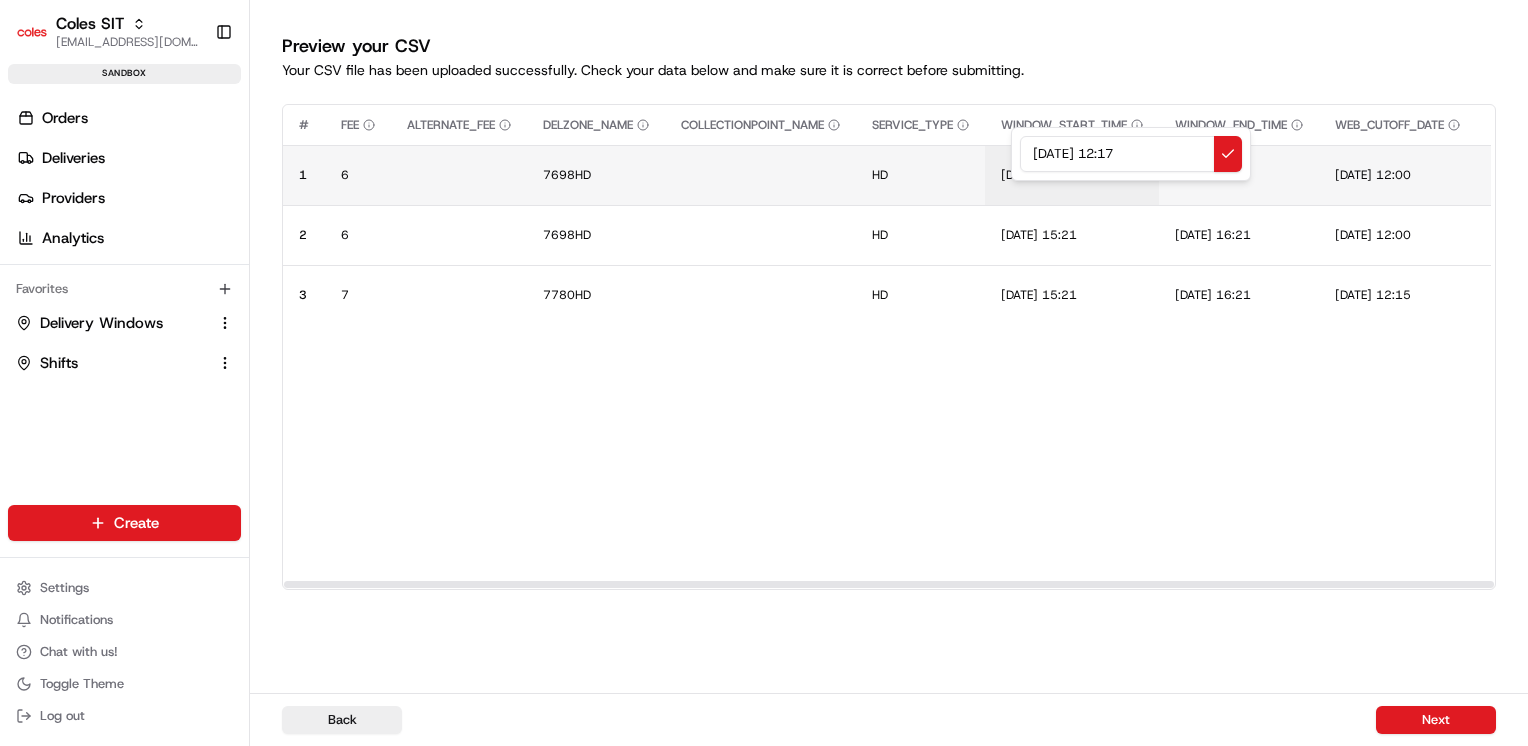 click on "14/07/2025 12:17" at bounding box center (1131, 154) 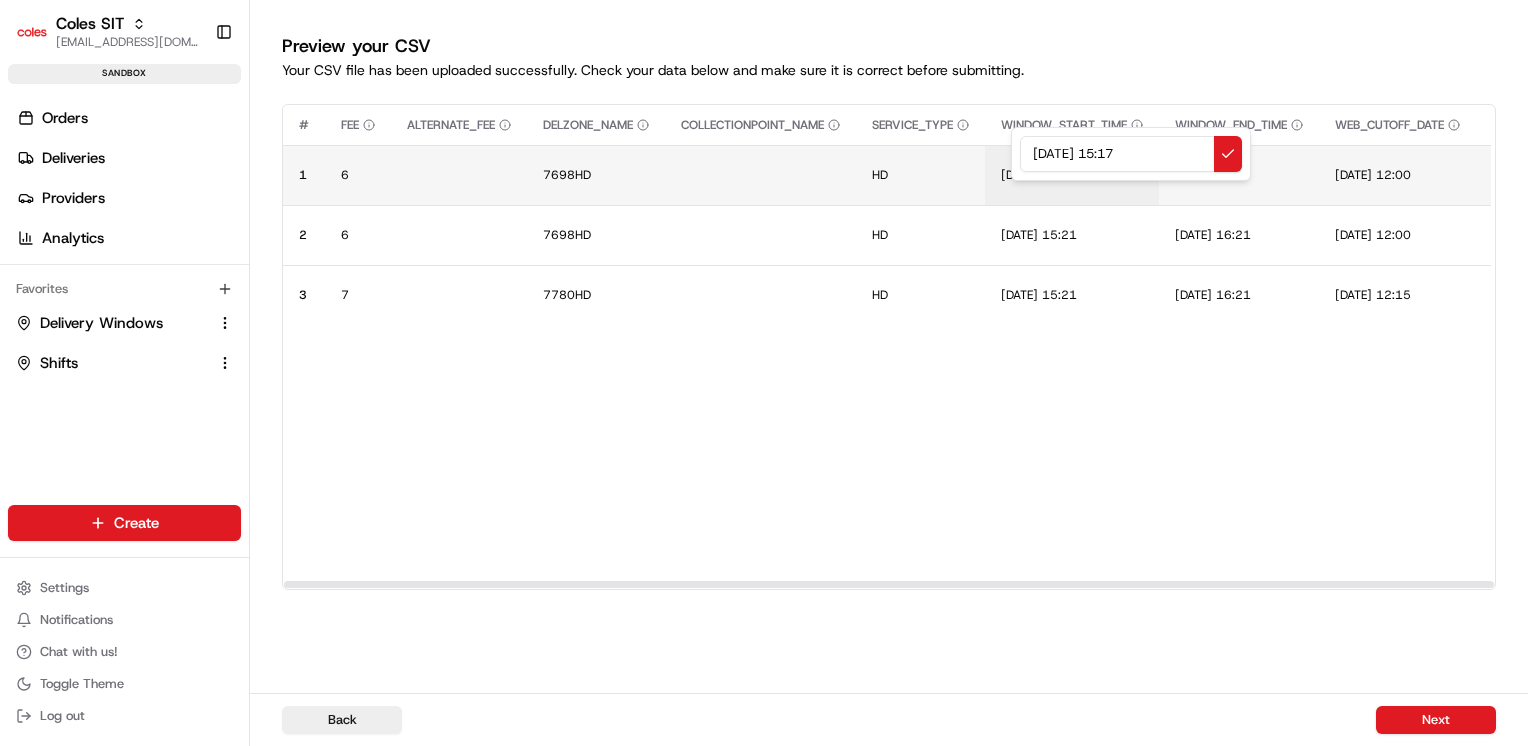 type on "14/07/2025 15:17" 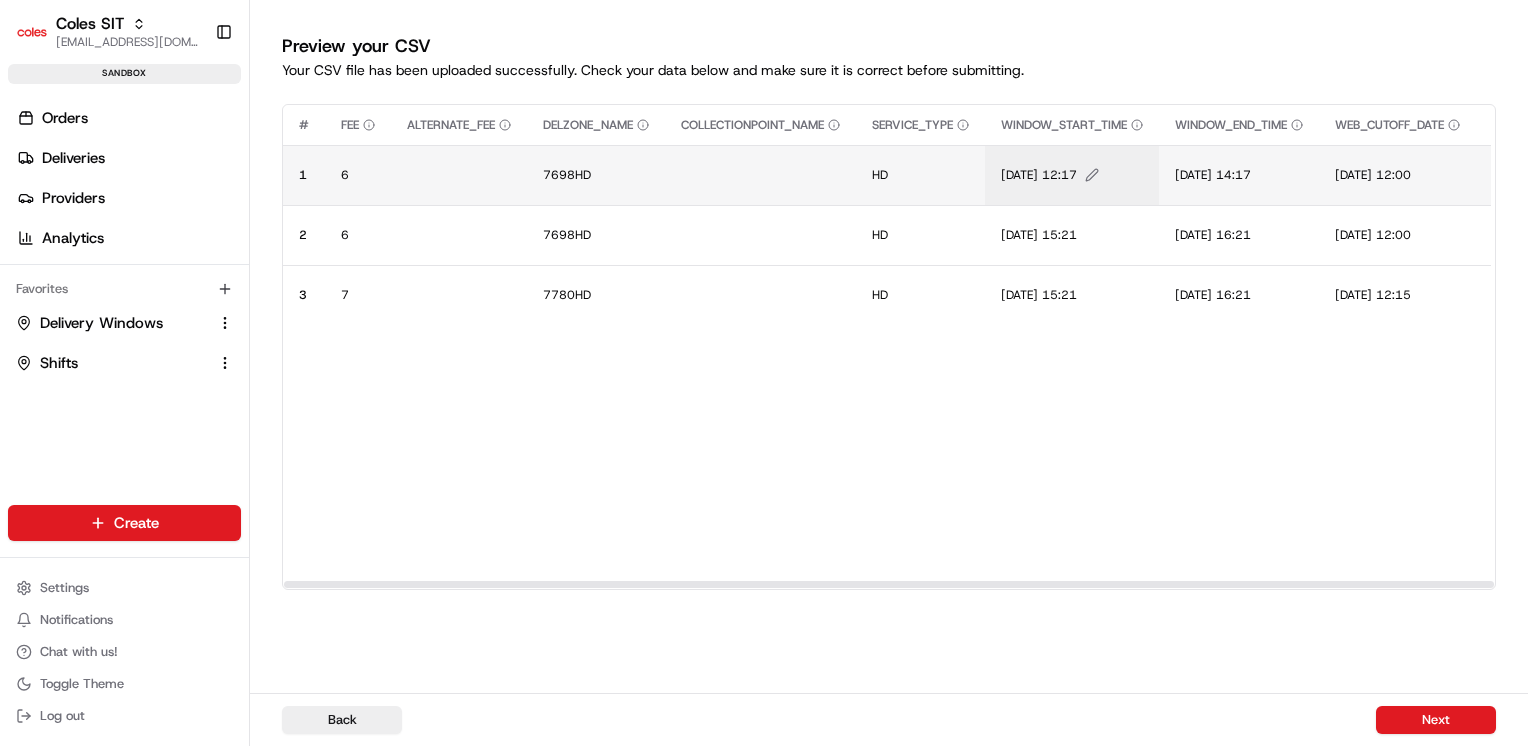 click on "14/07/2025 12:17" at bounding box center (1039, 175) 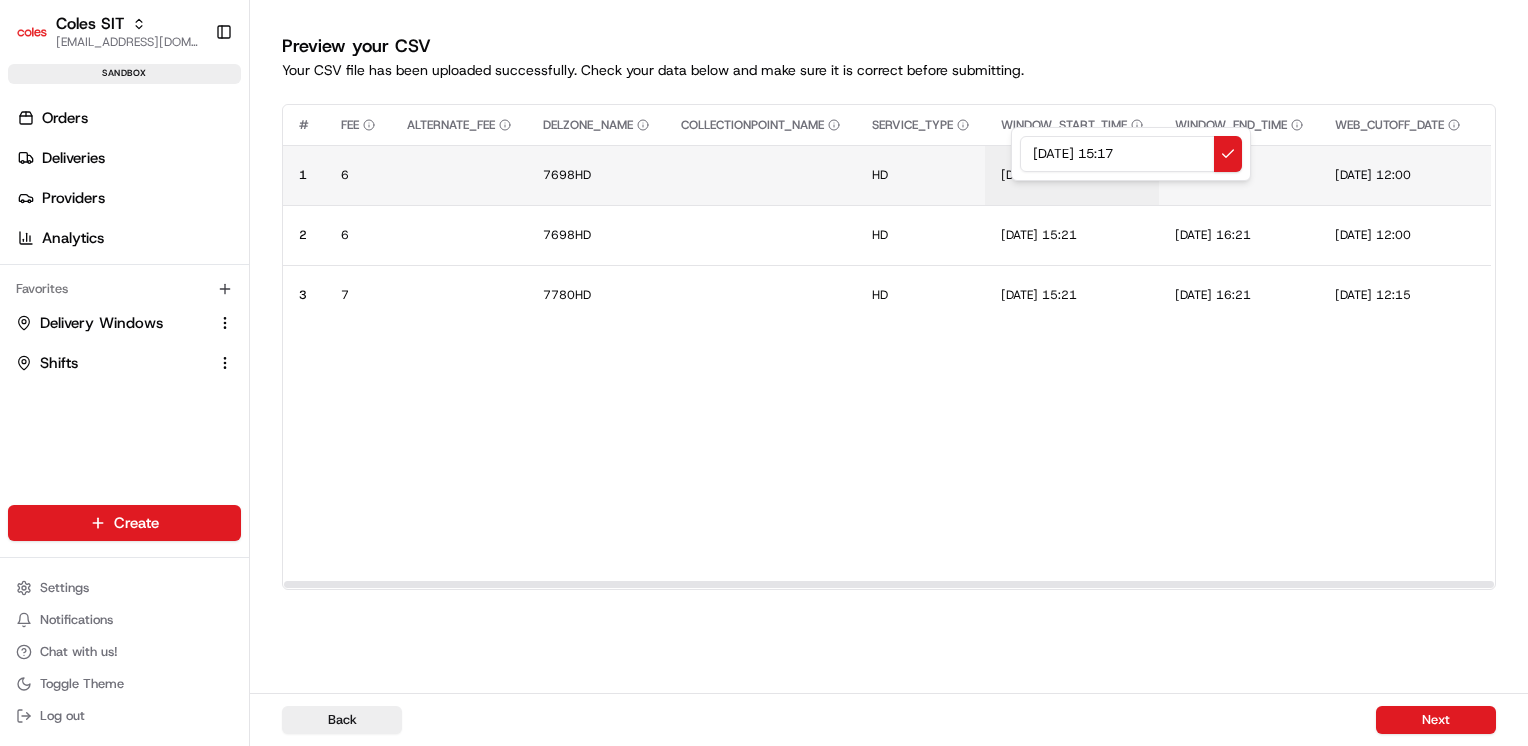 click on "14/07/2025 15:17" at bounding box center (1131, 154) 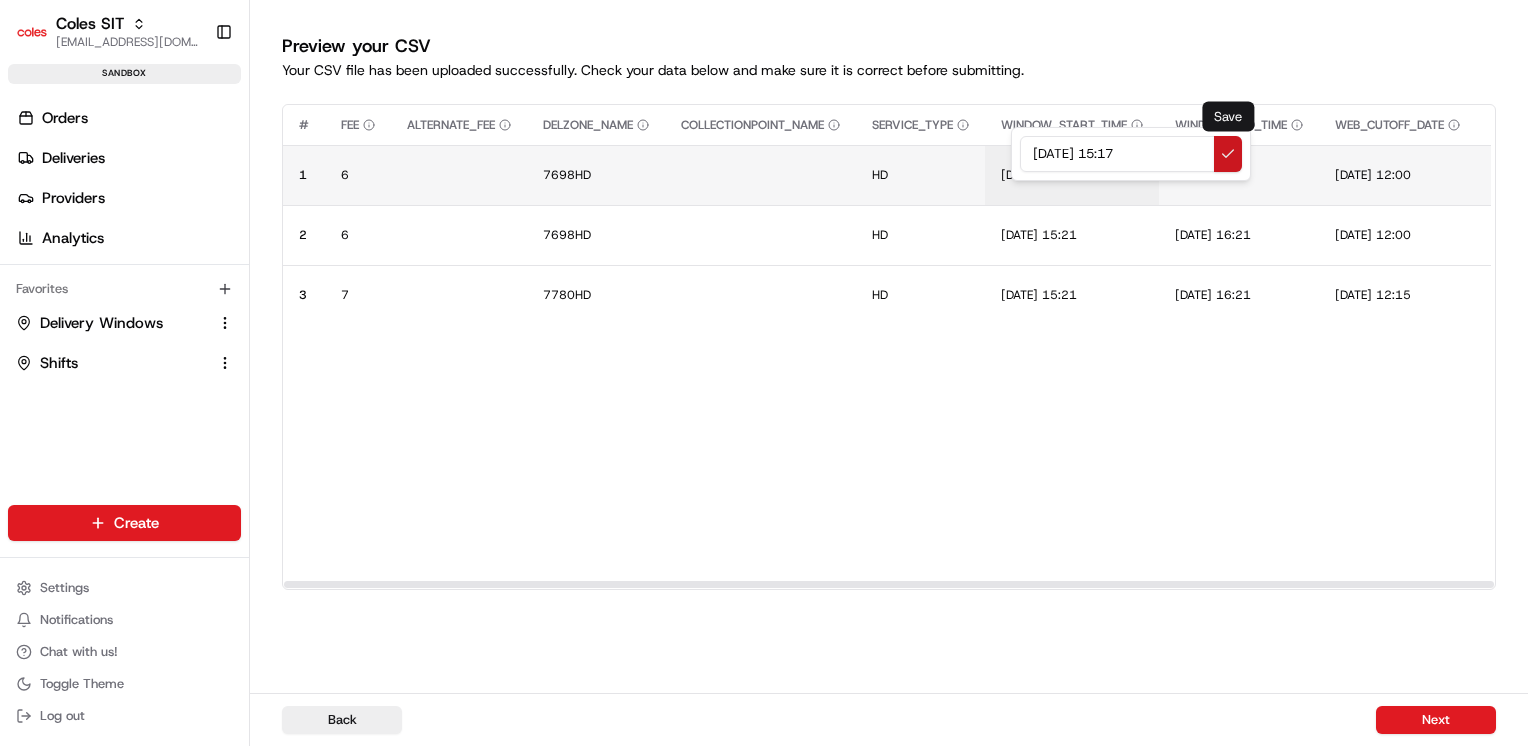 click at bounding box center [1228, 154] 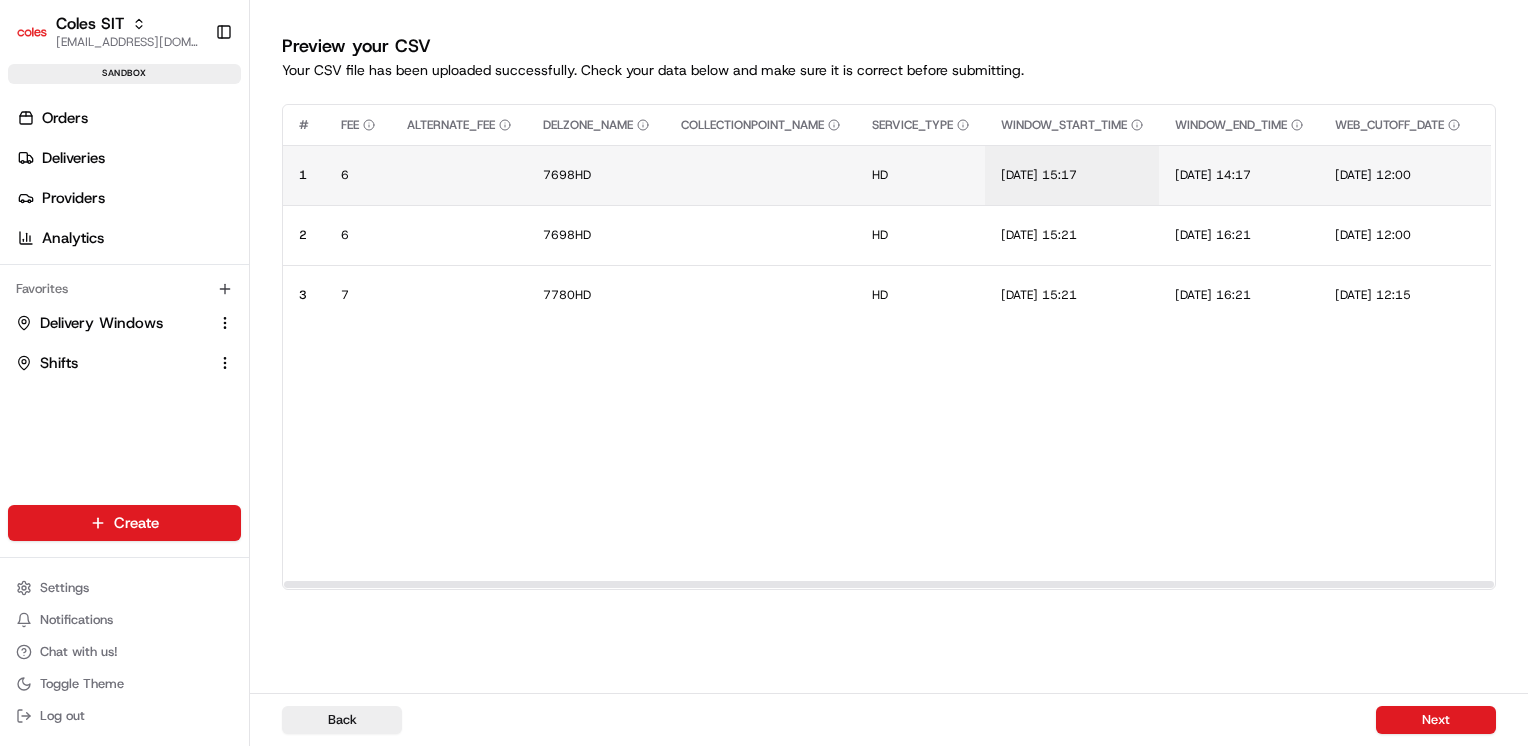 click on "# FEE ALTERNATE_FEE DELZONE_NAME COLLECTIONPOINT_NAME SERVICE_TYPE WINDOW_START_TIME WINDOW_END_TIME WEB_CUTOFF_DATE SHIFT_CUTOFF_DATE SHIFT MAXIMUM_SLOTS DELIVERY_RESTRICTION1 DELIVERY_RESTRICTION2 DELIVERY_RESTRICTION3 DELIVERY_RESTRICTION4 DELIVERY_RESTRICTION5 DELIVERY_RESTRICTION6 DELIVERY_RESTRICTION7 DELIVERY_RESTRICTION8 DELIVERY_RESTRICTION9 DELIVERY_RESTRICTION10 COLLECTIONPOINT_LOAD_START COLLECTIONPOINT_LOAD_END DRVSHIFT_ATTRIBUTE UNATTENDED_DELIVERY_OPTIONS WINDOW_TYPE RESHOP PARTNER_ID MINIMUM_ORDER_VALUE MAX_ITEMS CHANNEL_OPTIONS DISPLAY_START_TIME DELIVERY_WINDOW_TYPE_OPTIONS 1 6 7698HD HD 14/07/2025 15:17 14/07/2025 14:17 14/07/2025 12:00 14/07/2025 12:10 V37 100 DONUTS TOBACCO HotCrossBuns LIQUOR RAPID AM 3 15 Next Day 2 6 7698HD HD 14/07/2025 15:21 14/07/2025 16:21 14/07/2025 12:00 14/07/2025 12:10 V37 100 DONUTS TOBACCO HotCrossBuns LIQUOR RAPID AM 3 15 Next Day 3 7 7780HD HD 14/07/2025 15:21 14/07/2025 16:21 14/07/2025 12:15 14/07/2025 12:25 V37 100 DONUTS TOBACCO HotCrossBuns LIQUOR AM 3" at bounding box center (3068, 343) 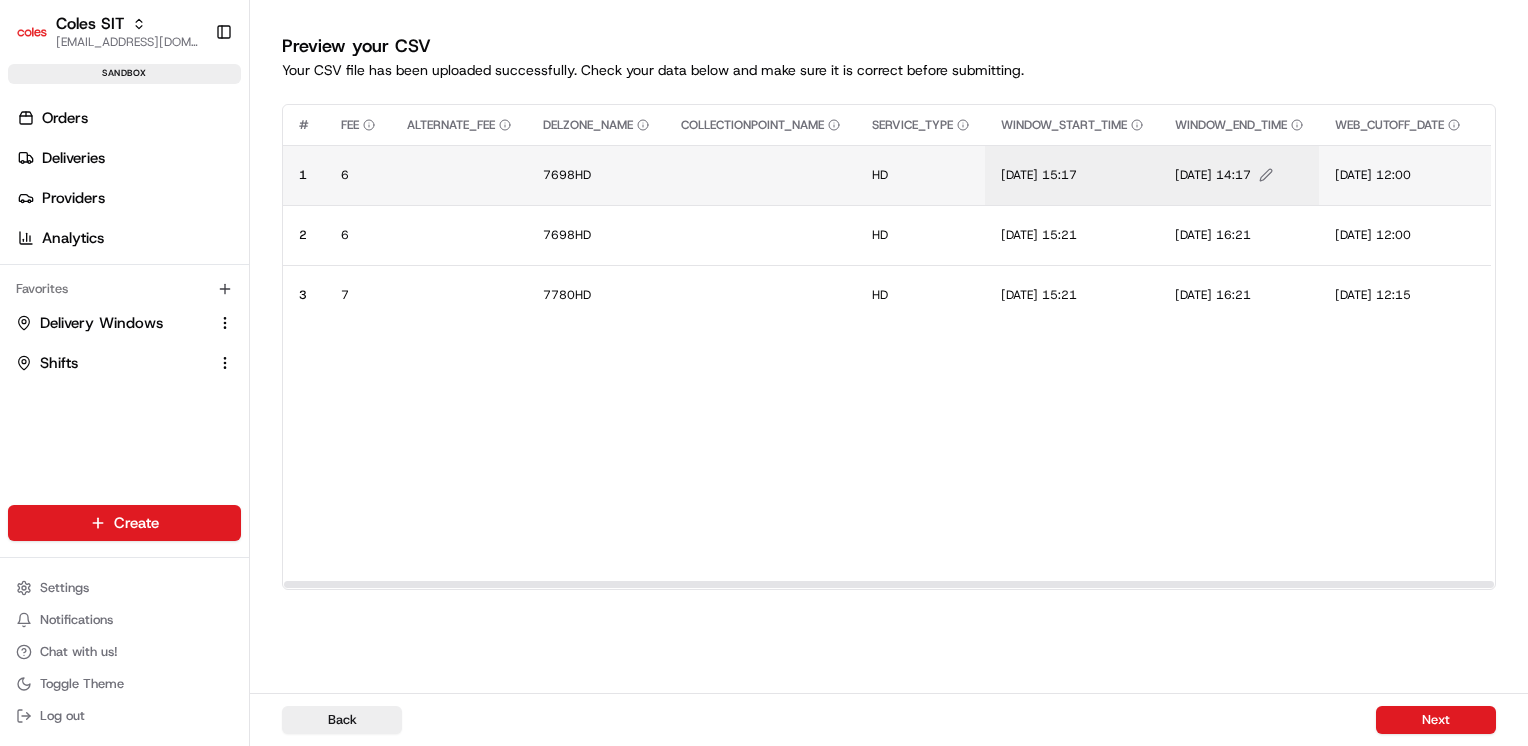 click 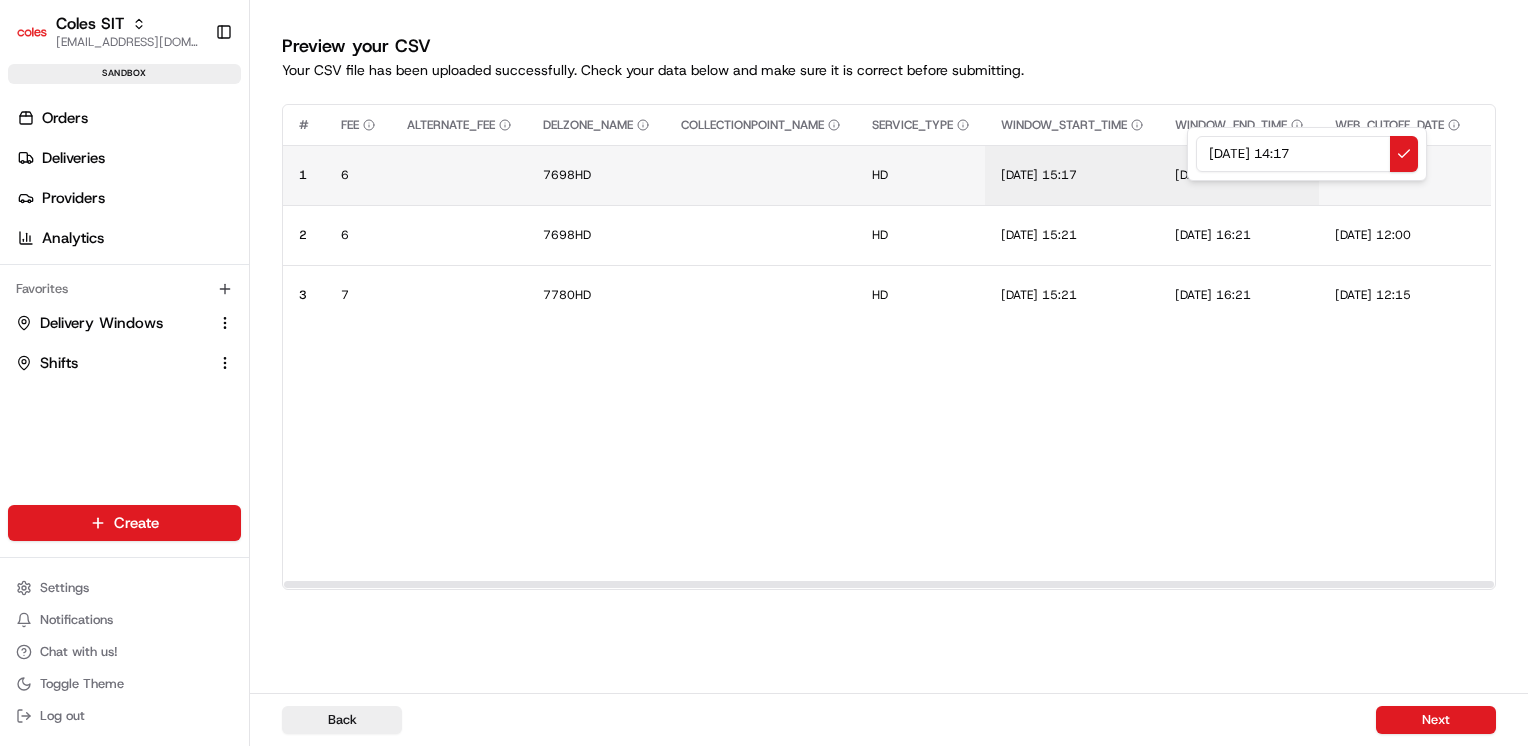 click on "14/07/2025 14:17" at bounding box center (1307, 154) 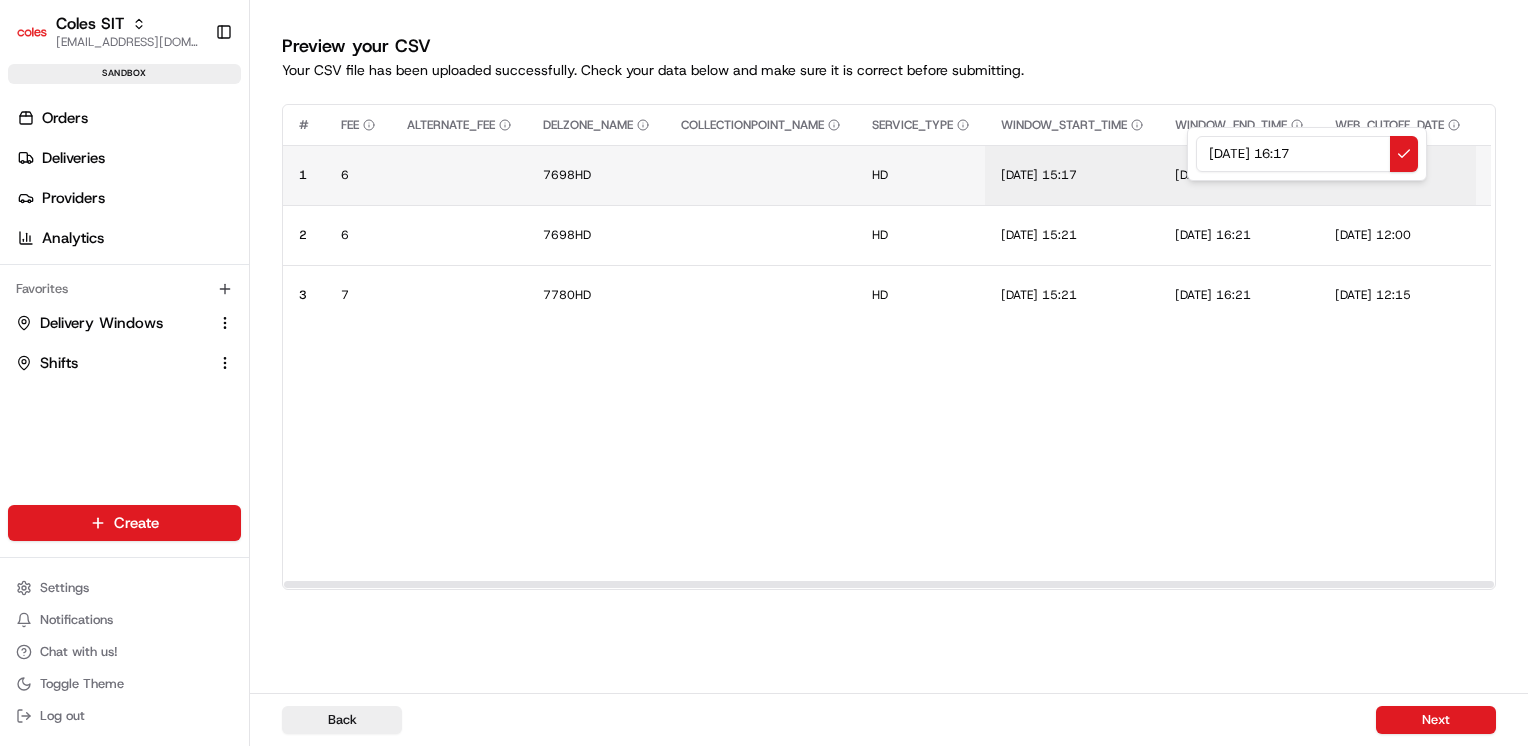 type on "14/07/2025 16:17" 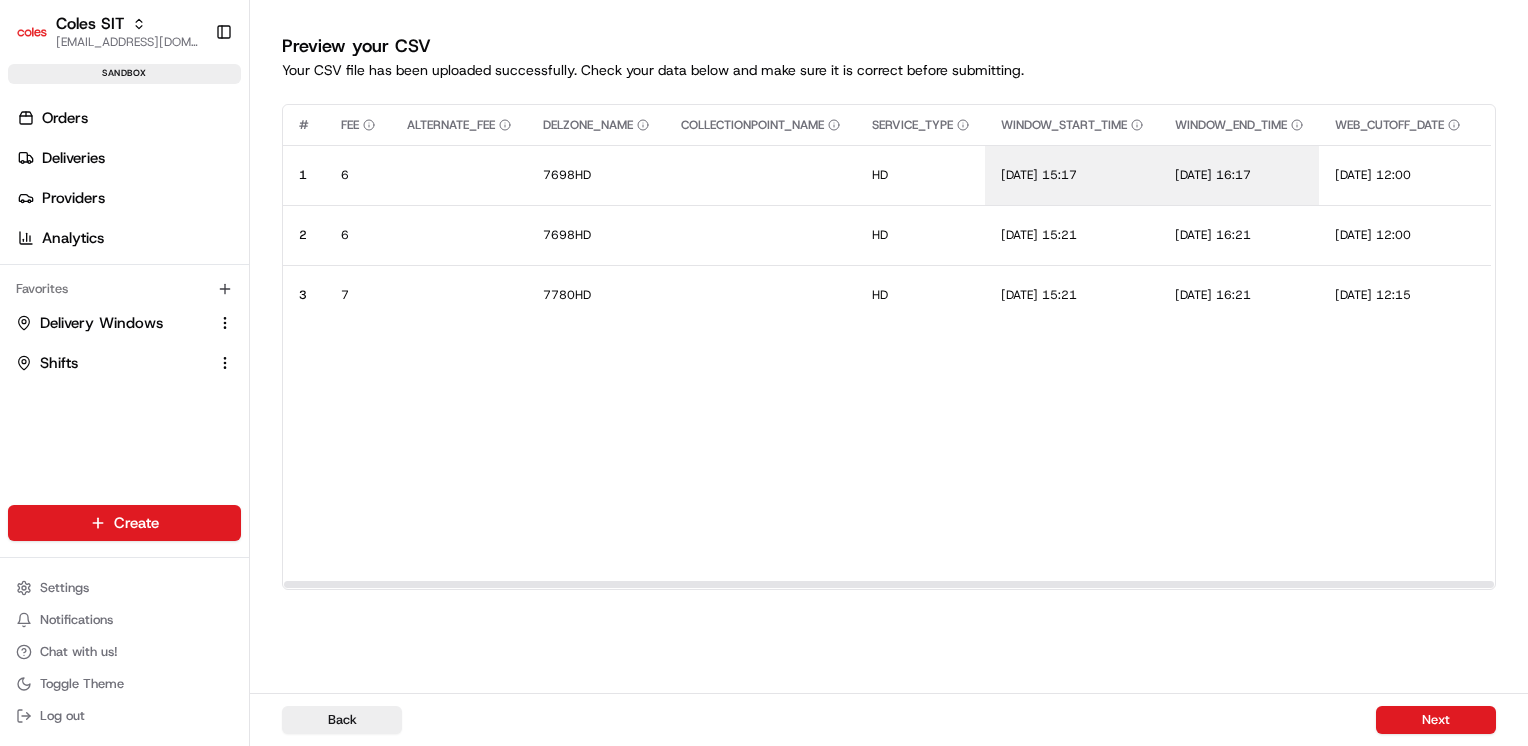 click on "# FEE ALTERNATE_FEE DELZONE_NAME COLLECTIONPOINT_NAME SERVICE_TYPE WINDOW_START_TIME WINDOW_END_TIME WEB_CUTOFF_DATE SHIFT_CUTOFF_DATE SHIFT MAXIMUM_SLOTS DELIVERY_RESTRICTION1 DELIVERY_RESTRICTION2 DELIVERY_RESTRICTION3 DELIVERY_RESTRICTION4 DELIVERY_RESTRICTION5 DELIVERY_RESTRICTION6 DELIVERY_RESTRICTION7 DELIVERY_RESTRICTION8 DELIVERY_RESTRICTION9 DELIVERY_RESTRICTION10 COLLECTIONPOINT_LOAD_START COLLECTIONPOINT_LOAD_END DRVSHIFT_ATTRIBUTE UNATTENDED_DELIVERY_OPTIONS WINDOW_TYPE RESHOP PARTNER_ID MINIMUM_ORDER_VALUE MAX_ITEMS CHANNEL_OPTIONS DISPLAY_START_TIME DELIVERY_WINDOW_TYPE_OPTIONS 1 6 7698HD HD 14/07/2025 15:17 14/07/2025 16:17 14/07/2025 12:00 14/07/2025 12:10 V37 100 DONUTS TOBACCO HotCrossBuns LIQUOR RAPID AM 3 15 Next Day 2 6 7698HD HD 14/07/2025 15:21 14/07/2025 16:21 14/07/2025 12:00 14/07/2025 12:10 V37 100 DONUTS TOBACCO HotCrossBuns LIQUOR RAPID AM 3 15 Next Day 3 7 7780HD HD 14/07/2025 15:21 14/07/2025 16:21 14/07/2025 12:15 14/07/2025 12:25 V37 100 DONUTS TOBACCO HotCrossBuns LIQUOR AM 3" at bounding box center (3068, 343) 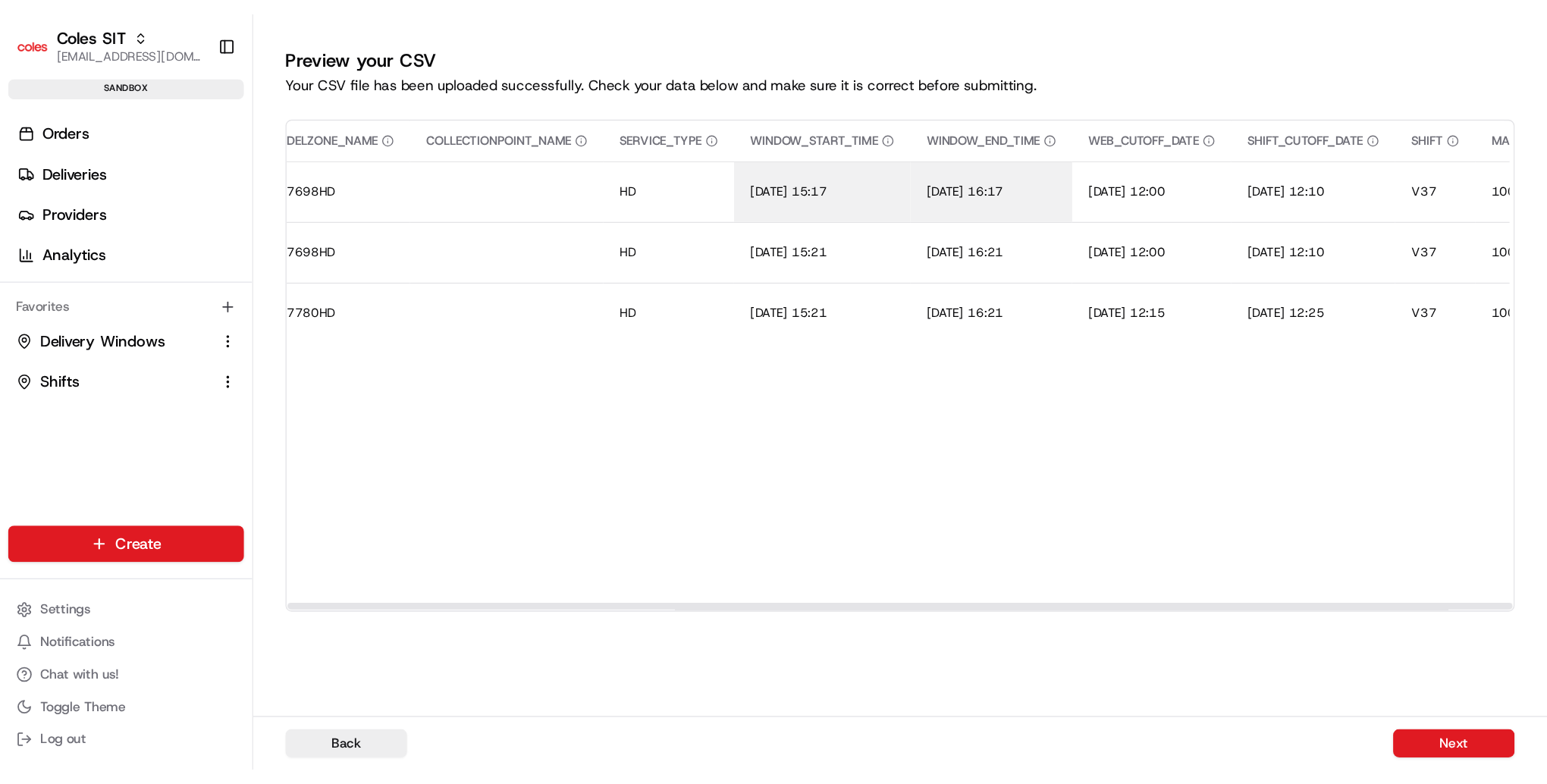 scroll, scrollTop: 0, scrollLeft: 0, axis: both 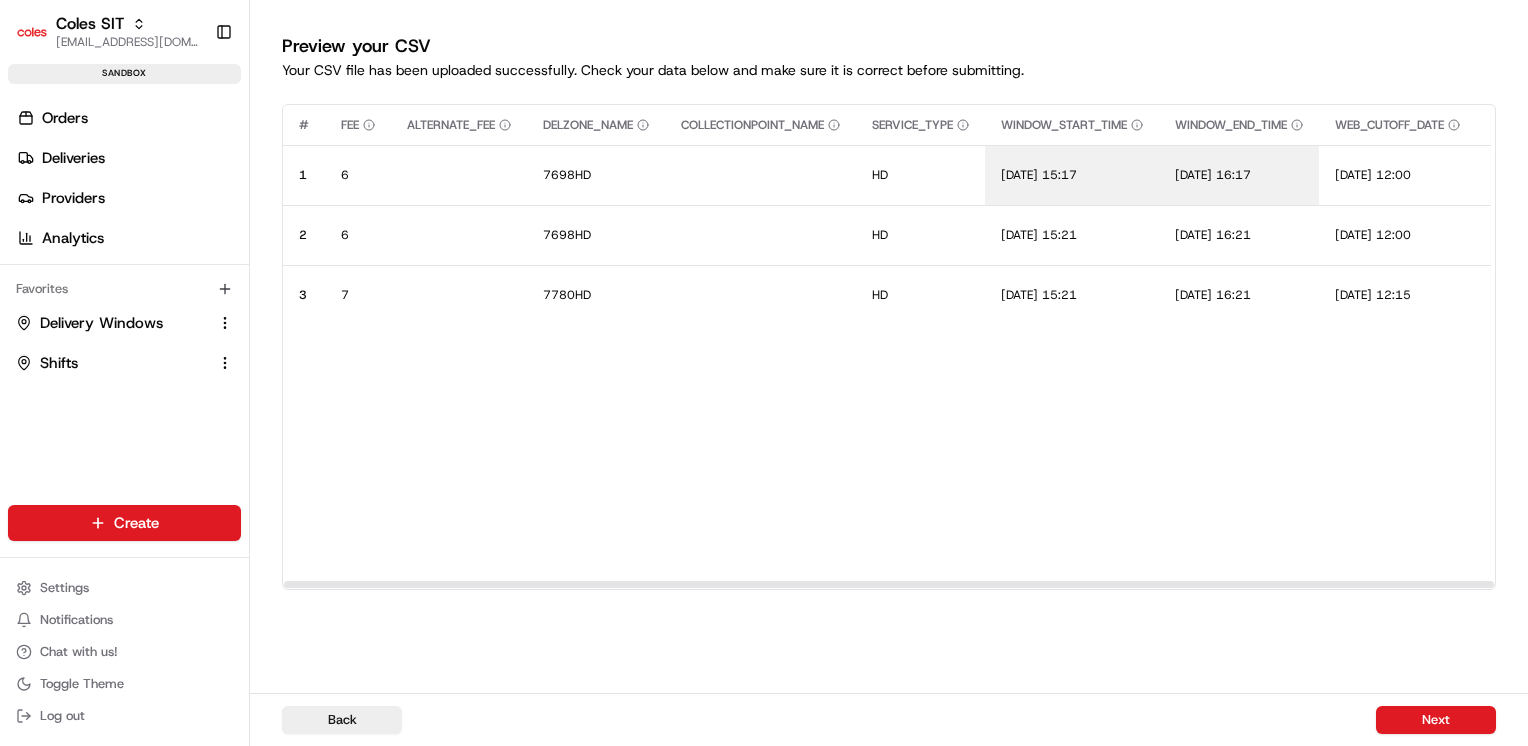 drag, startPoint x: 643, startPoint y: 585, endPoint x: 836, endPoint y: 594, distance: 193.20973 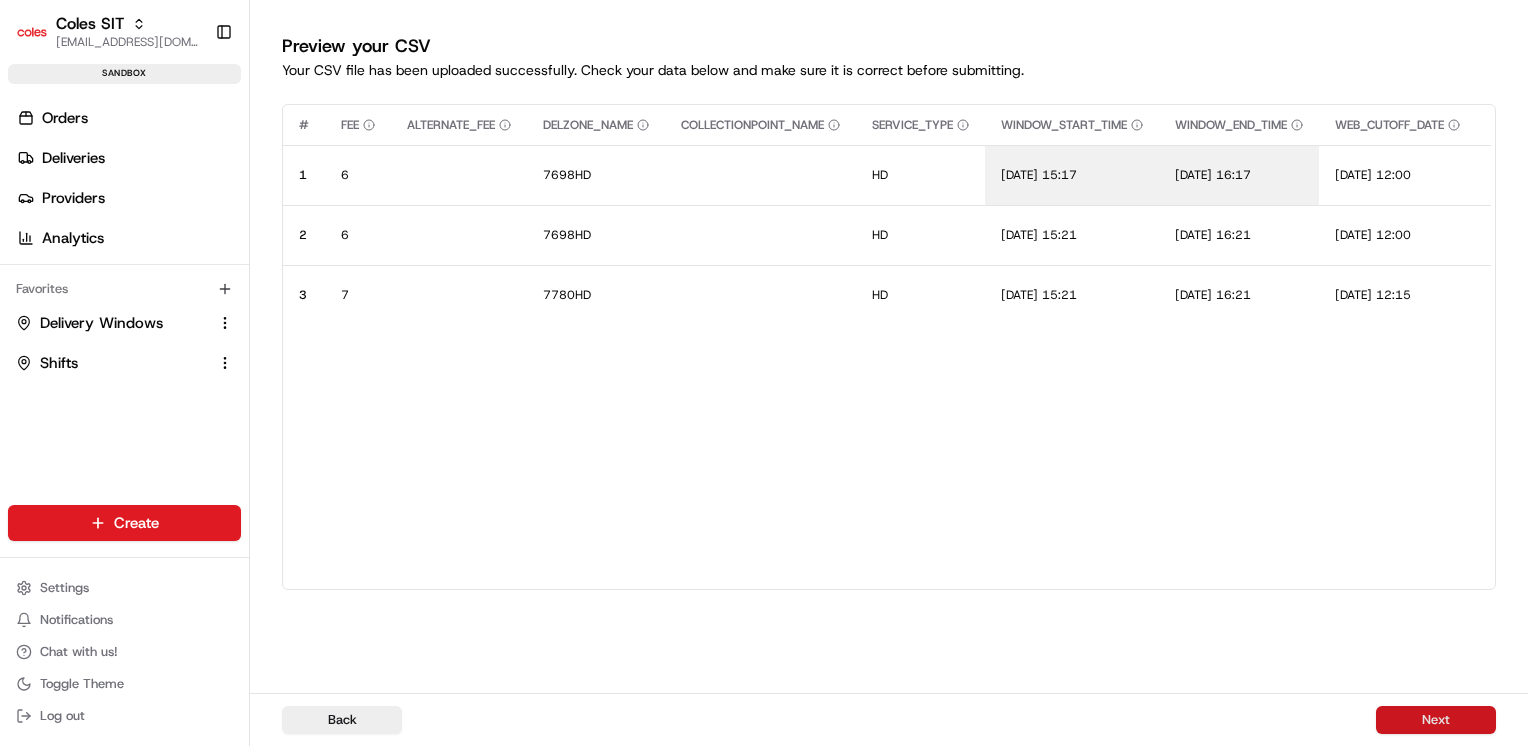click on "Next" at bounding box center [1436, 720] 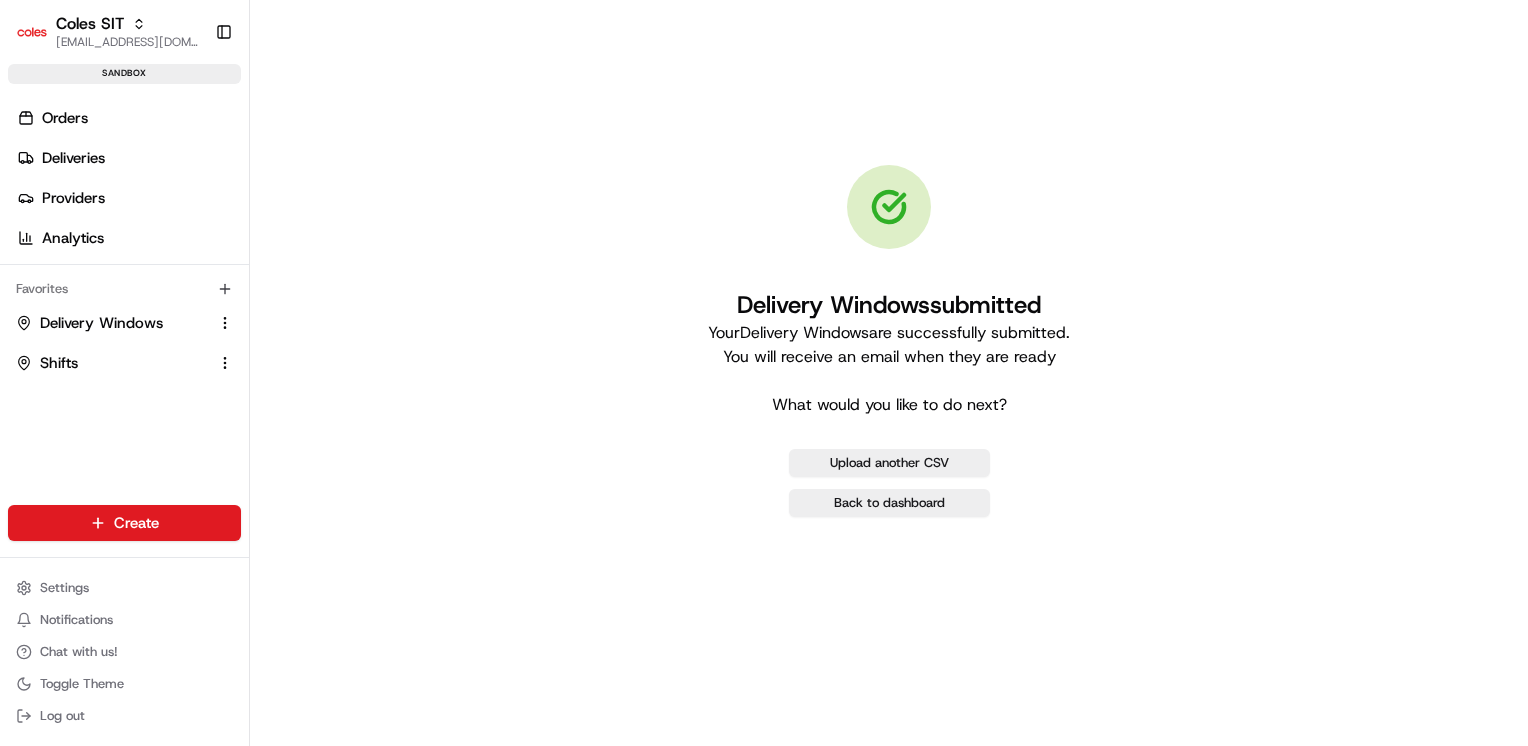 drag, startPoint x: 1460, startPoint y: 490, endPoint x: 1277, endPoint y: 620, distance: 224.47495 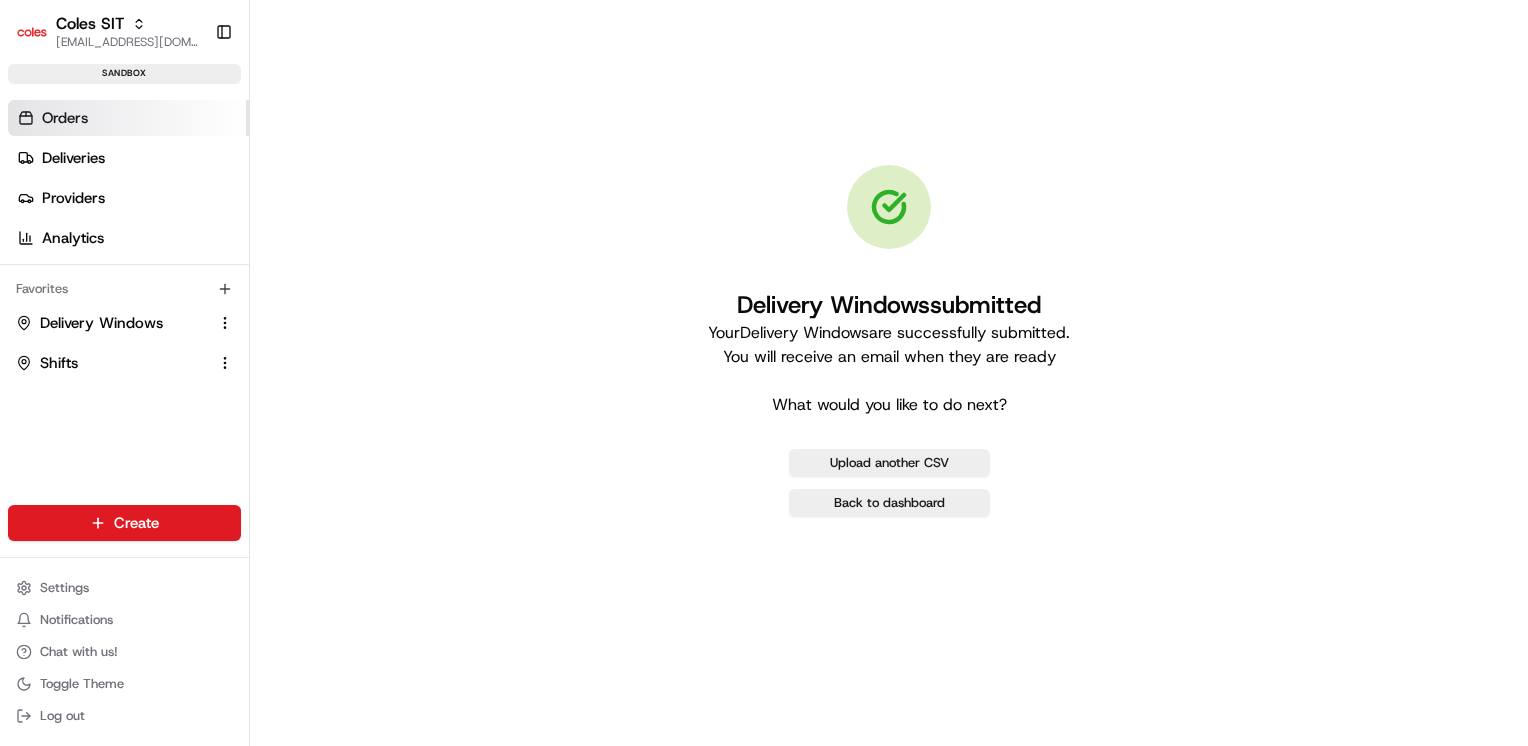 click on "Orders" at bounding box center (65, 118) 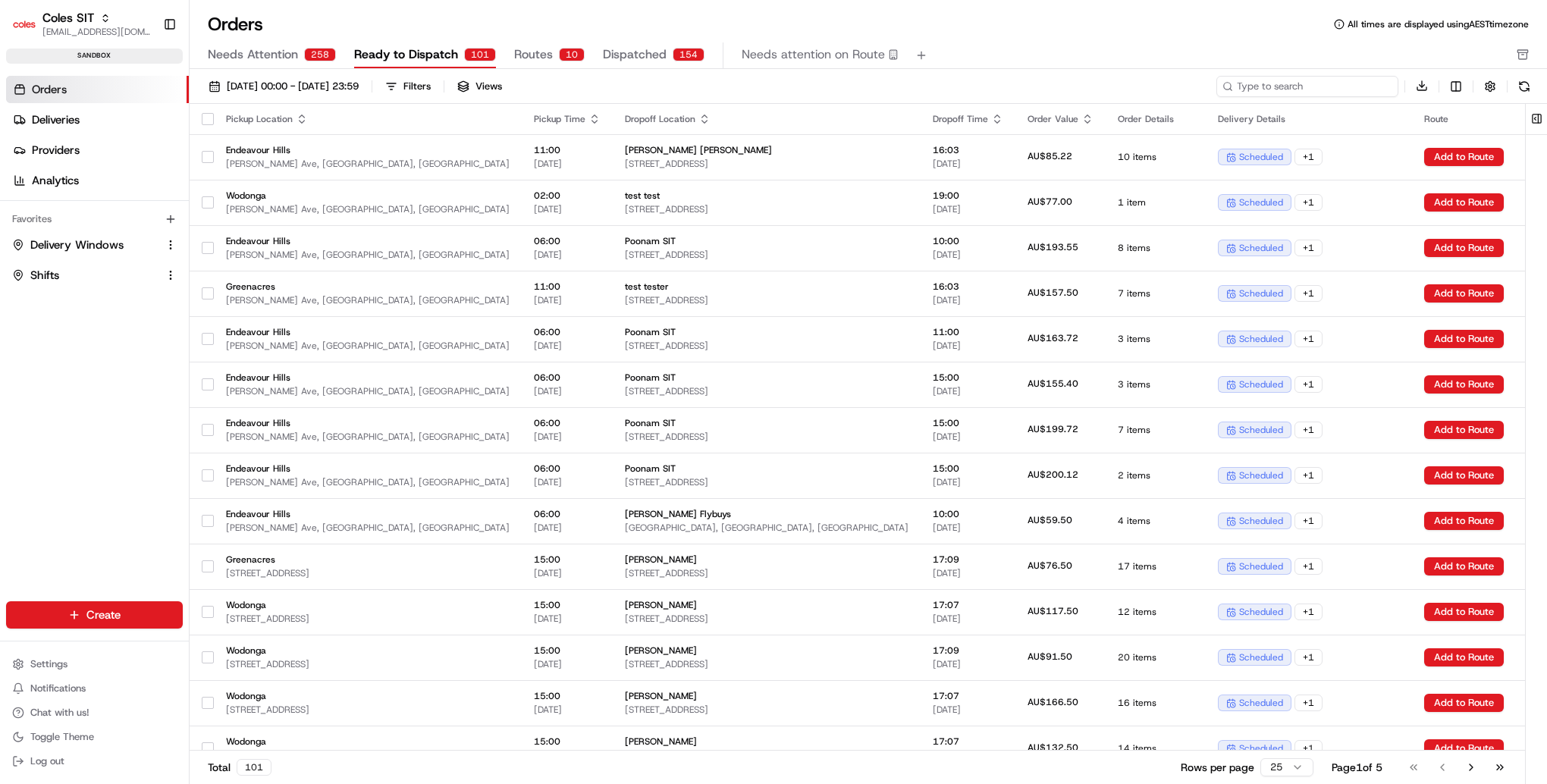 click at bounding box center (1307, 86) 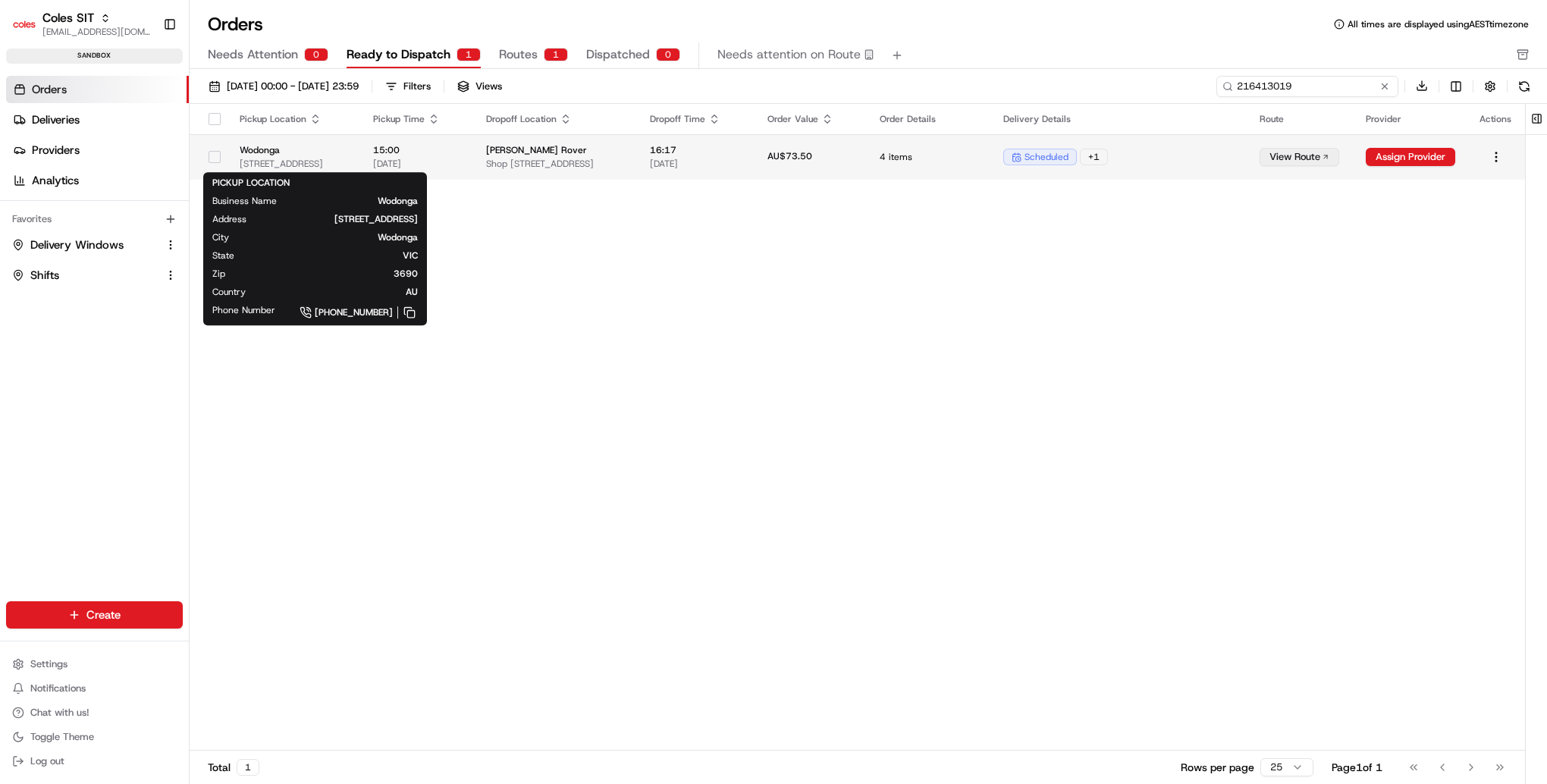 type on "216413019" 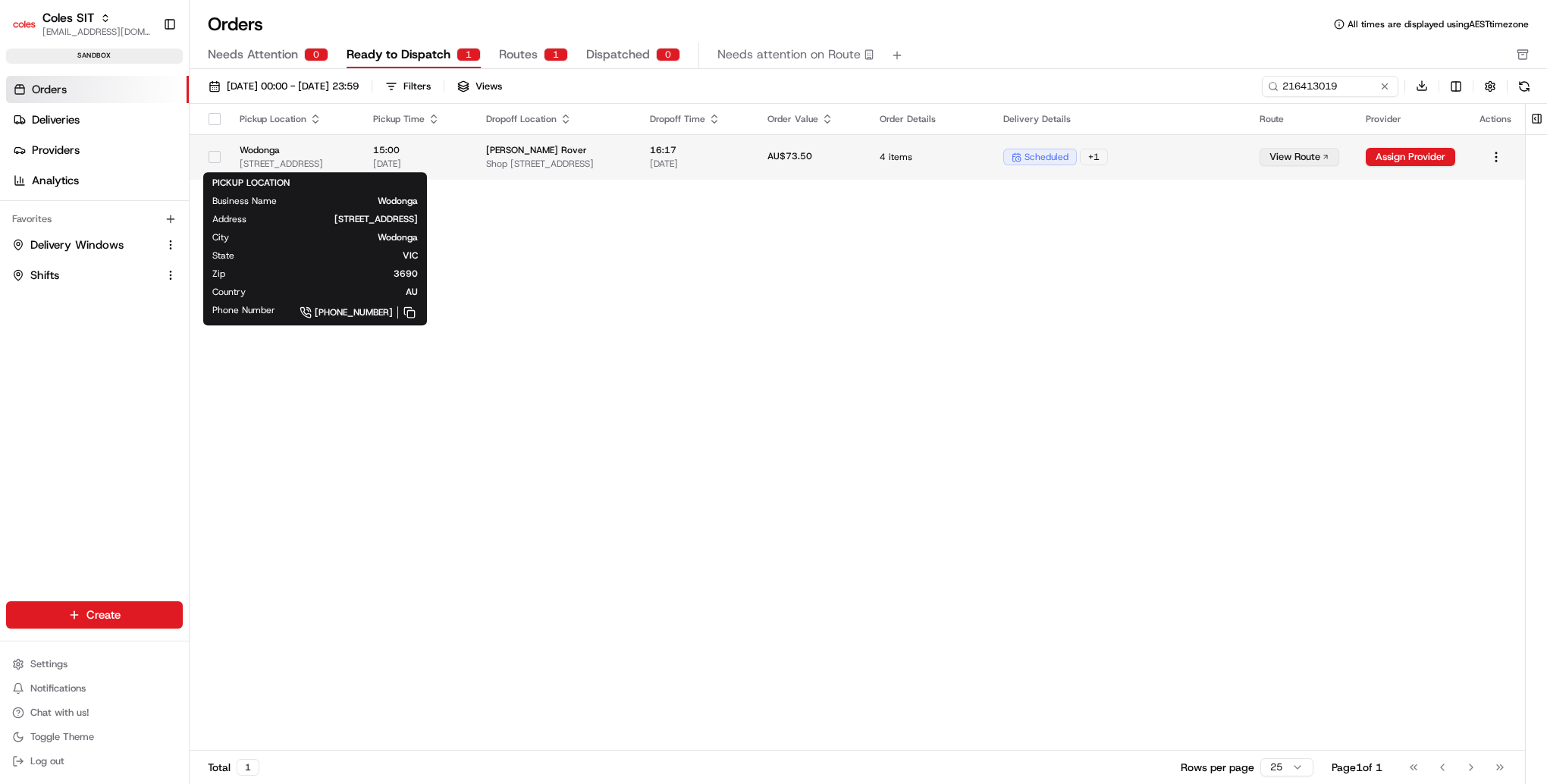 click on "Wodonga" at bounding box center (294, 150) 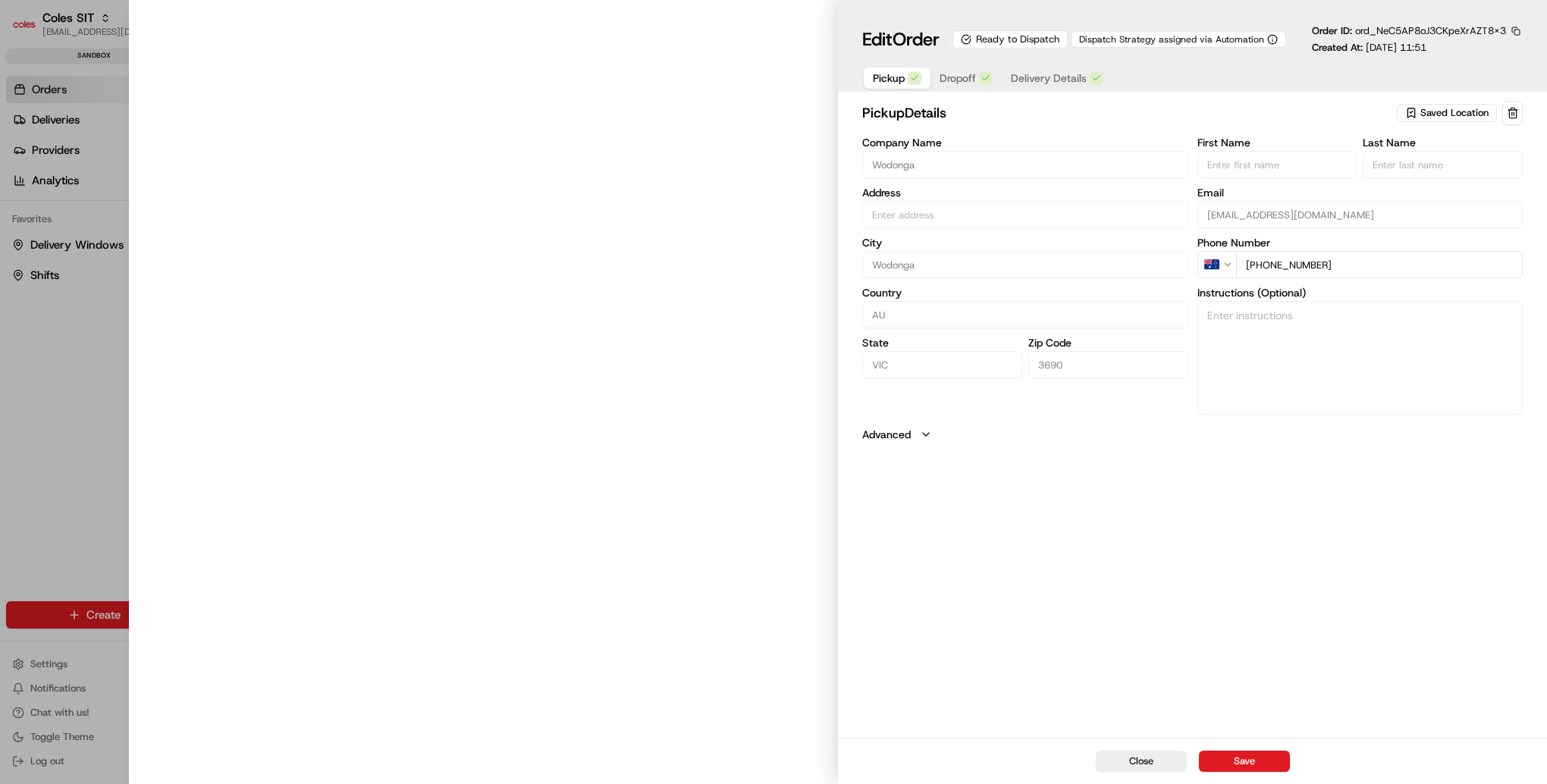 type on "1-13 South St, Wodonga, VIC 3690, AU" 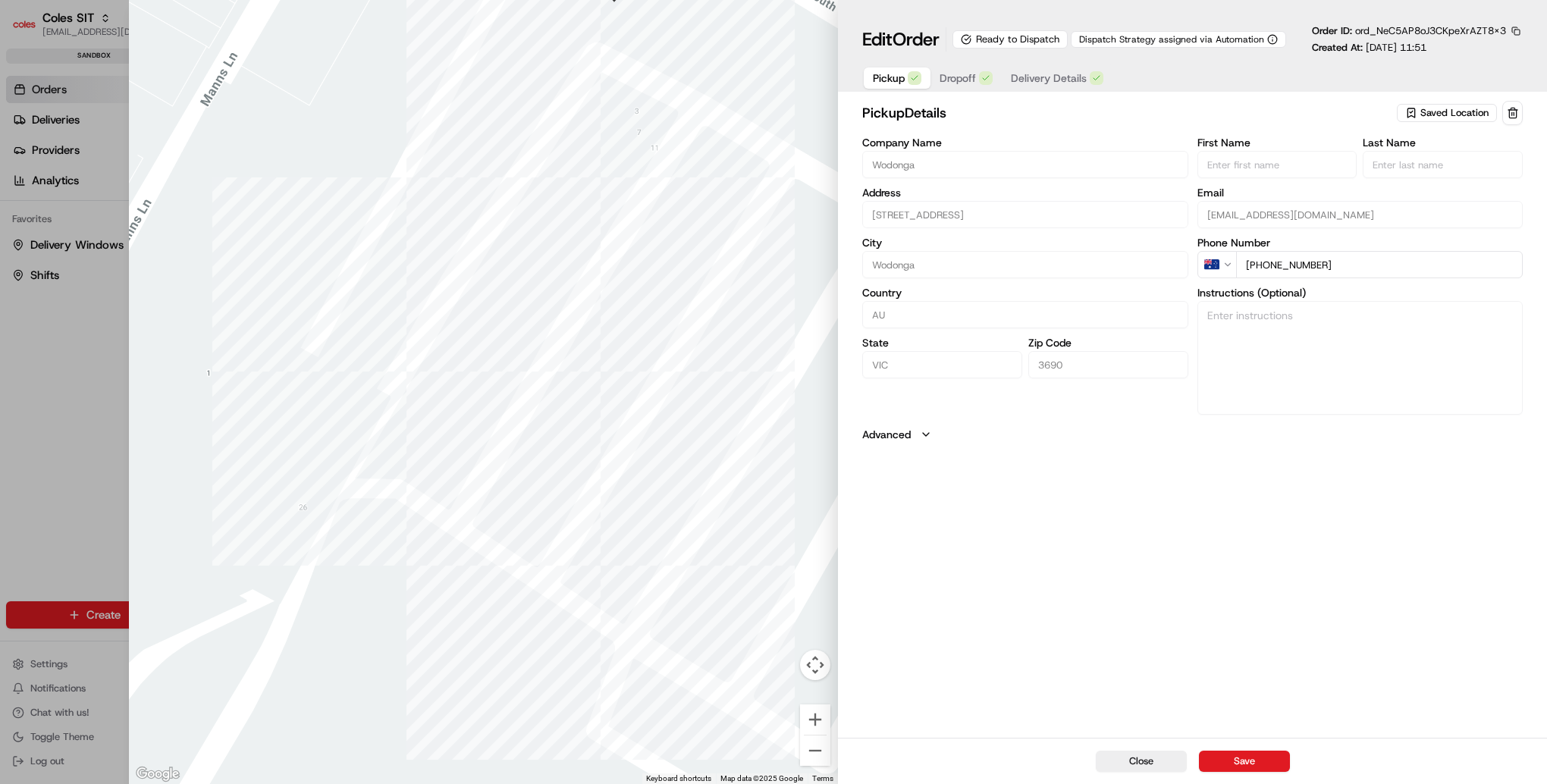 type 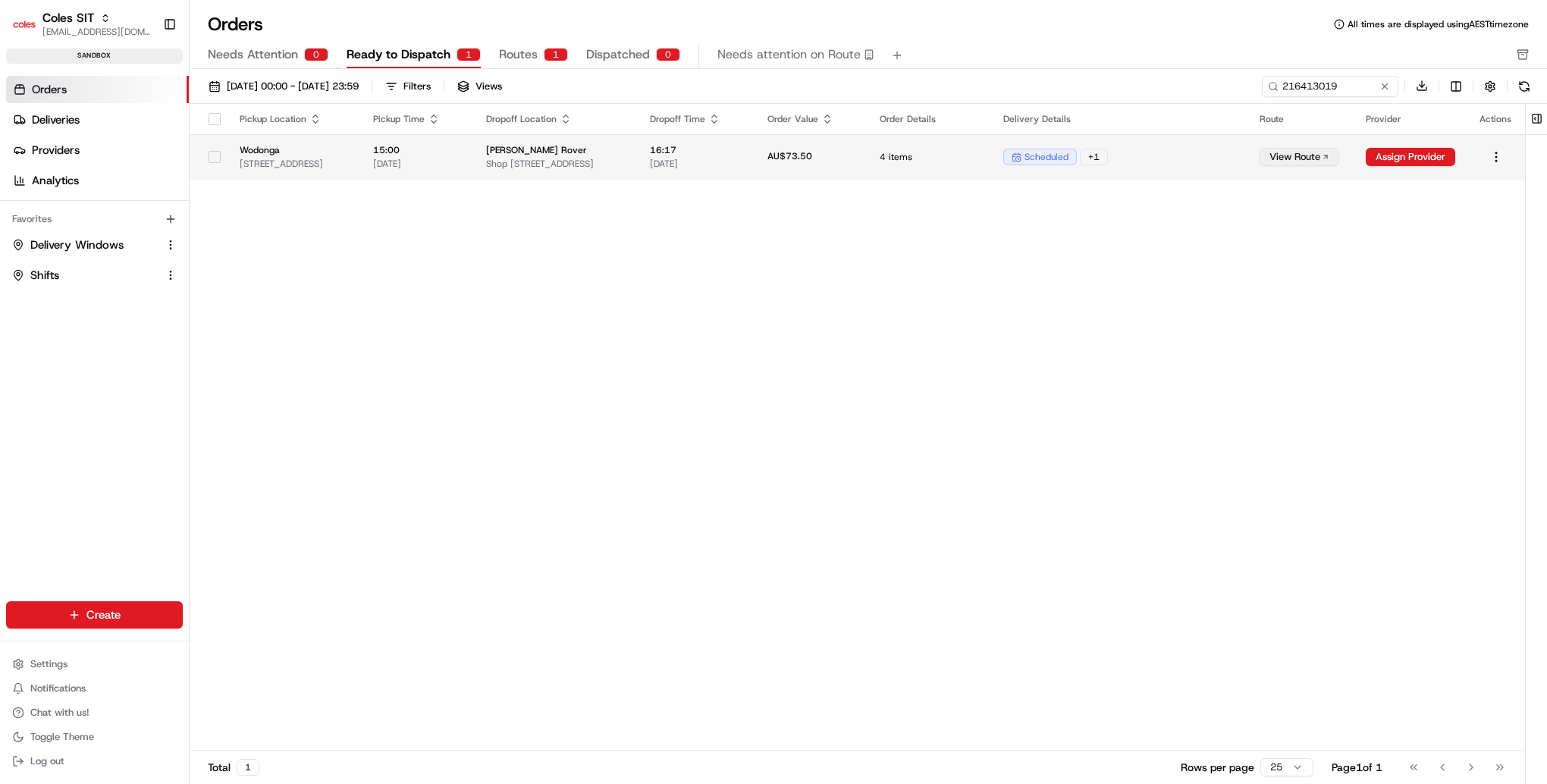 click on "View Route" at bounding box center (1299, 157) 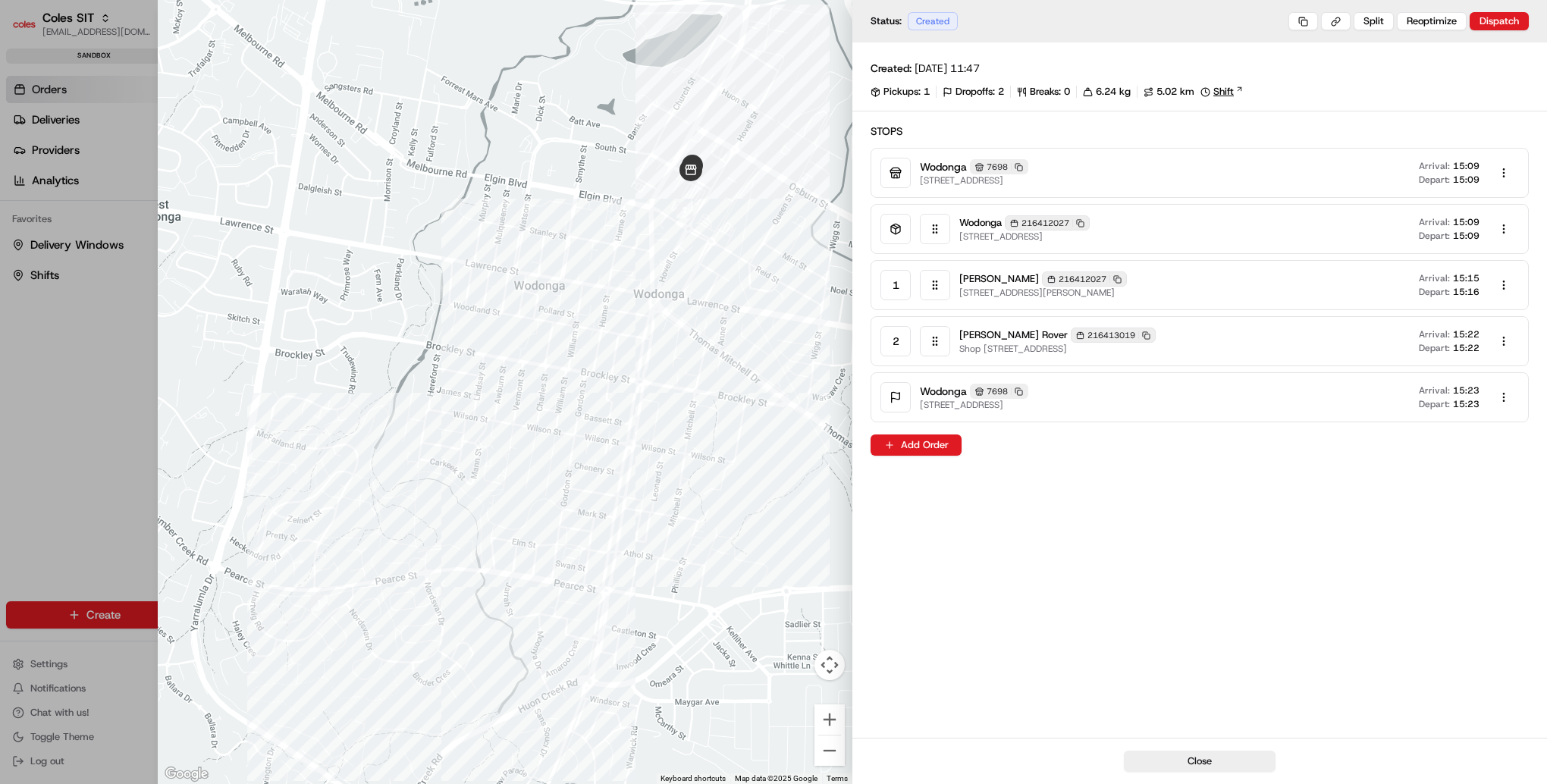 click on "Shift" at bounding box center [1222, 92] 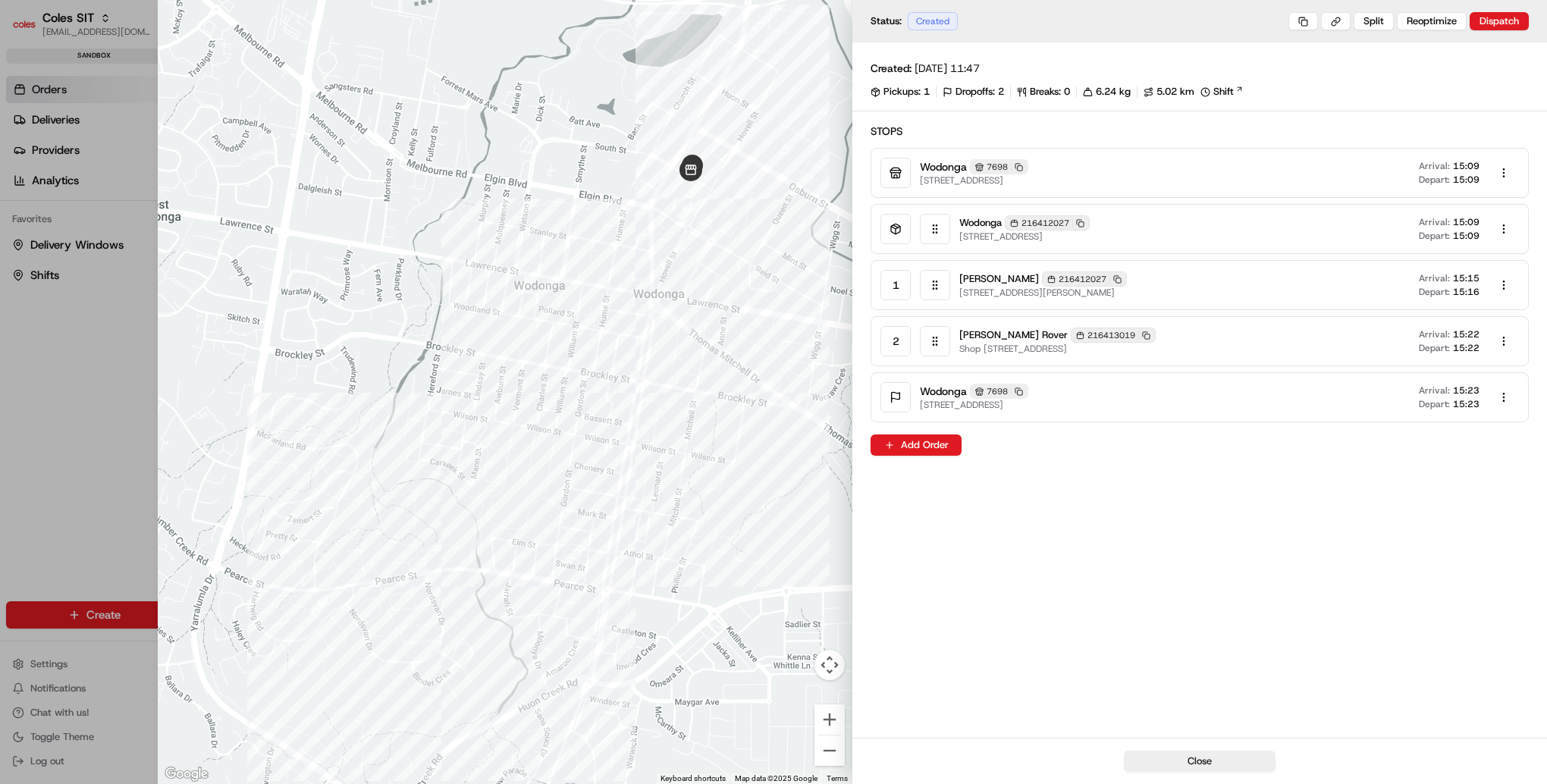 click at bounding box center [774, 392] 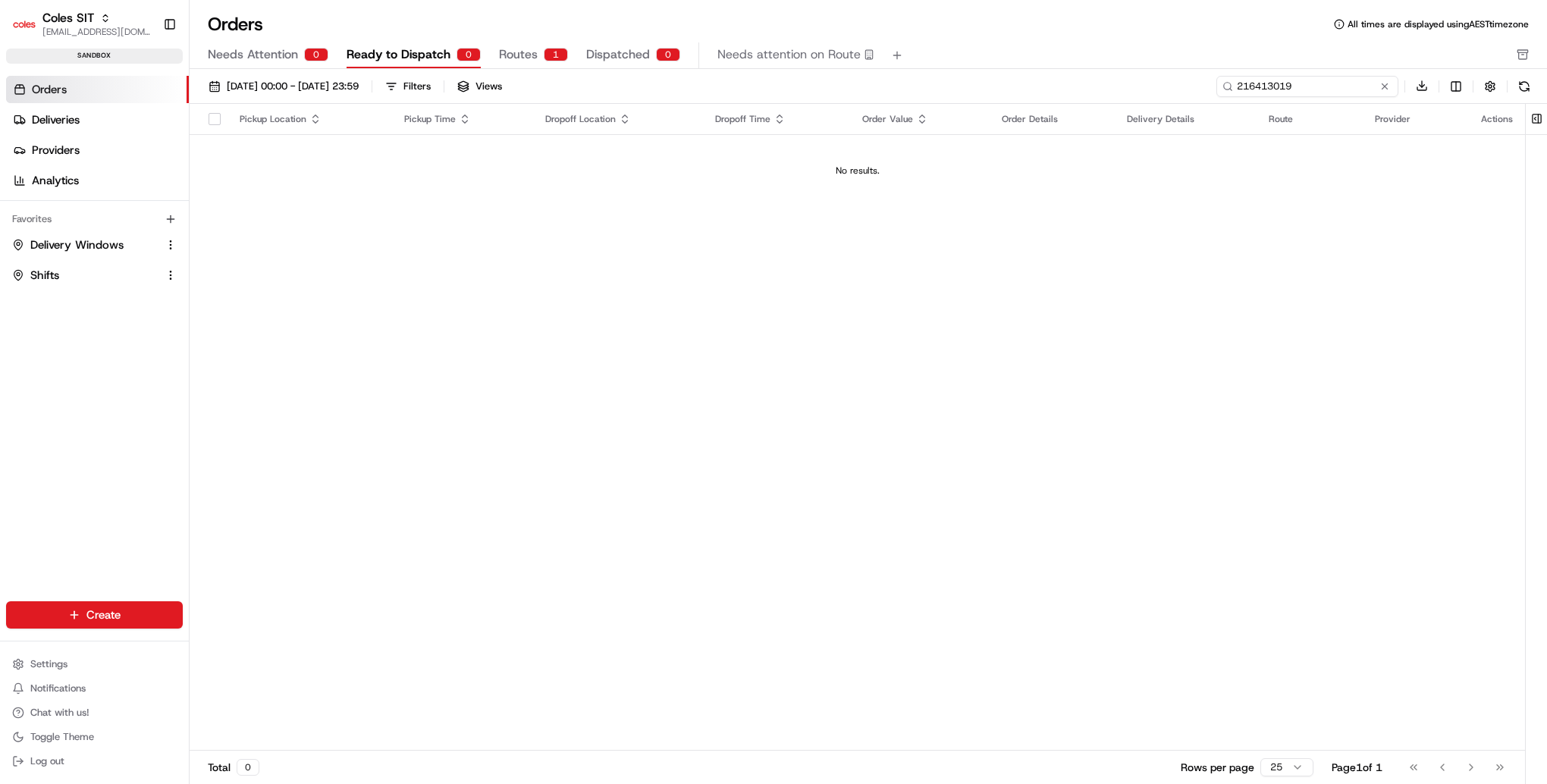 click on "216413019" at bounding box center (1307, 86) 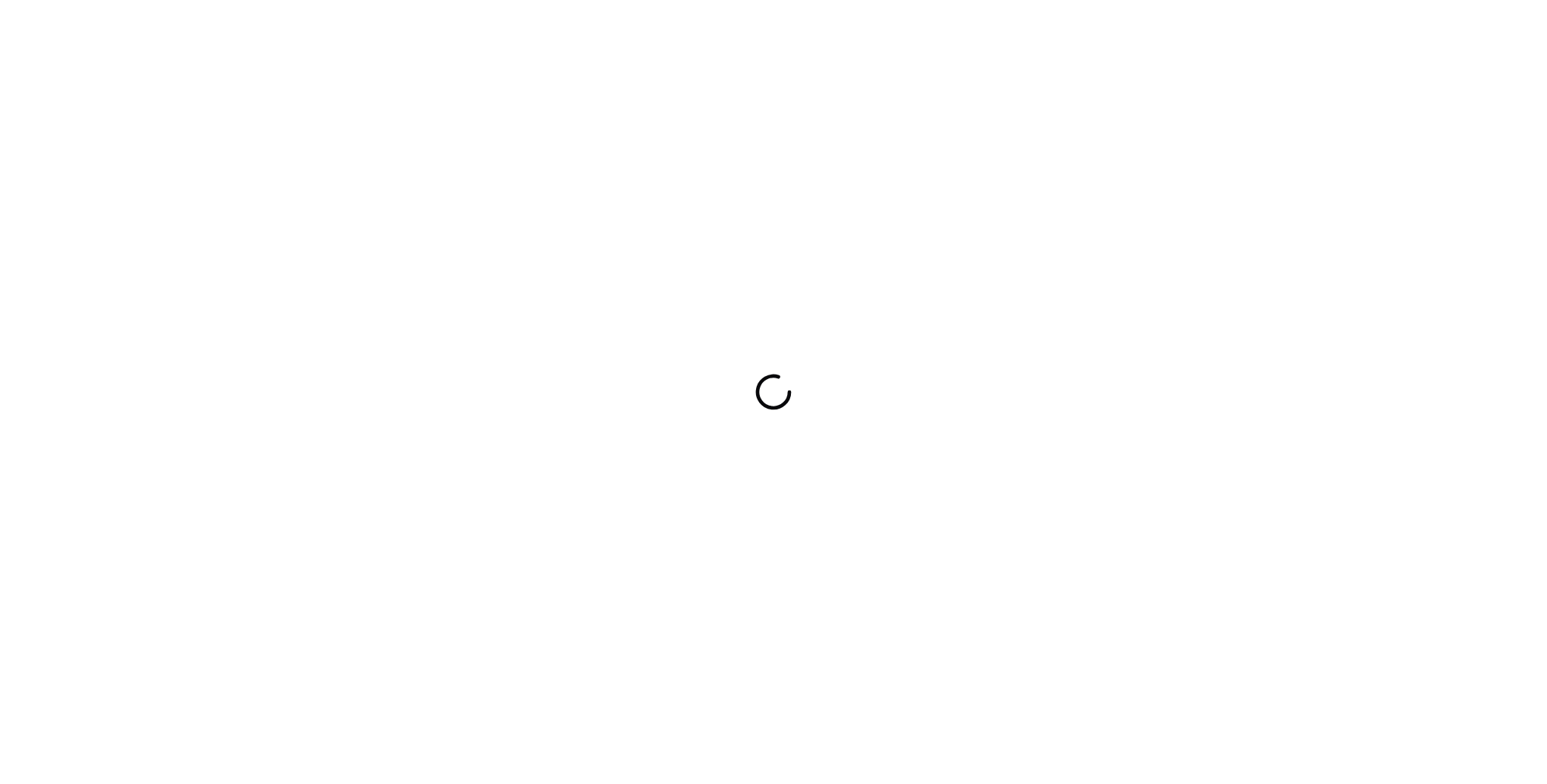 scroll, scrollTop: 0, scrollLeft: 0, axis: both 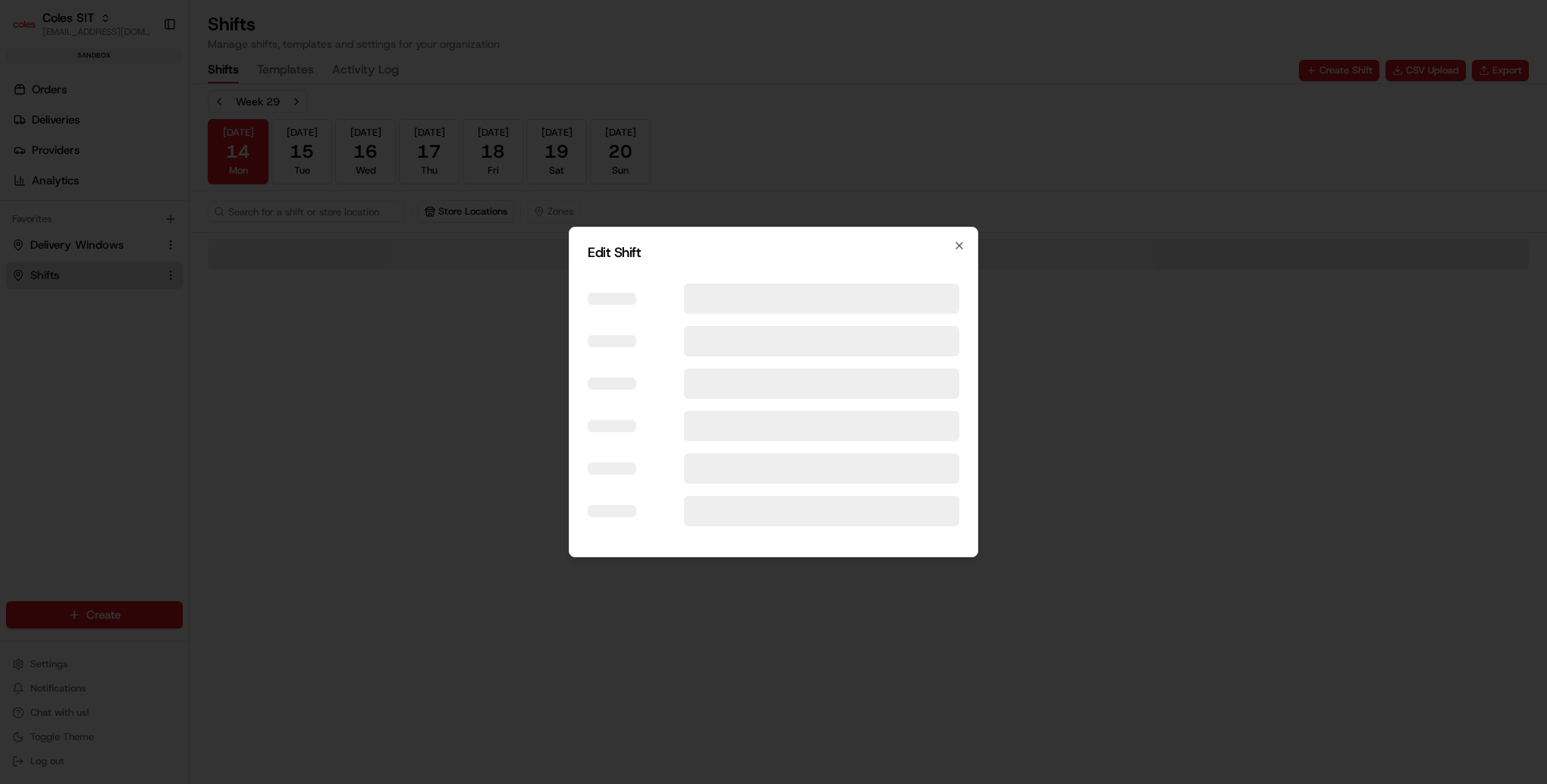select on "ACTIVE" 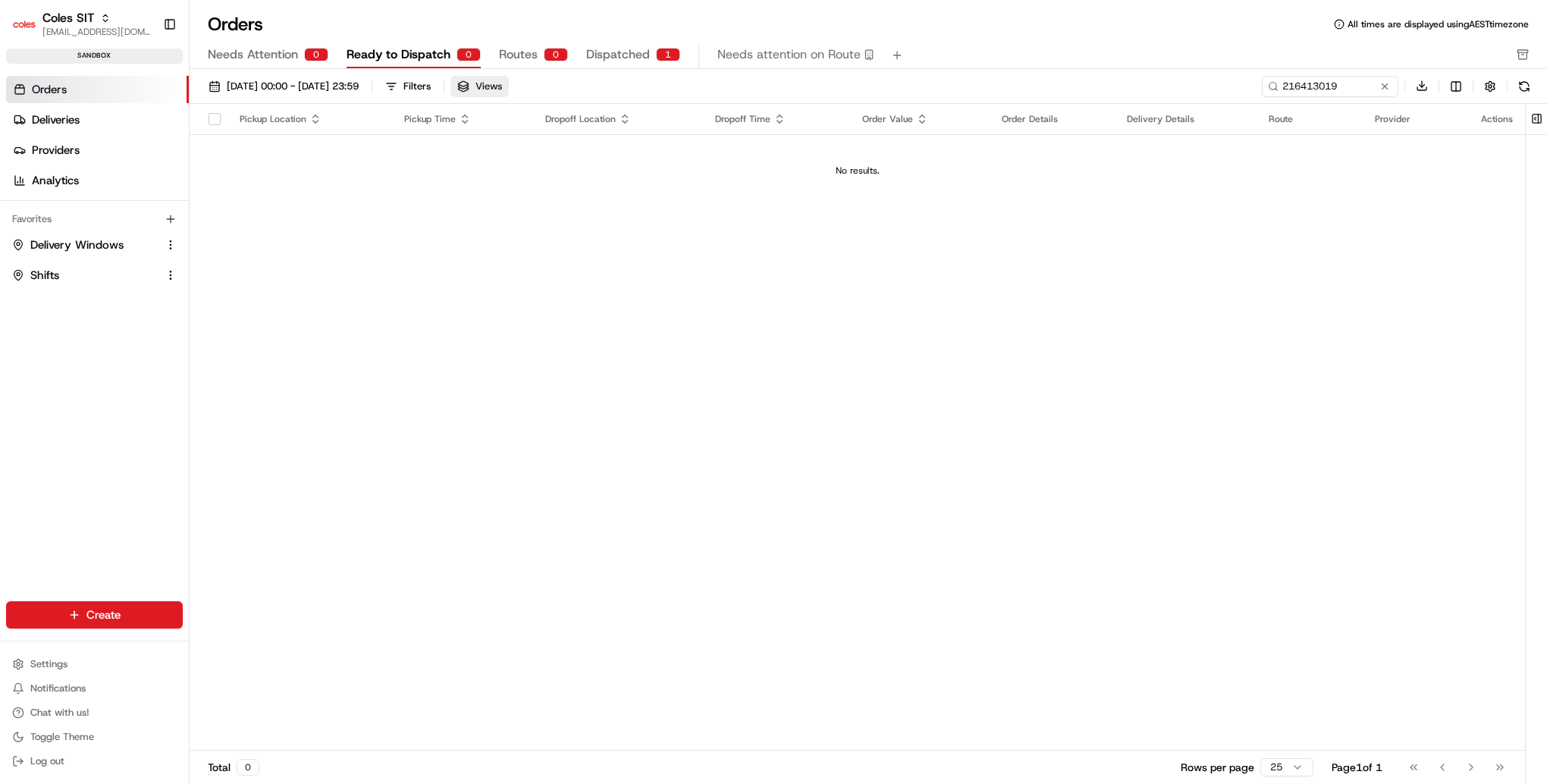 scroll, scrollTop: 0, scrollLeft: 0, axis: both 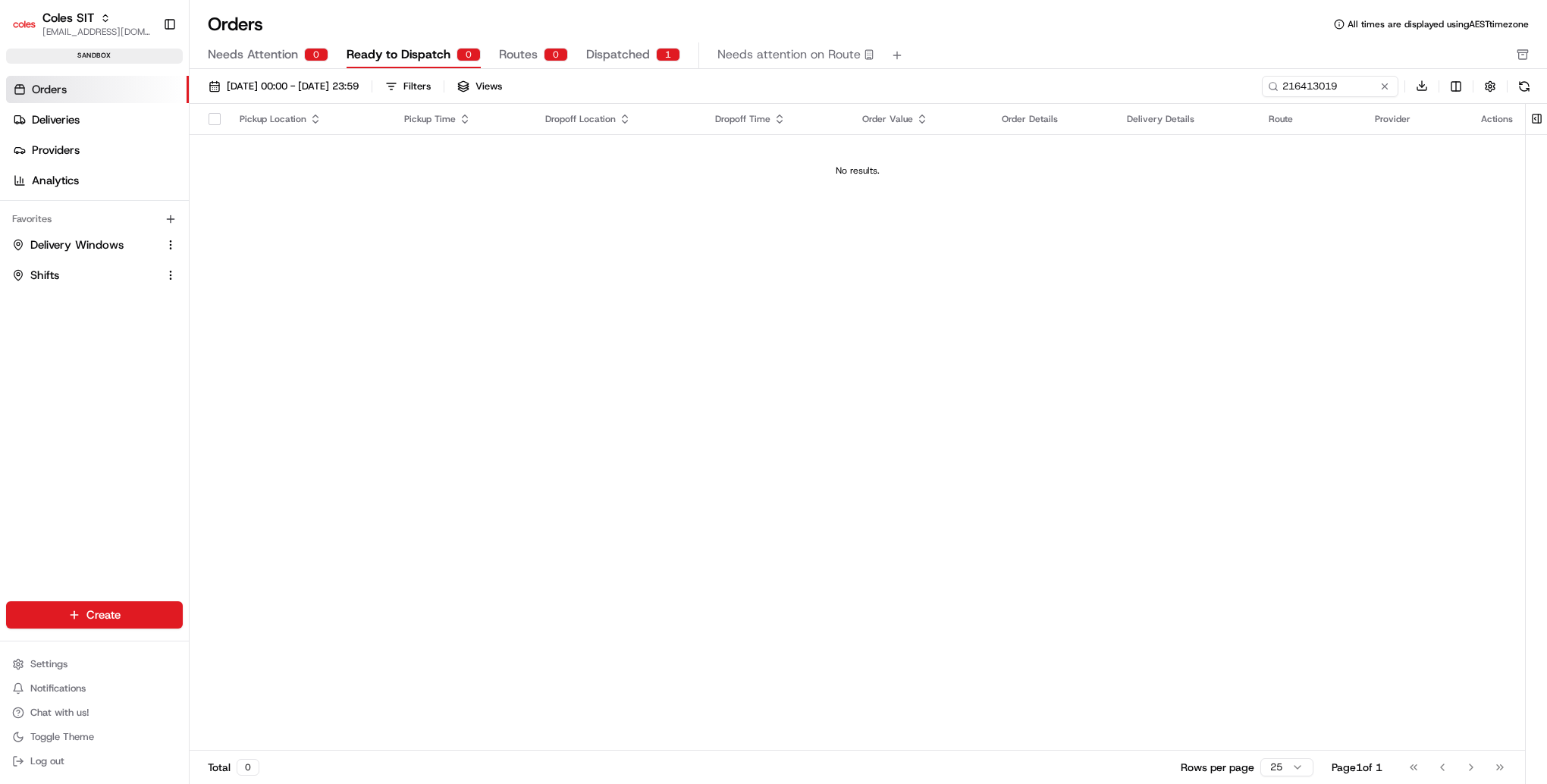 click on "Dispatched" at bounding box center [618, 55] 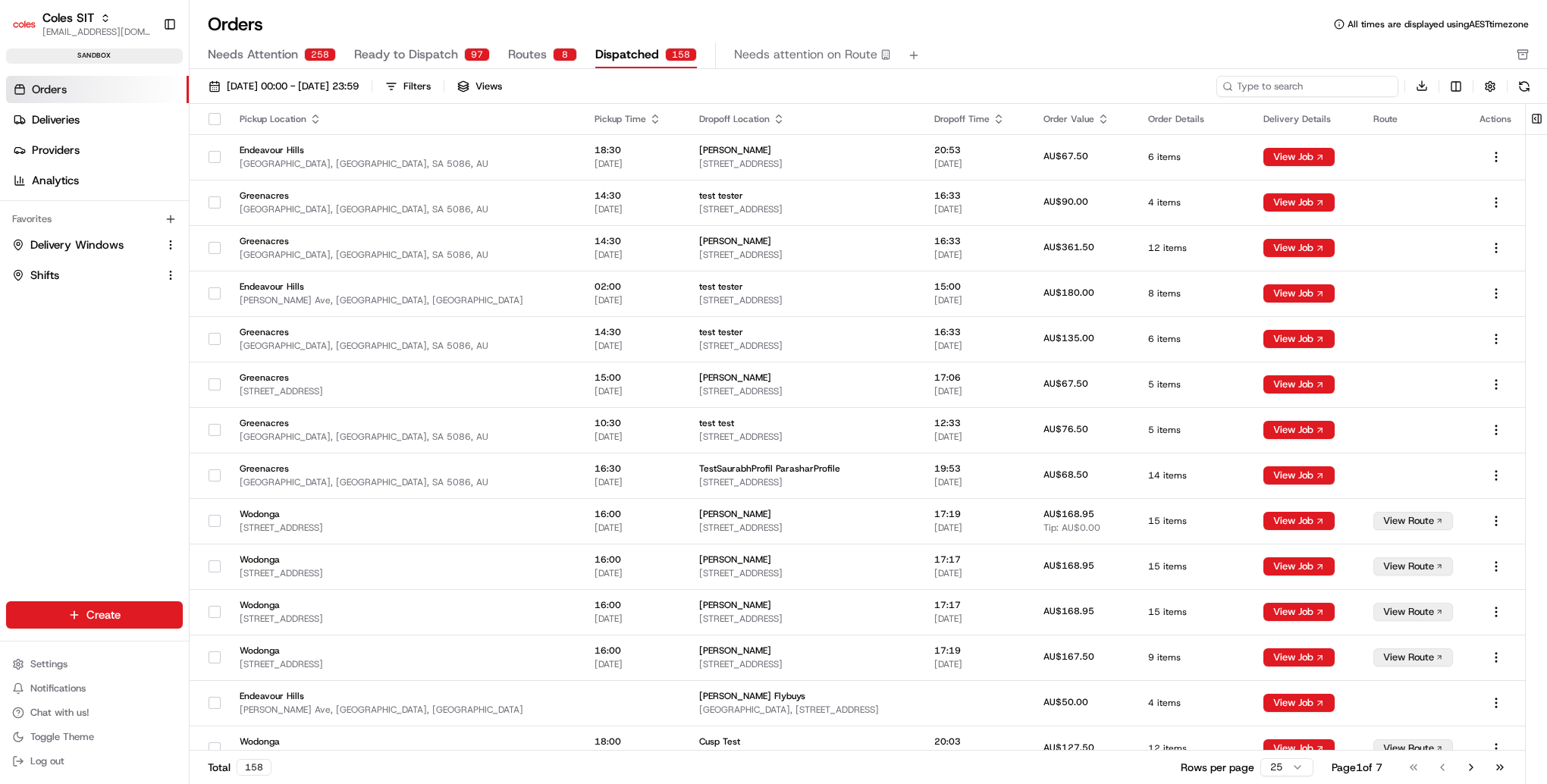 click at bounding box center [1307, 86] 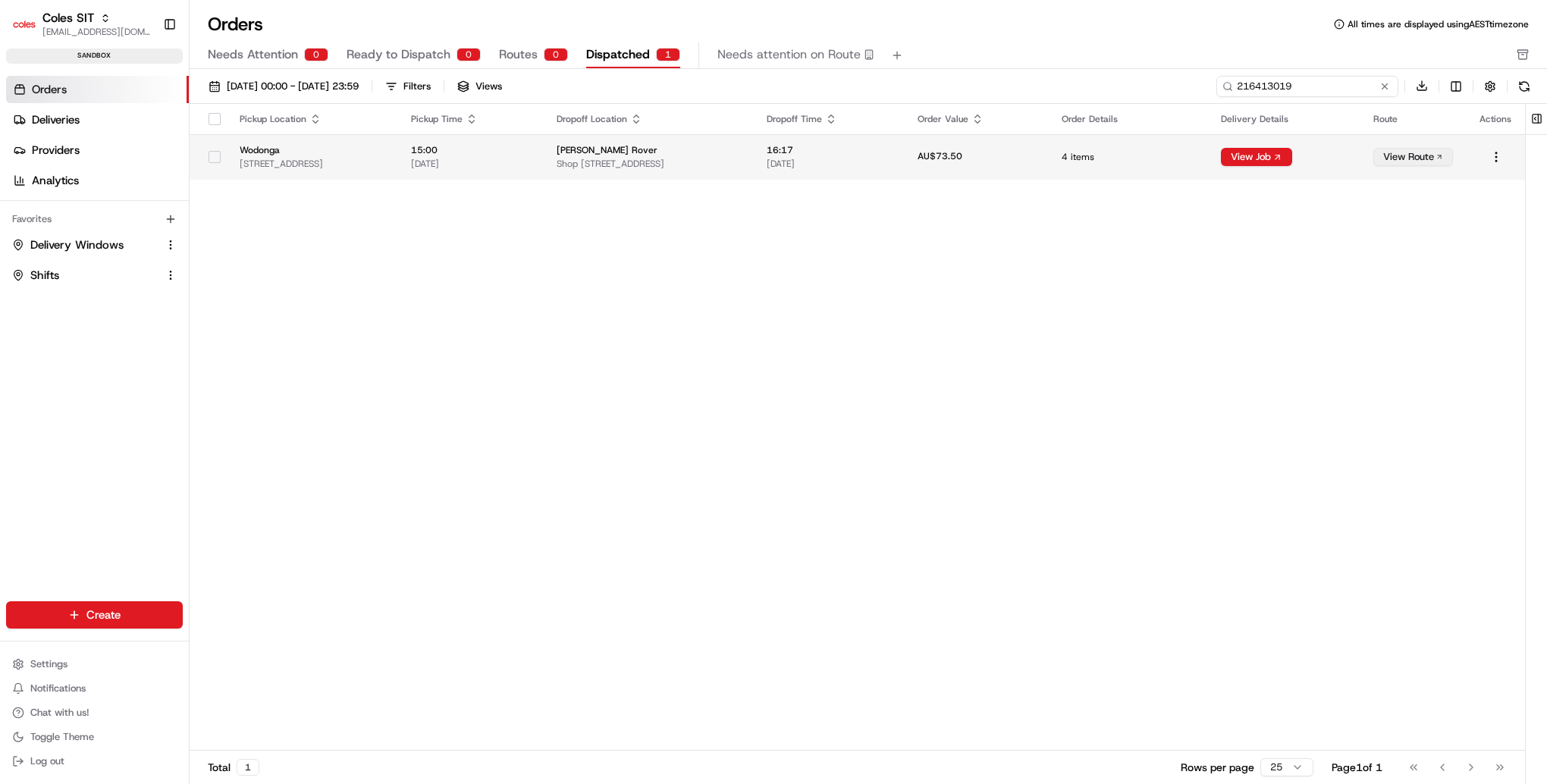 type on "216413019" 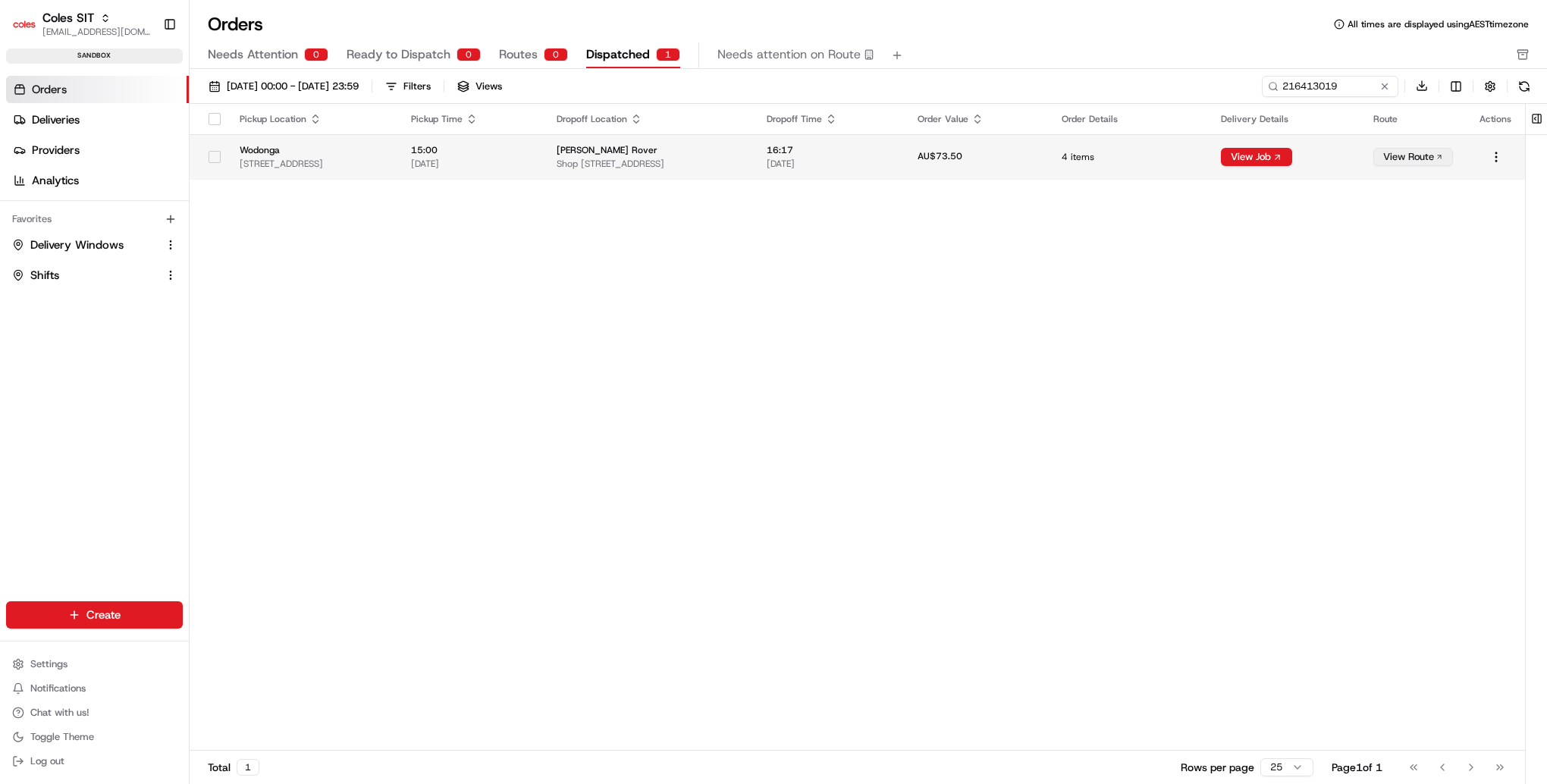 type 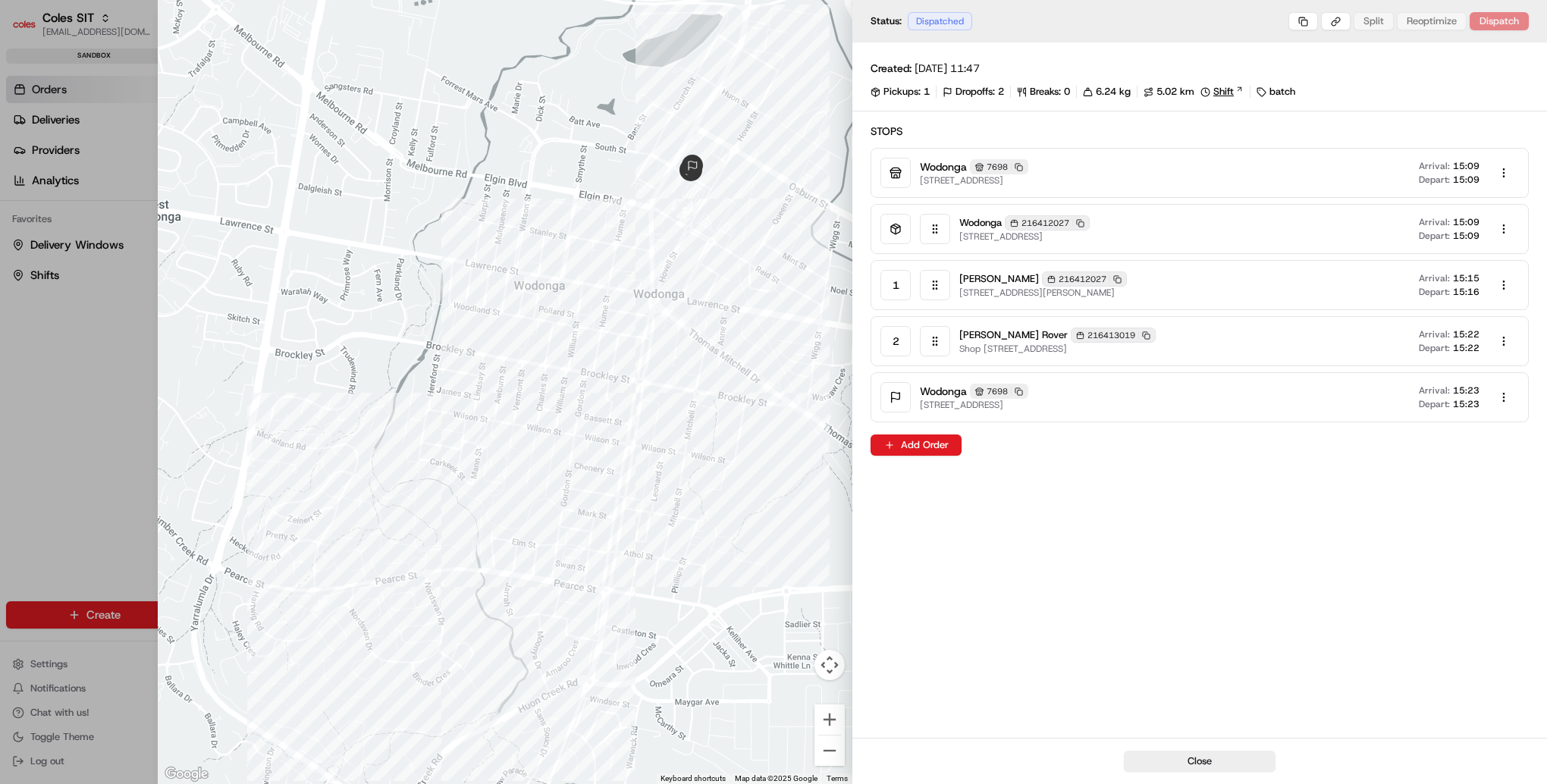 click on "Shift" at bounding box center [1222, 92] 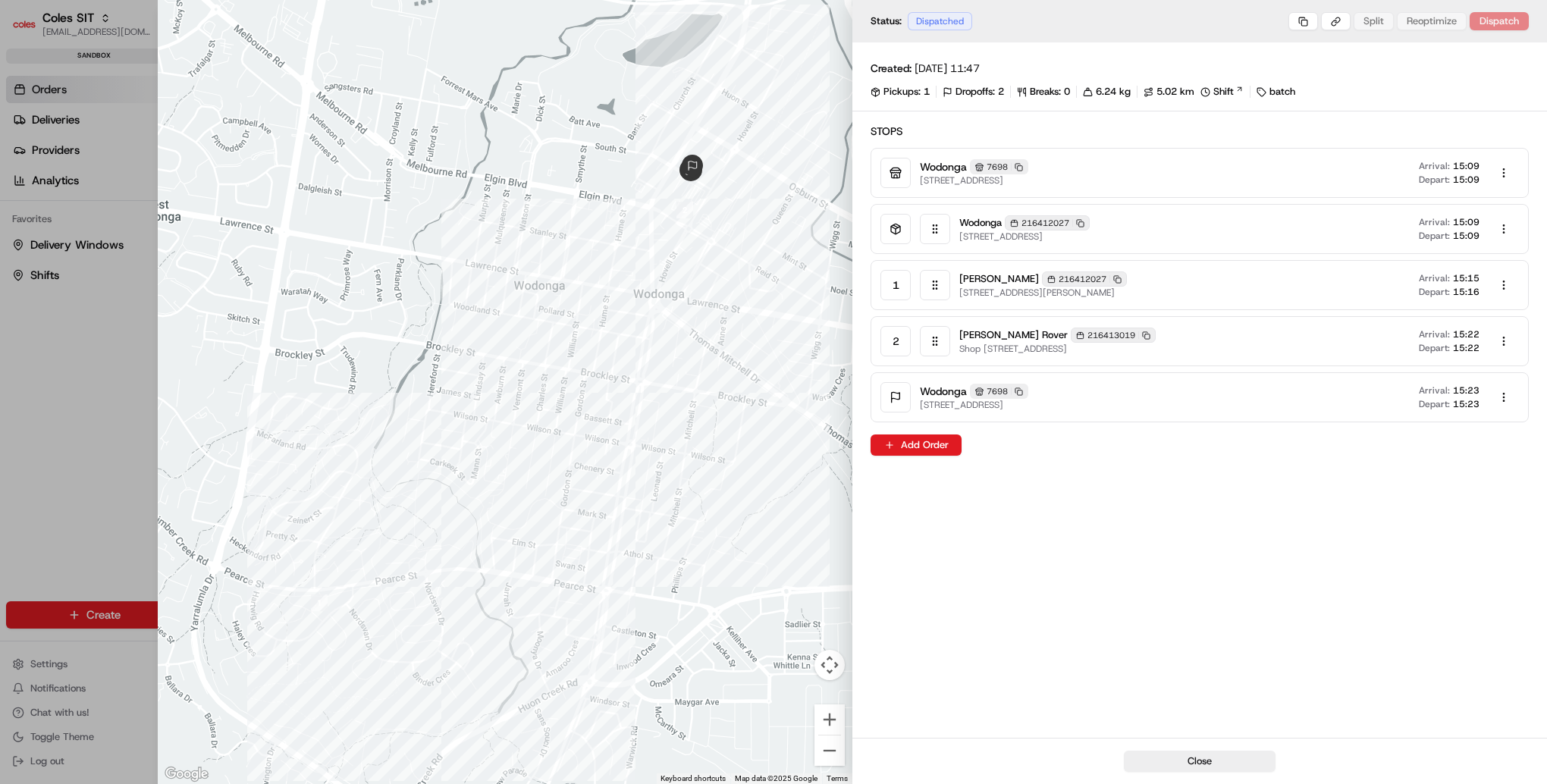 click at bounding box center [774, 392] 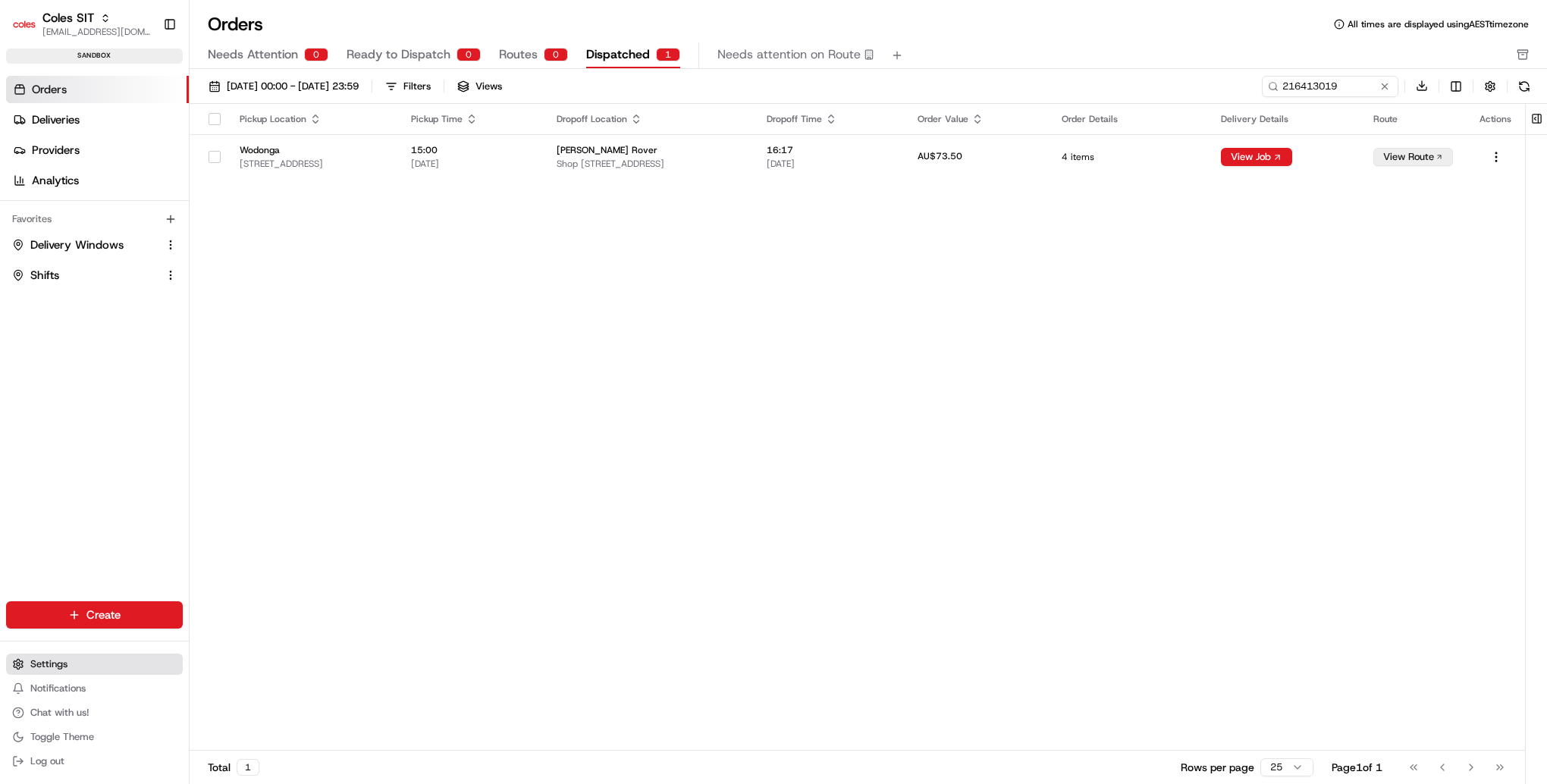 click on "Settings" at bounding box center (49, 664) 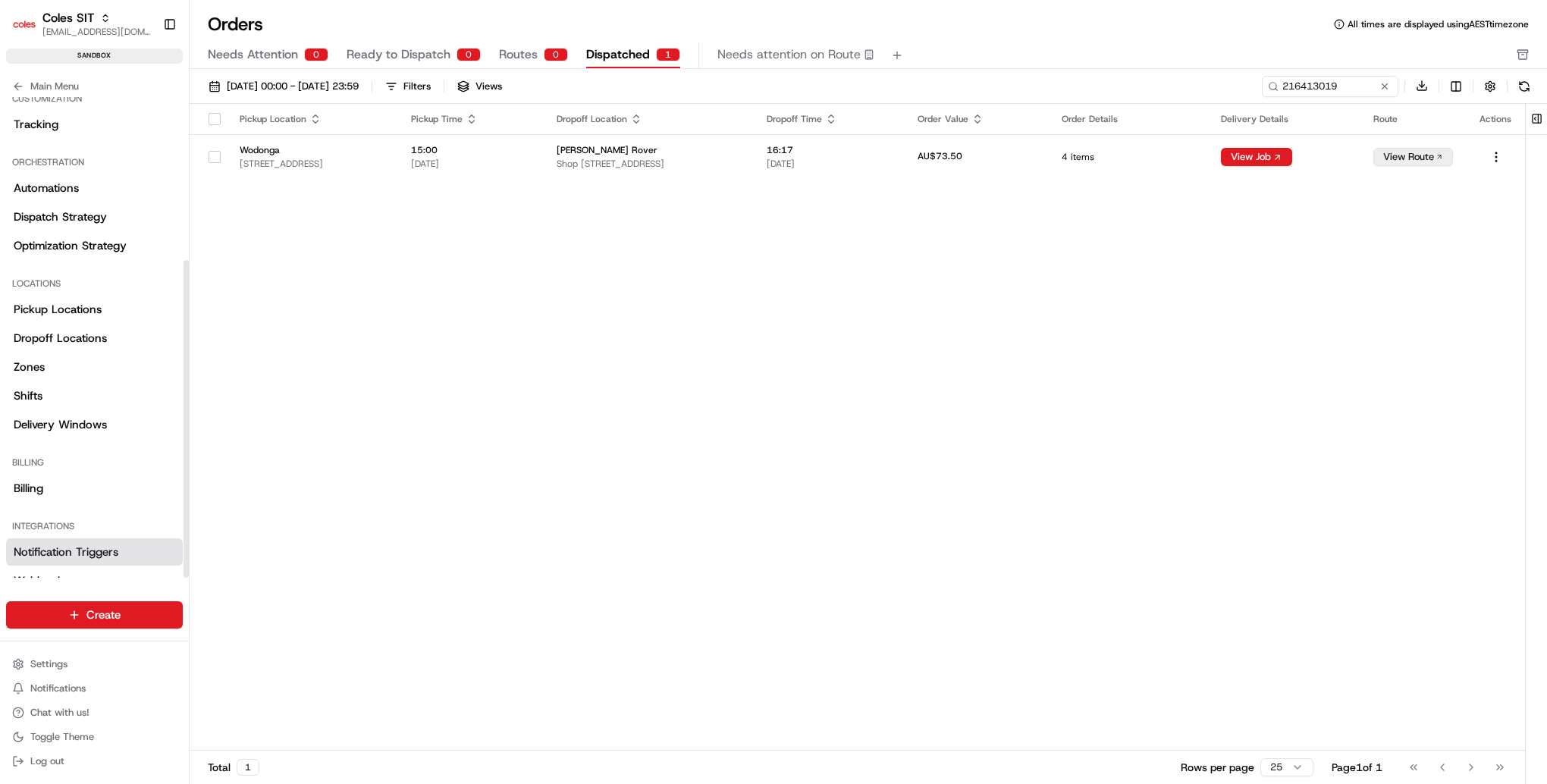 scroll, scrollTop: 246, scrollLeft: 0, axis: vertical 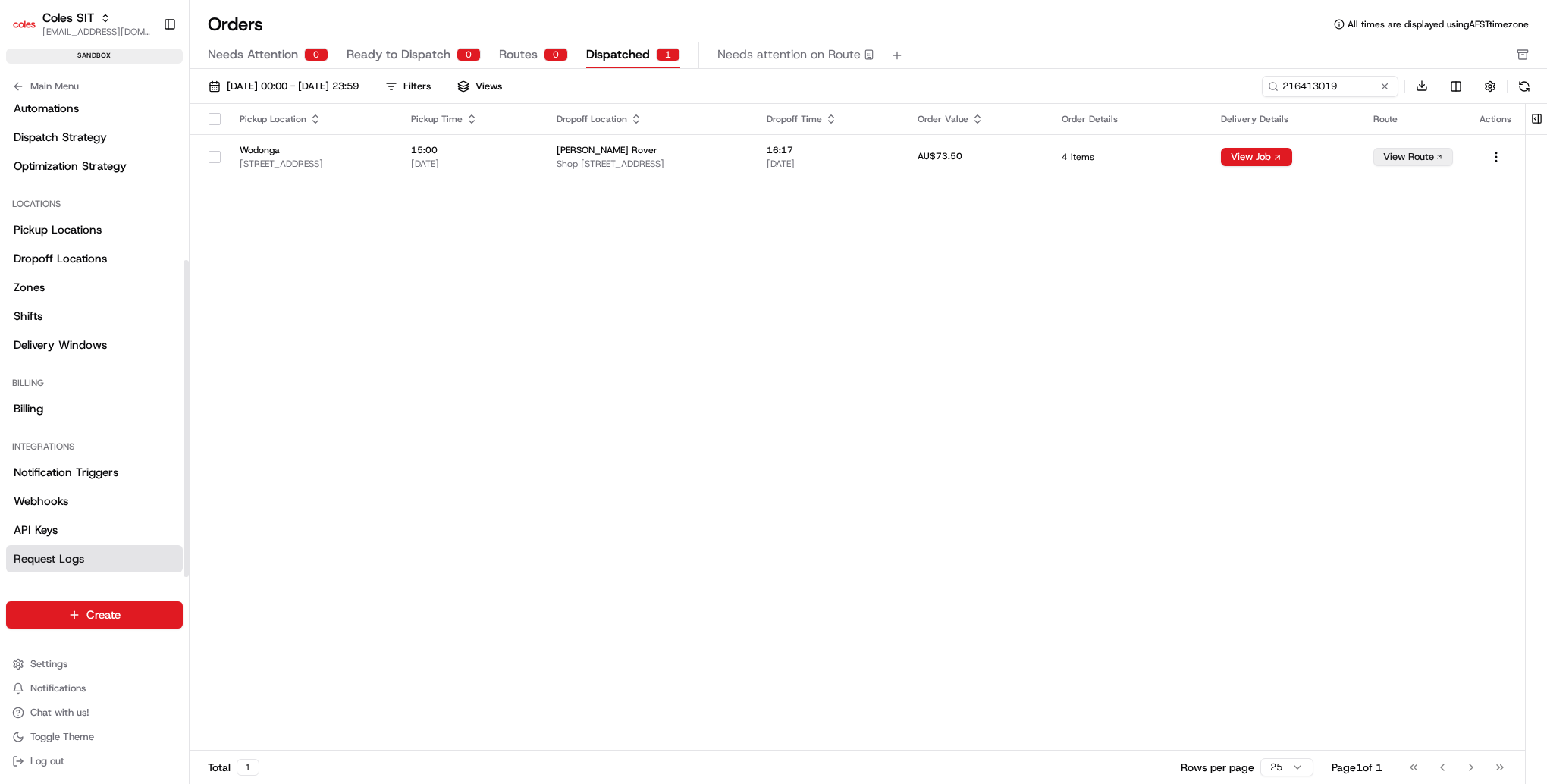 drag, startPoint x: 46, startPoint y: 554, endPoint x: 62, endPoint y: 557, distance: 16.278821 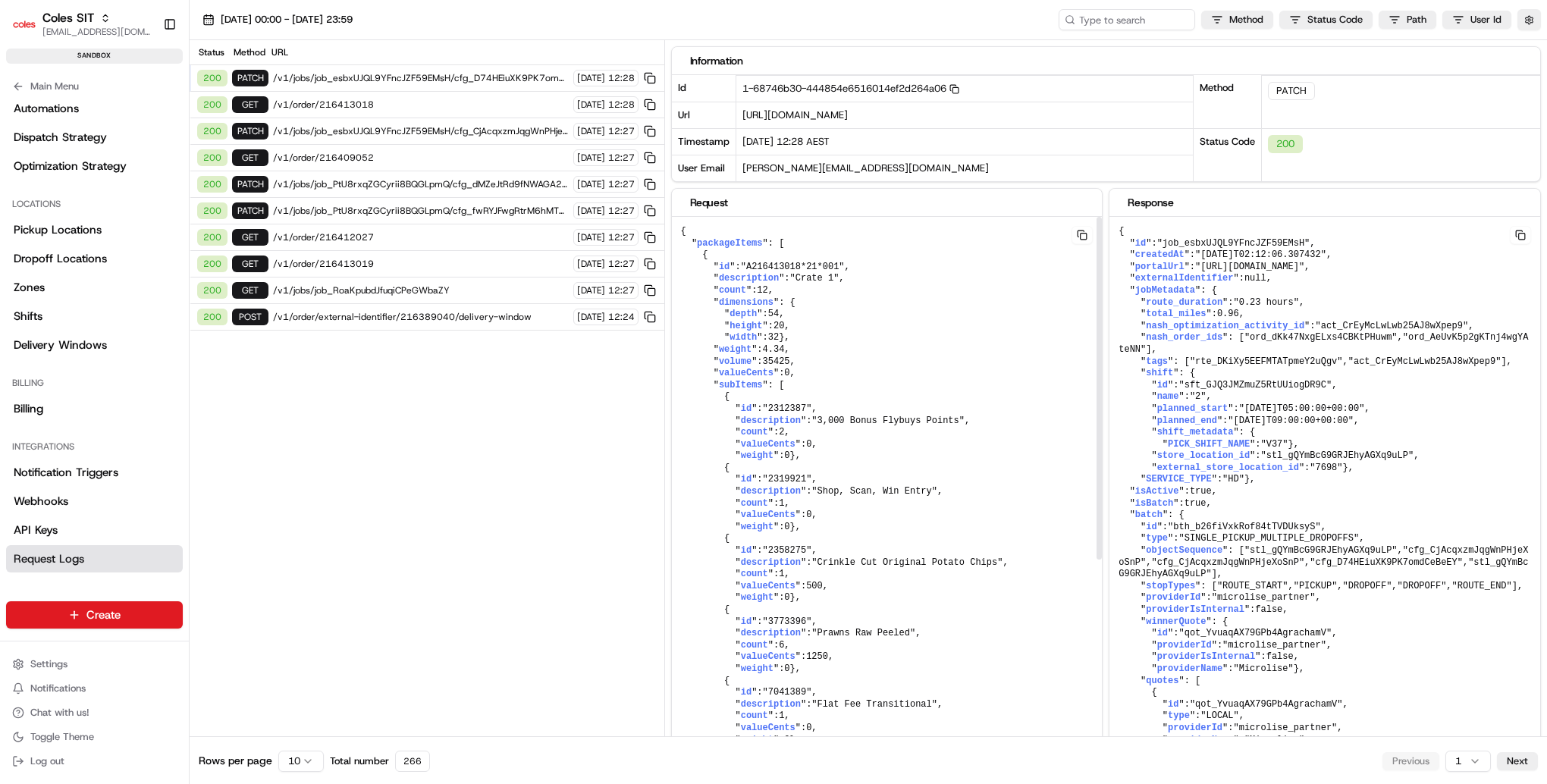 click on "{
" packageItems ": [
{
" id ":  "A216413018*21*001" ,
" description ":  "Crate 1" ,
" count ":  12 ,
" dimensions ": {
" depth ":  54 ,
" height ":  20 ,
" width ":  32
},
" weight ":  4.34 ,
" volume ":  35425 ,
" valueCents ":  0 ,
" subItems ": [
{
" id ":  "2312387" ,
" description ":  "3,000 Bonus Flybuys Points" ,
" count ":  2 ,
" valueCents ":  0 ,
" weight ":  0
},
{
" id ":  "2319921" ,
" description ":  "Shop, Scan, Win Entry" ,
" count ":  1 ,
" valueCents ":  0 ,
" weight ":  0
},
{
" id ":  "2358275" ,
" description ":  "Crinkle Cut Original Potato Chips" ,
" count ":  1 ,
" valueCents ":  500 ,
" weight ":  0
},
{
" id ":  "3773396" ,
" description ":  "Prawns Raw Peeled" ,
"" at bounding box center [887, 575] 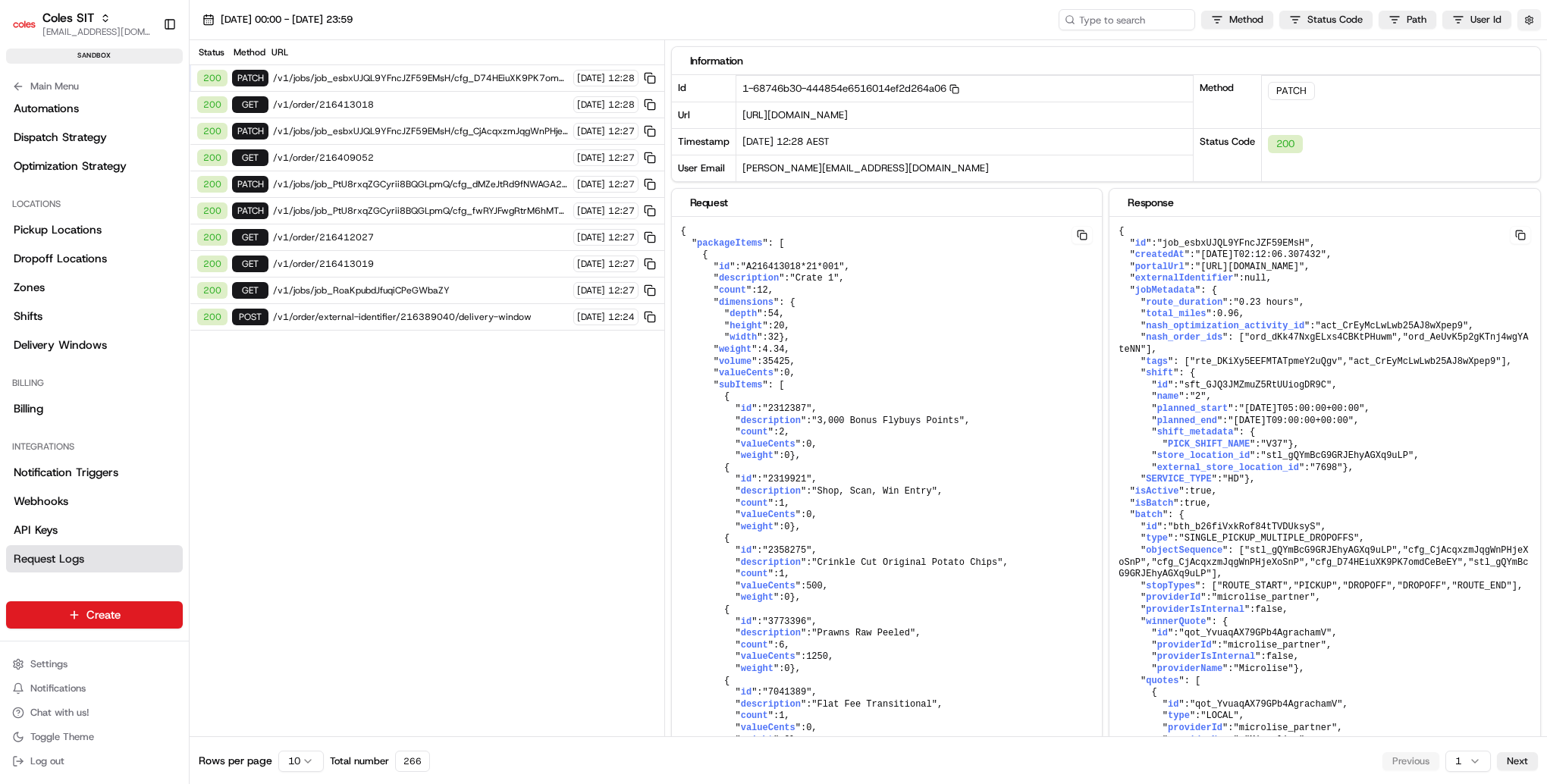 click at bounding box center (1529, 20) 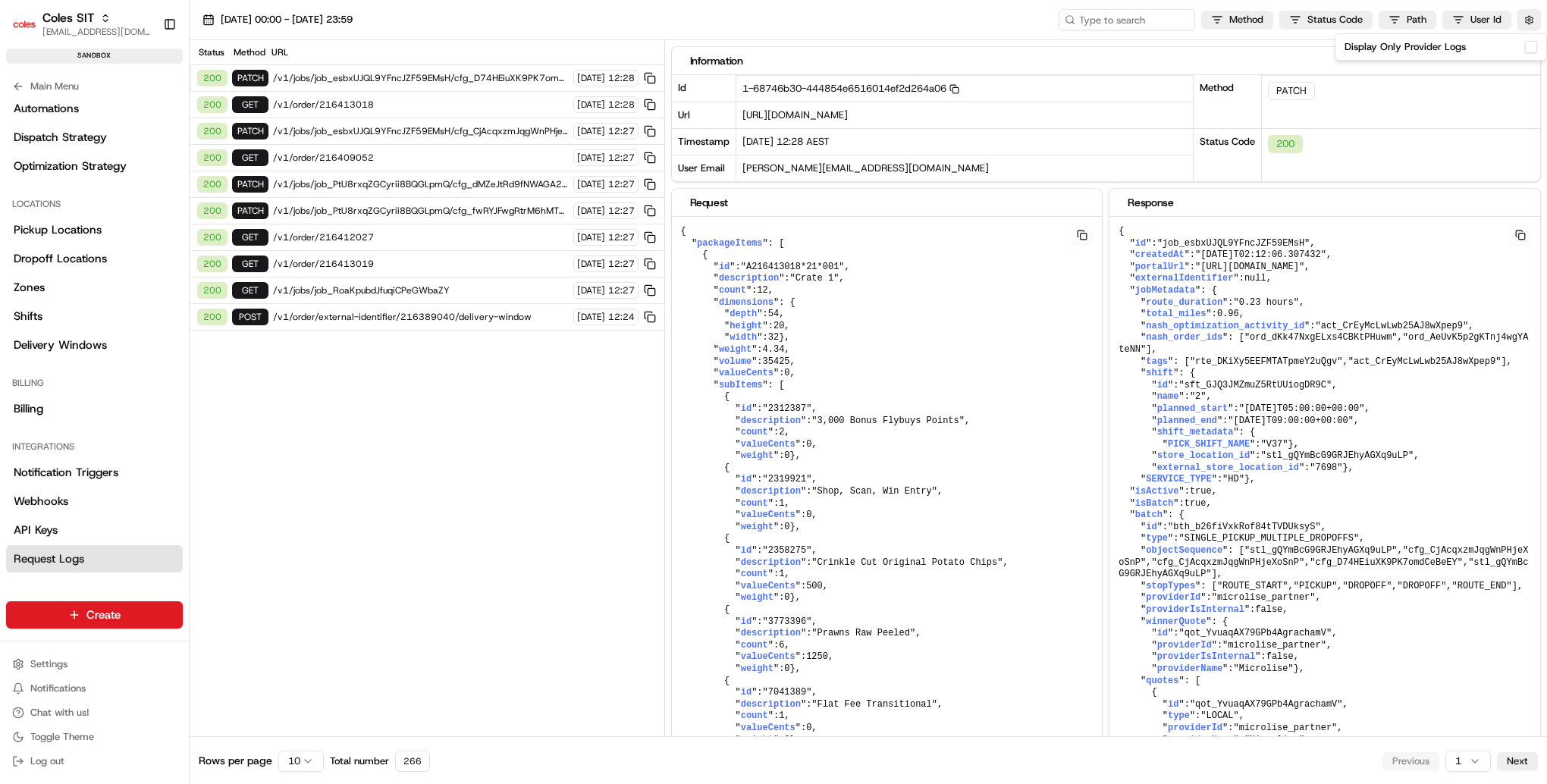 click on "Display Only Provider Logs" at bounding box center (1531, 47) 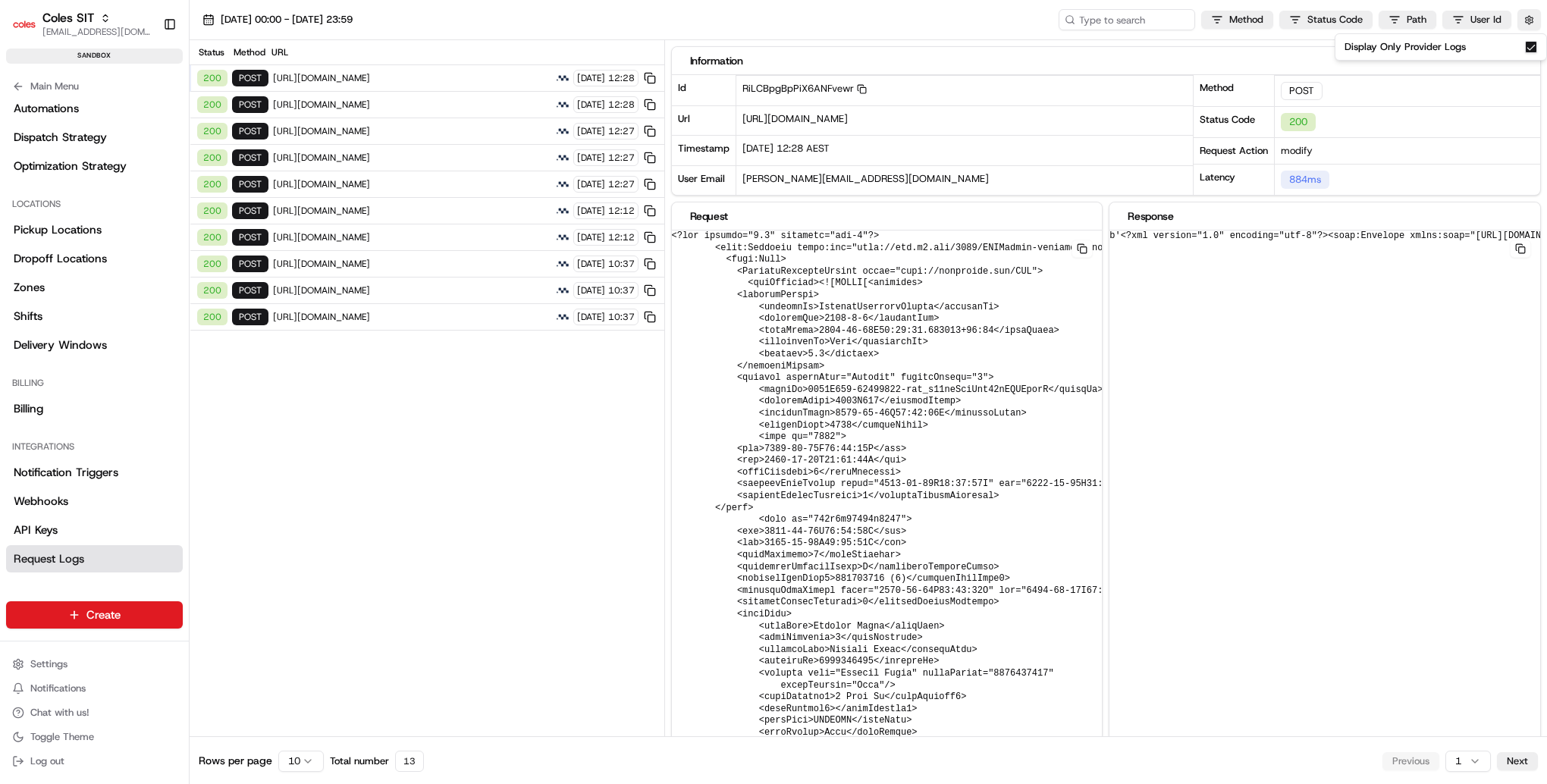 click on "https://cert.microlise.com/COLES/TMCWebService/TMCWebService.asmx" at bounding box center [412, 317] 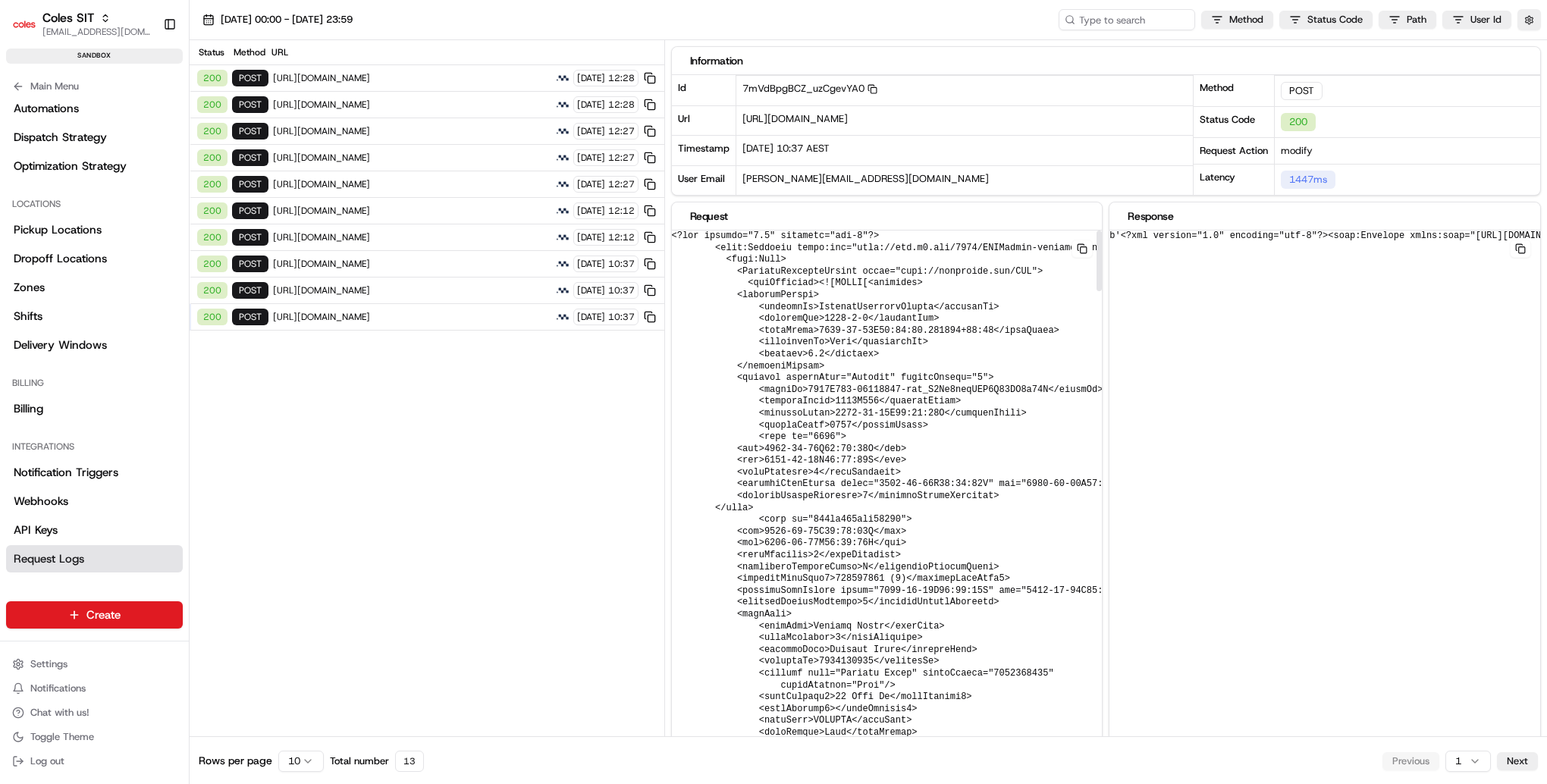 click at bounding box center [1155, 2554] 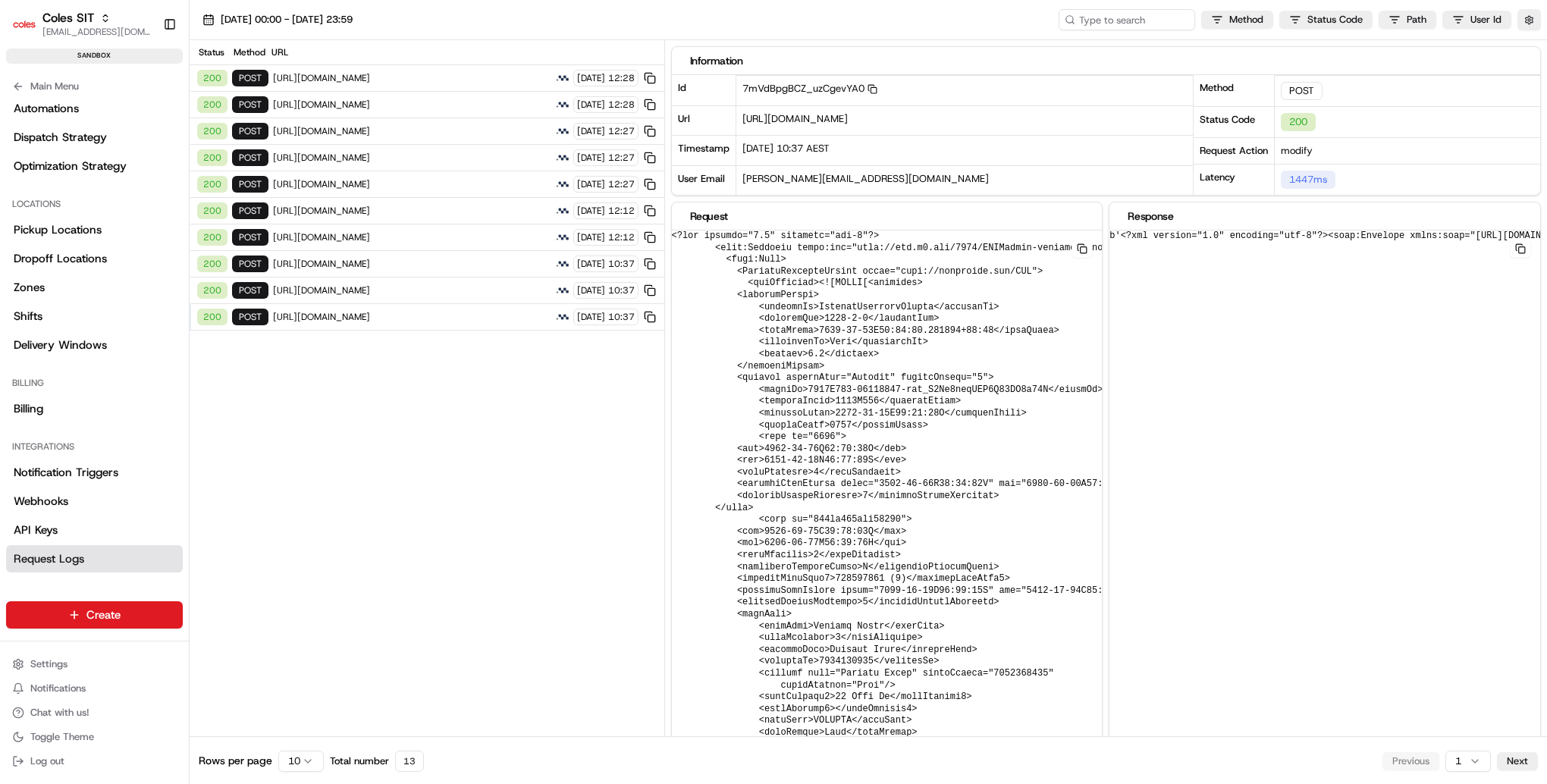 click on "200 POST https://cert.microlise.com/COLES/TMCWebService/TMCWebService.asmx 14/07/2025 10:37" at bounding box center [427, 317] 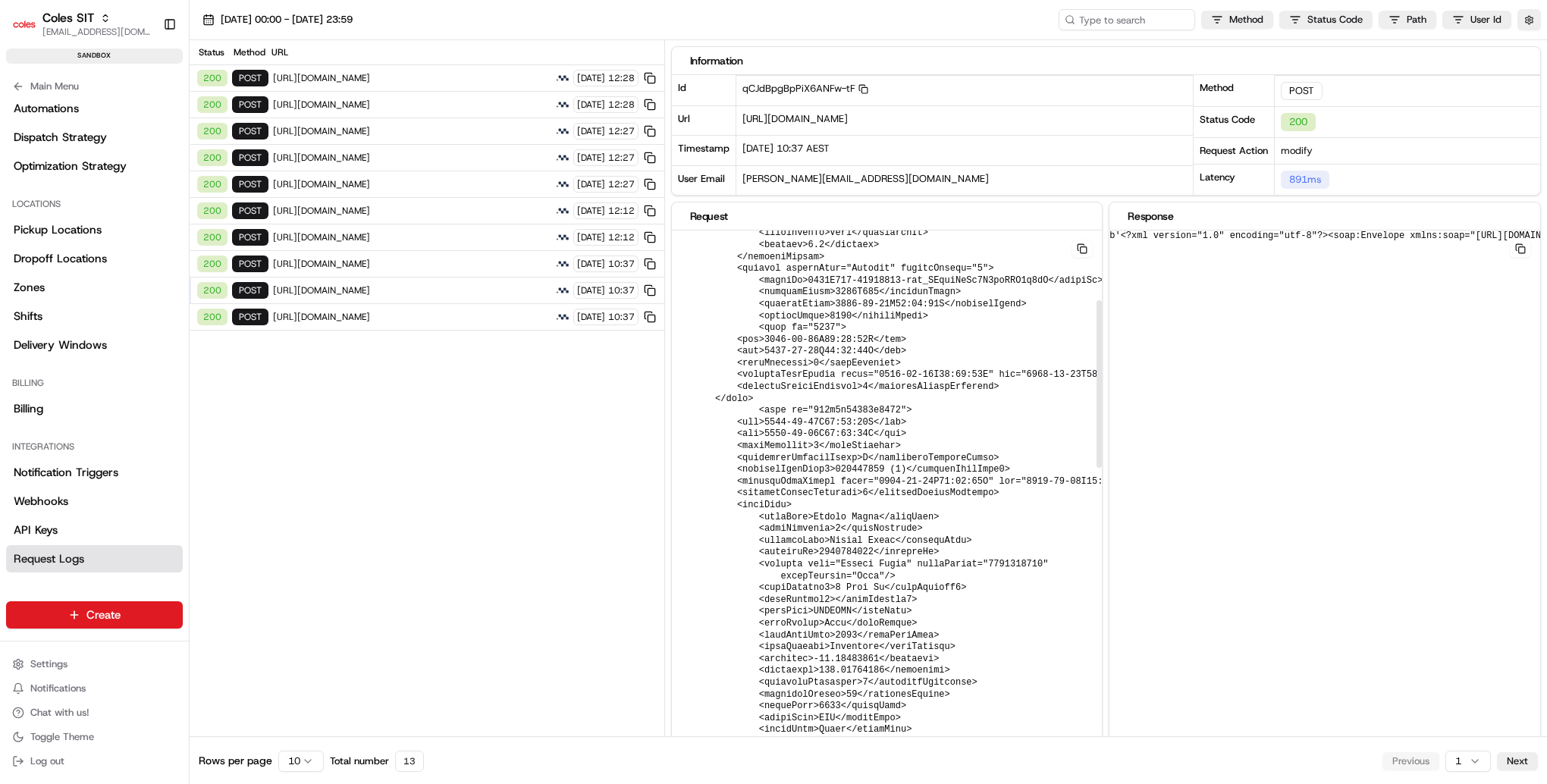 scroll, scrollTop: 227, scrollLeft: 0, axis: vertical 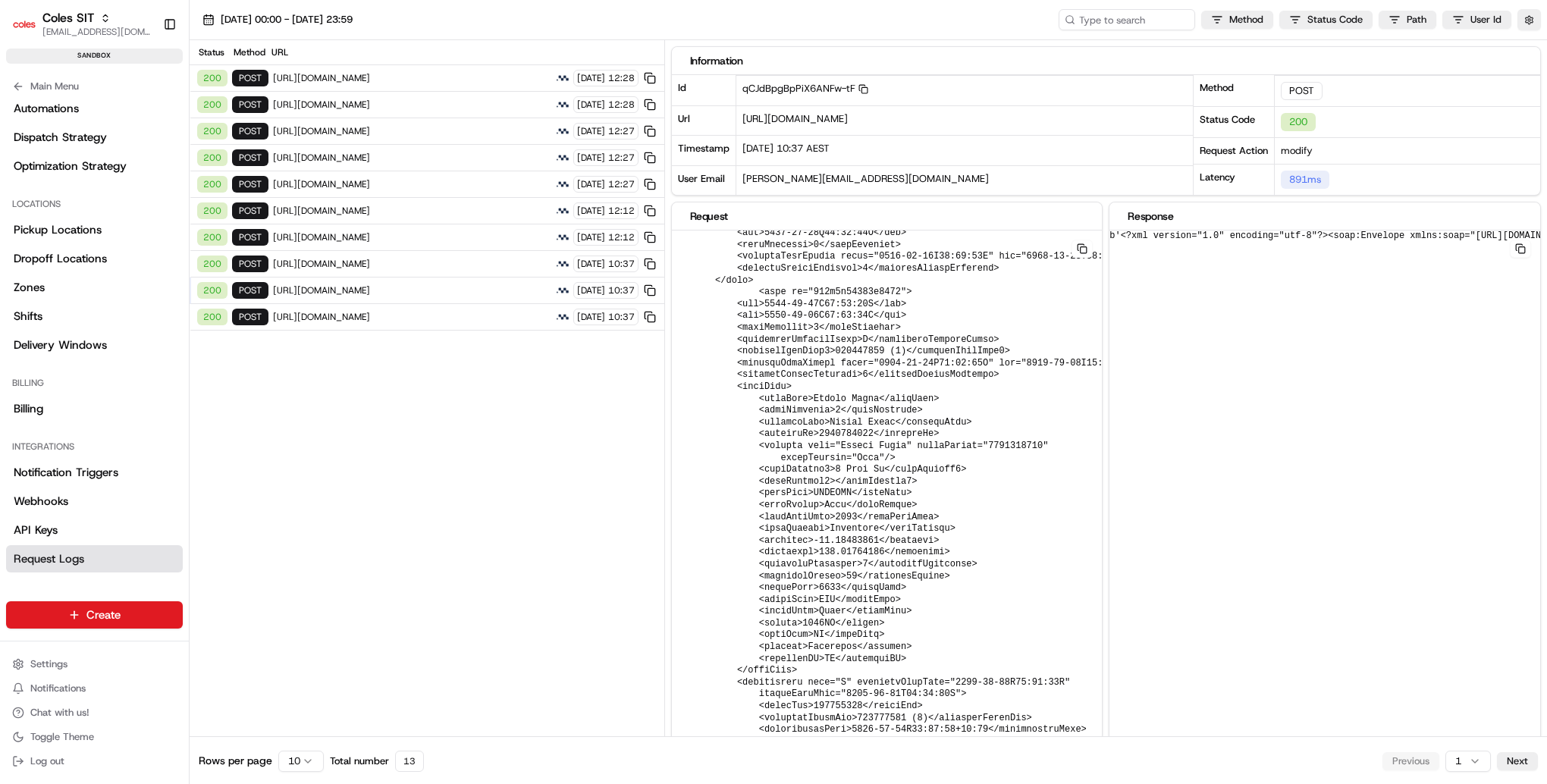 click on "https://cert.microlise.com/COLES/TMCWebService/TMCWebService.asmx" at bounding box center [412, 264] 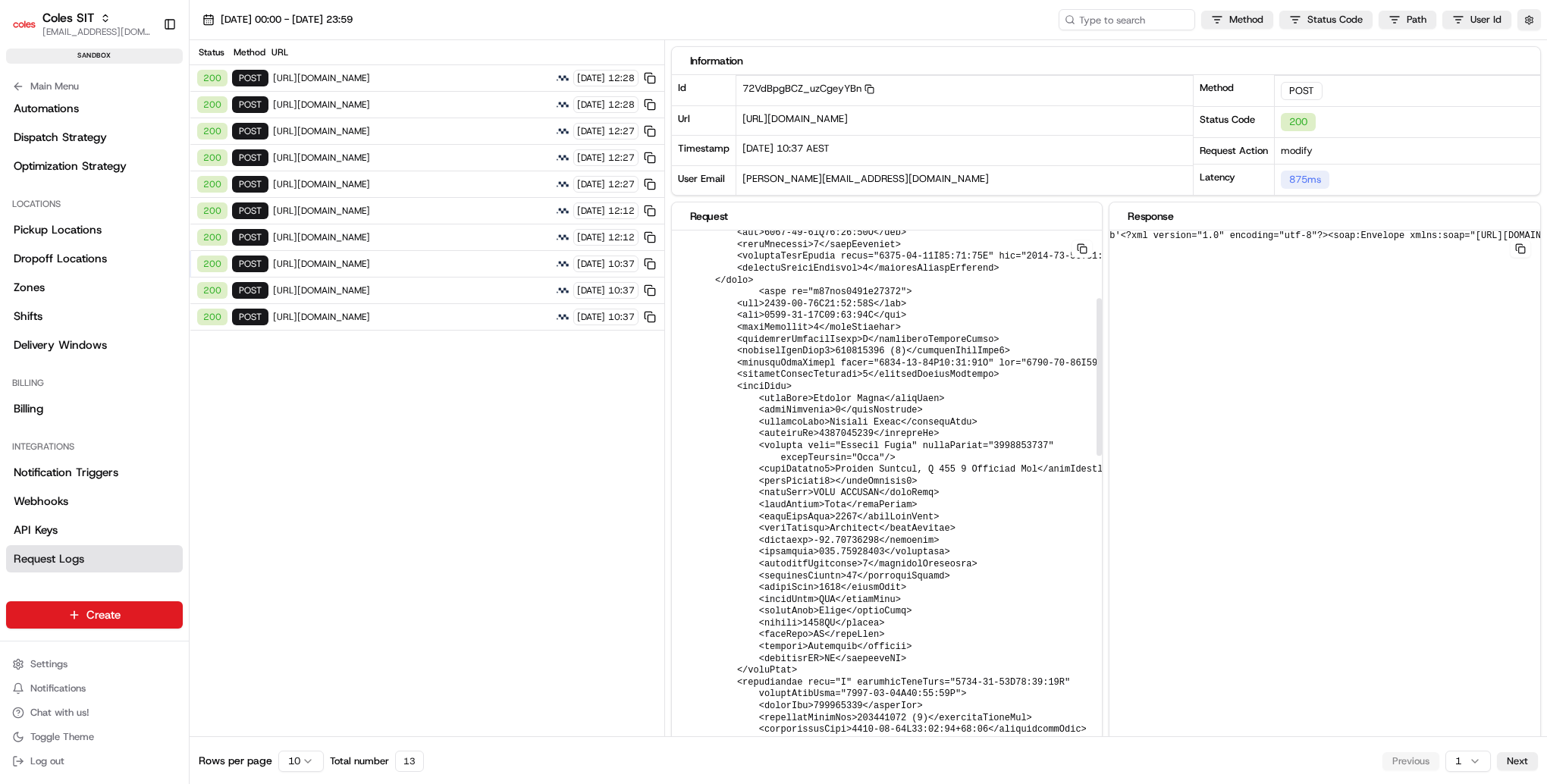 click at bounding box center [1155, 889] 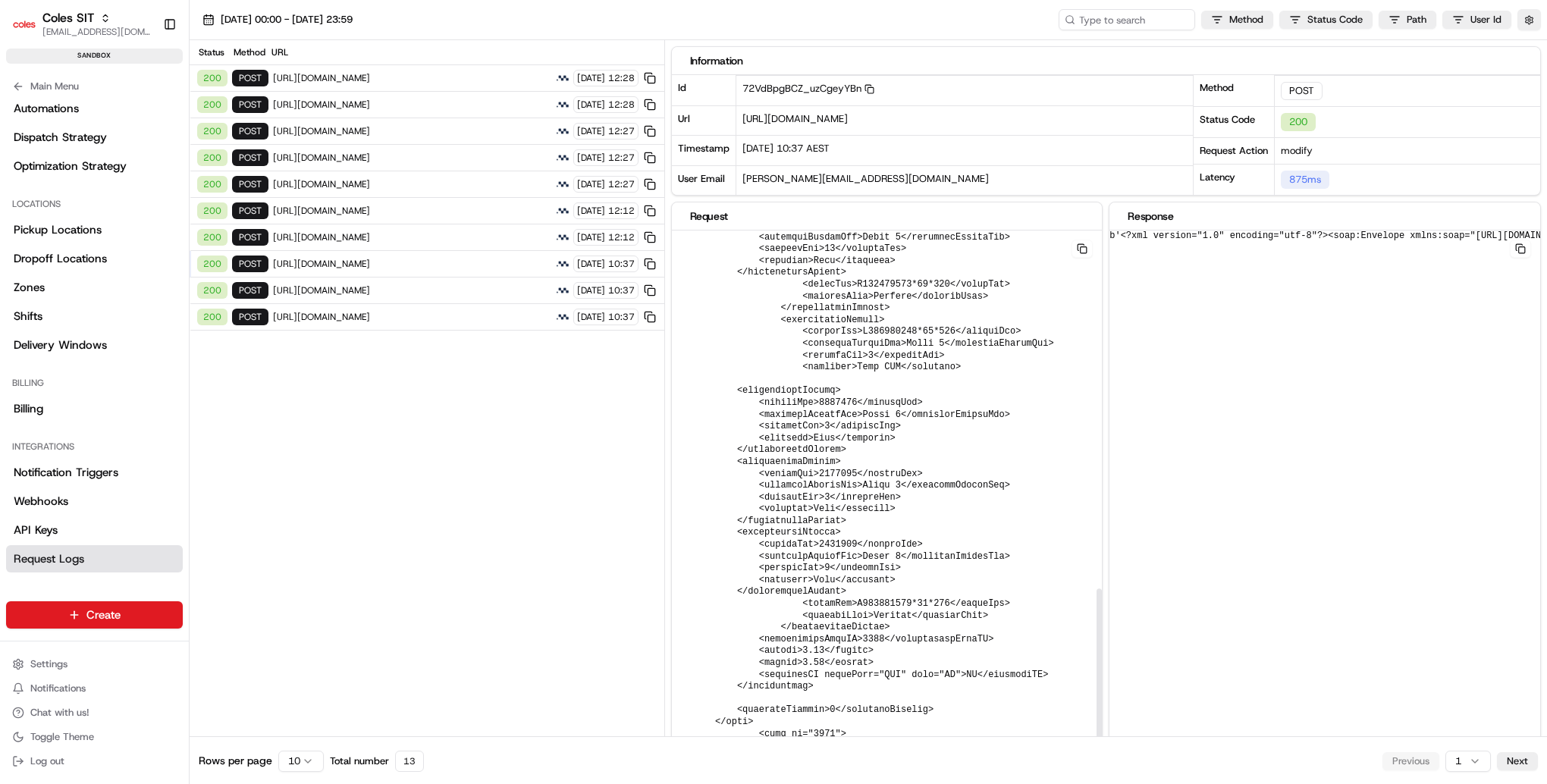 scroll, scrollTop: 1213, scrollLeft: 0, axis: vertical 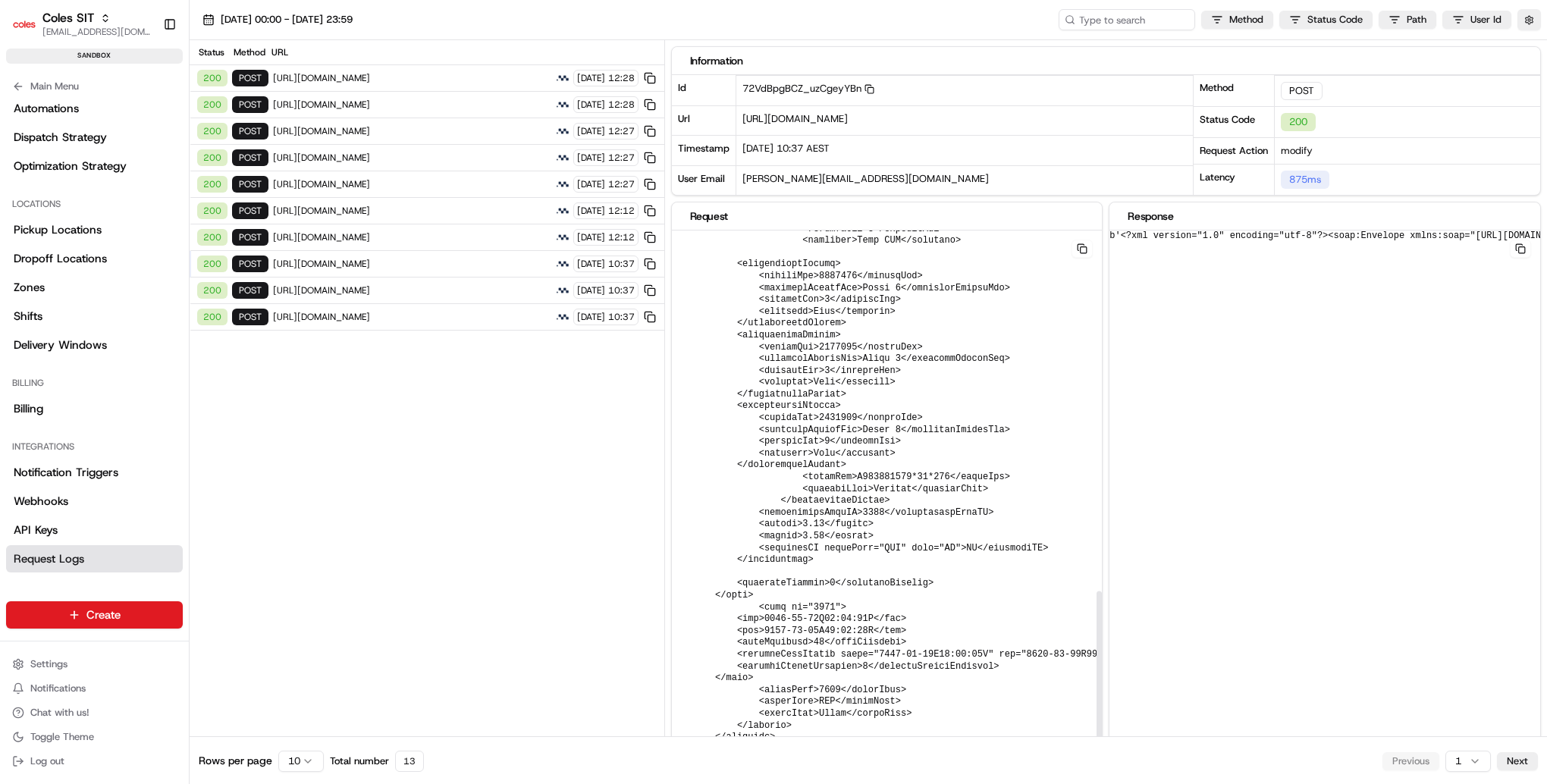 click at bounding box center [1155, -96] 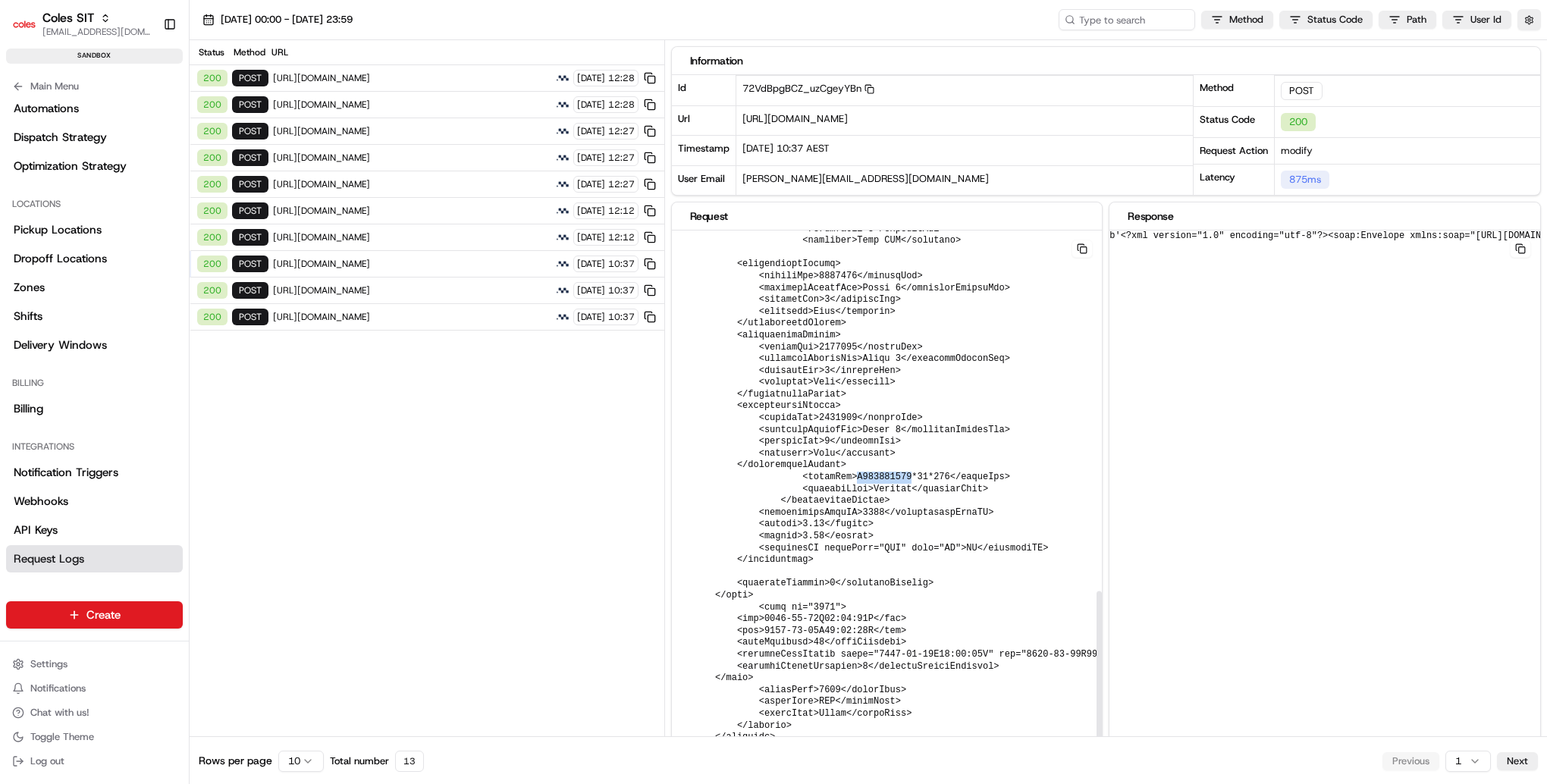 click at bounding box center (1155, -96) 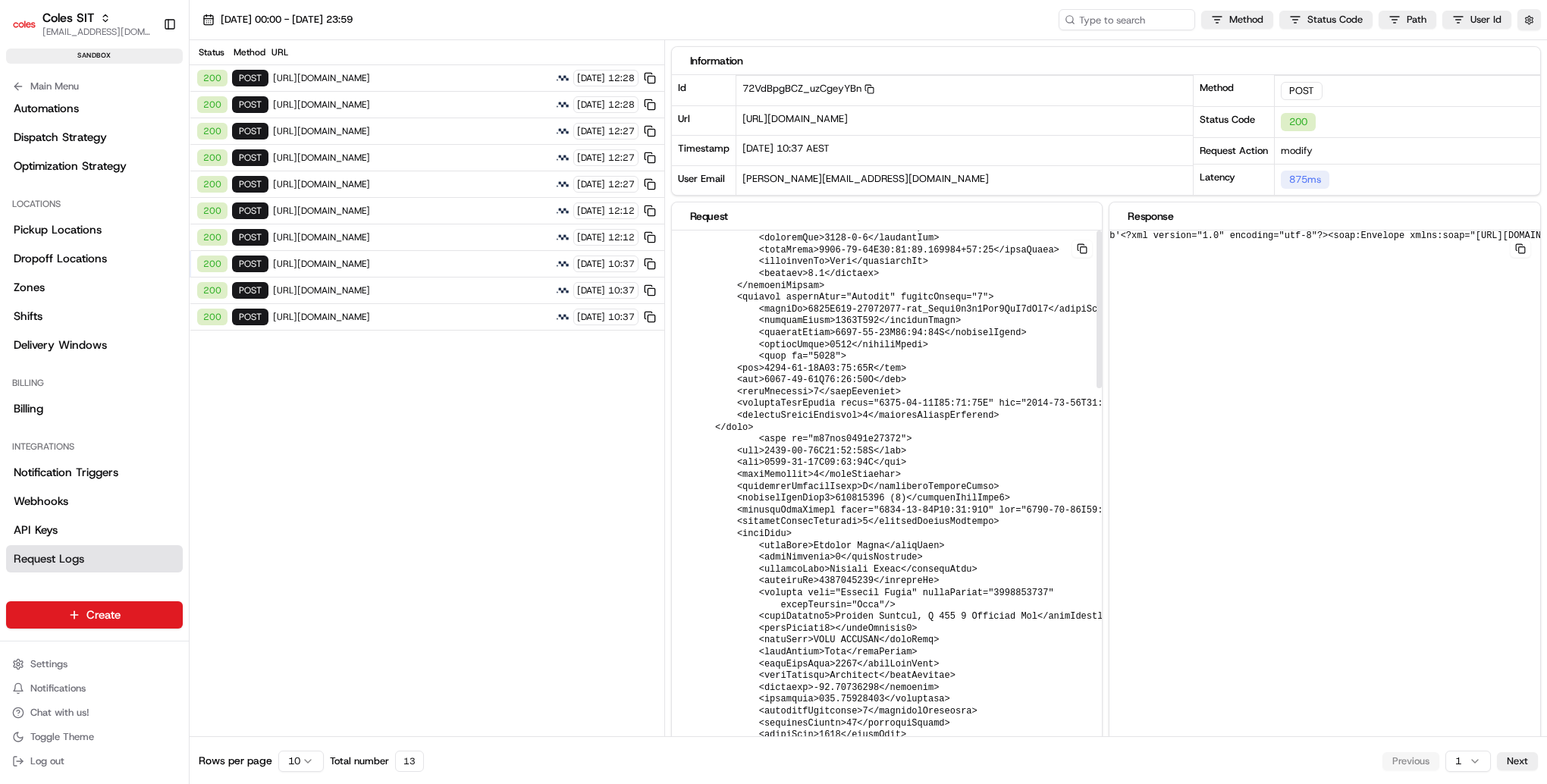 scroll, scrollTop: 0, scrollLeft: 0, axis: both 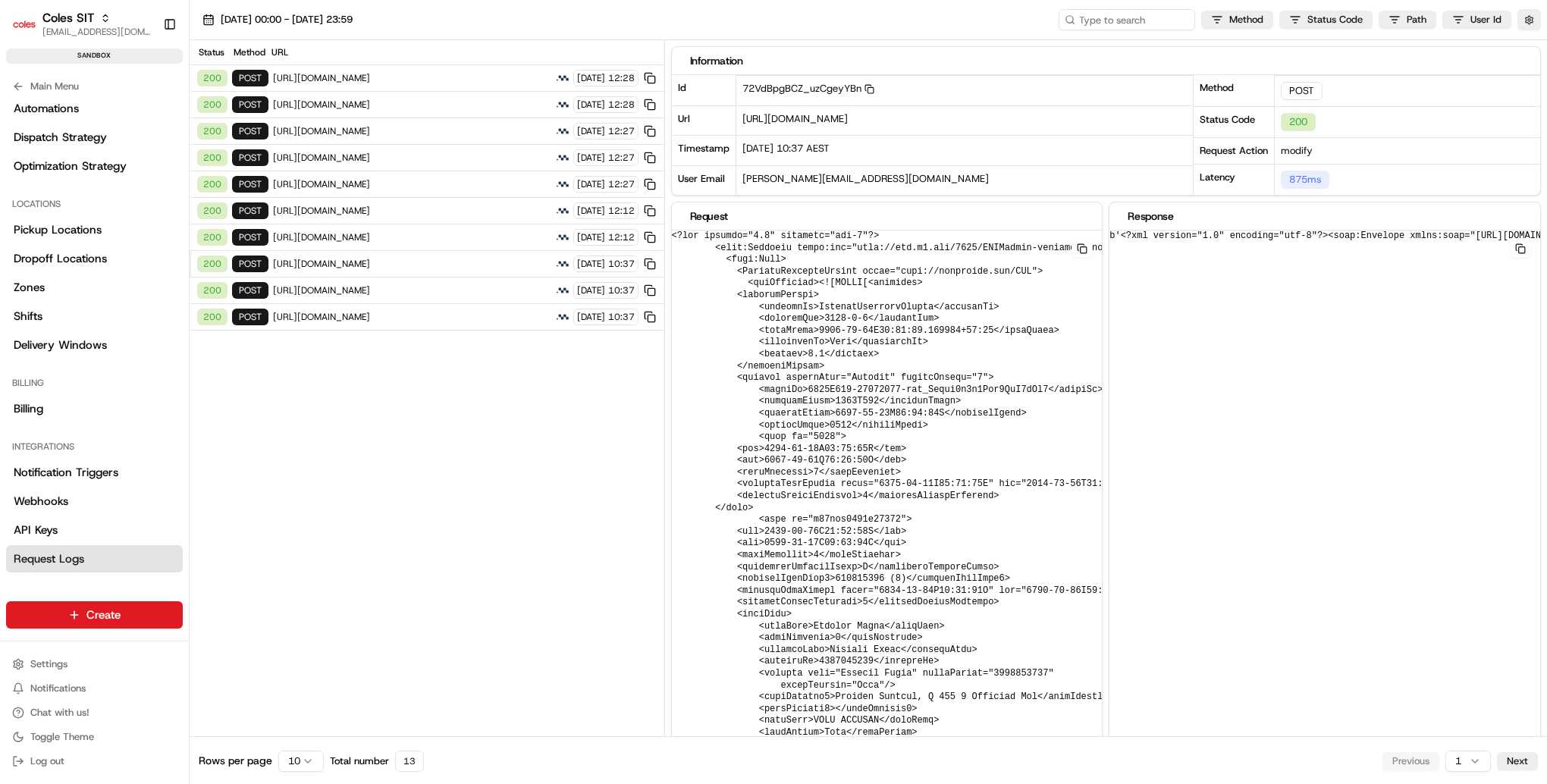 click on "https://cert.microlise.com/COLES/TMCWebService/TMCWebService.asmx" at bounding box center (412, 264) 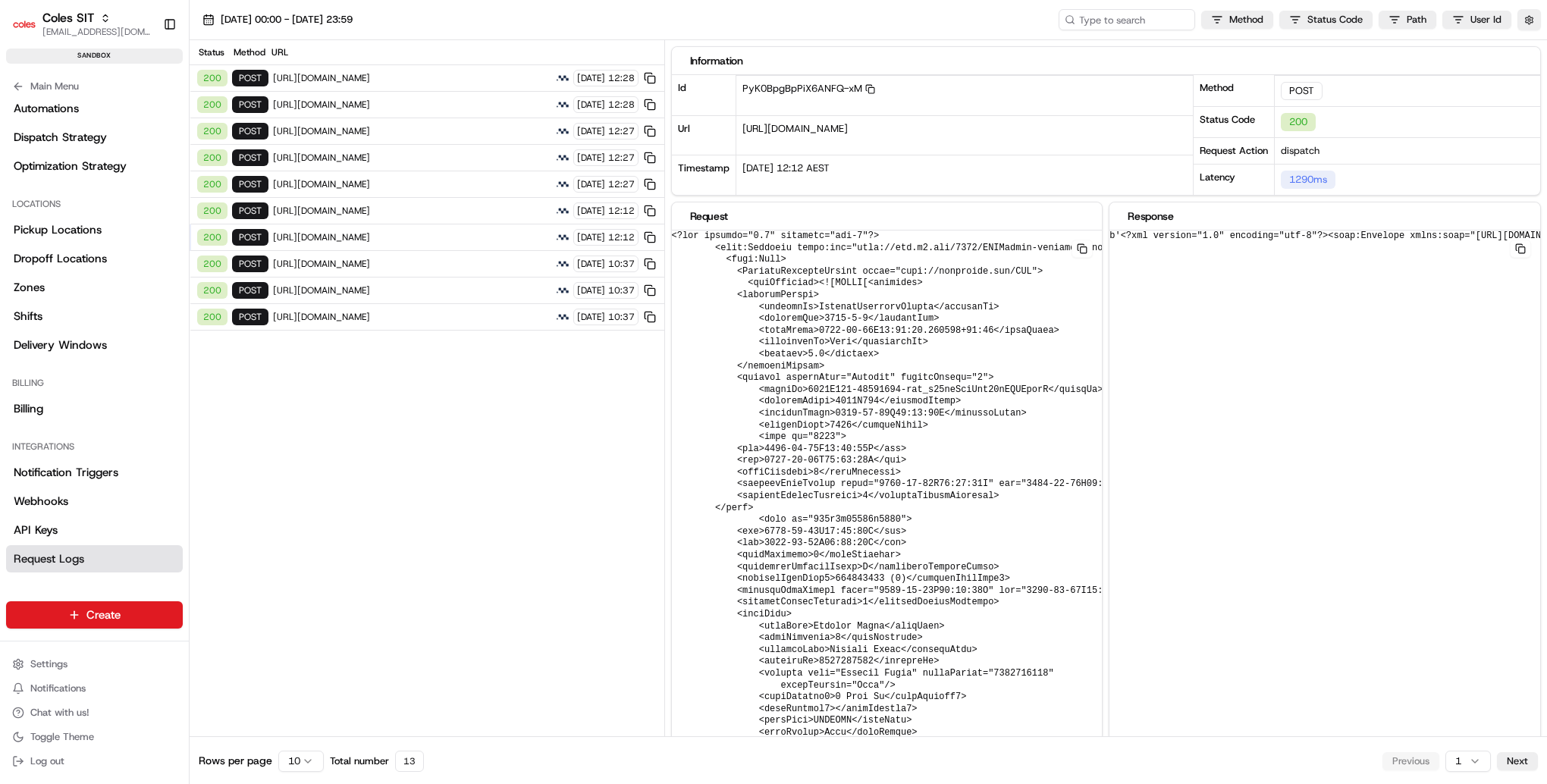 click on "https://cert.microlise.com/COLES/TMCWebService/TMCWebService.asmx" at bounding box center (412, 78) 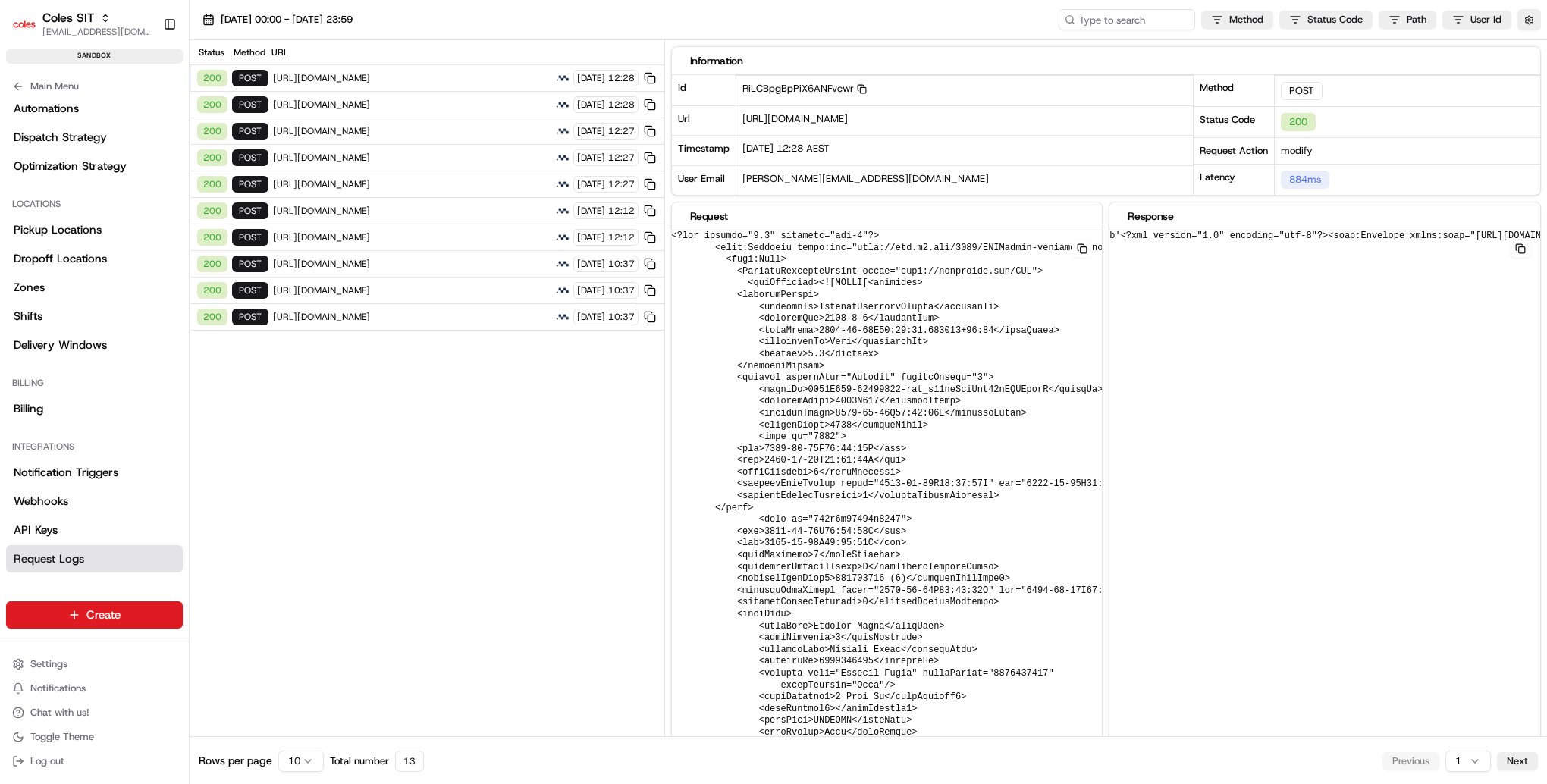 click on "https://cert.microlise.com/COLES/TMCWebService/TMCWebService.asmx" at bounding box center [412, 105] 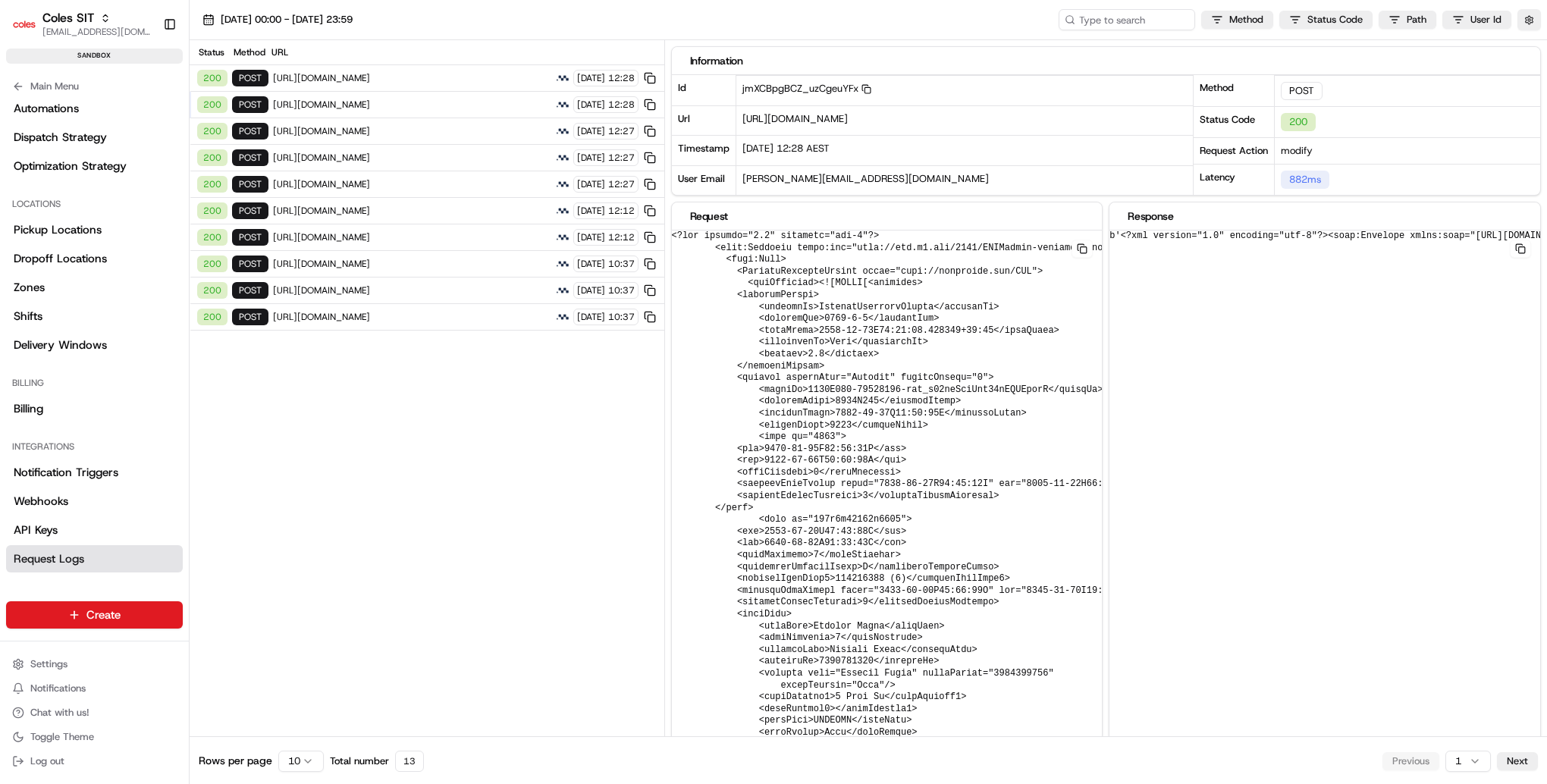 click on "https://cert.microlise.com/COLES/TMCWebService/TMCWebService.asmx" at bounding box center [412, 131] 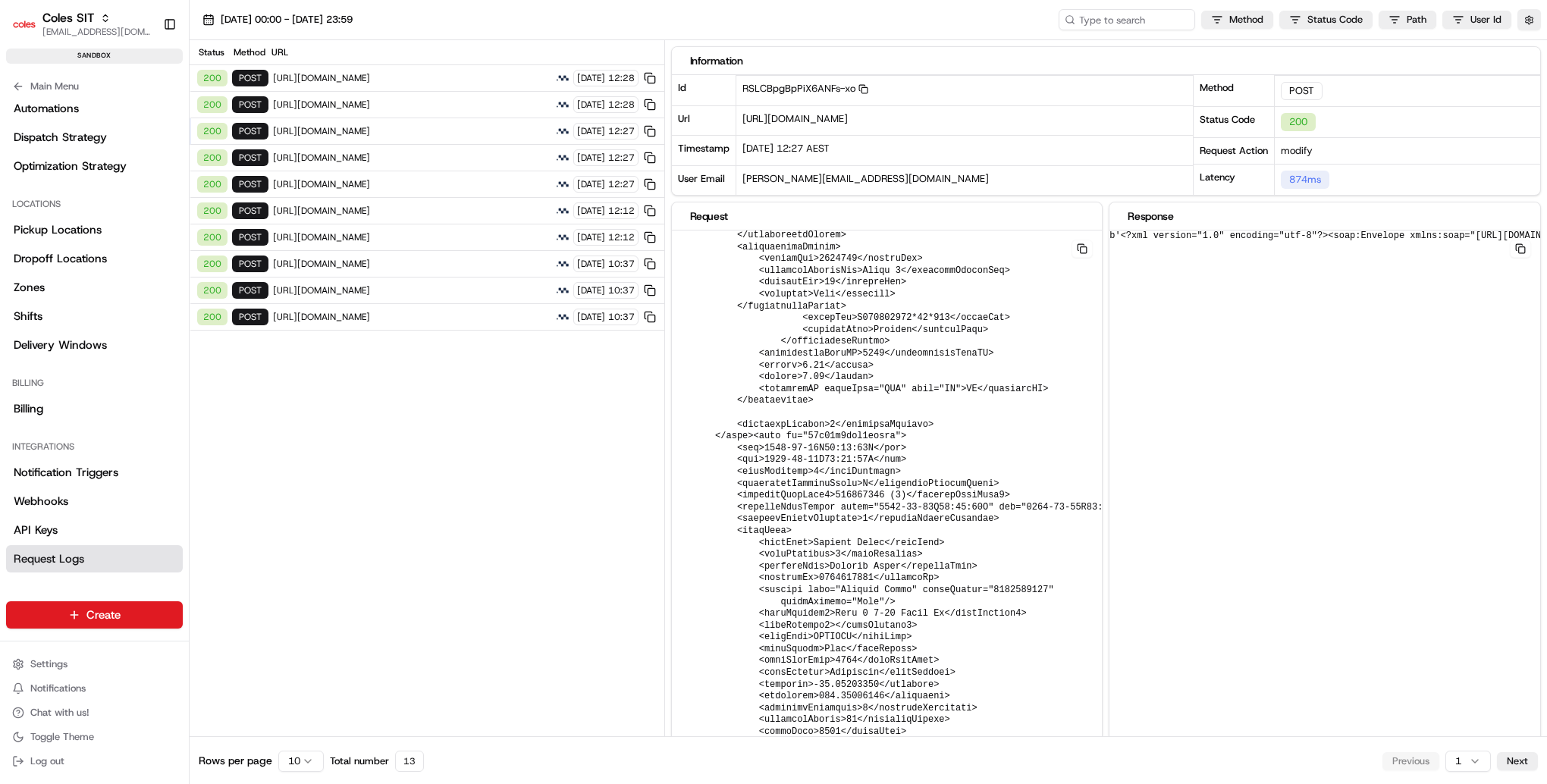 scroll, scrollTop: 1692, scrollLeft: 0, axis: vertical 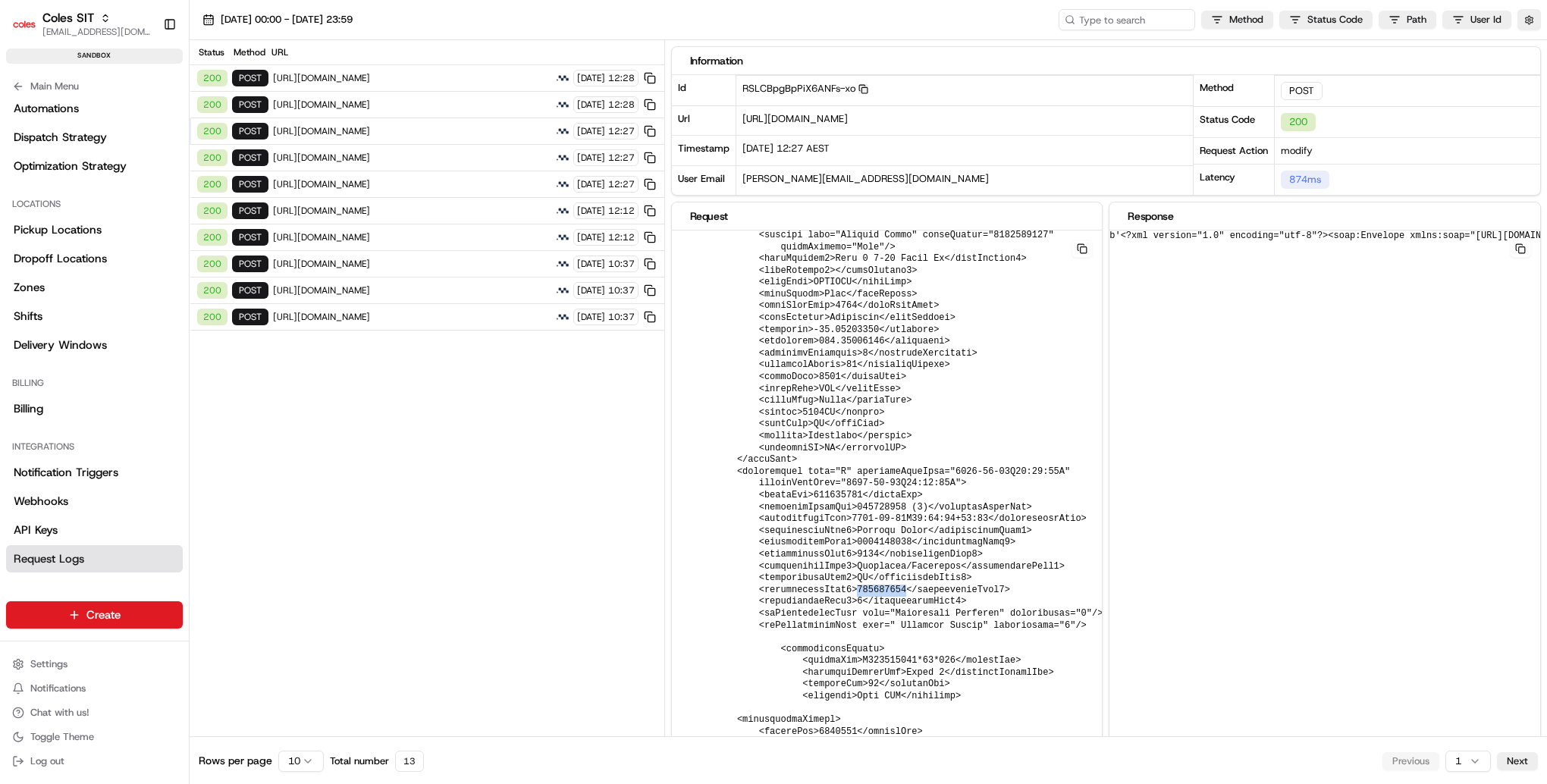 click 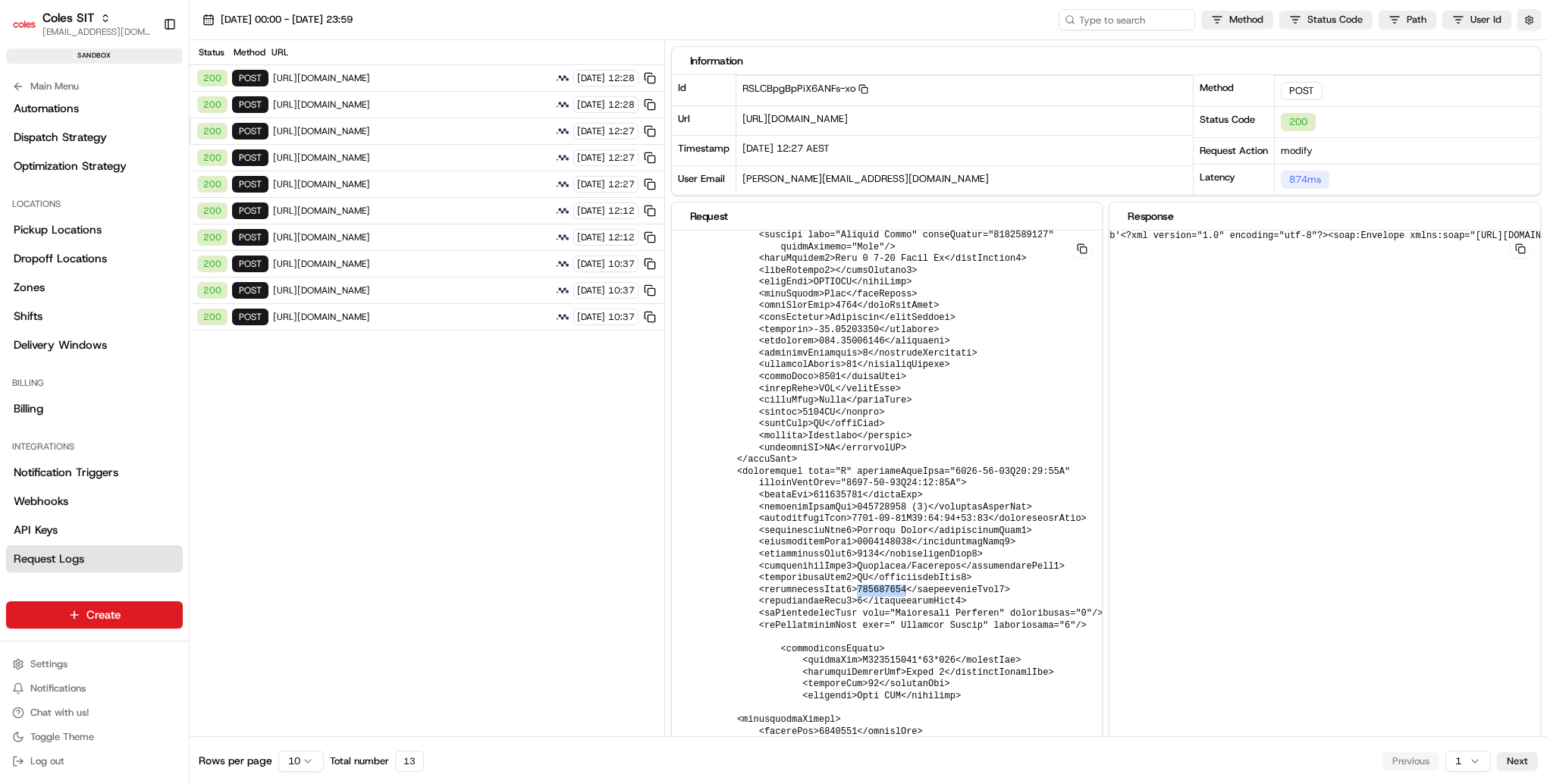 type 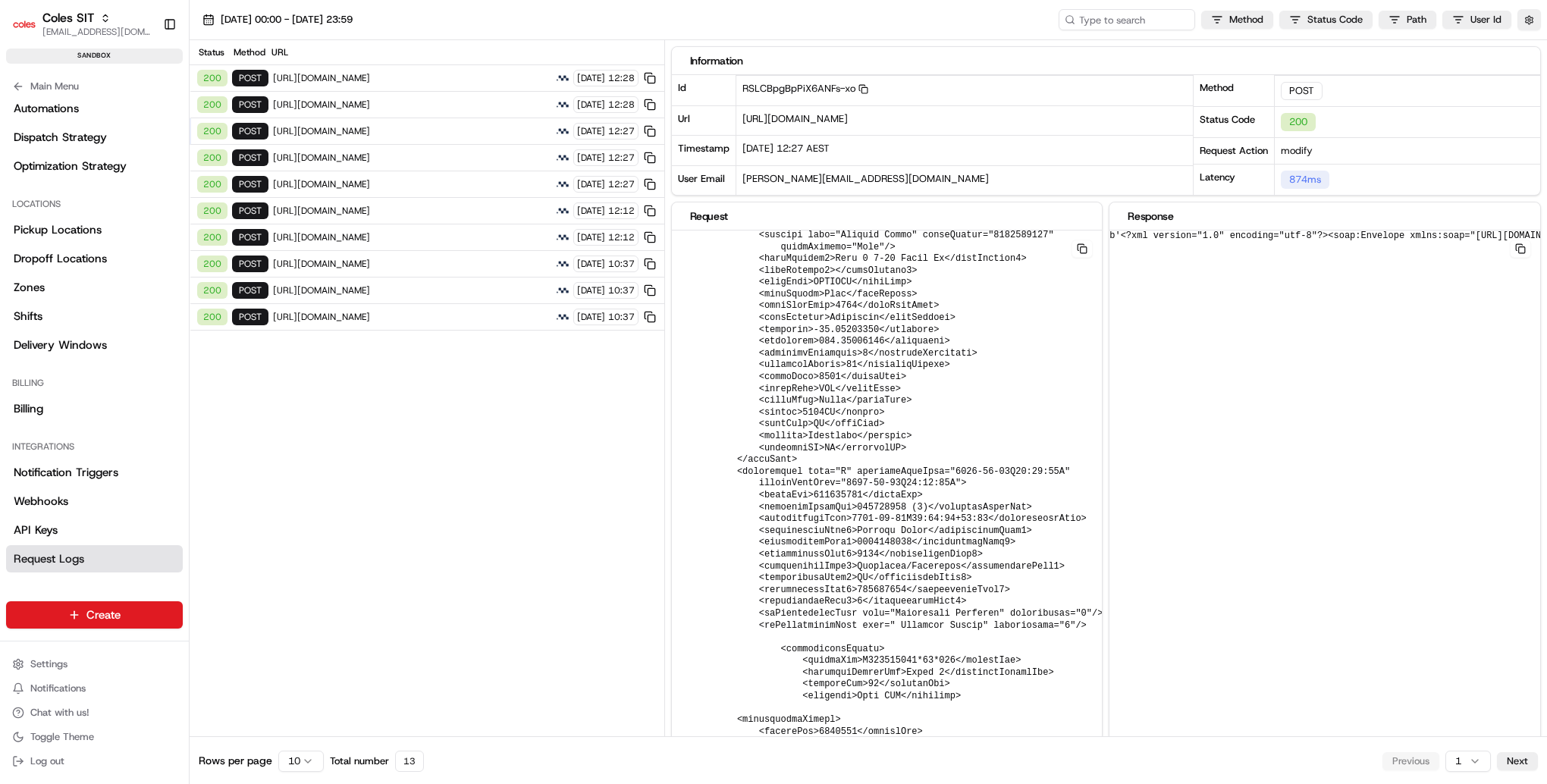 click on "https://cert.microlise.com/COLES/TMCWebService/TMCWebService.asmx" at bounding box center (412, 158) 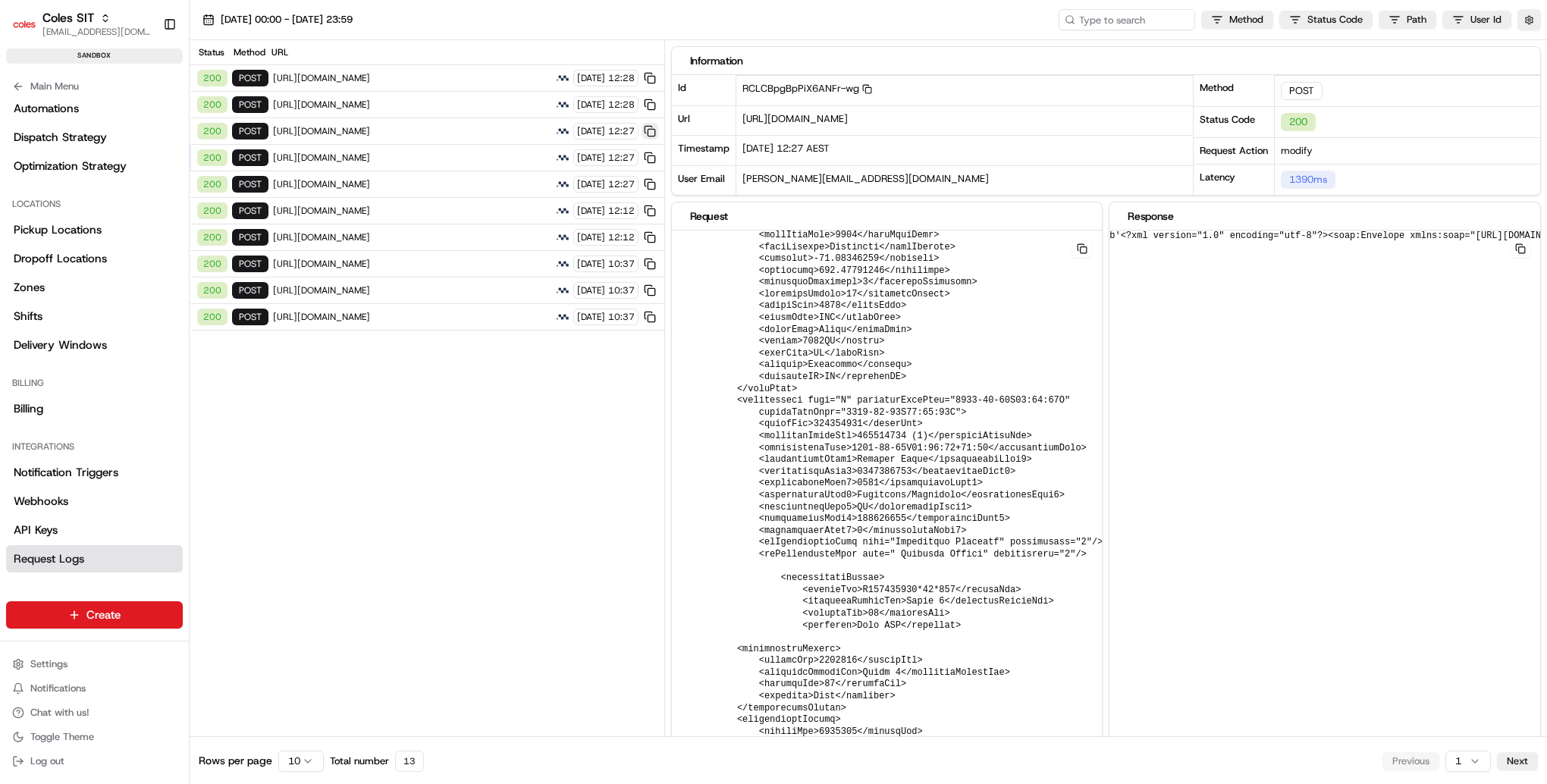 click at bounding box center [650, 131] 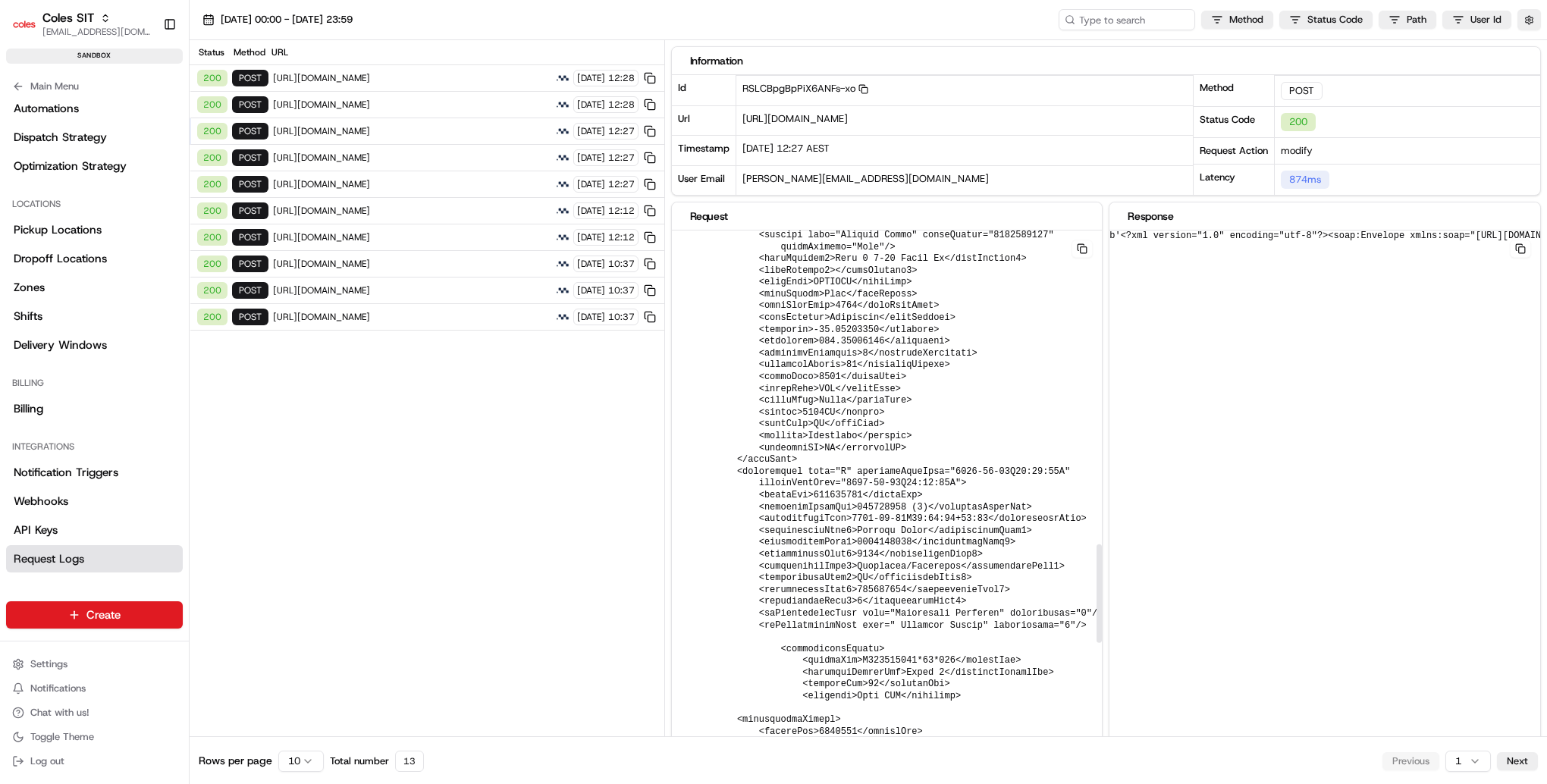 click at bounding box center [1155, -36] 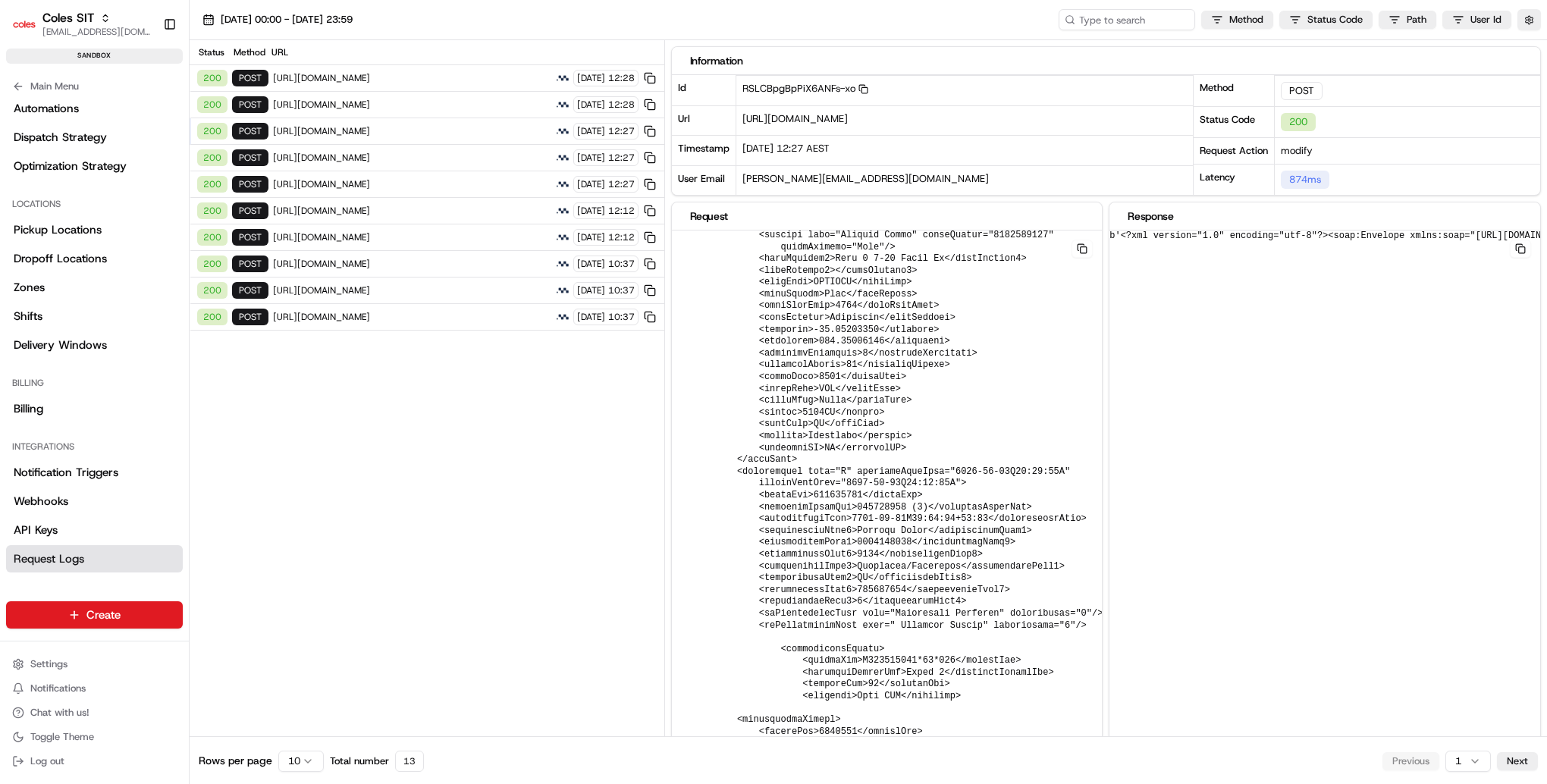 click on "https://cert.microlise.com/COLES/TMCWebService/TMCWebService.asmx" at bounding box center (412, 131) 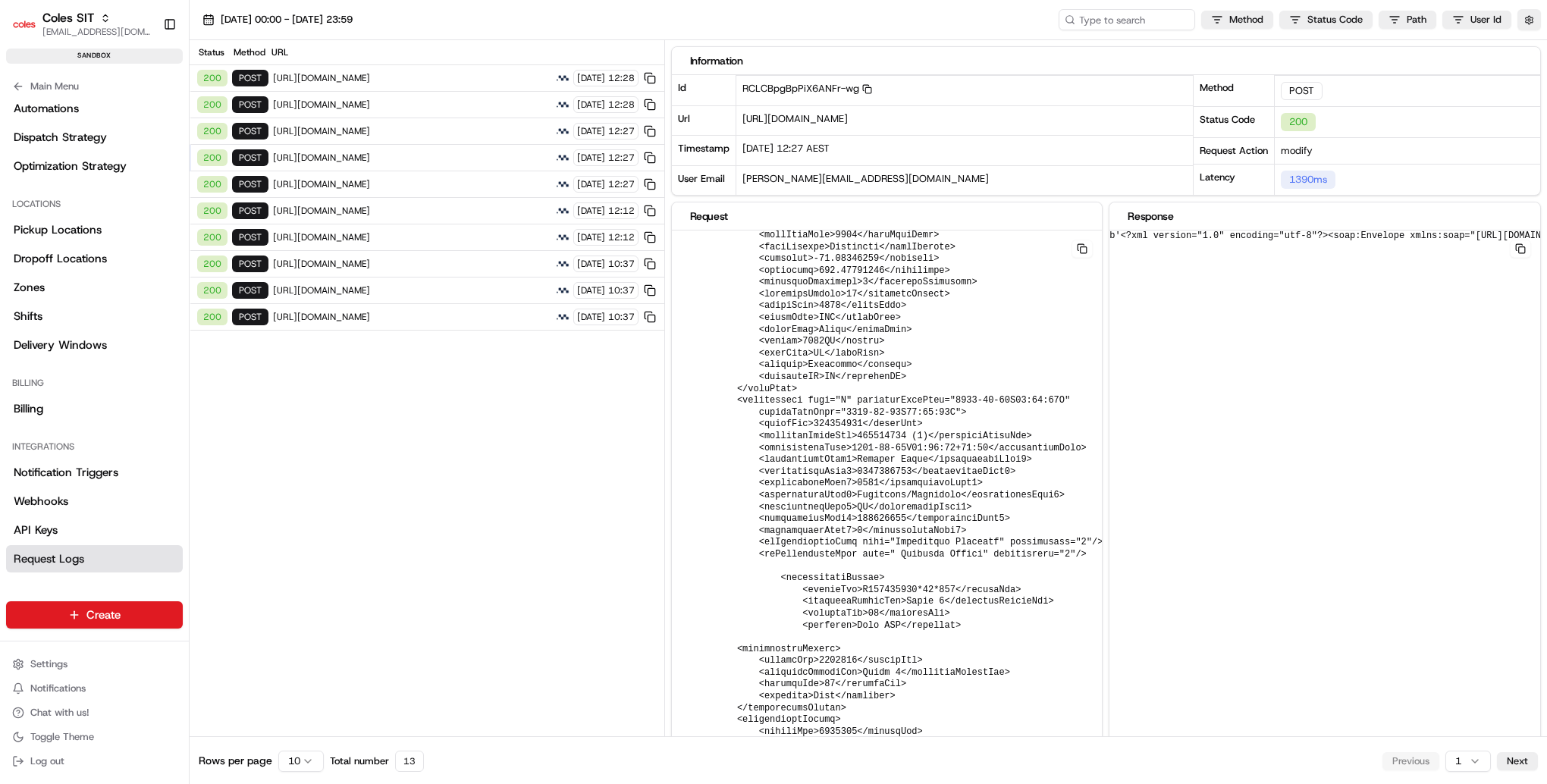 click on "https://cert.microlise.com/COLES/TMCWebService/TMCWebService.asmx" at bounding box center [412, 184] 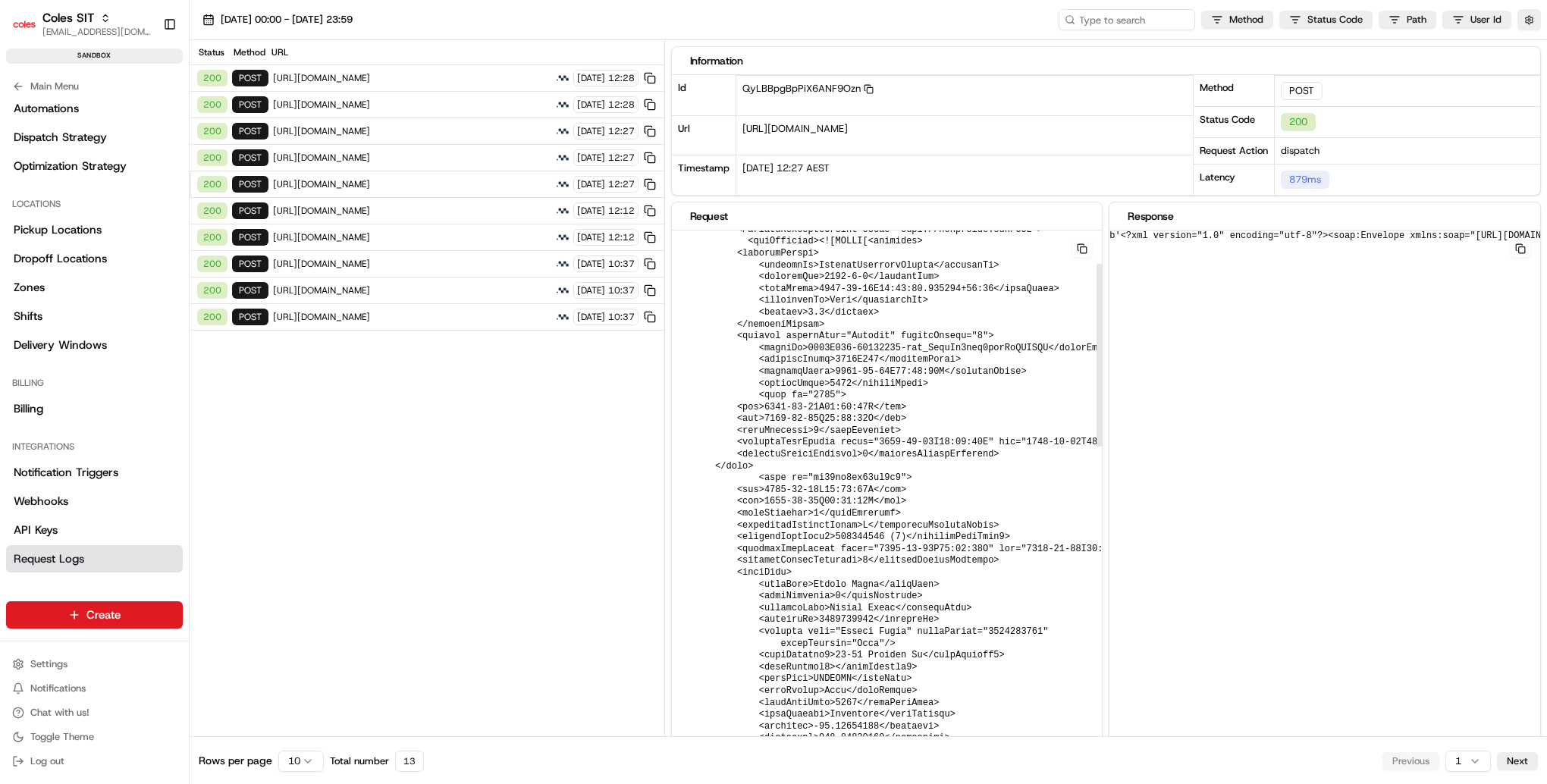 scroll, scrollTop: 0, scrollLeft: 0, axis: both 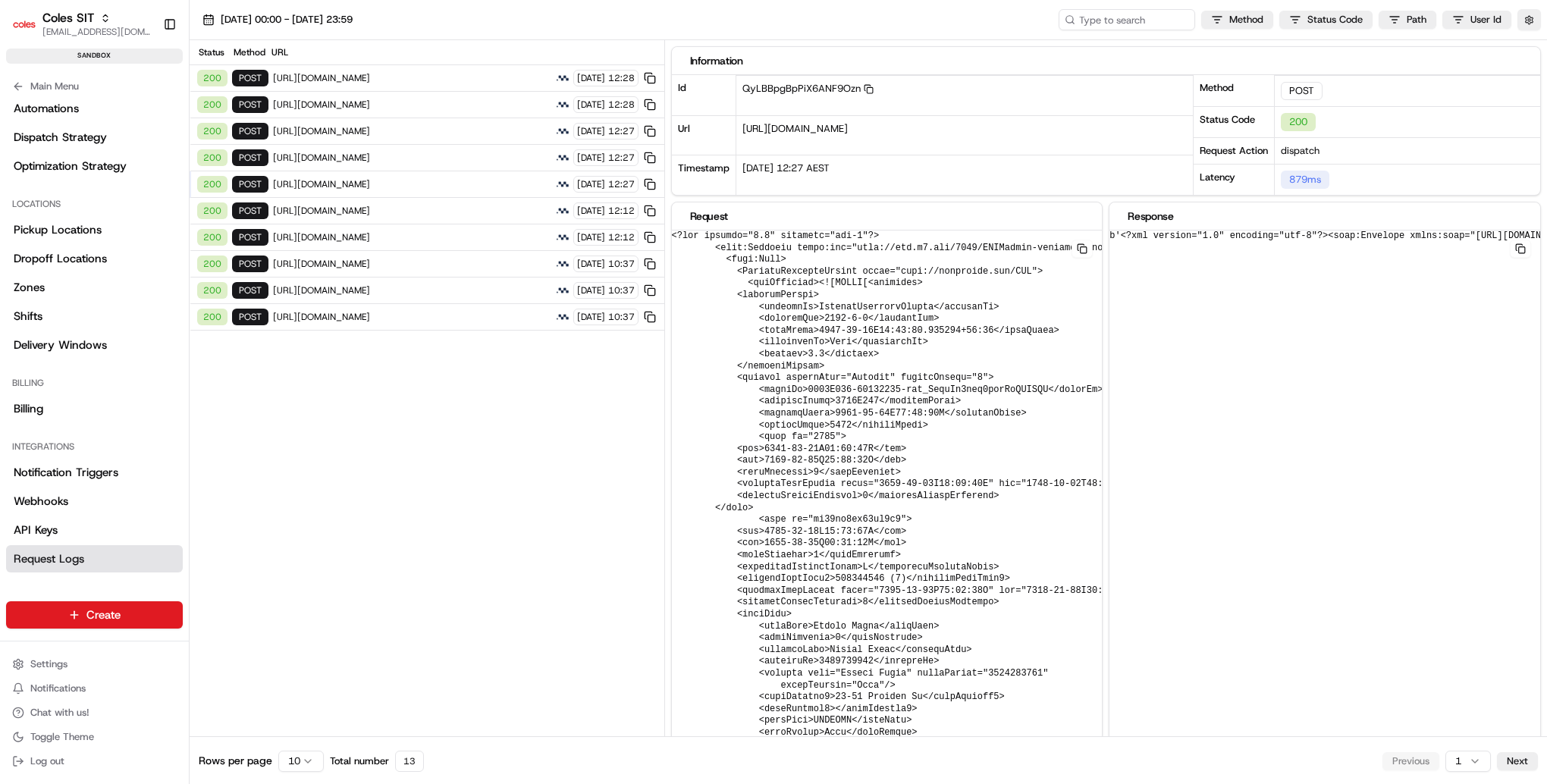 click on "https://cert.microlise.com/COLES/TMCWebService/TMCWebService.asmx" at bounding box center [412, 184] 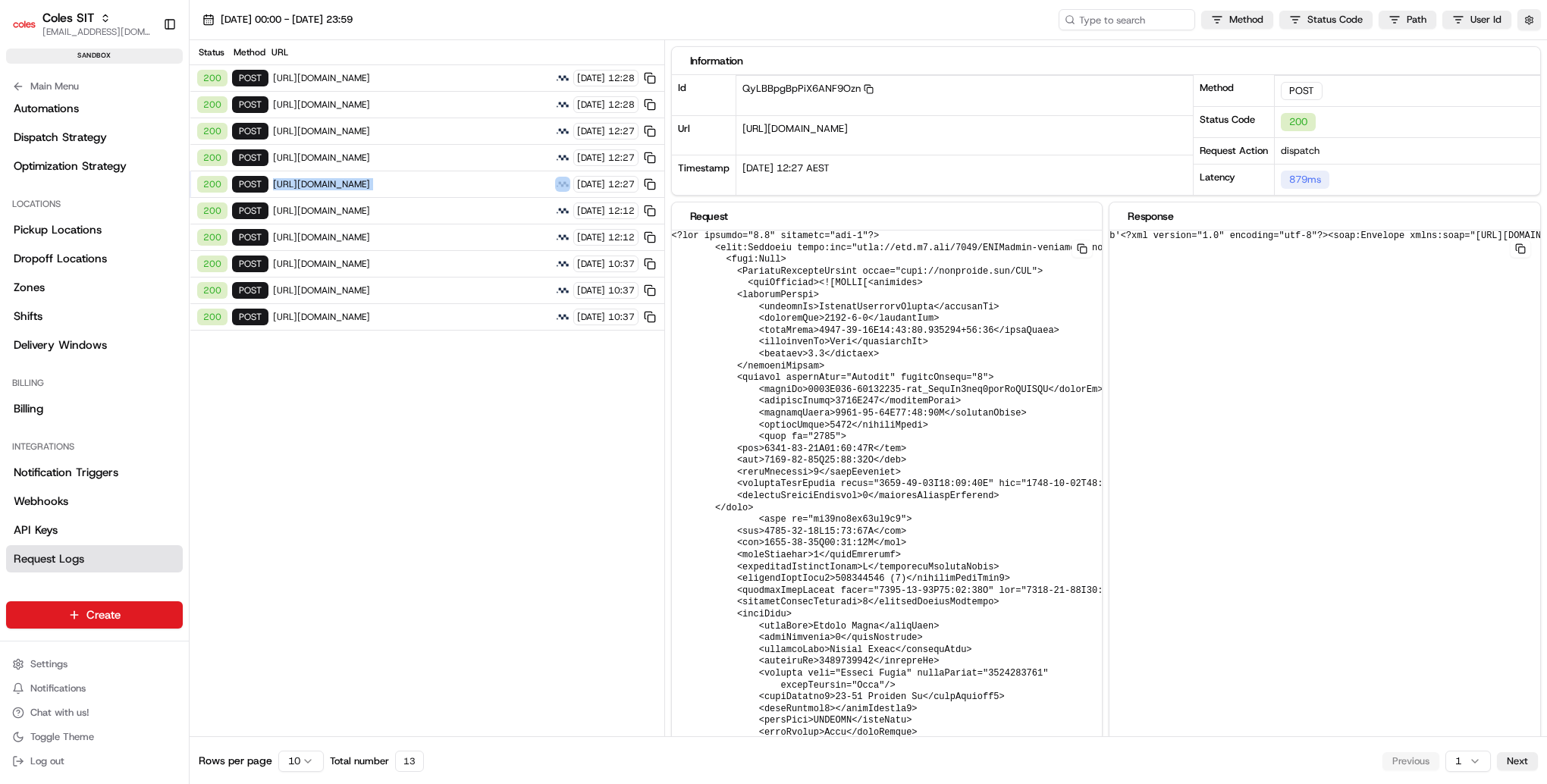 click on "https://cert.microlise.com/COLES/TMCWebService/TMCWebService.asmx" at bounding box center (412, 184) 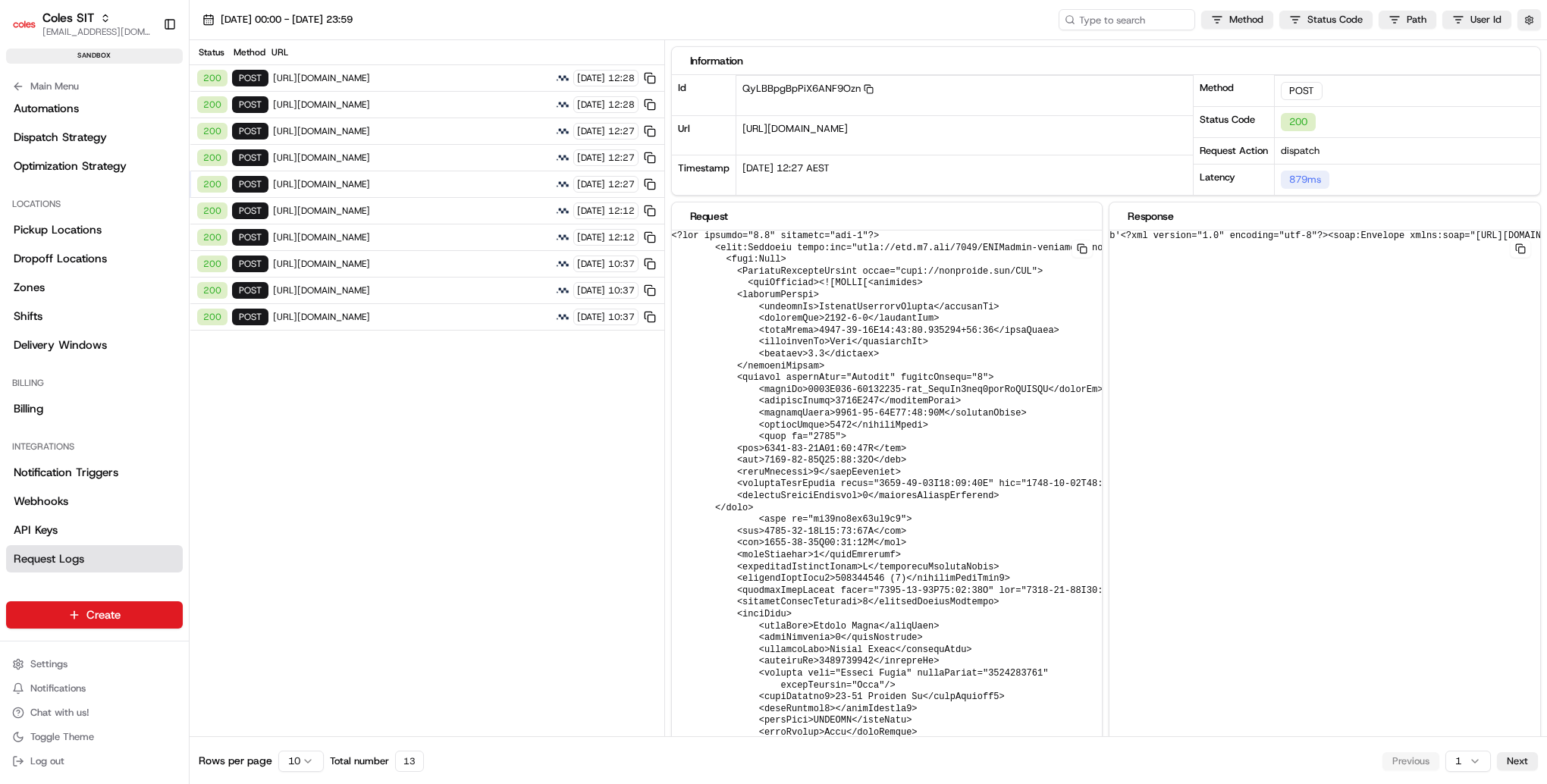 click on "https://cert.microlise.com/COLES/TMCWebService/TMCWebService.asmx" at bounding box center [412, 158] 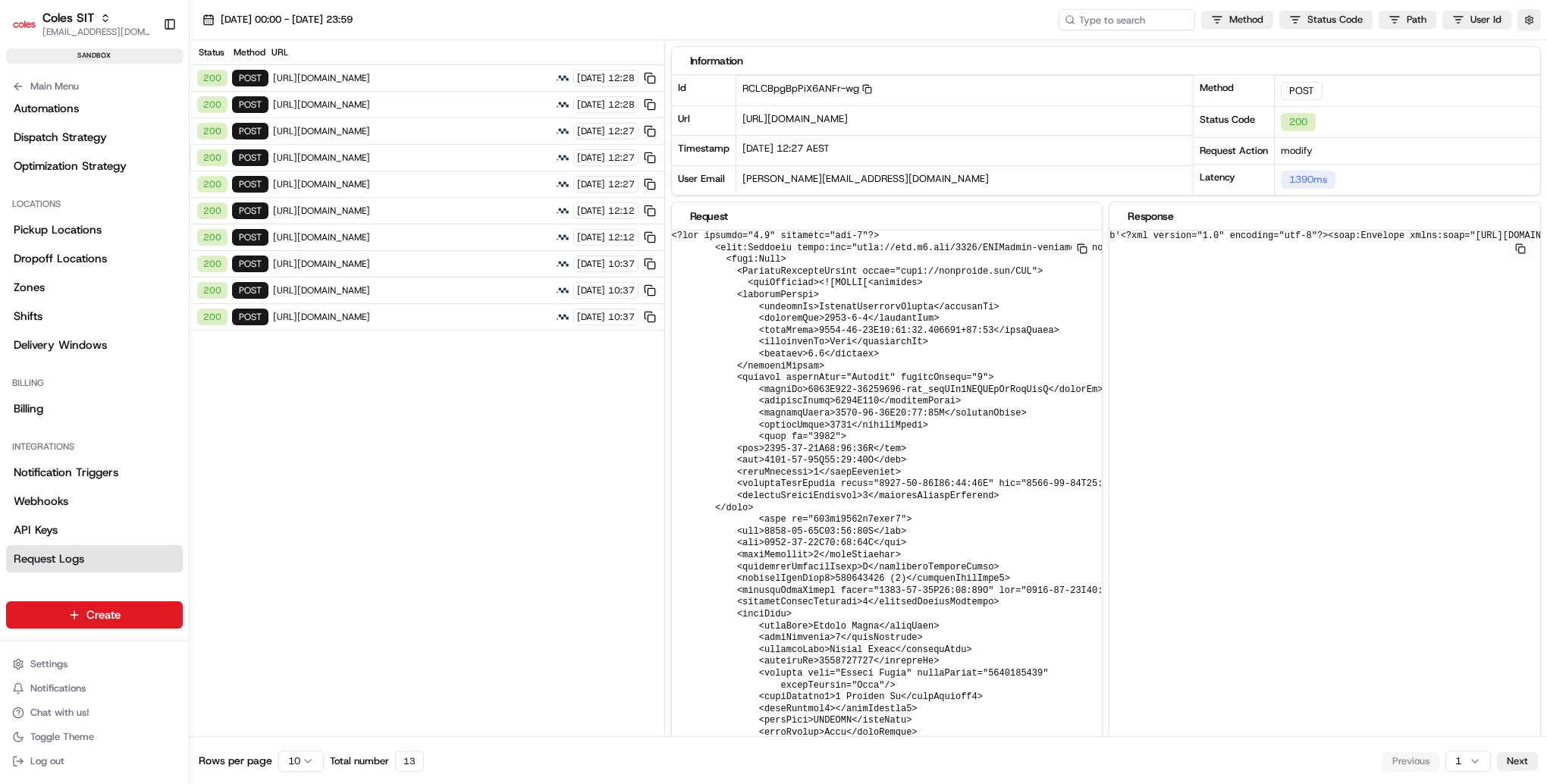 click on "https://cert.microlise.com/COLES/TMCWebService/TMCWebService.asmx" at bounding box center [412, 131] 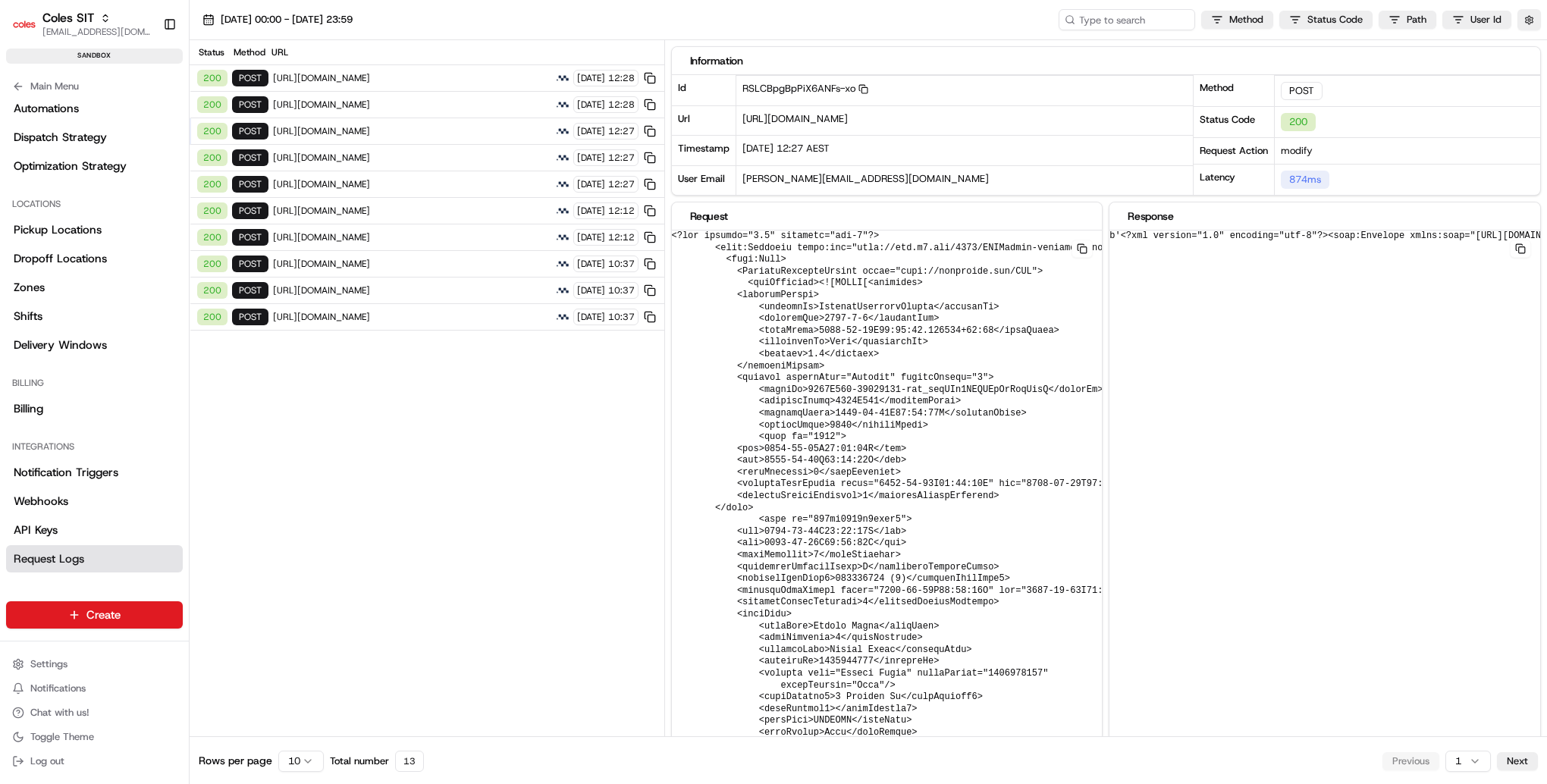 click on "https://cert.microlise.com/COLES/TMCWebService/TMCWebService.asmx" at bounding box center (412, 131) 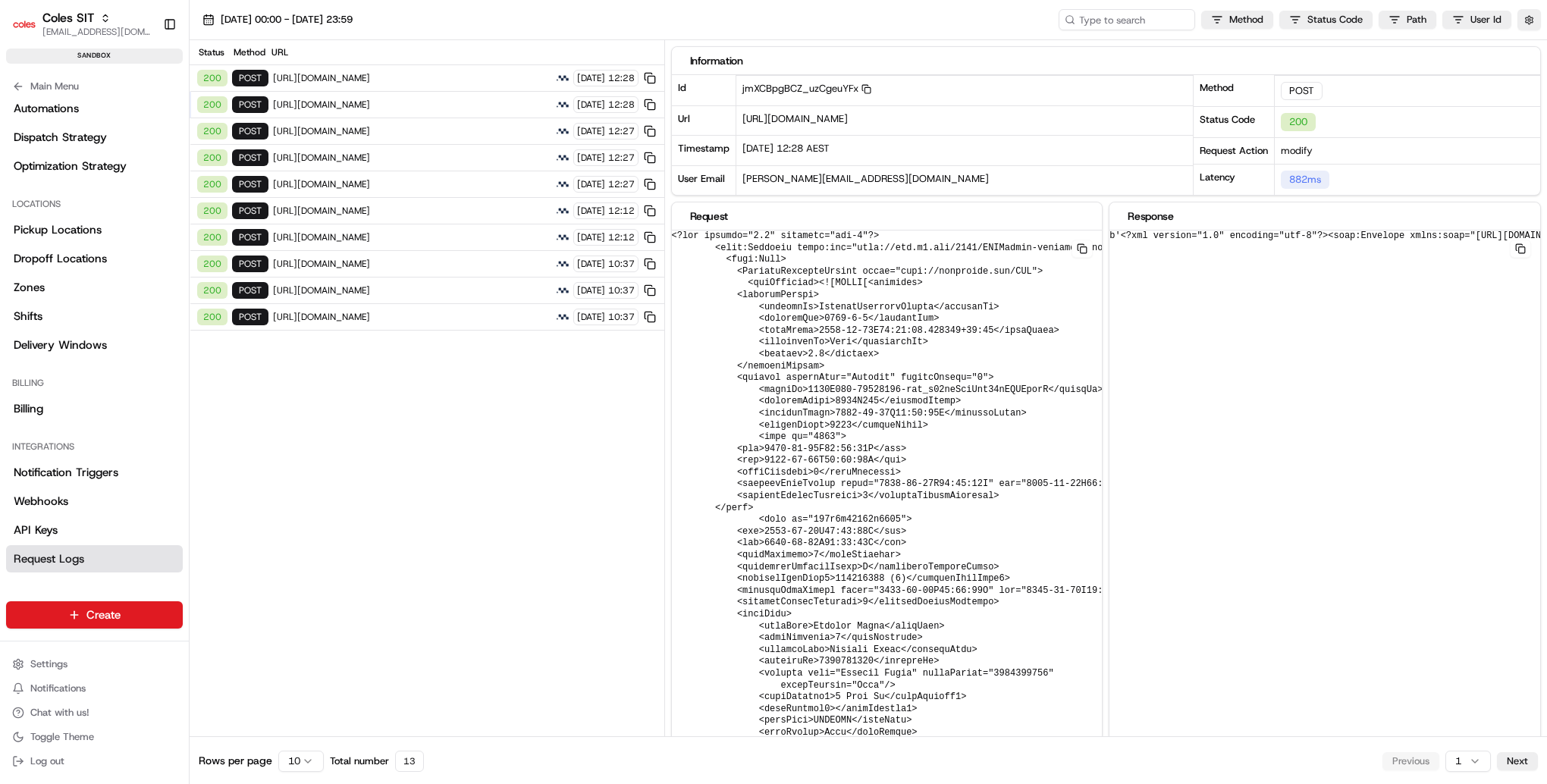 scroll, scrollTop: 437, scrollLeft: 0, axis: vertical 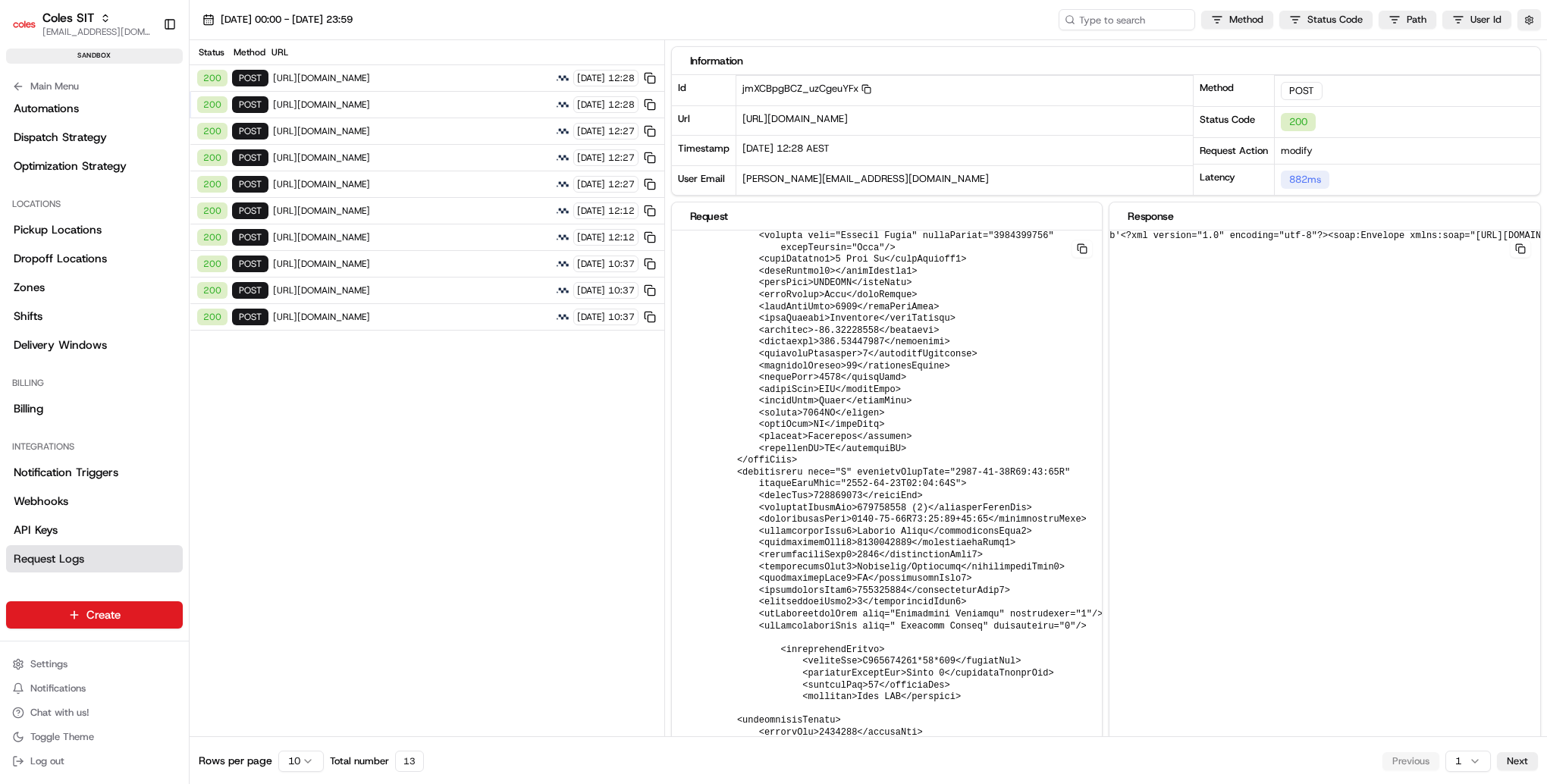click on "https://cert.microlise.com/COLES/TMCWebService/TMCWebService.asmx" at bounding box center (412, 105) 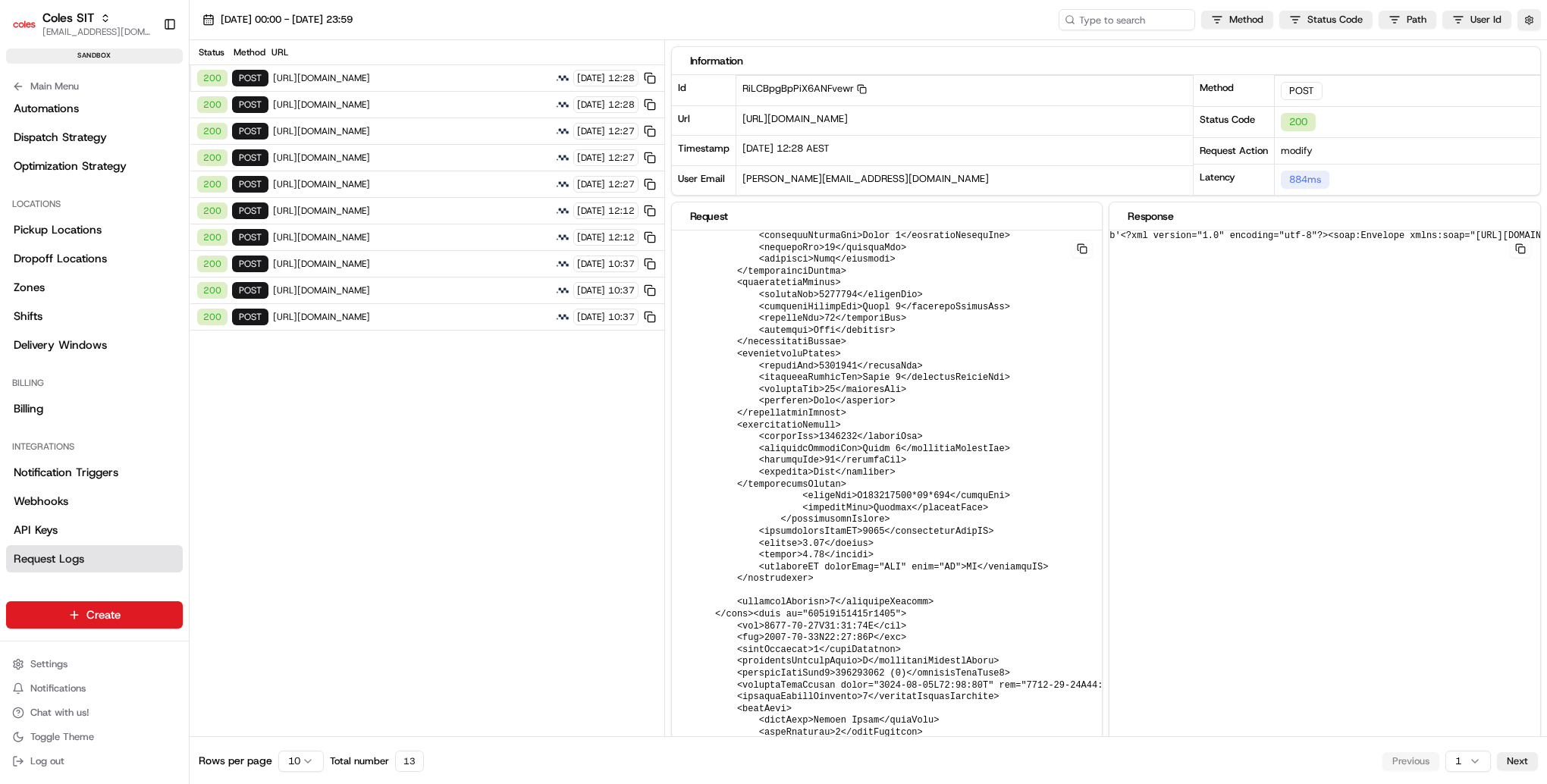 scroll, scrollTop: 83, scrollLeft: 0, axis: vertical 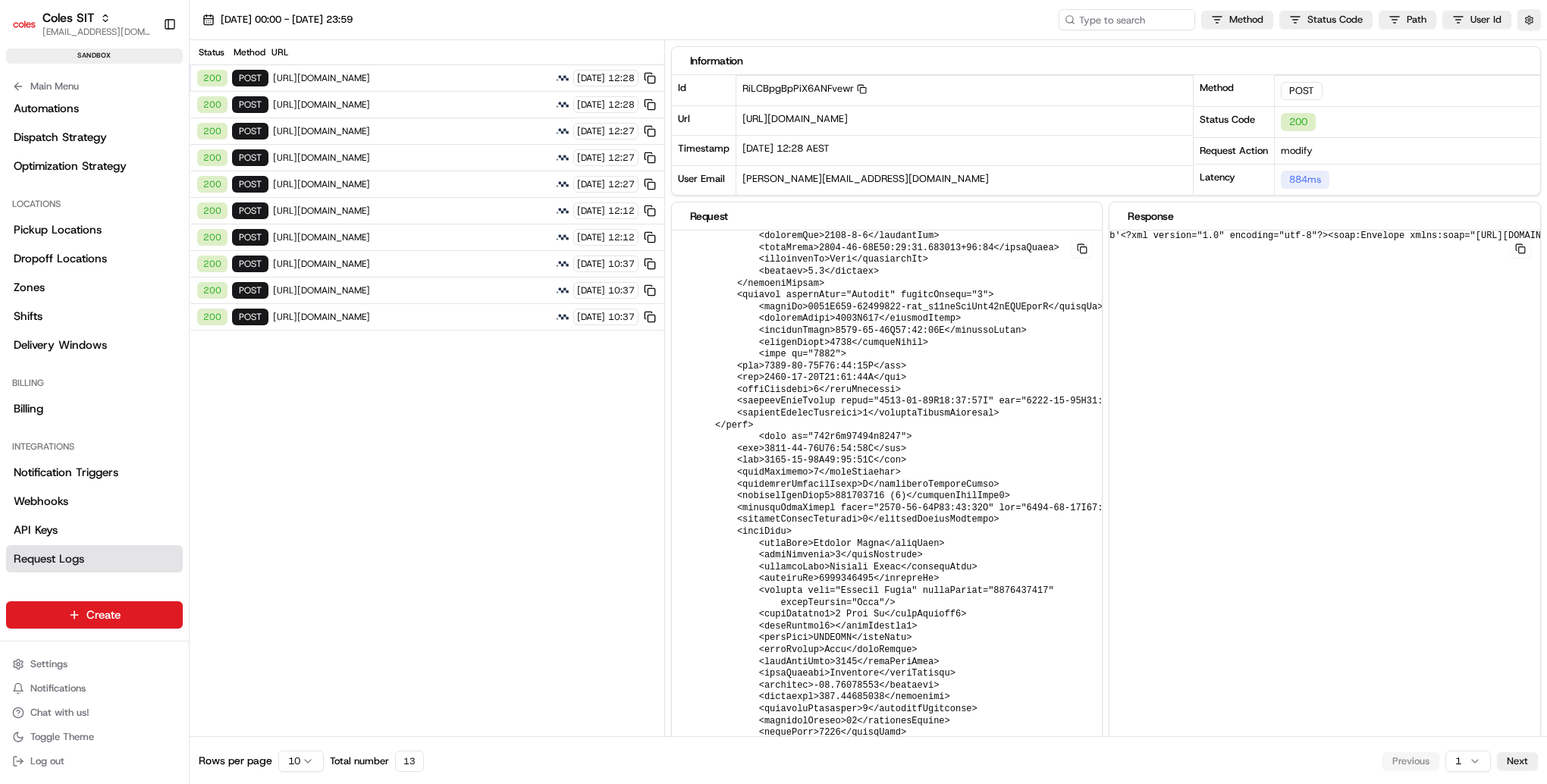 click on "https://cert.microlise.com/COLES/TMCWebService/TMCWebService.asmx" at bounding box center (412, 78) 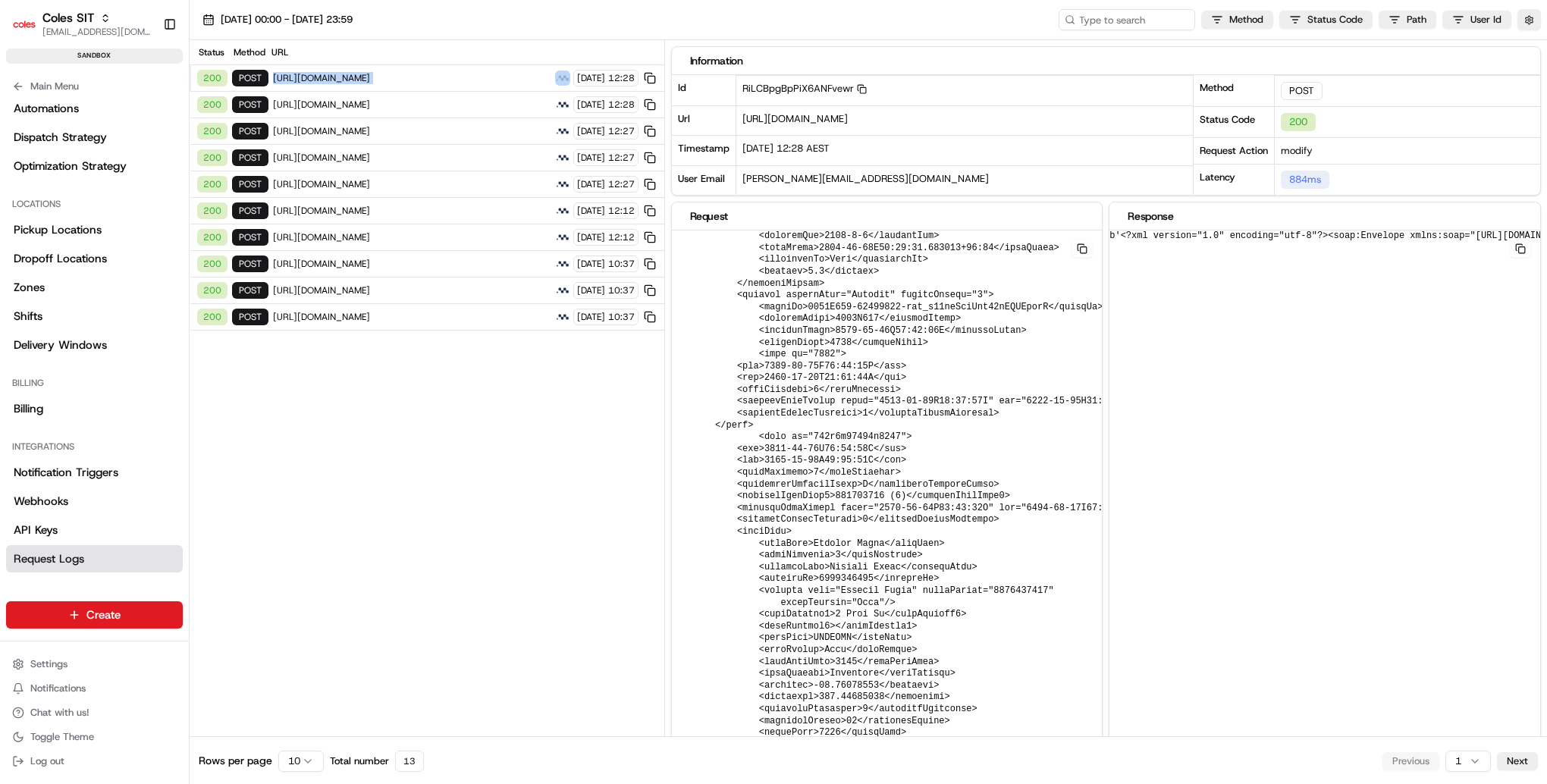 click on "https://cert.microlise.com/COLES/TMCWebService/TMCWebService.asmx" at bounding box center (412, 78) 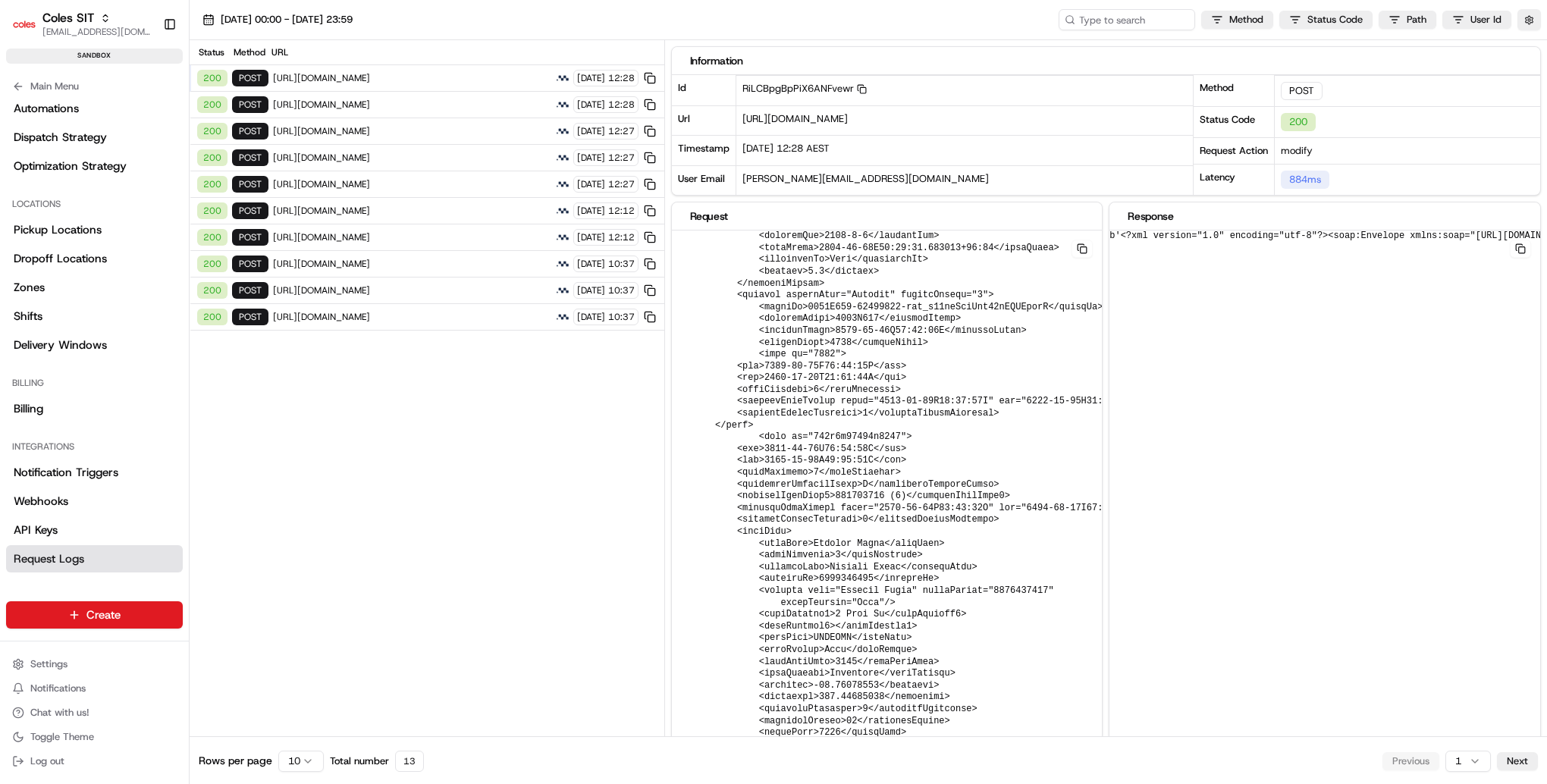 scroll, scrollTop: 437, scrollLeft: 0, axis: vertical 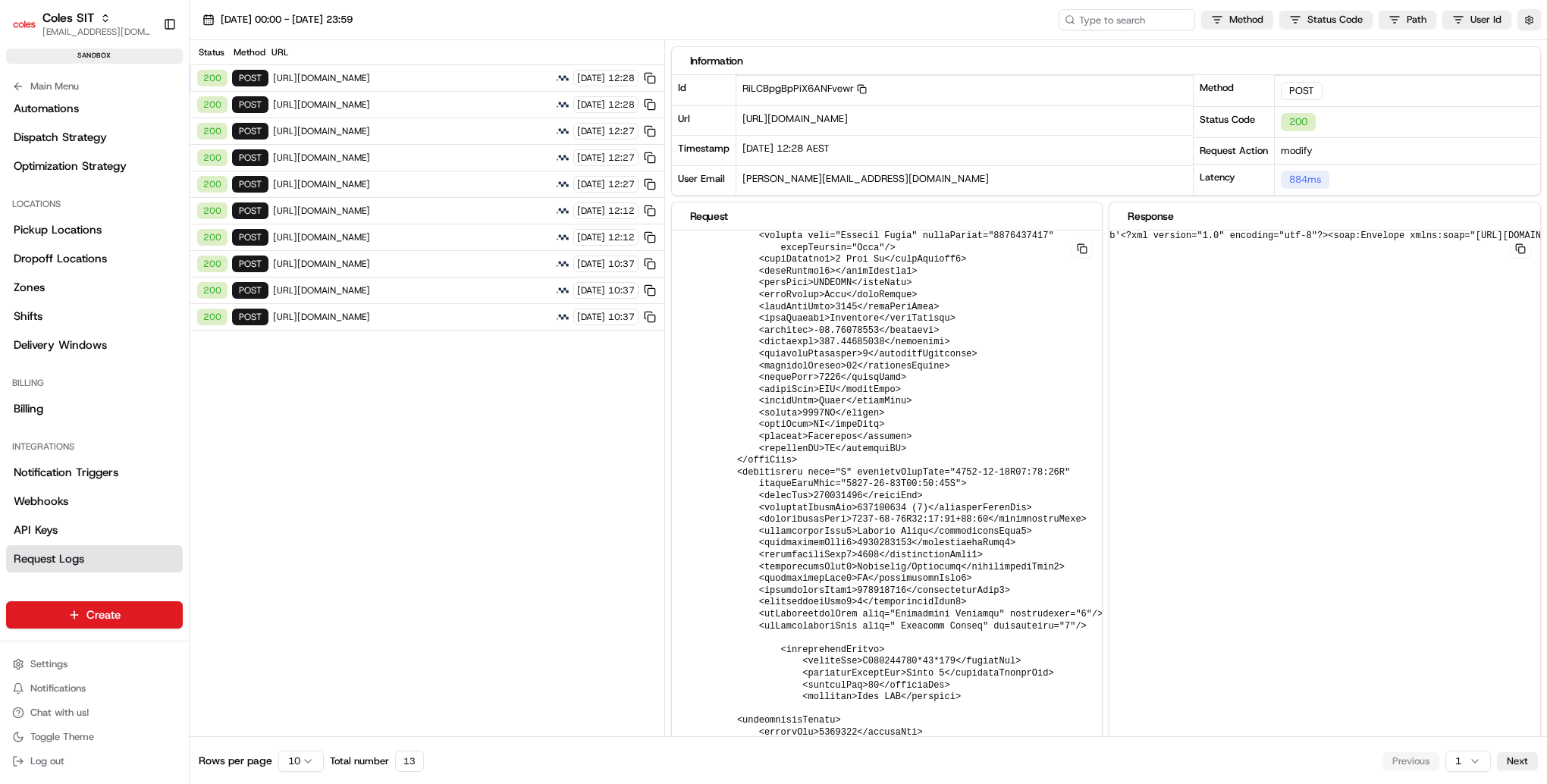 click on "https://cert.microlise.com/COLES/TMCWebService/TMCWebService.asmx" at bounding box center (412, 105) 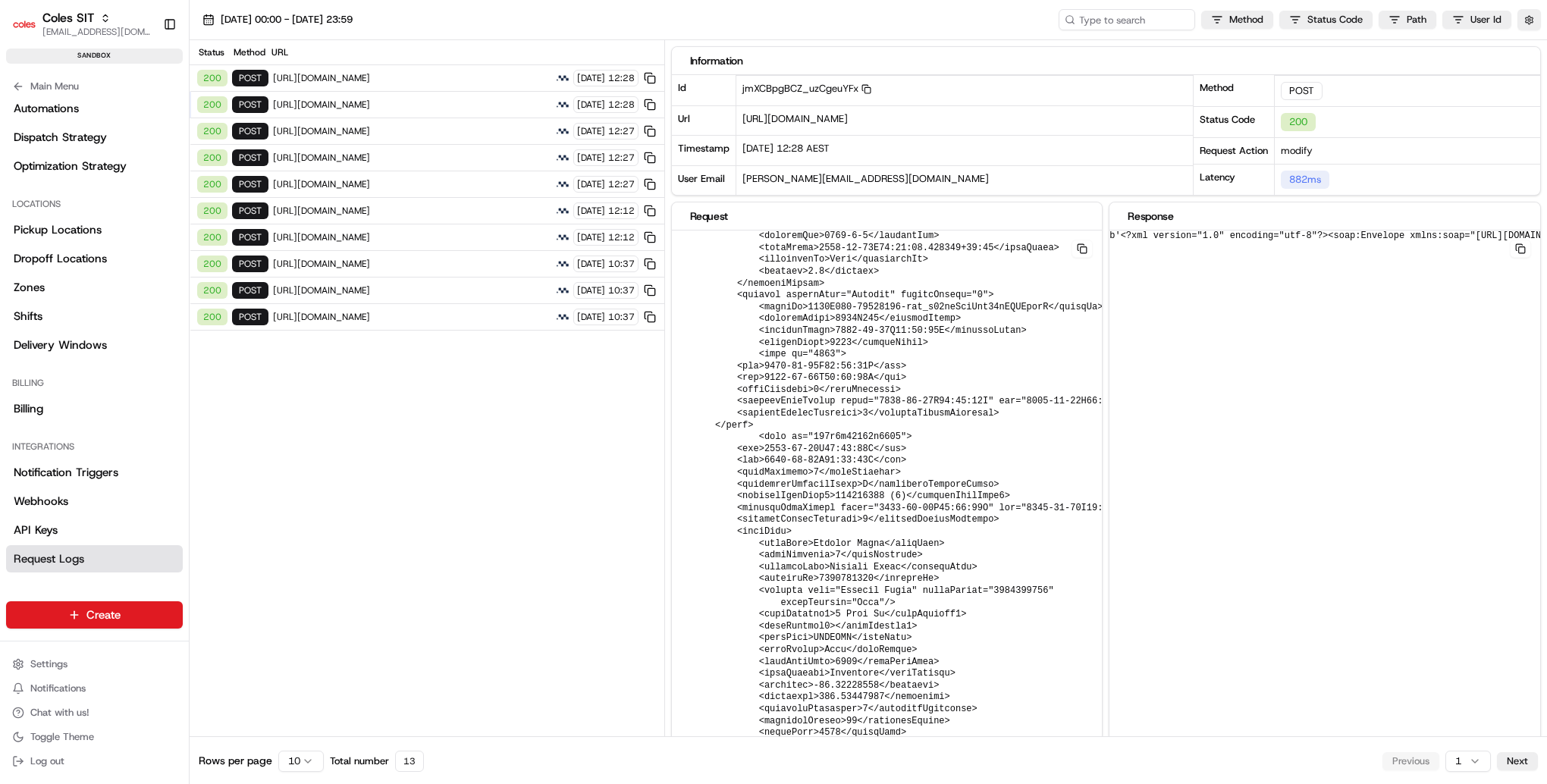 scroll, scrollTop: 437, scrollLeft: 0, axis: vertical 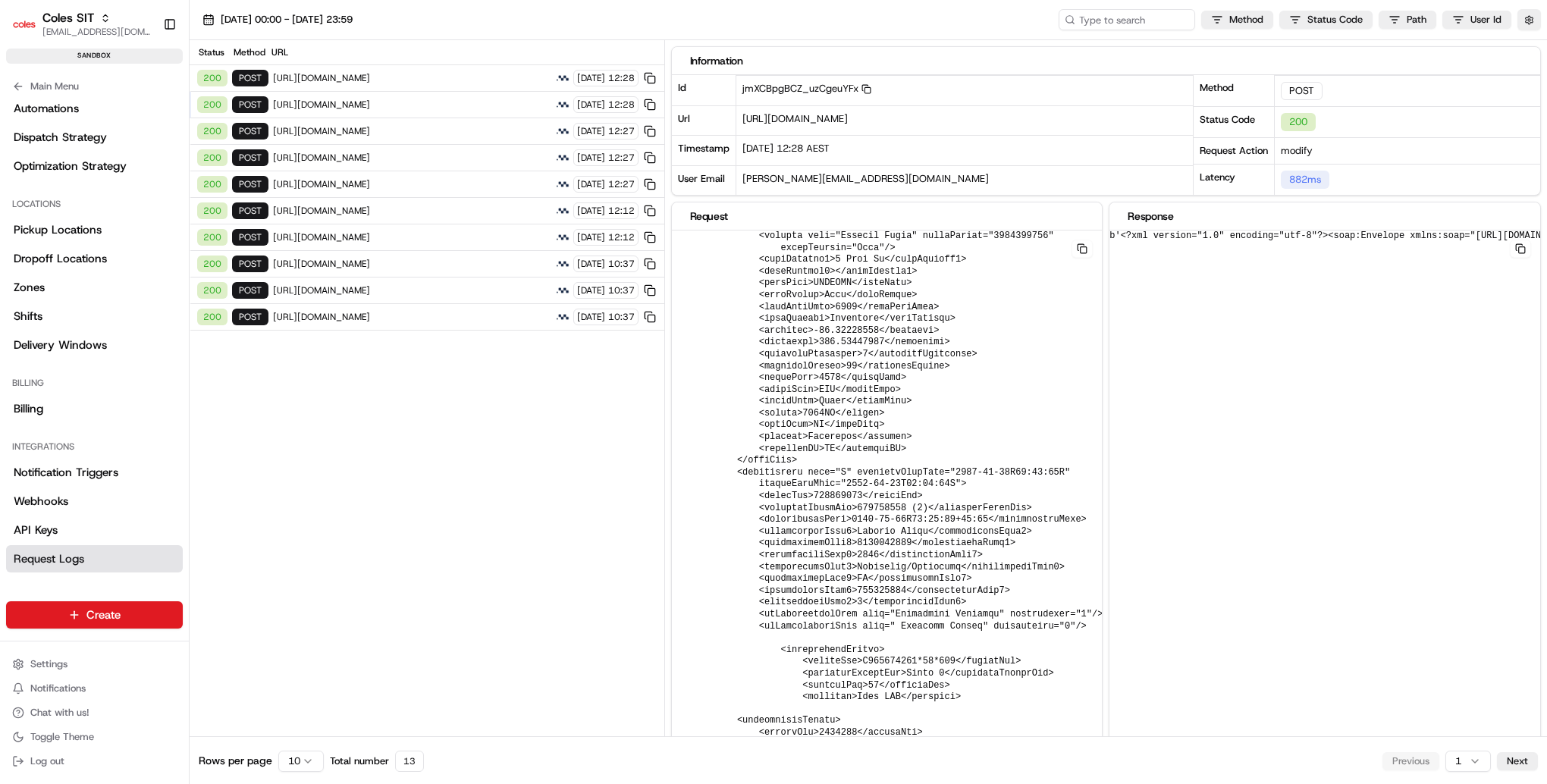 click on "https://cert.microlise.com/COLES/TMCWebService/TMCWebService.asmx" at bounding box center [412, 78] 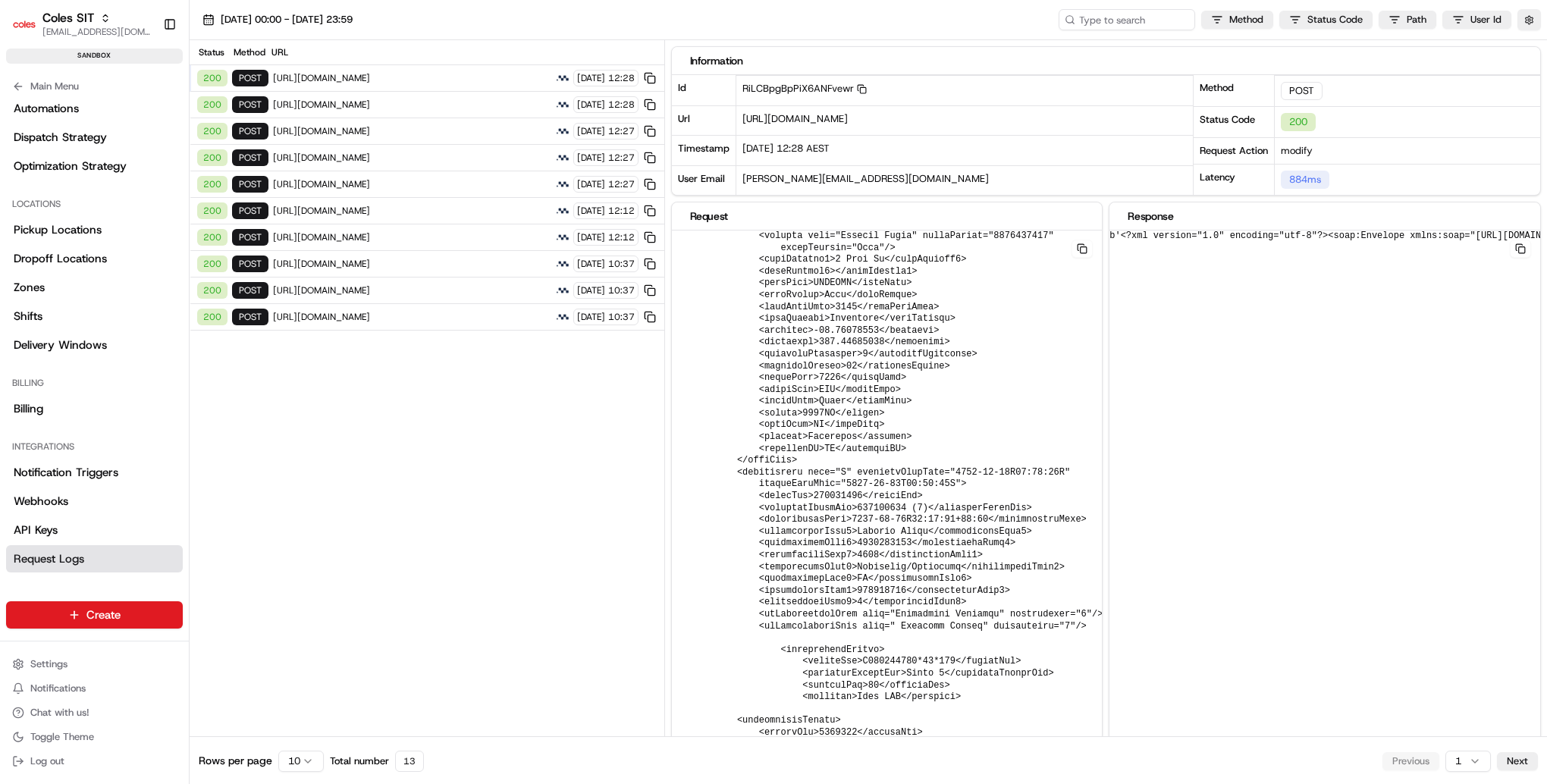 click on "https://cert.microlise.com/COLES/TMCWebService/TMCWebService.asmx" at bounding box center [412, 105] 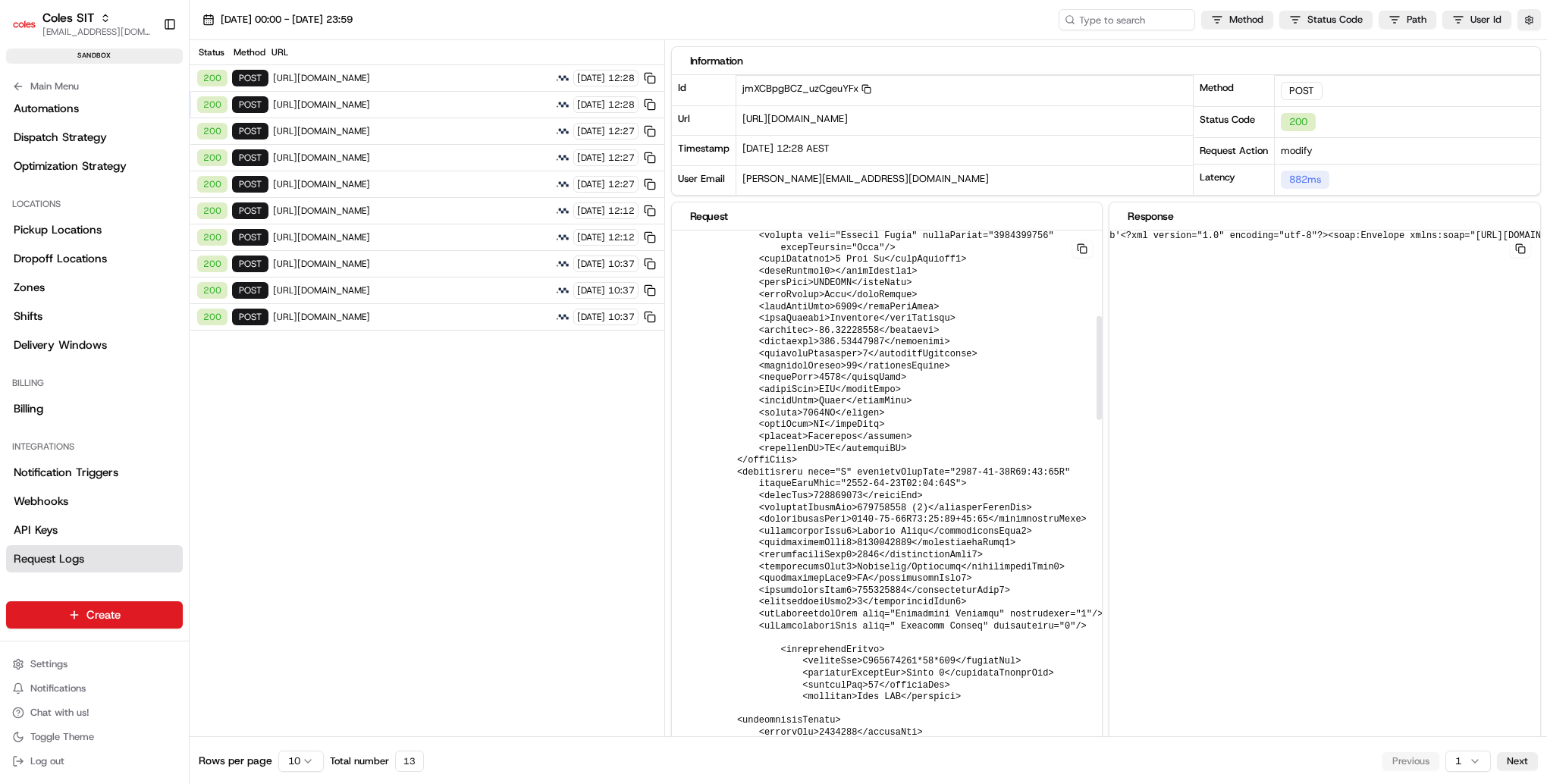 click at bounding box center [1155, 1146] 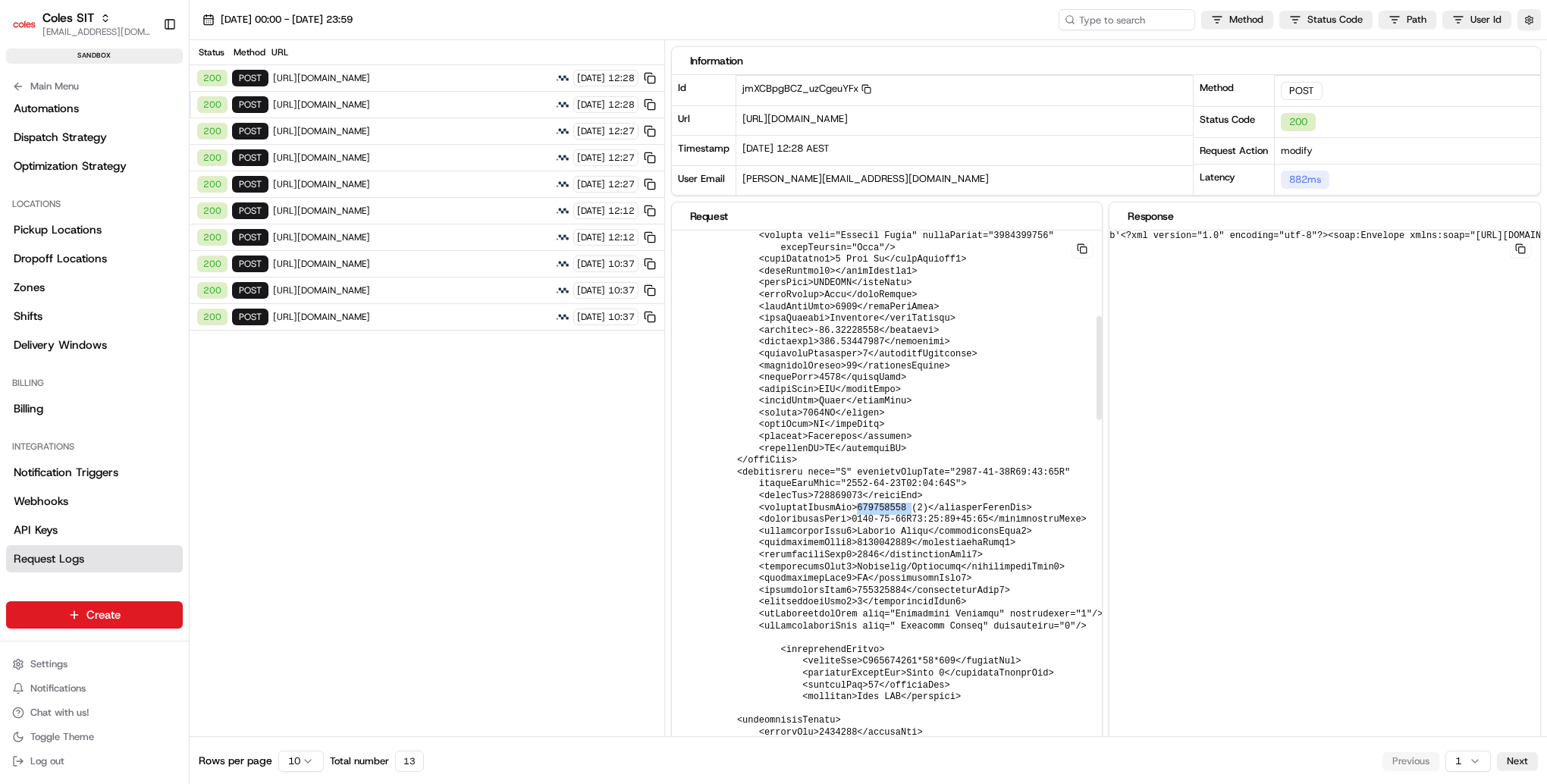 click at bounding box center [1155, 1146] 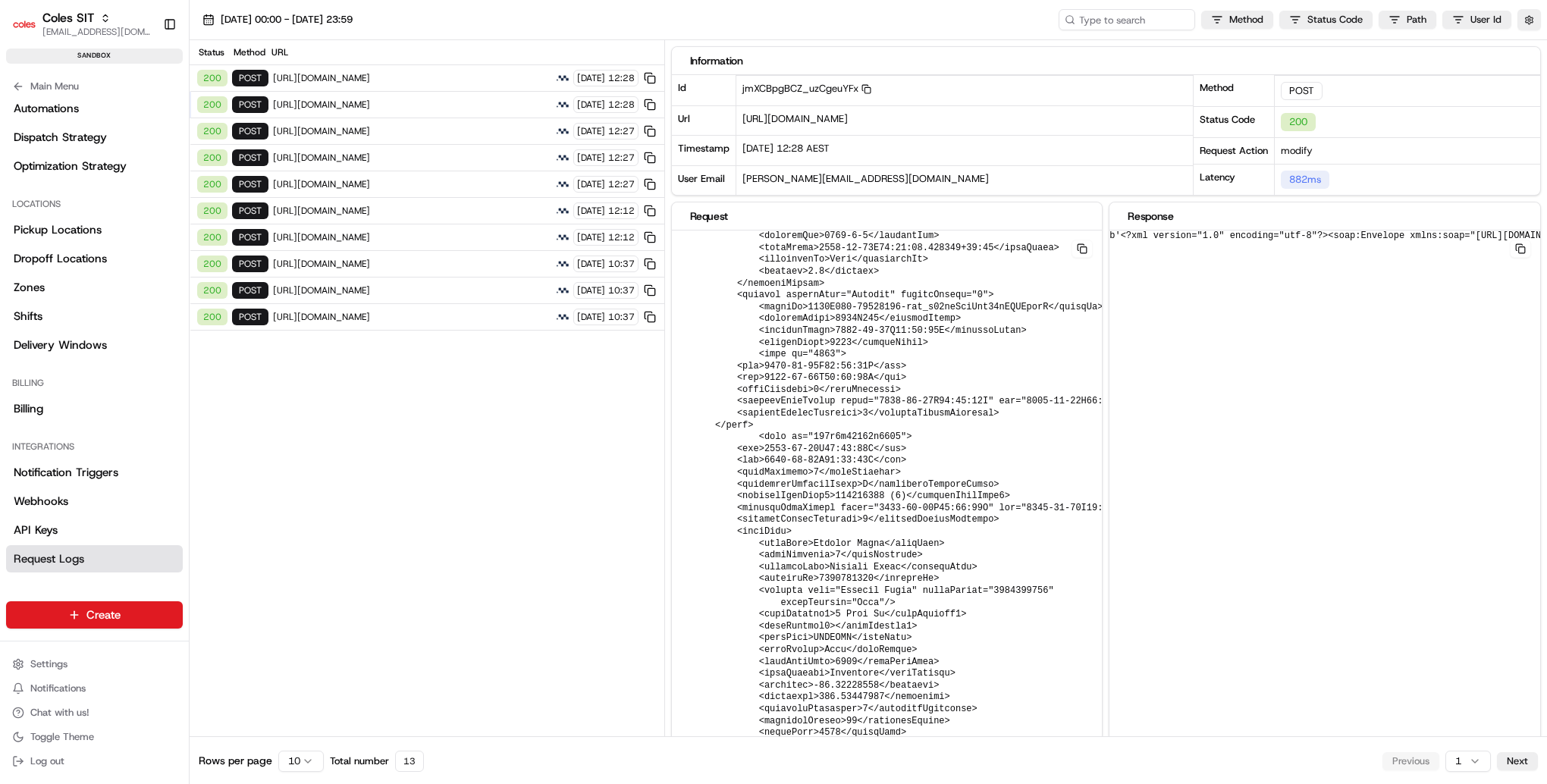 scroll, scrollTop: 437, scrollLeft: 0, axis: vertical 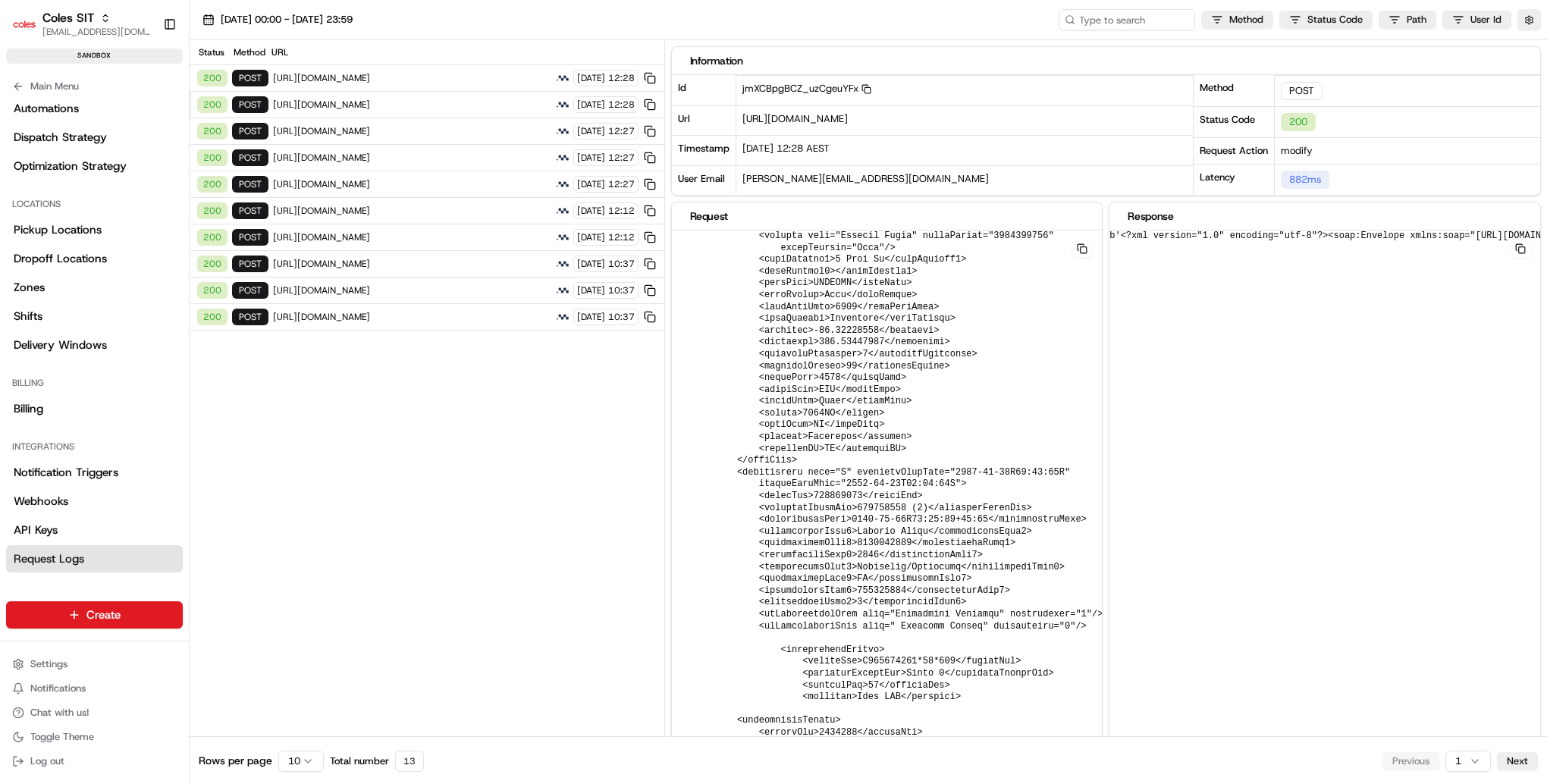 click on "https://cert.microlise.com/COLES/TMCWebService/TMCWebService.asmx" at bounding box center (412, 78) 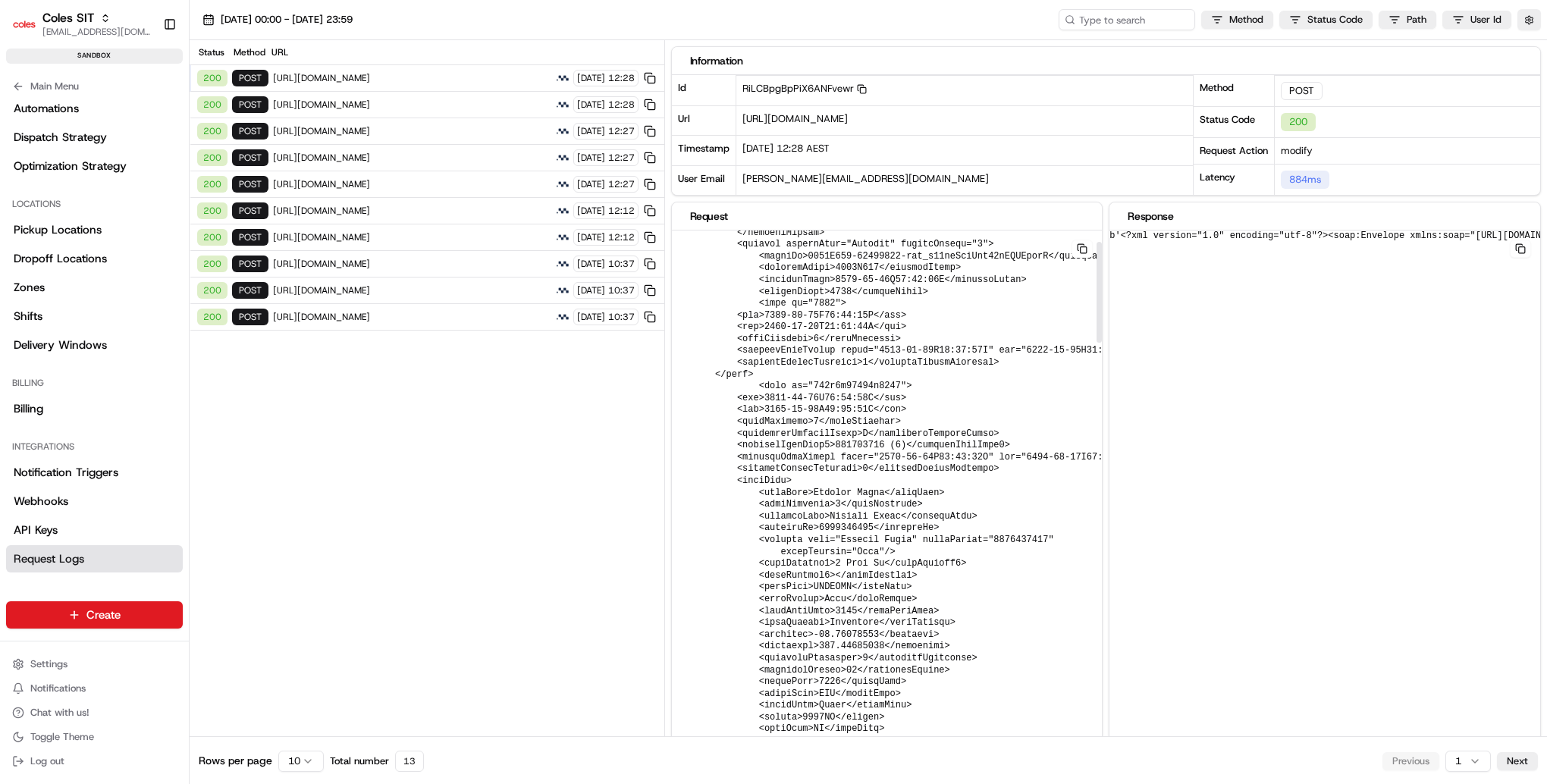 scroll, scrollTop: 58, scrollLeft: 0, axis: vertical 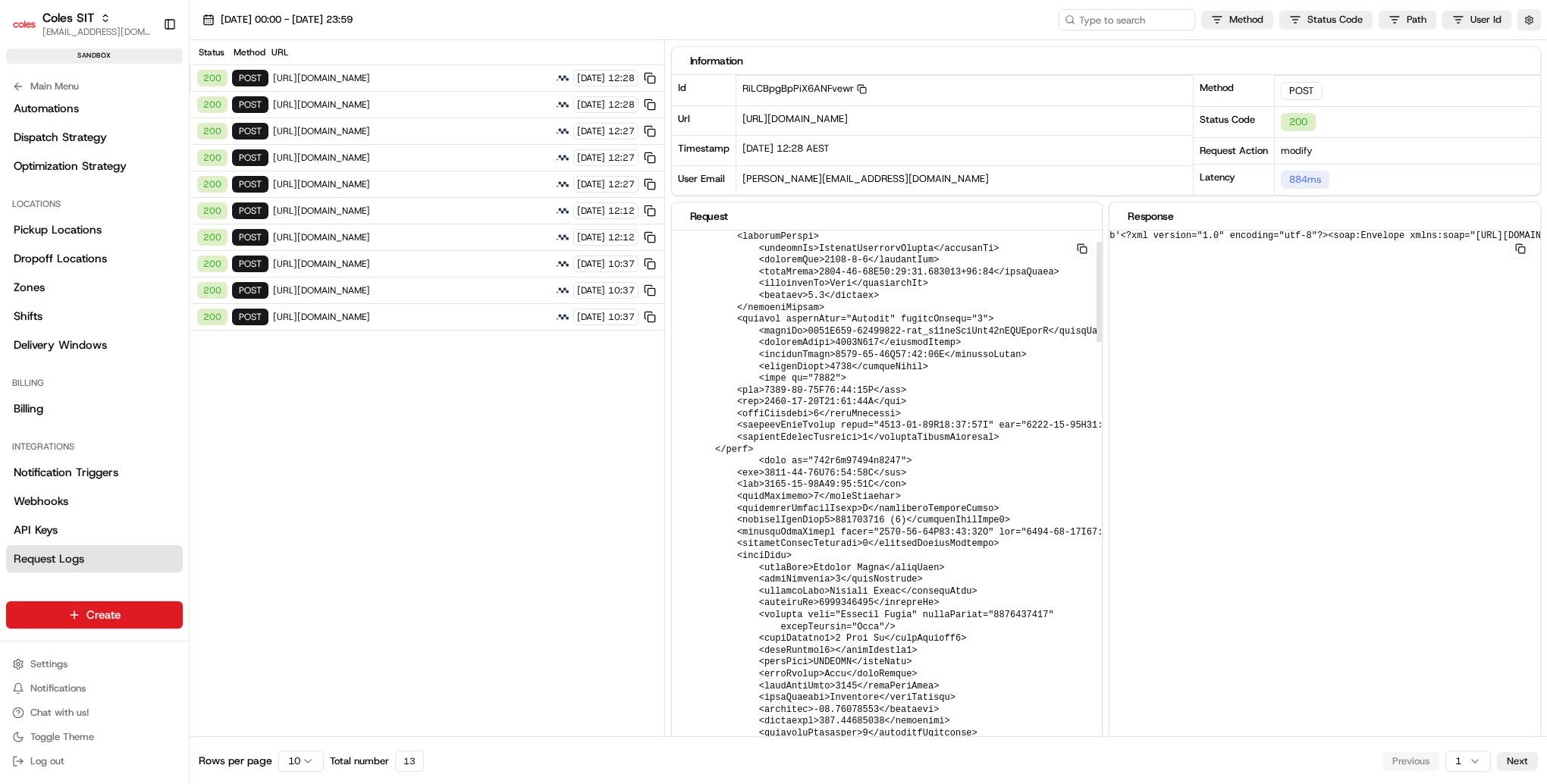 drag, startPoint x: 1267, startPoint y: 500, endPoint x: 1219, endPoint y: 488, distance: 49.47727 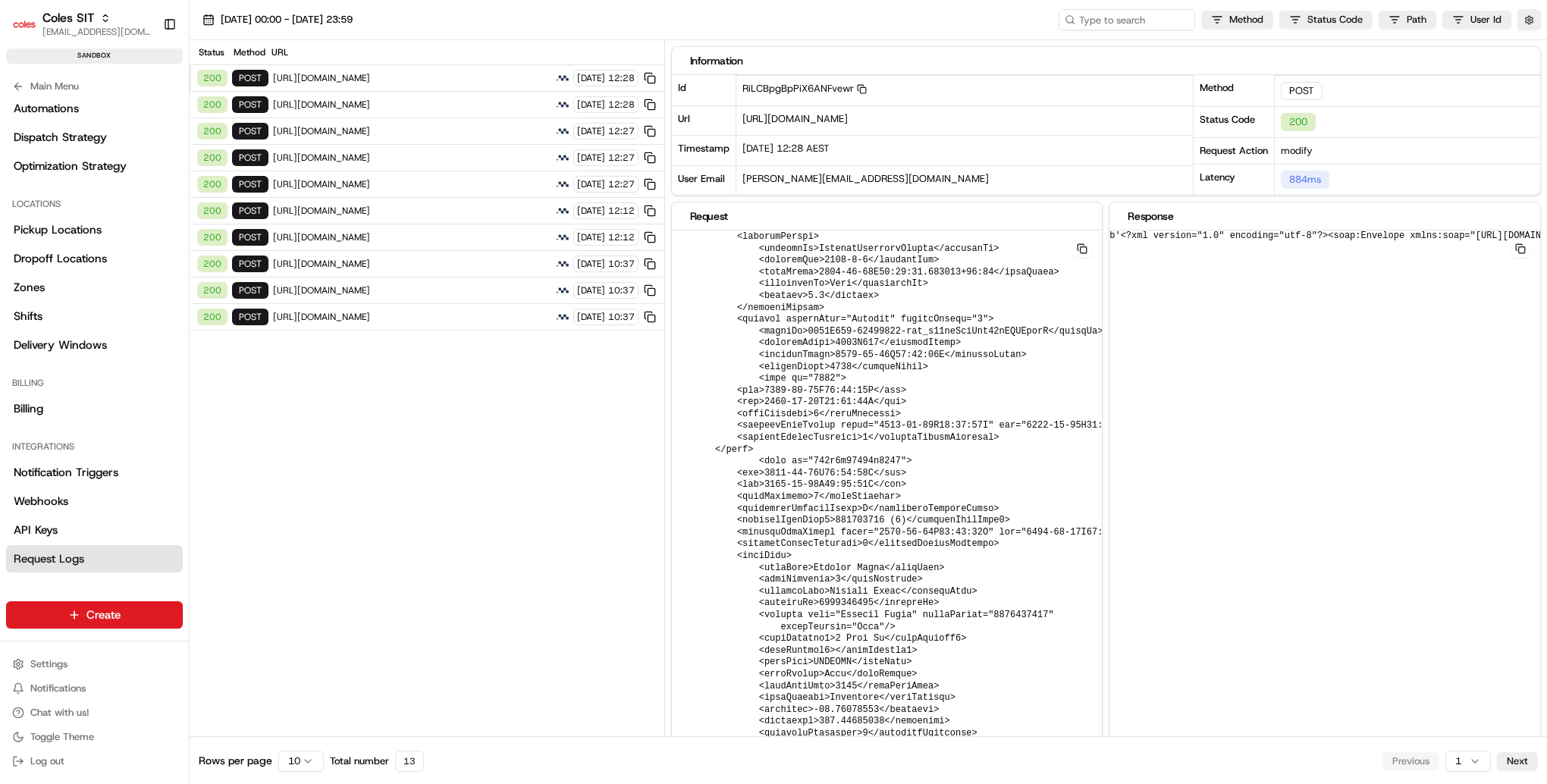click on "https://cert.microlise.com/COLES/TMCWebService/TMCWebService.asmx" at bounding box center (412, 131) 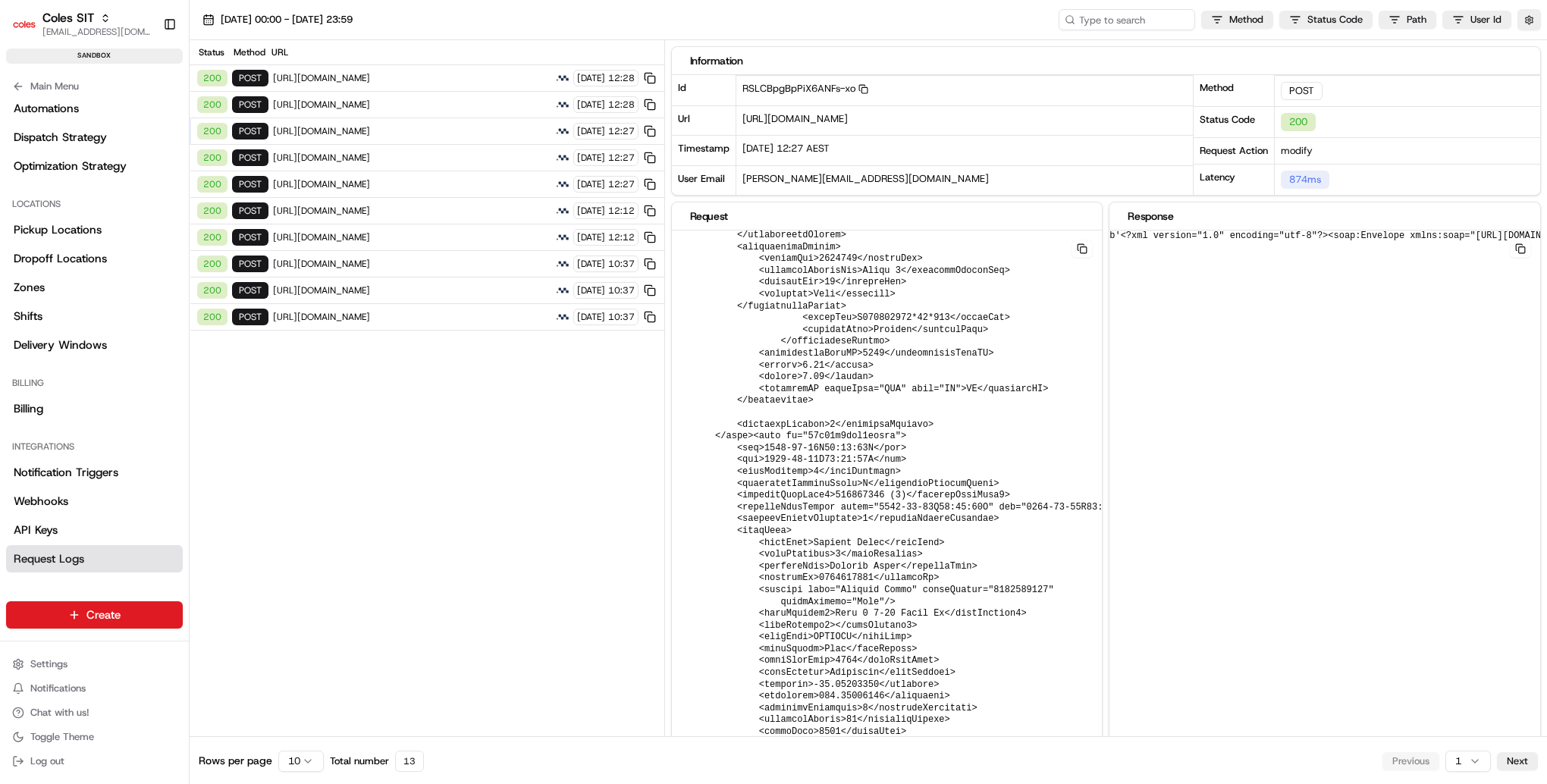 scroll, scrollTop: 1692, scrollLeft: 0, axis: vertical 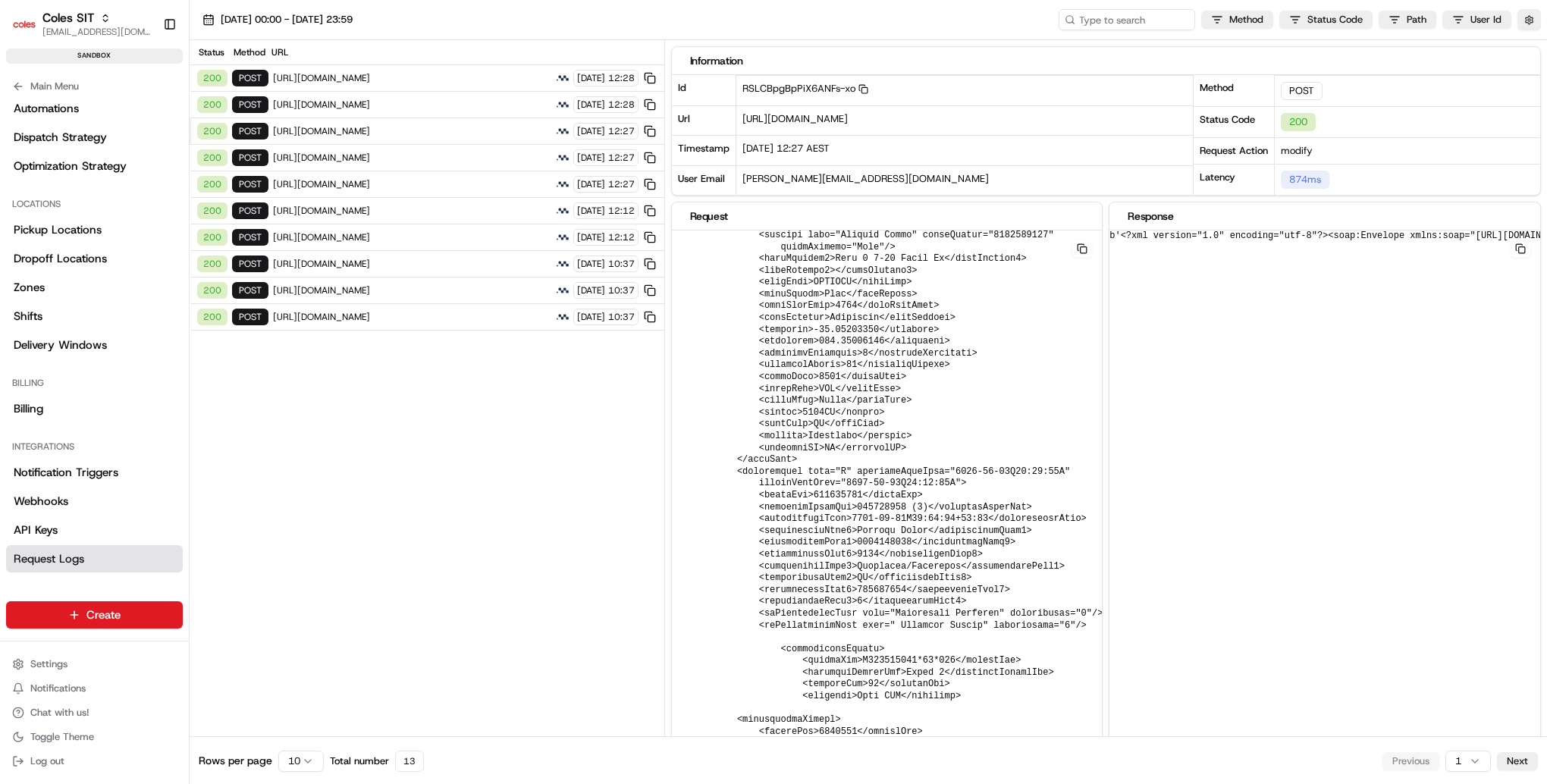 click on "https://cert.microlise.com/COLES/TMCWebService/TMCWebService.asmx" at bounding box center [412, 158] 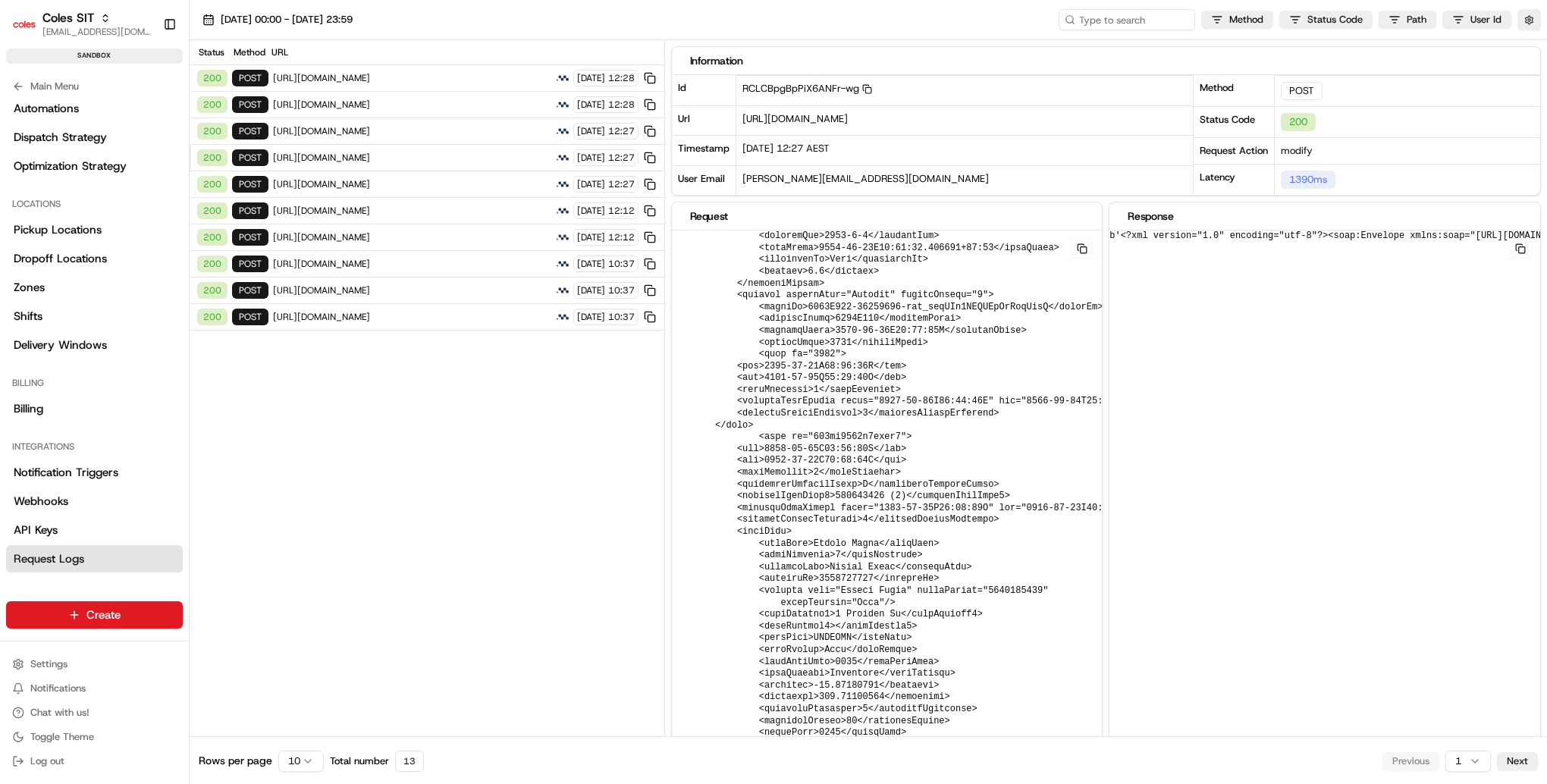 scroll, scrollTop: 437, scrollLeft: 0, axis: vertical 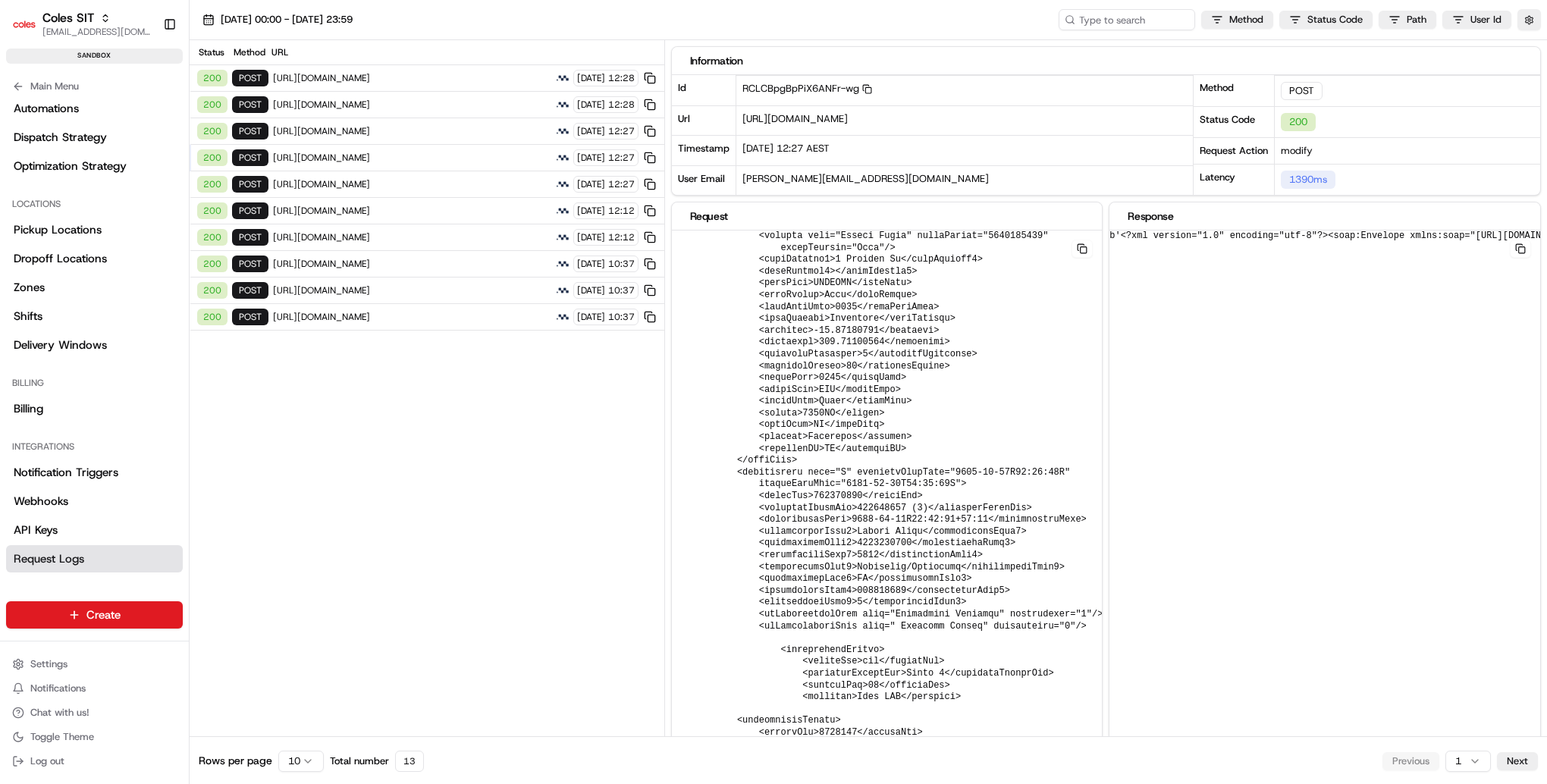 click on "https://cert.microlise.com/COLES/TMCWebService/TMCWebService.asmx" at bounding box center [412, 158] 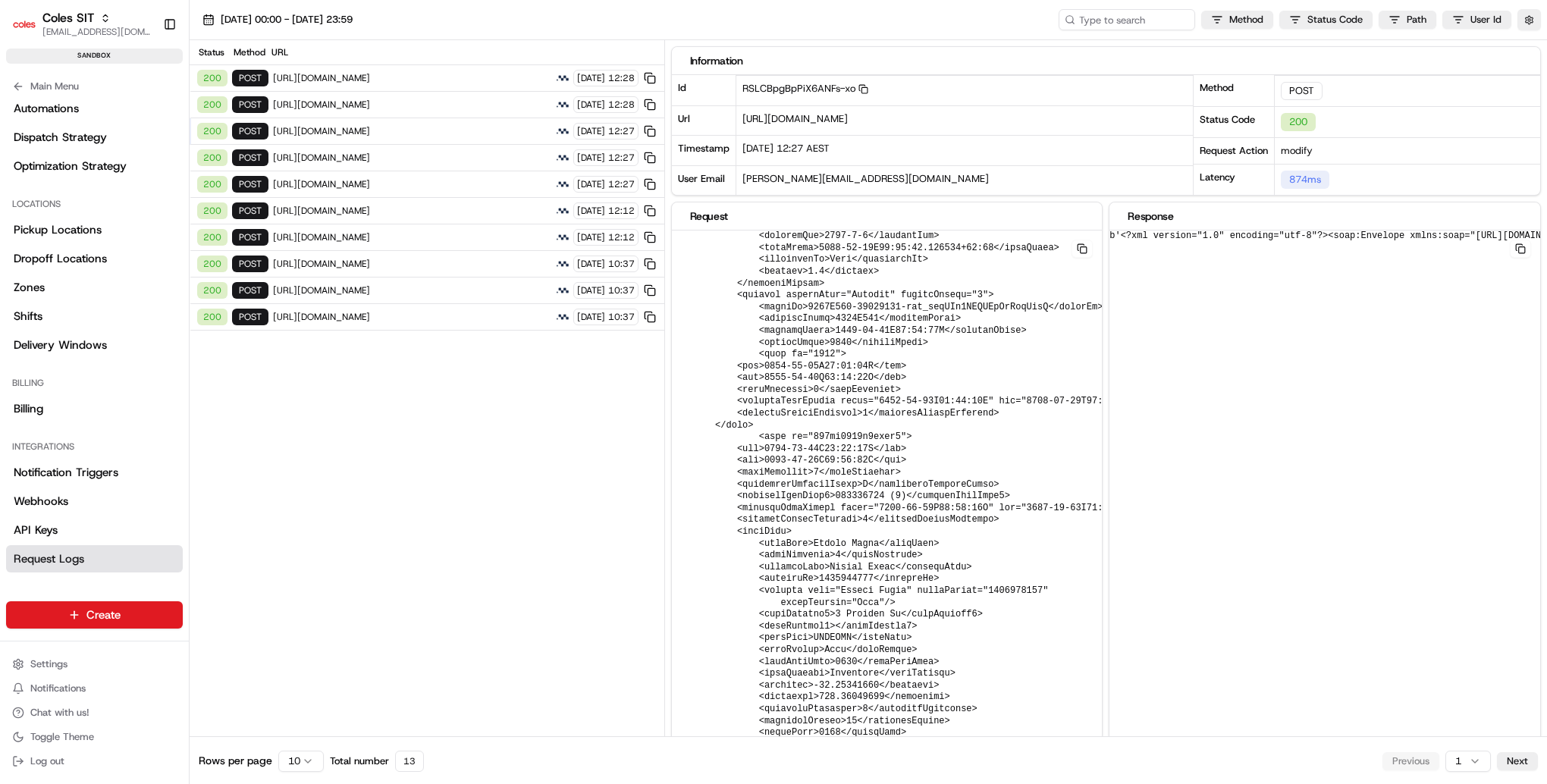 scroll, scrollTop: 437, scrollLeft: 0, axis: vertical 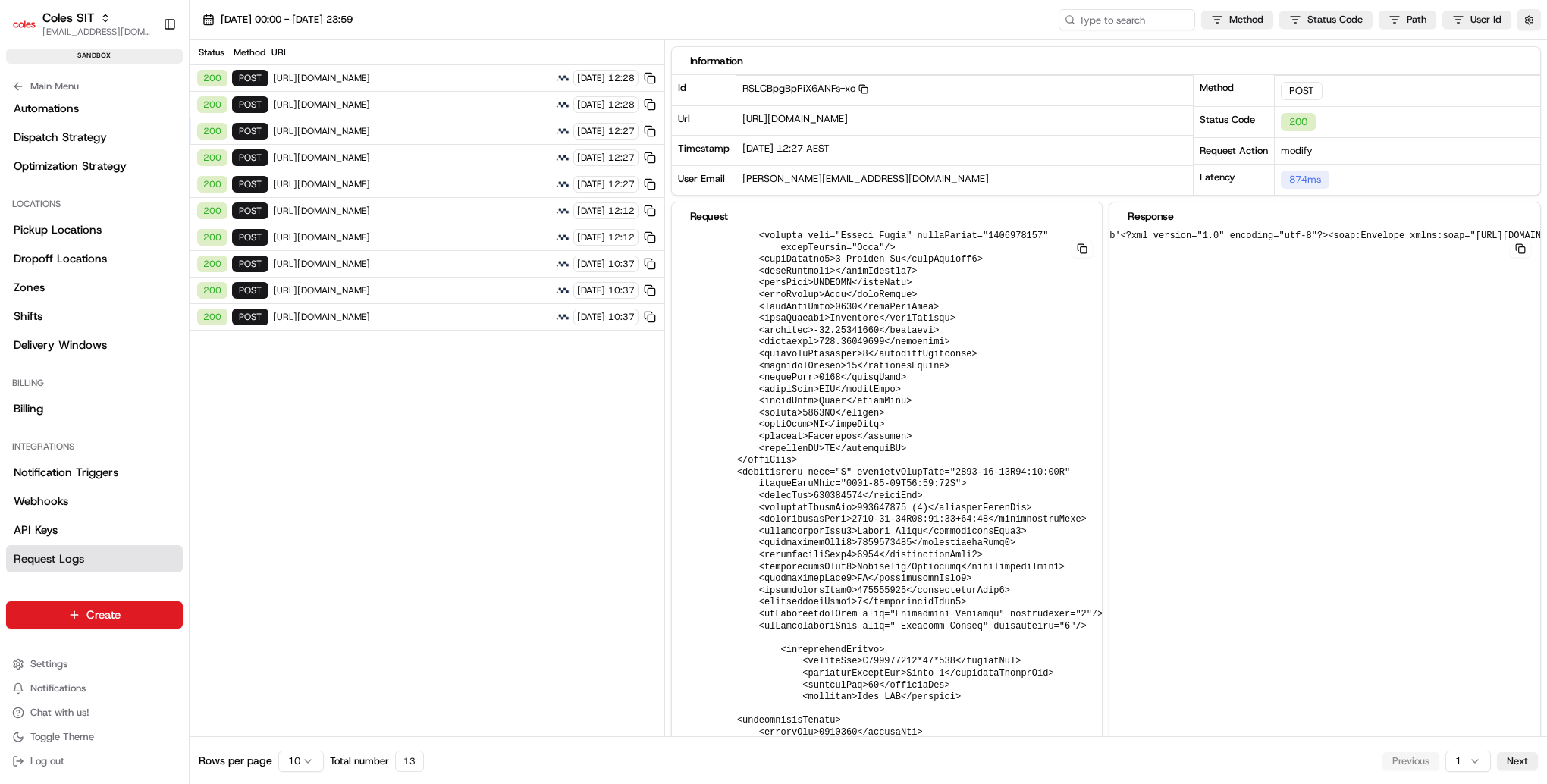click on "https://cert.microlise.com/COLES/TMCWebService/TMCWebService.asmx" at bounding box center [412, 131] 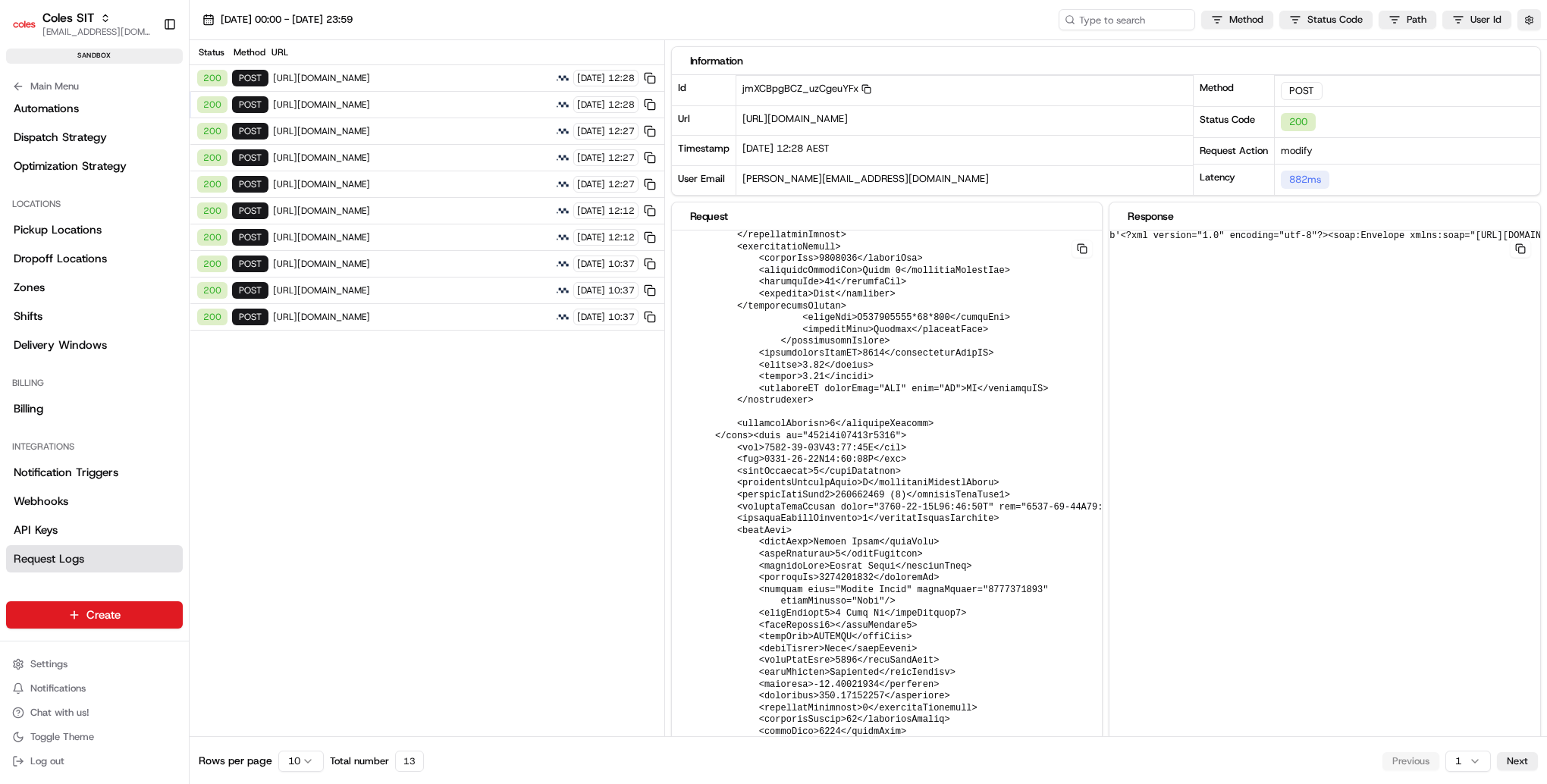 scroll, scrollTop: 1550, scrollLeft: 0, axis: vertical 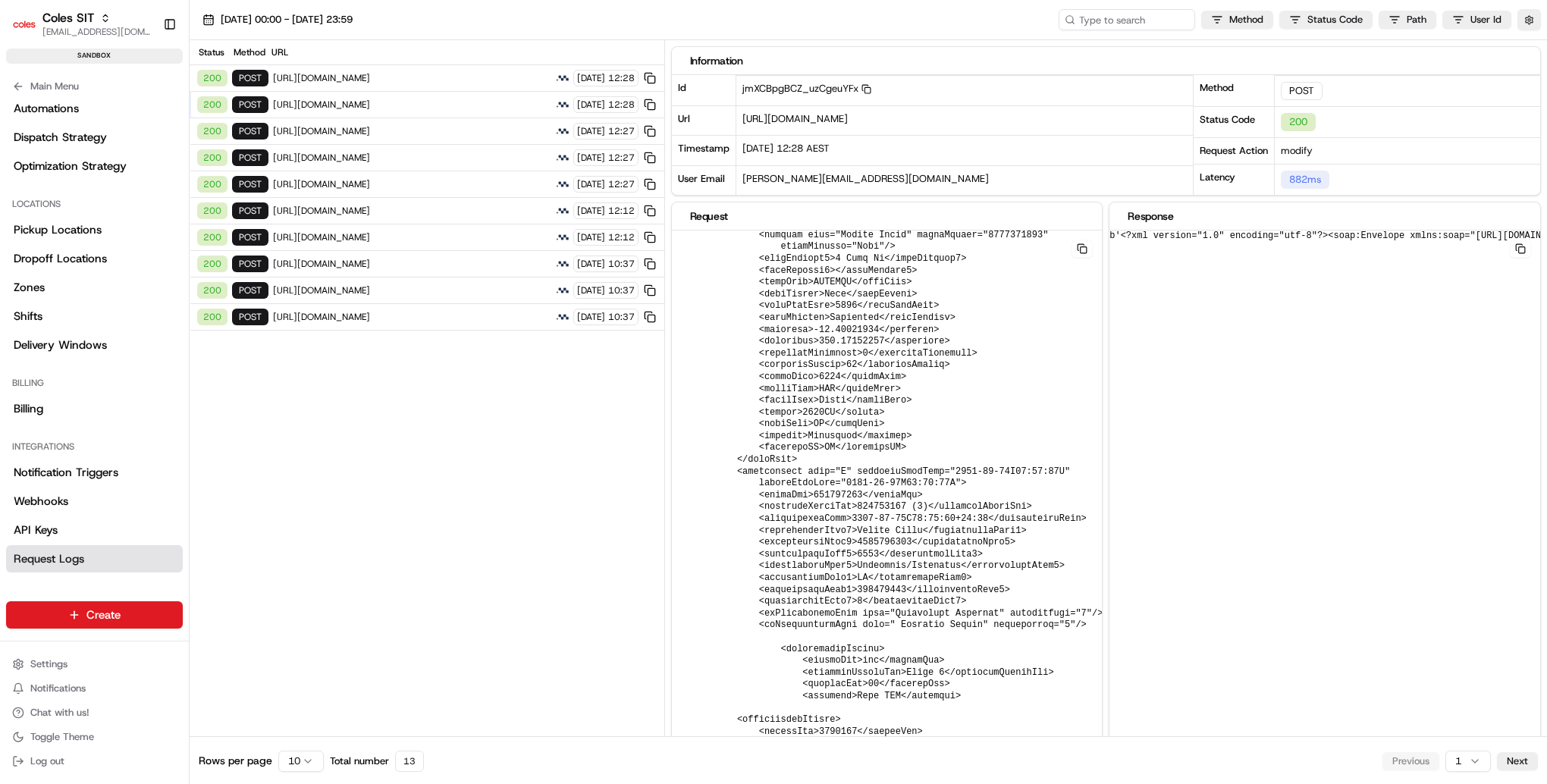 click on "https://cert.microlise.com/COLES/TMCWebService/TMCWebService.asmx" at bounding box center [412, 78] 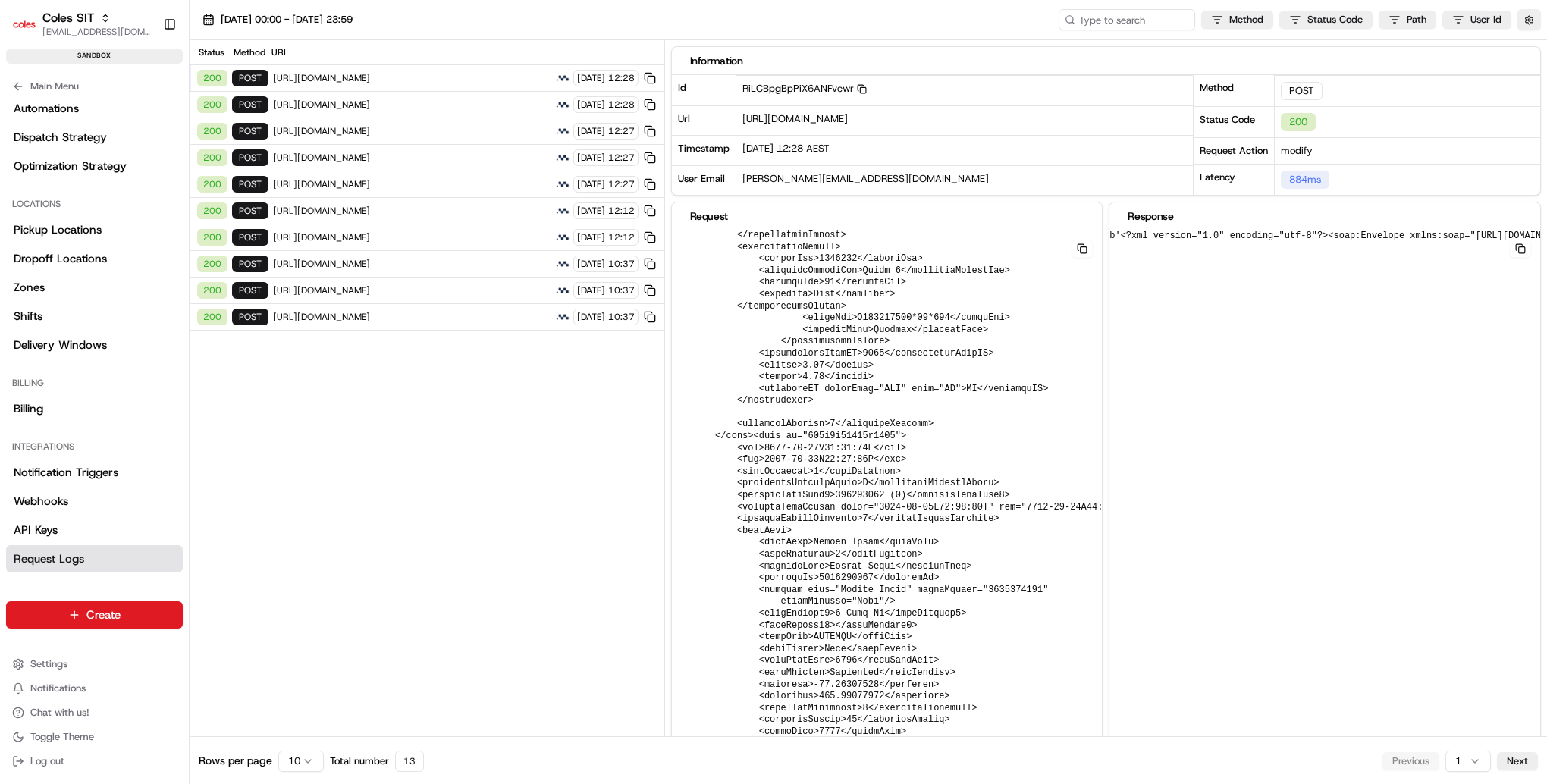scroll, scrollTop: 1550, scrollLeft: 0, axis: vertical 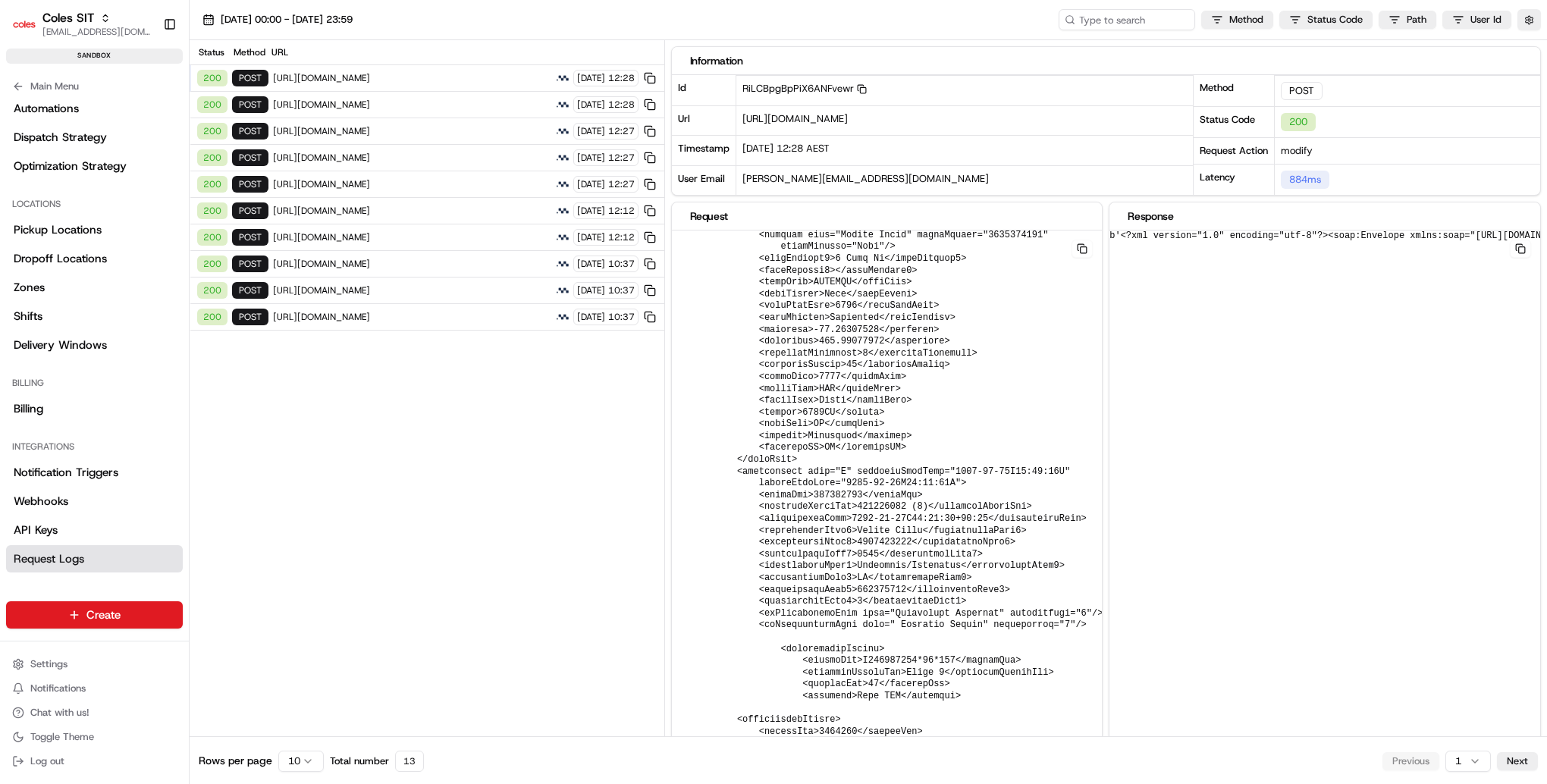 click on "https://cert.microlise.com/COLES/TMCWebService/TMCWebService.asmx" at bounding box center (412, 131) 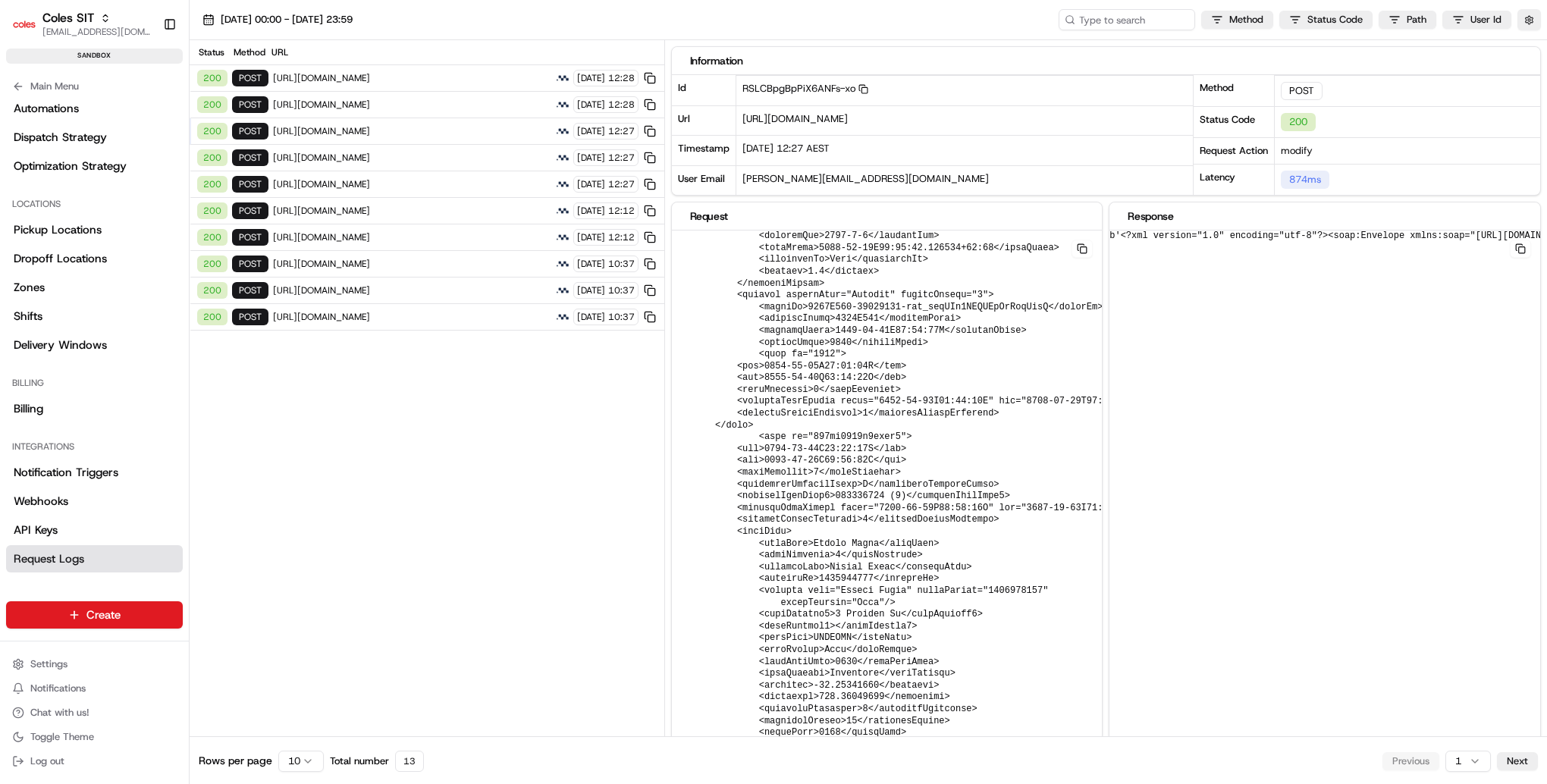 scroll, scrollTop: 437, scrollLeft: 0, axis: vertical 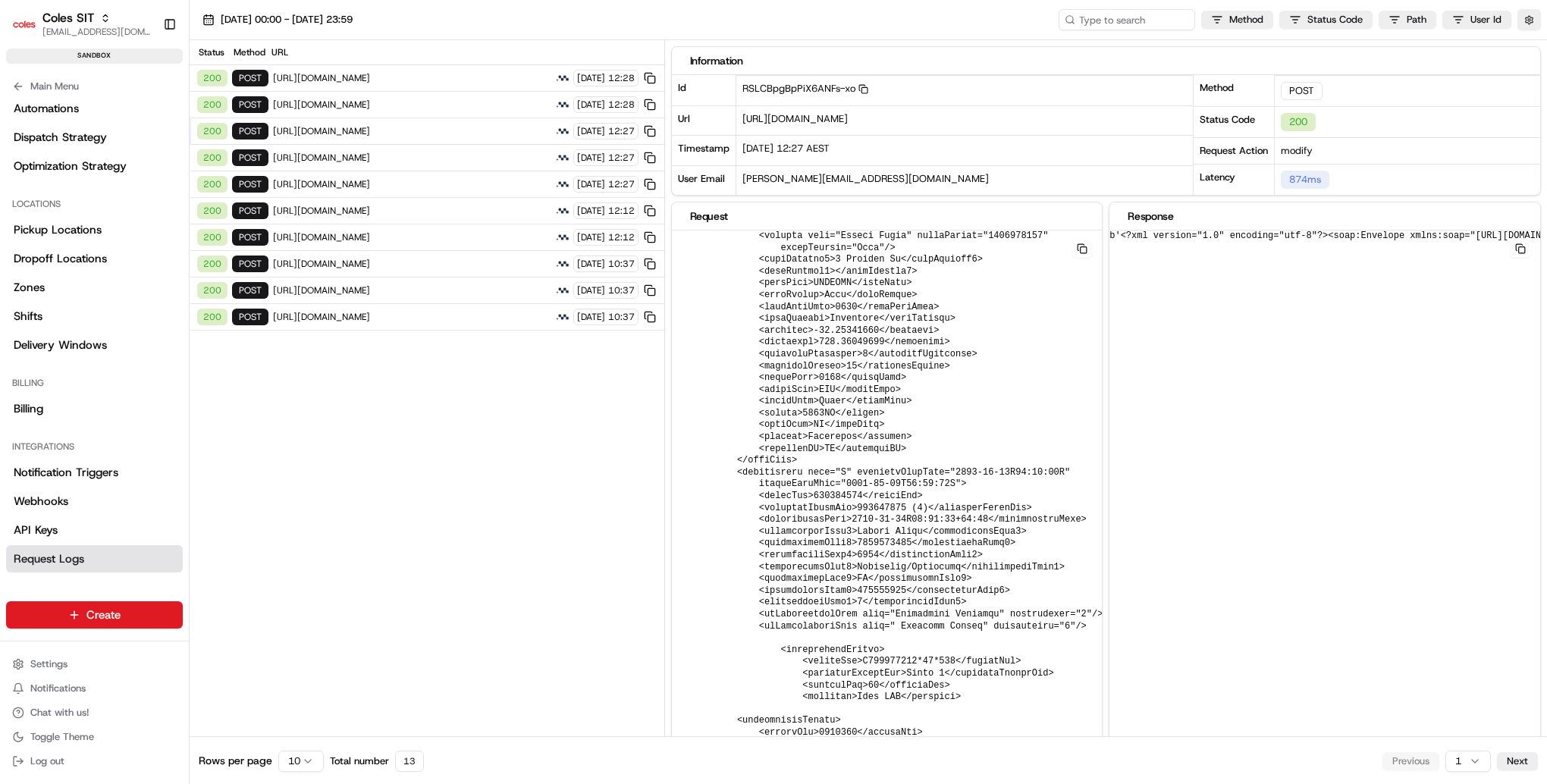 click on "https://cert.microlise.com/COLES/TMCWebService/TMCWebService.asmx" at bounding box center (412, 158) 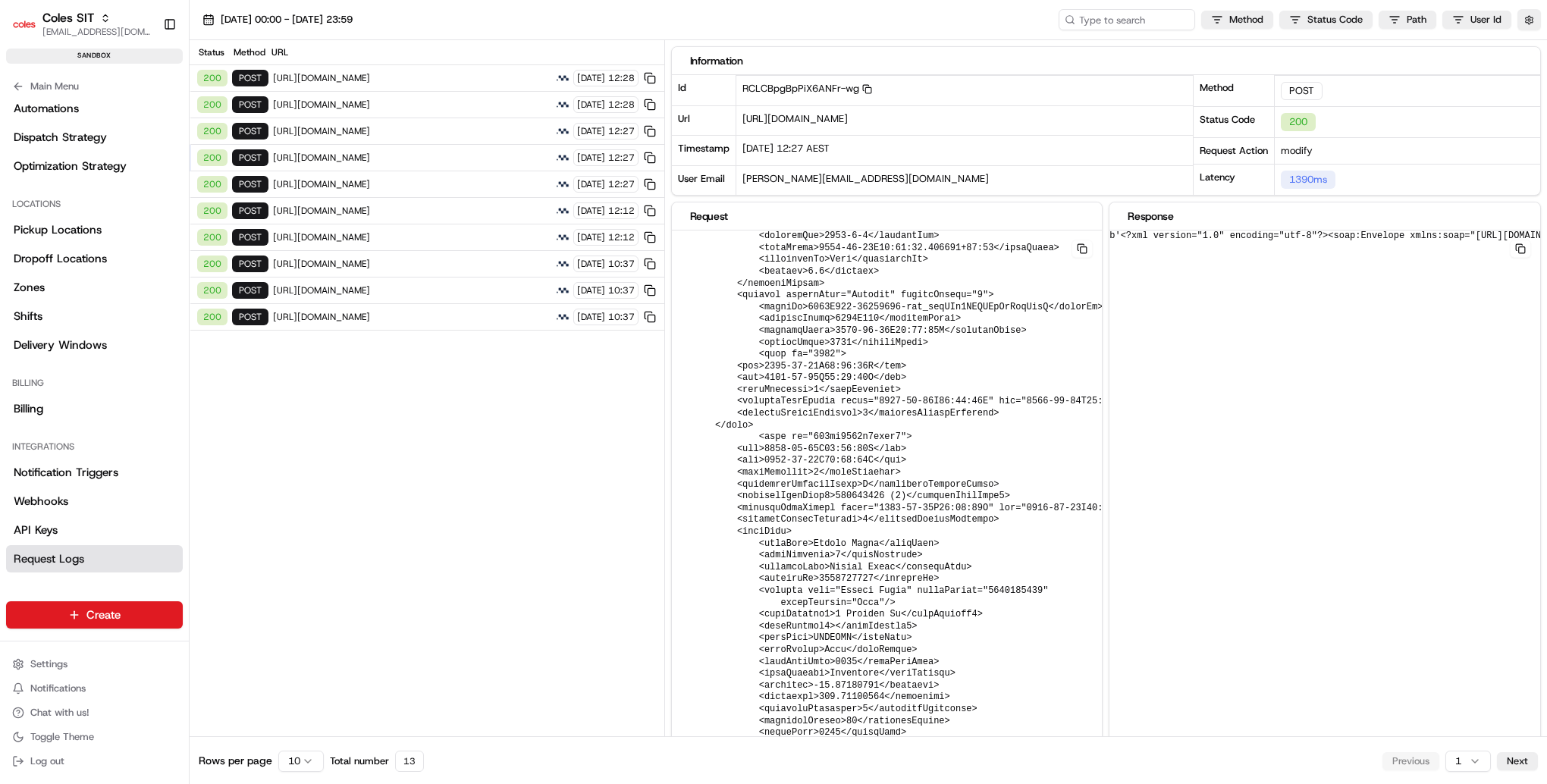 scroll, scrollTop: 437, scrollLeft: 0, axis: vertical 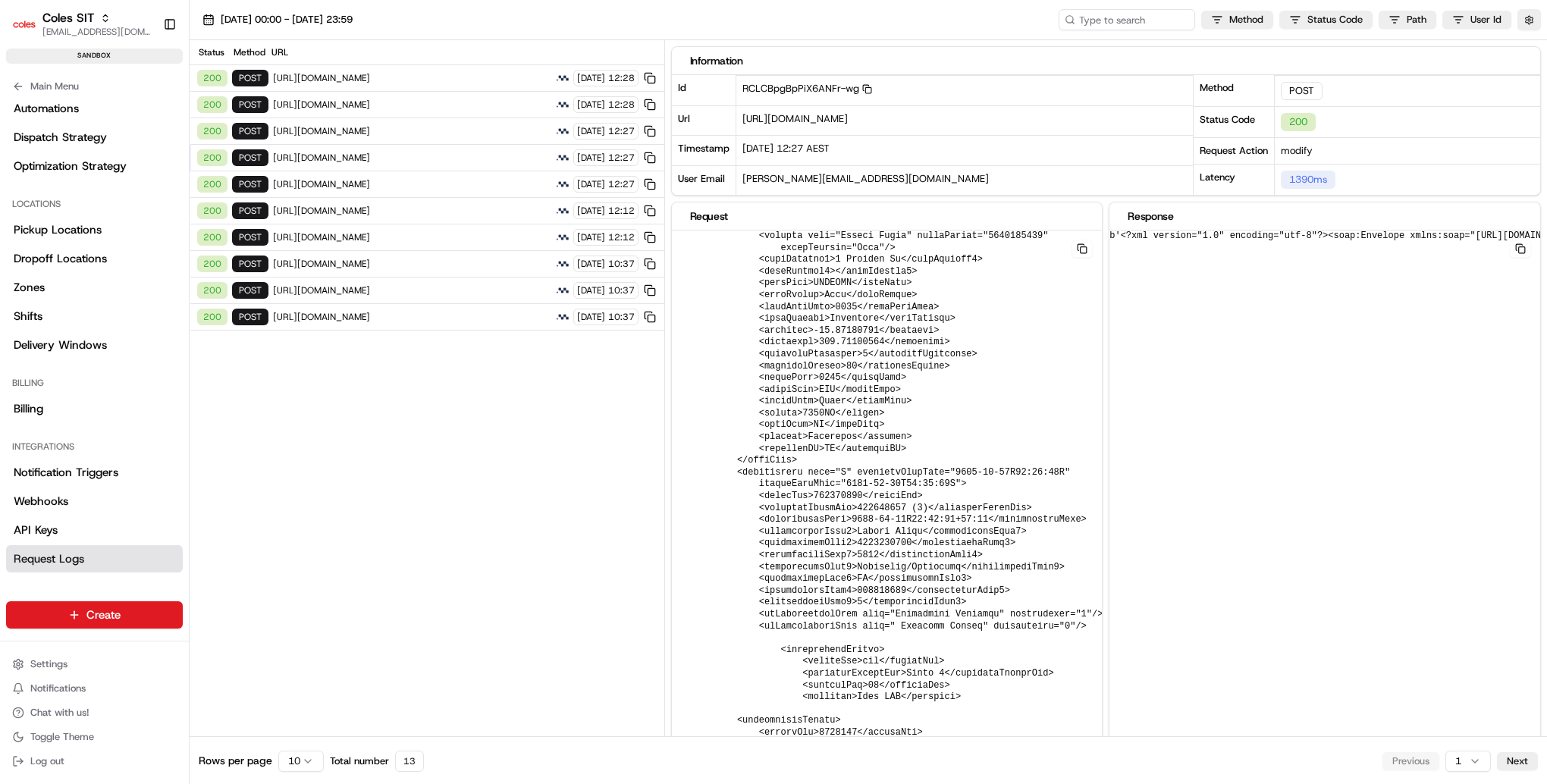 click on "https://cert.microlise.com/COLES/TMCWebService/TMCWebService.asmx" at bounding box center (412, 184) 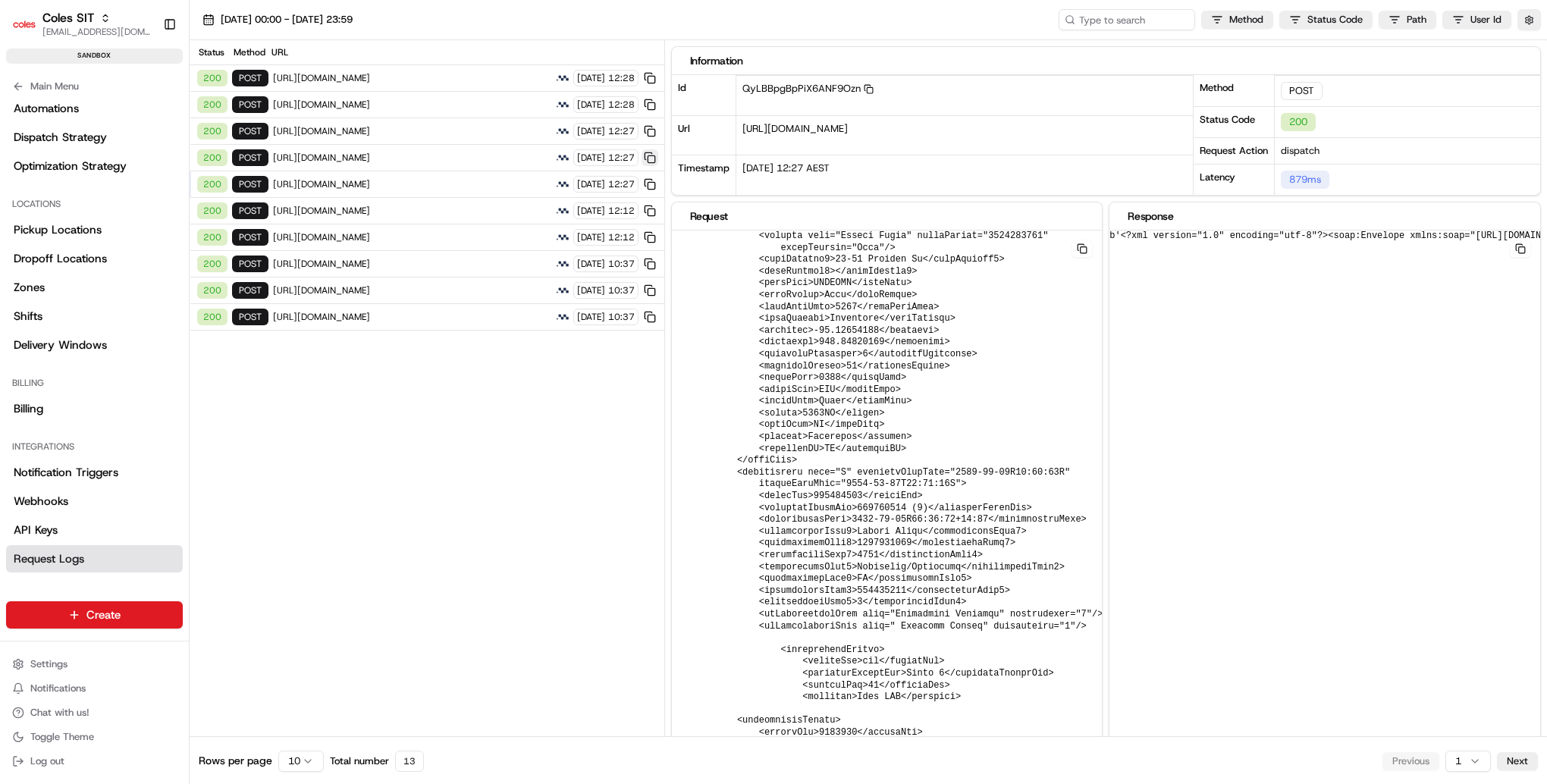 click at bounding box center (650, 158) 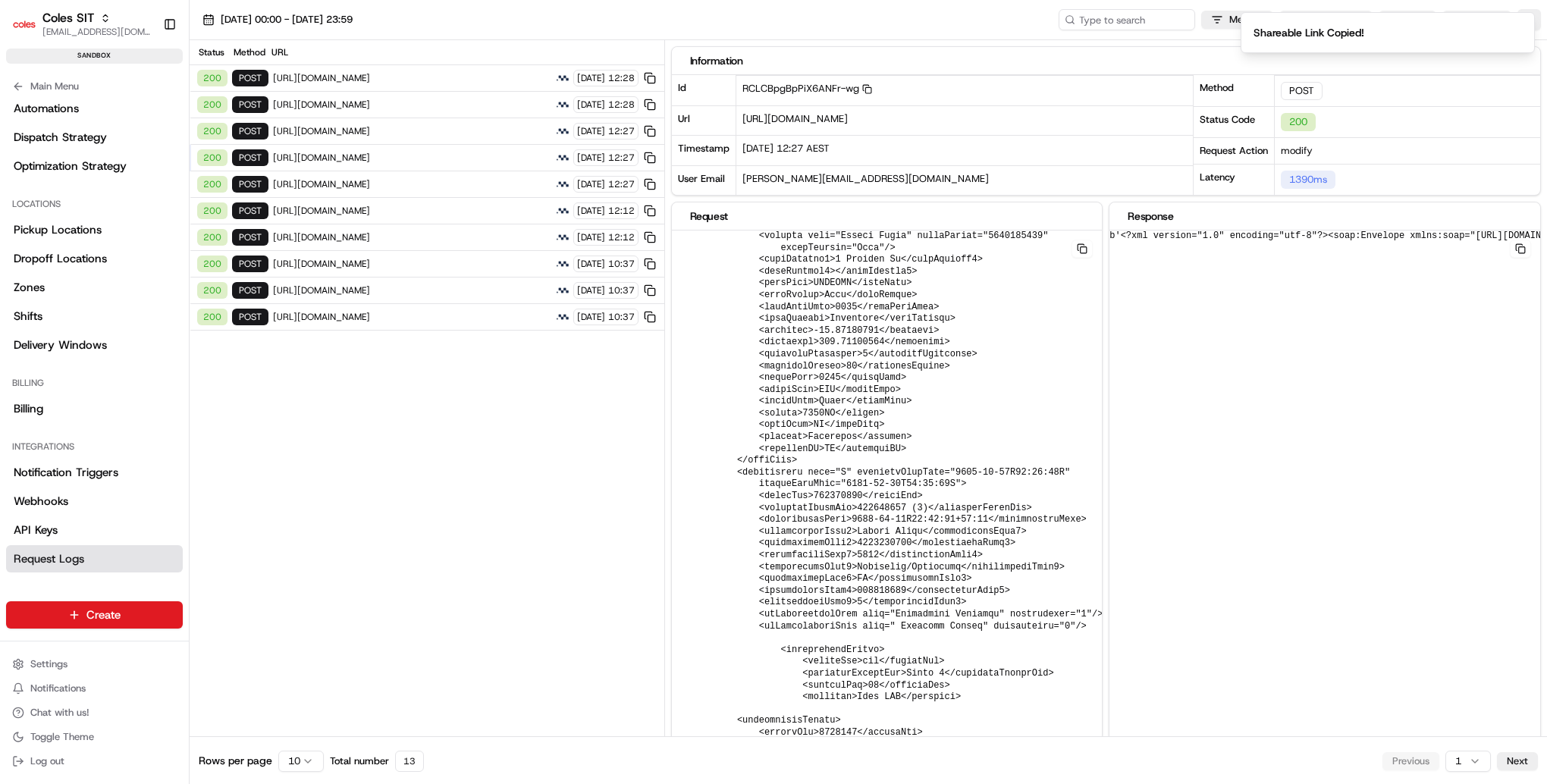 type 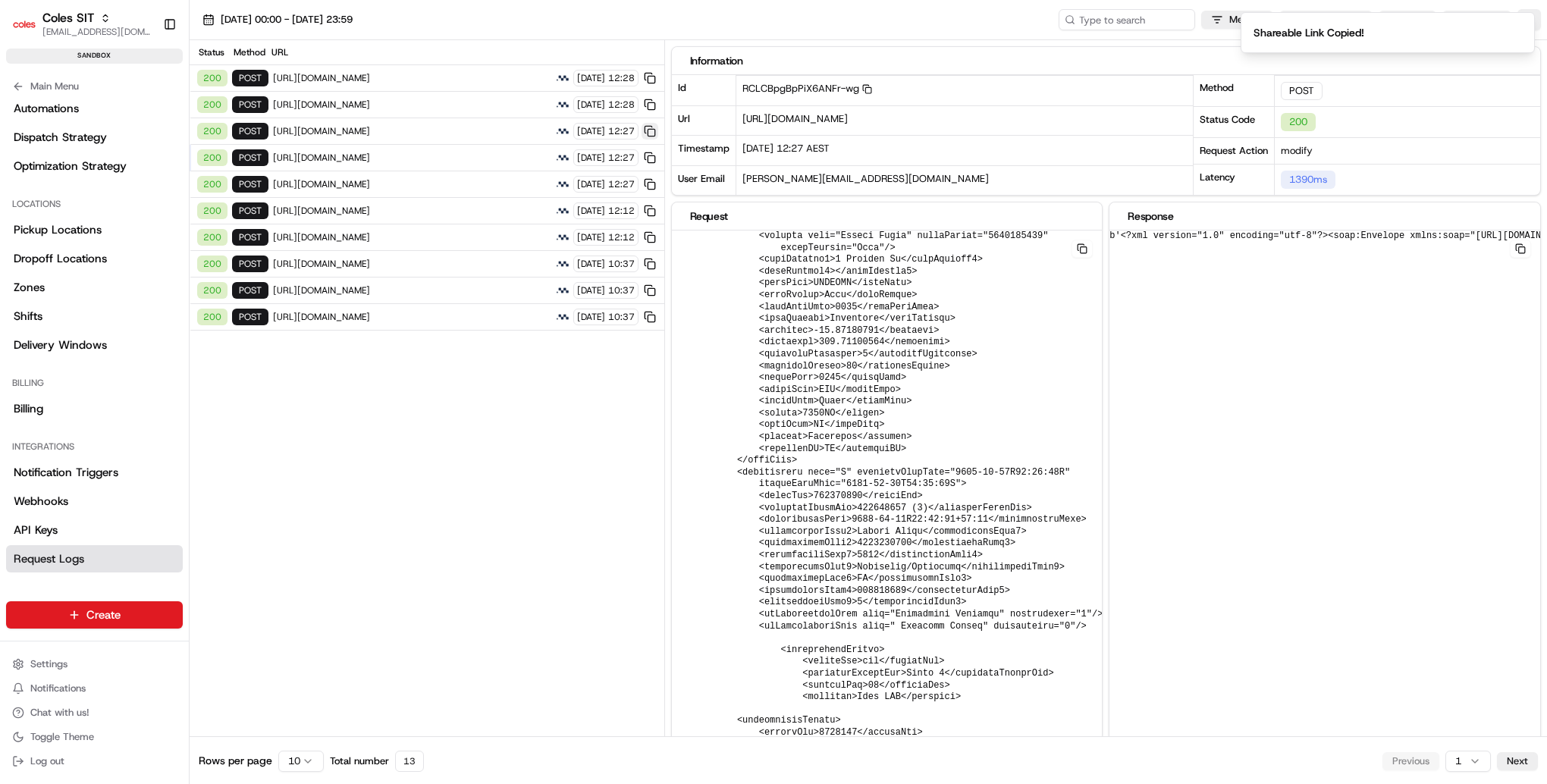 click at bounding box center (650, 131) 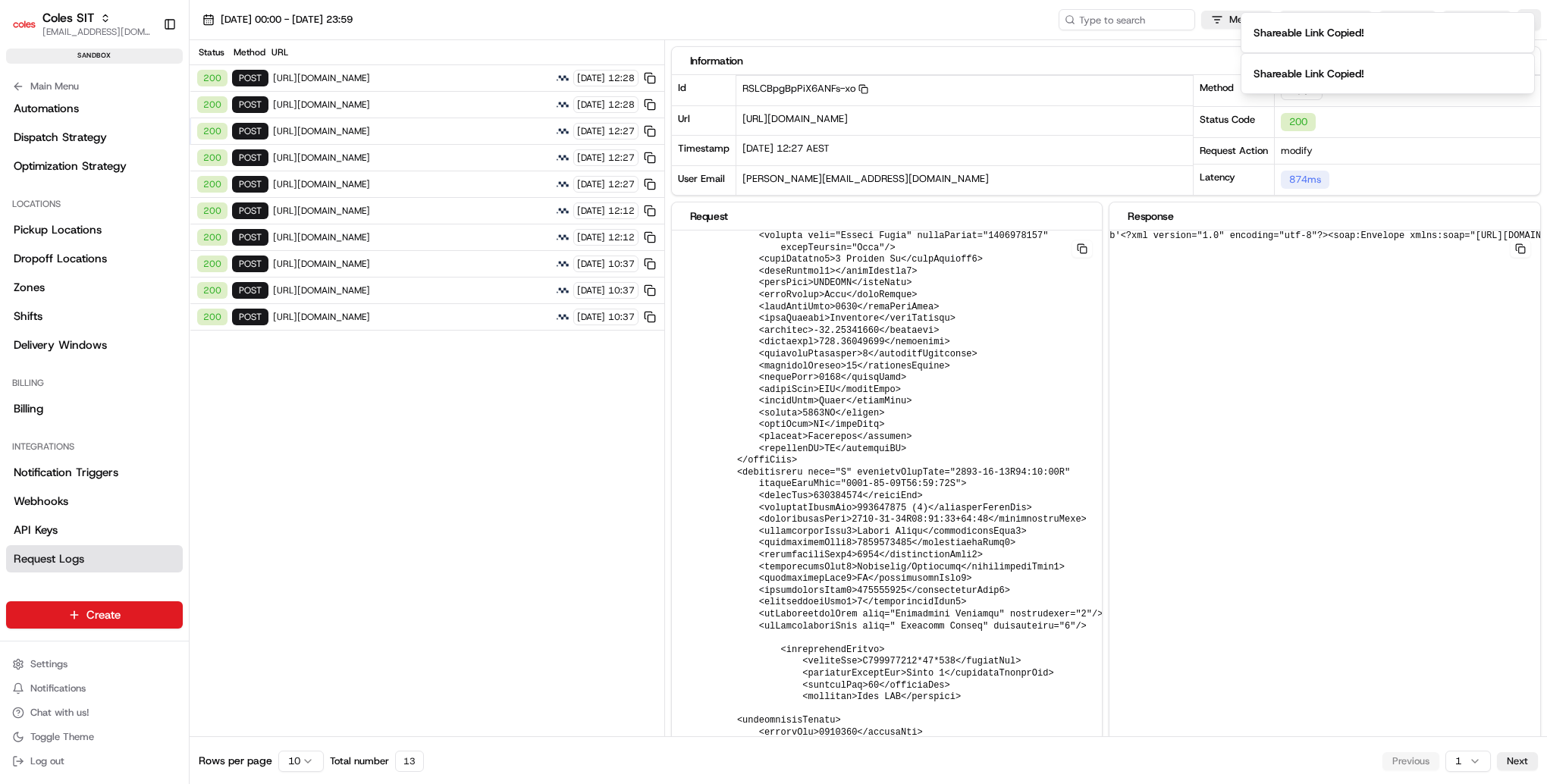 type 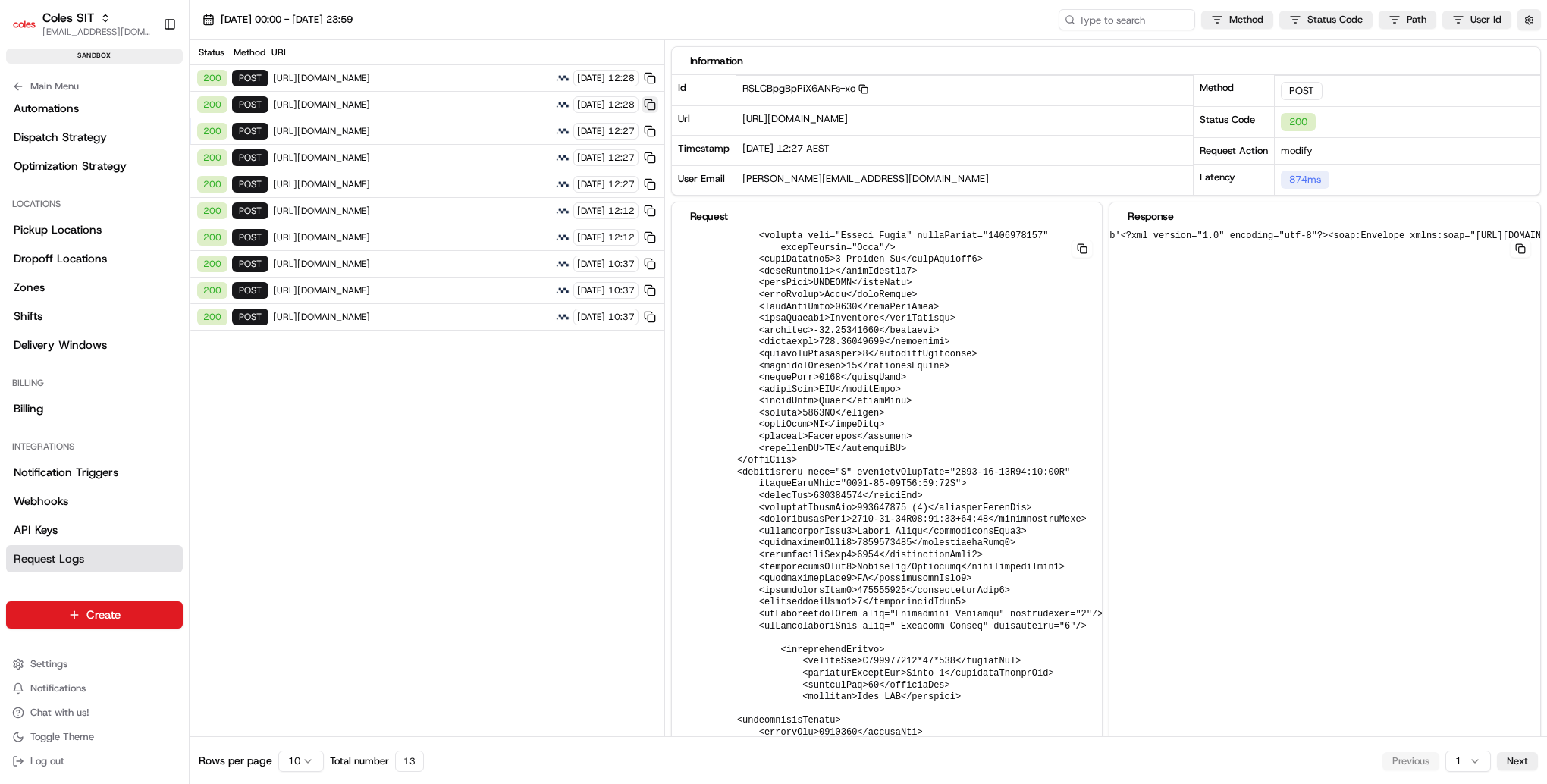 click at bounding box center (650, 105) 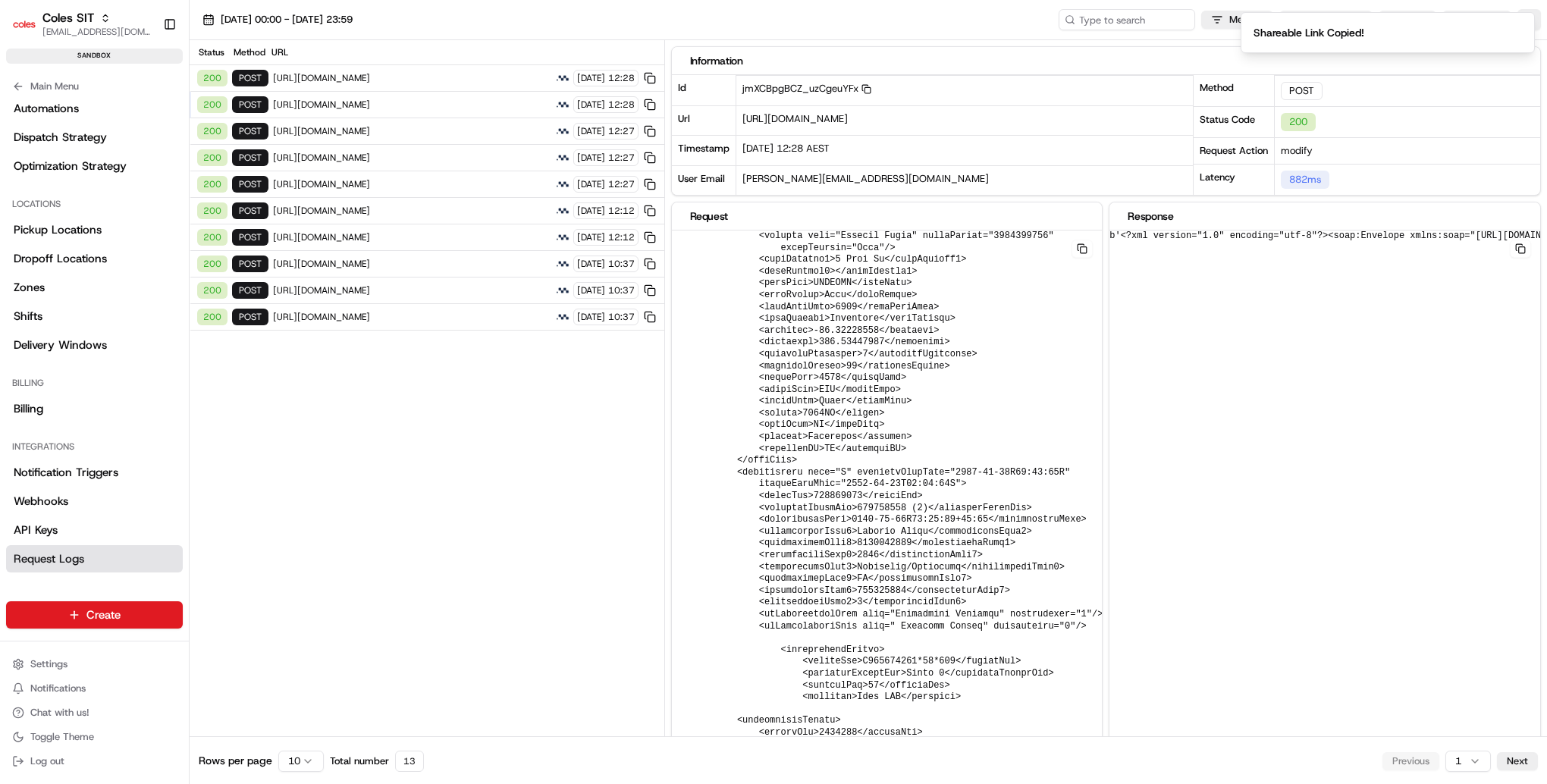 type 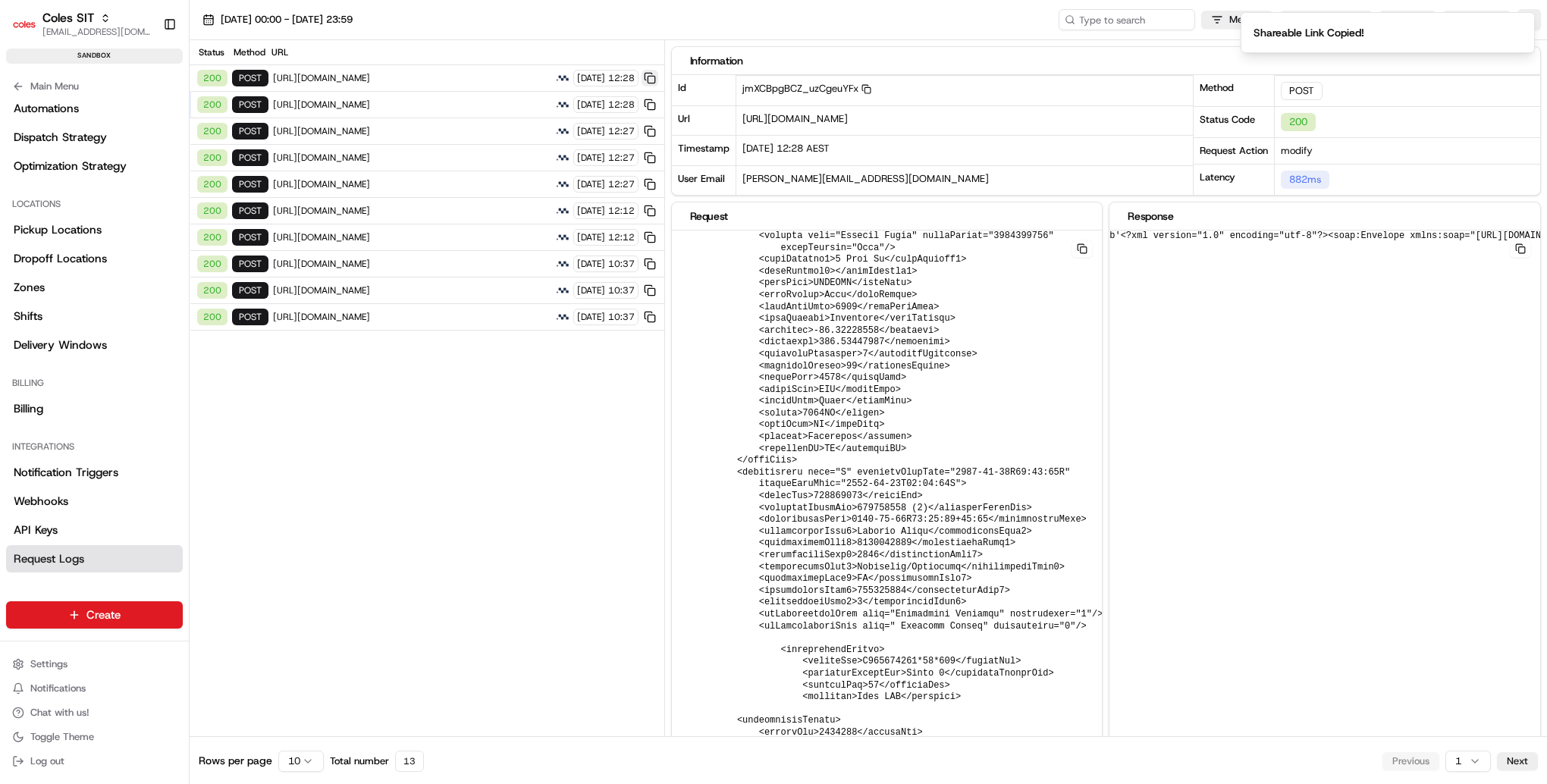 click at bounding box center (650, 78) 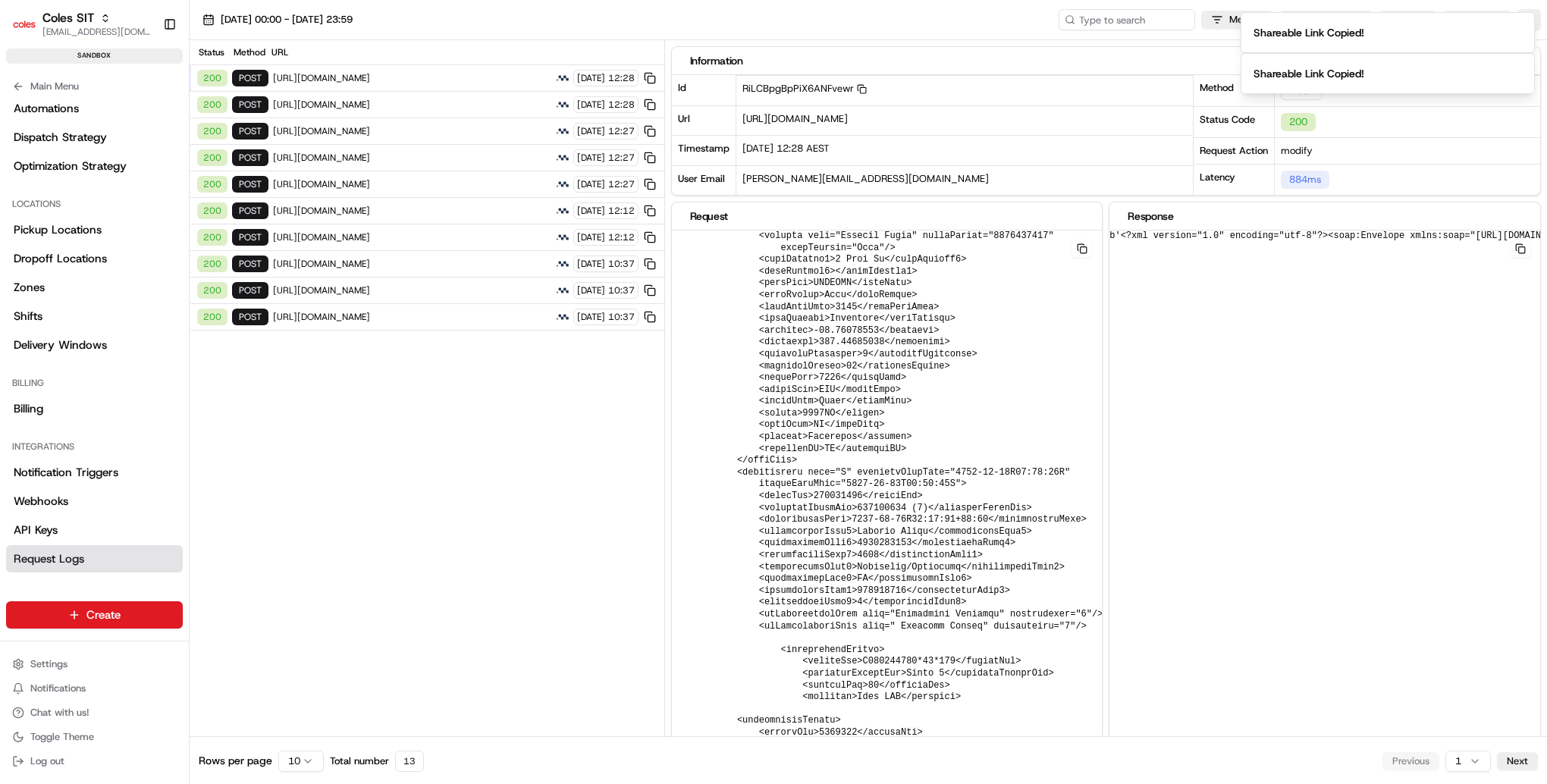 type 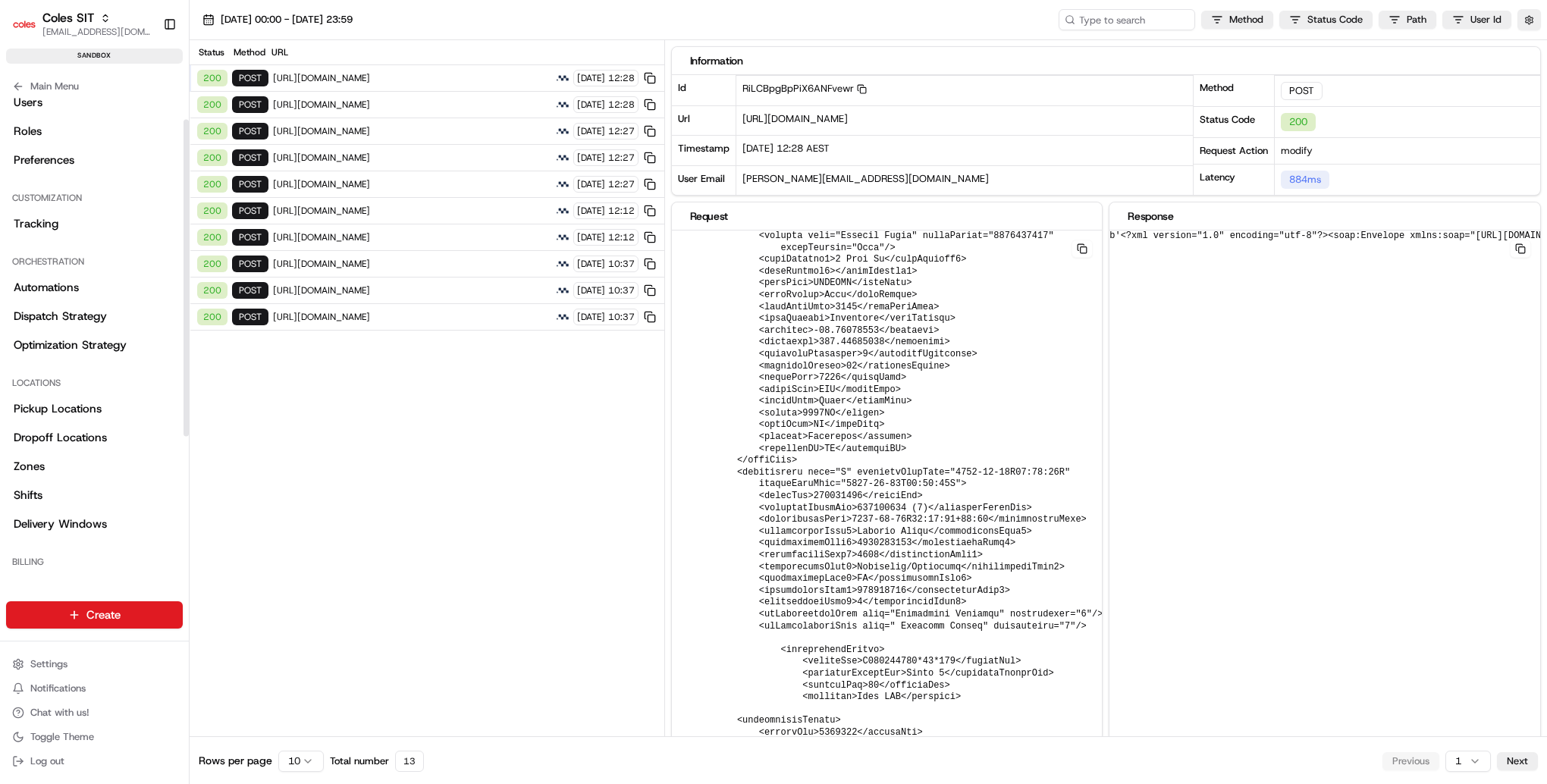 scroll, scrollTop: 0, scrollLeft: 0, axis: both 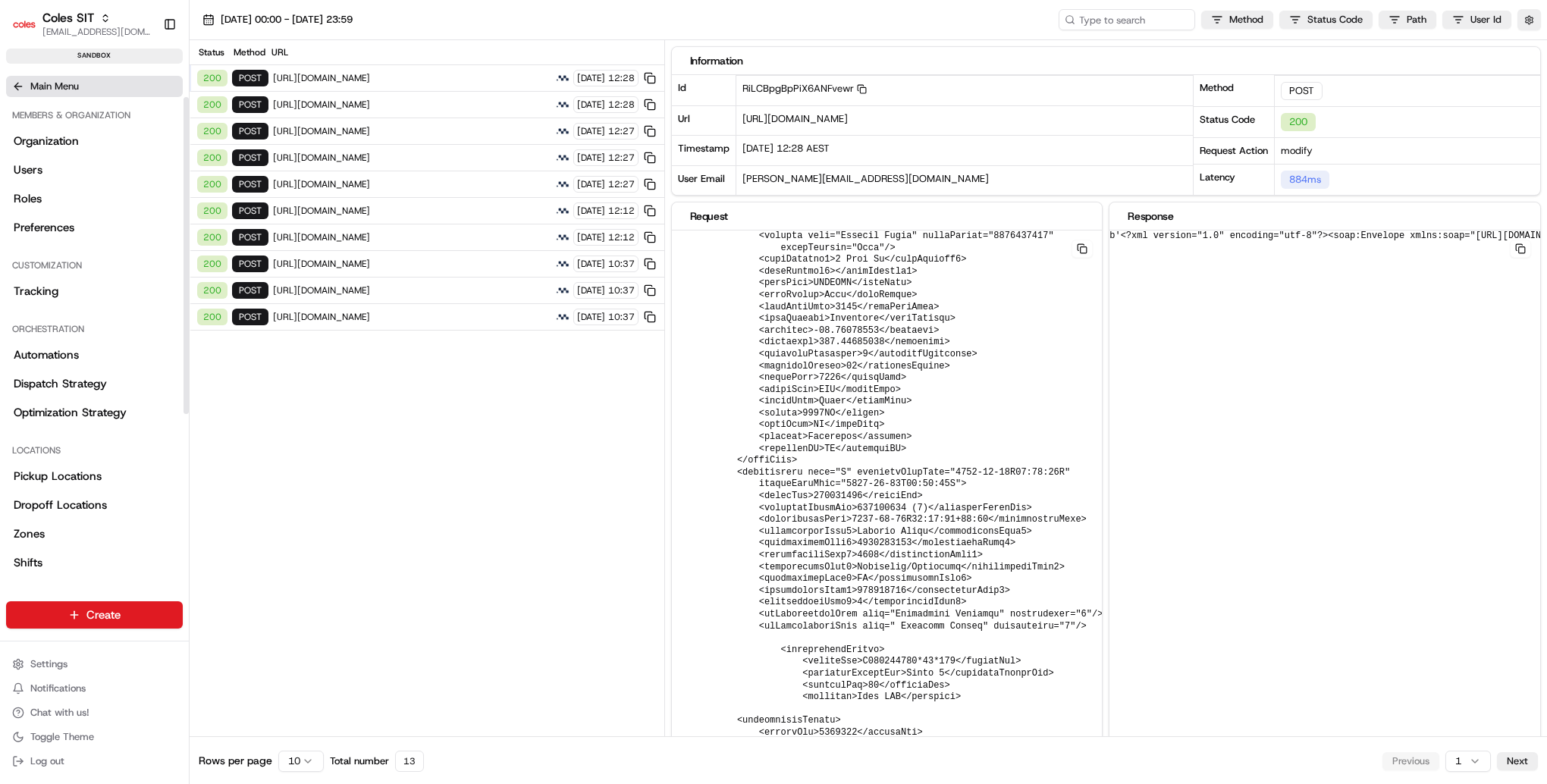 click on "Main Menu" at bounding box center [55, 86] 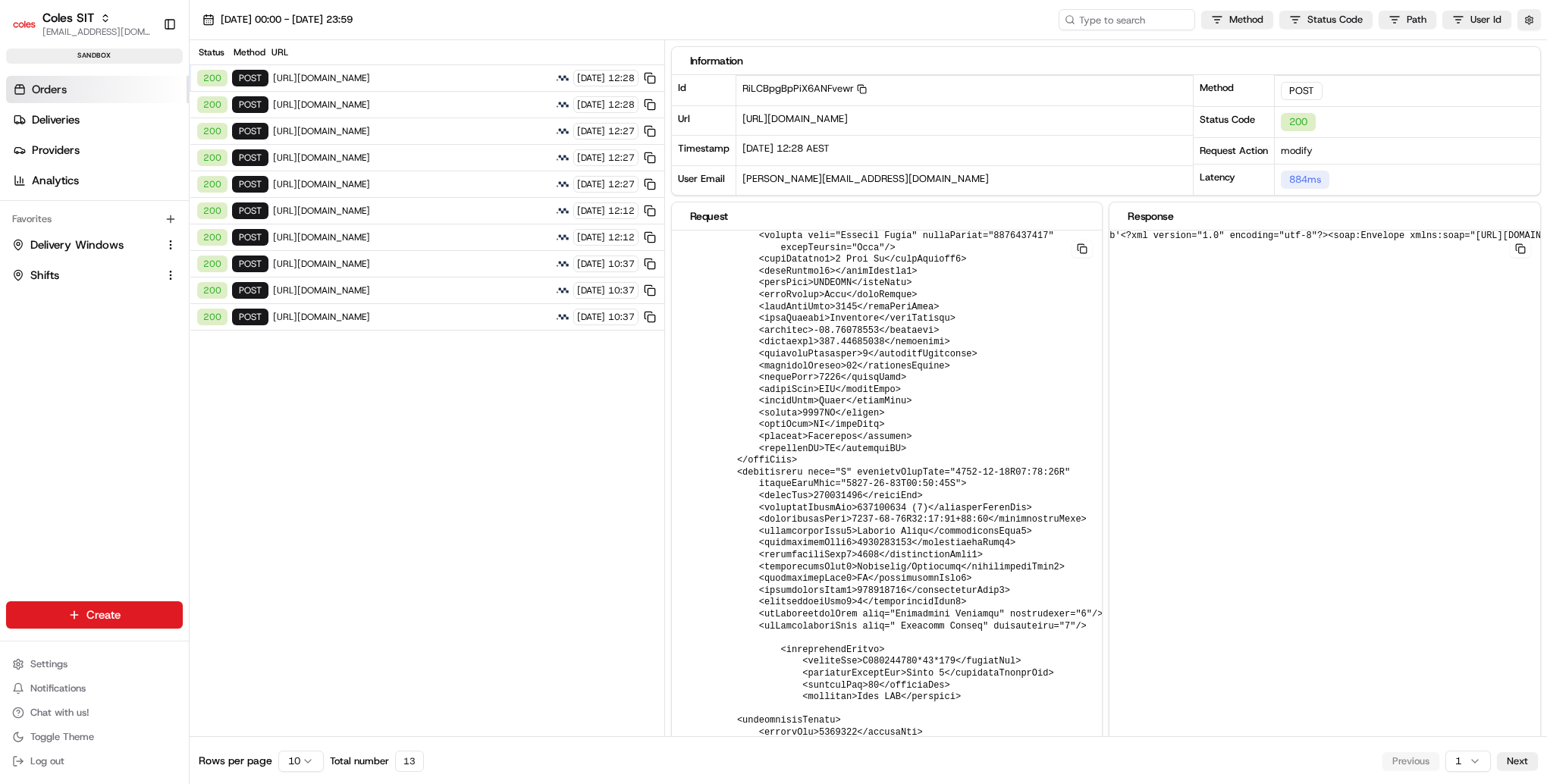 click on "Orders" at bounding box center [97, 89] 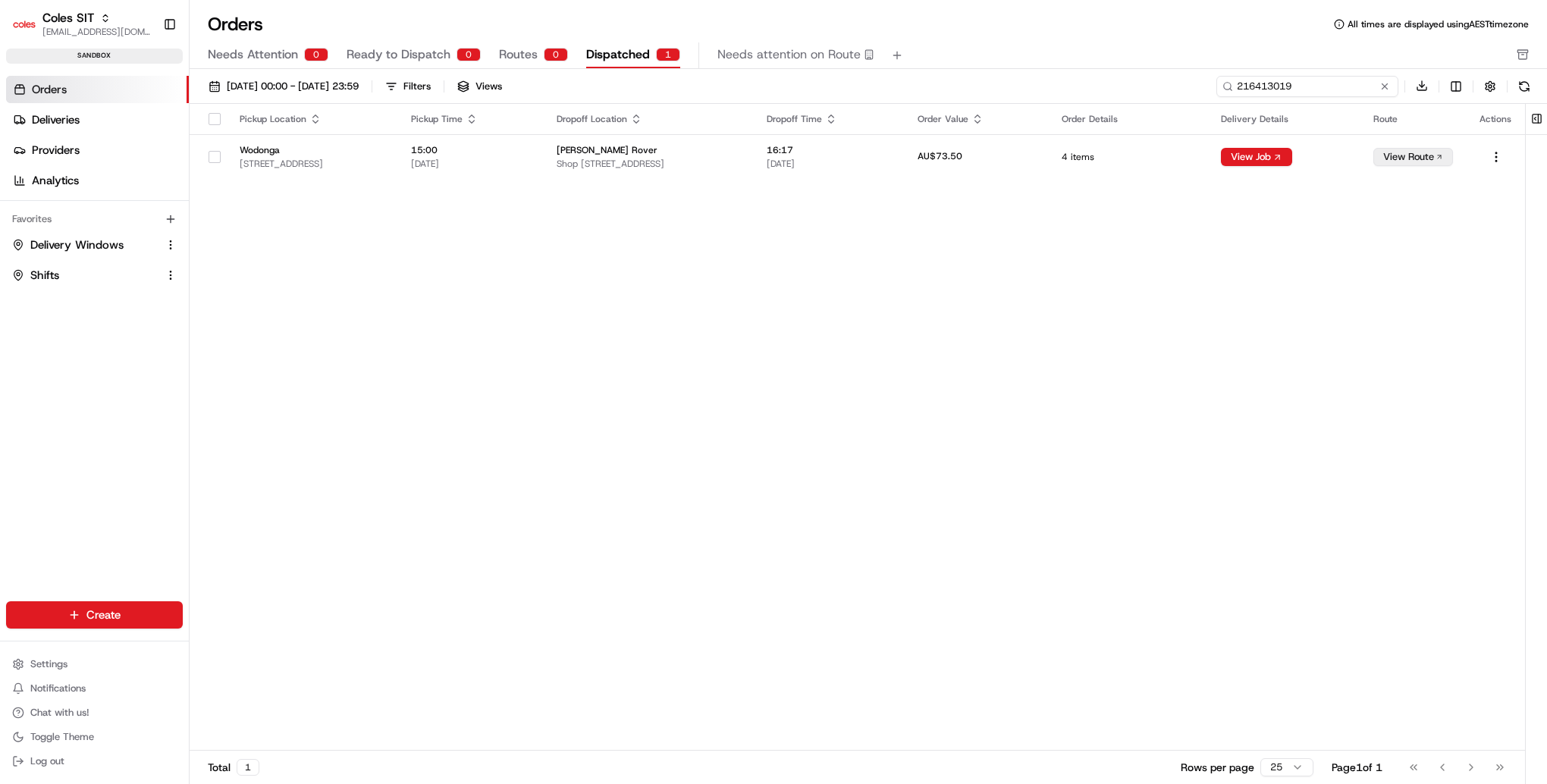 click on "216413019" at bounding box center (1307, 86) 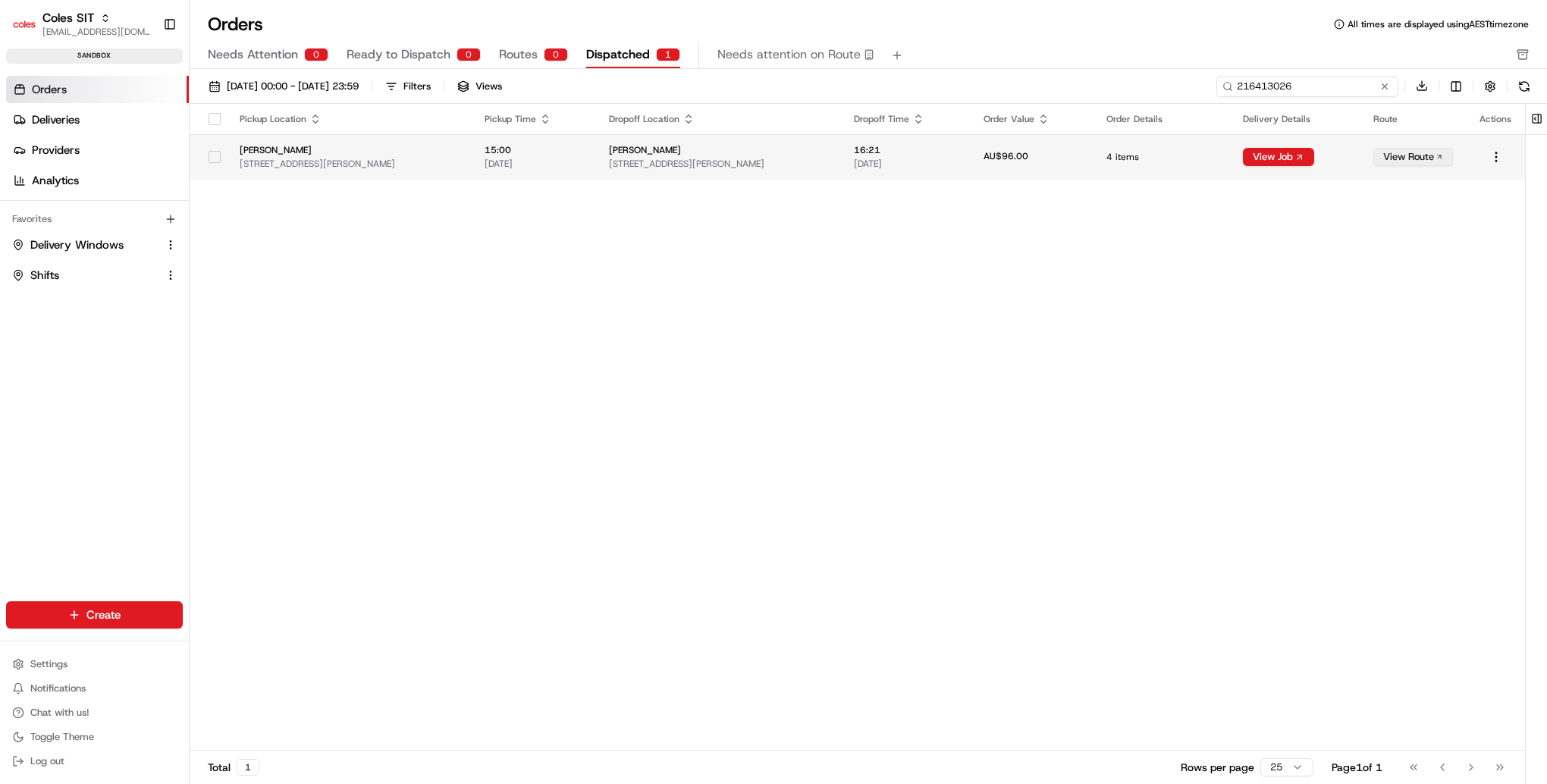 type on "216413026" 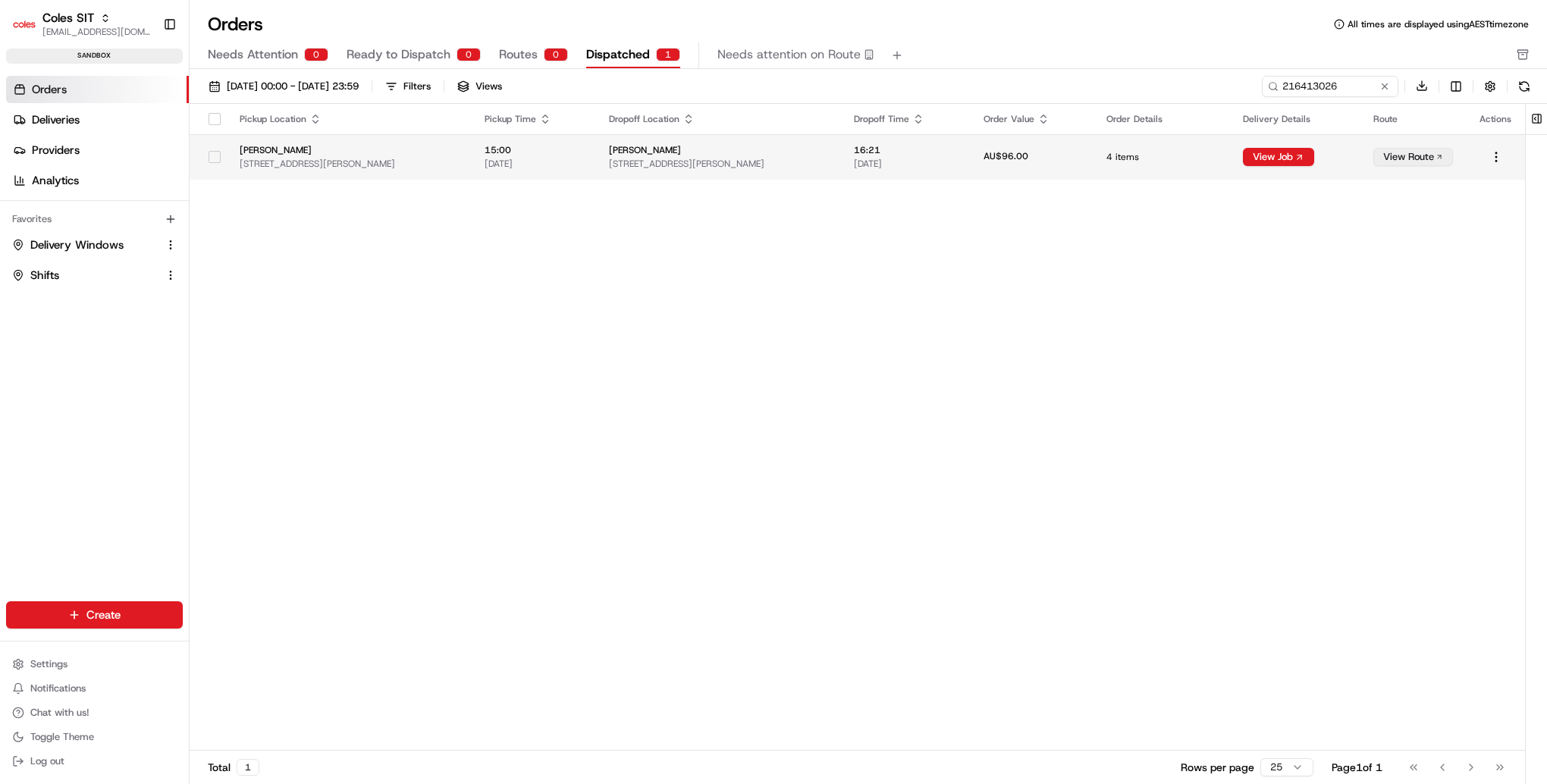 click on "Seymour 18 Tallarook St, Seymour, VIC 3660, AU" at bounding box center [350, 157] 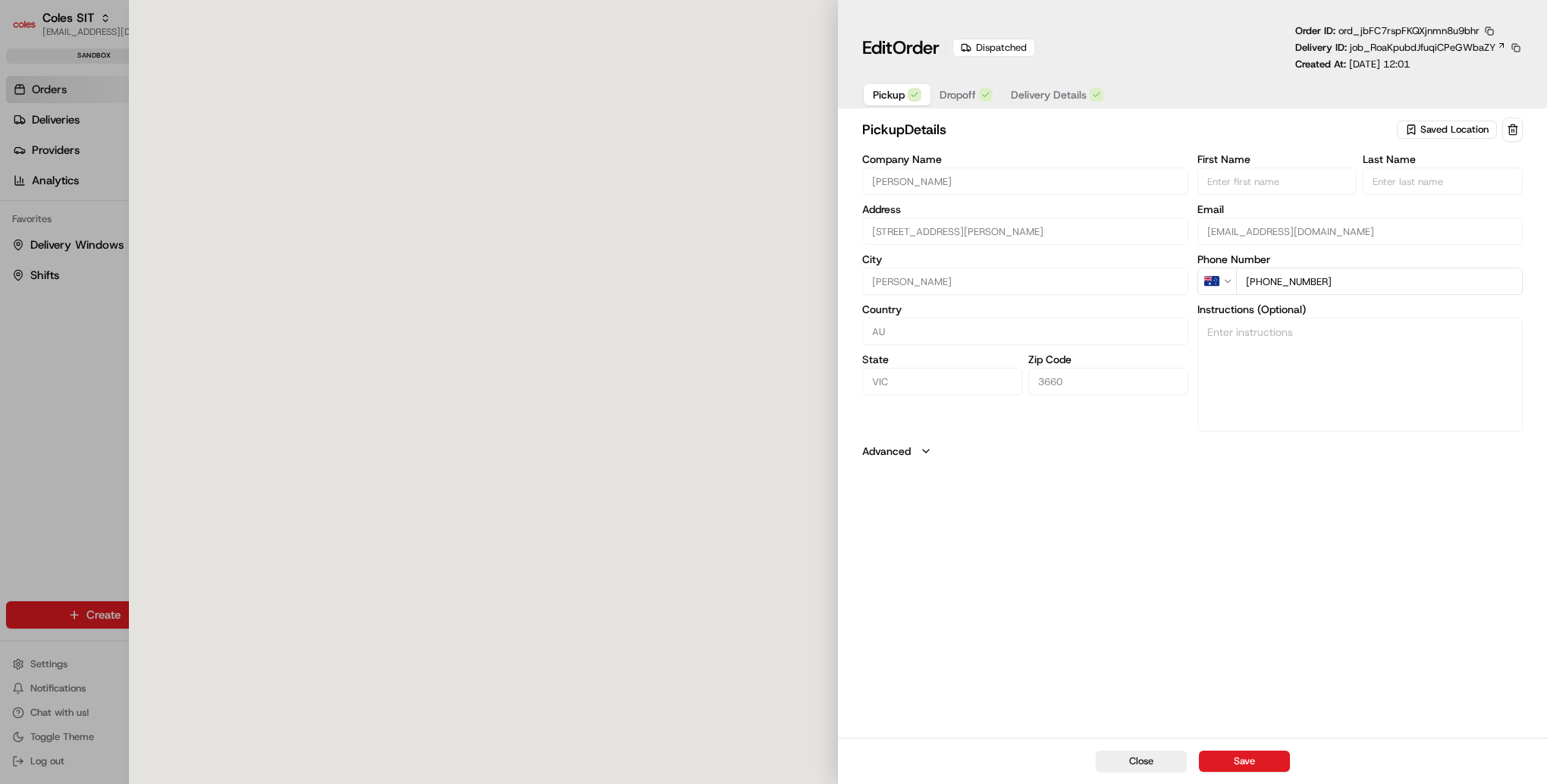 type on "18 Tallarook St, Seymour, VIC 3660, AU" 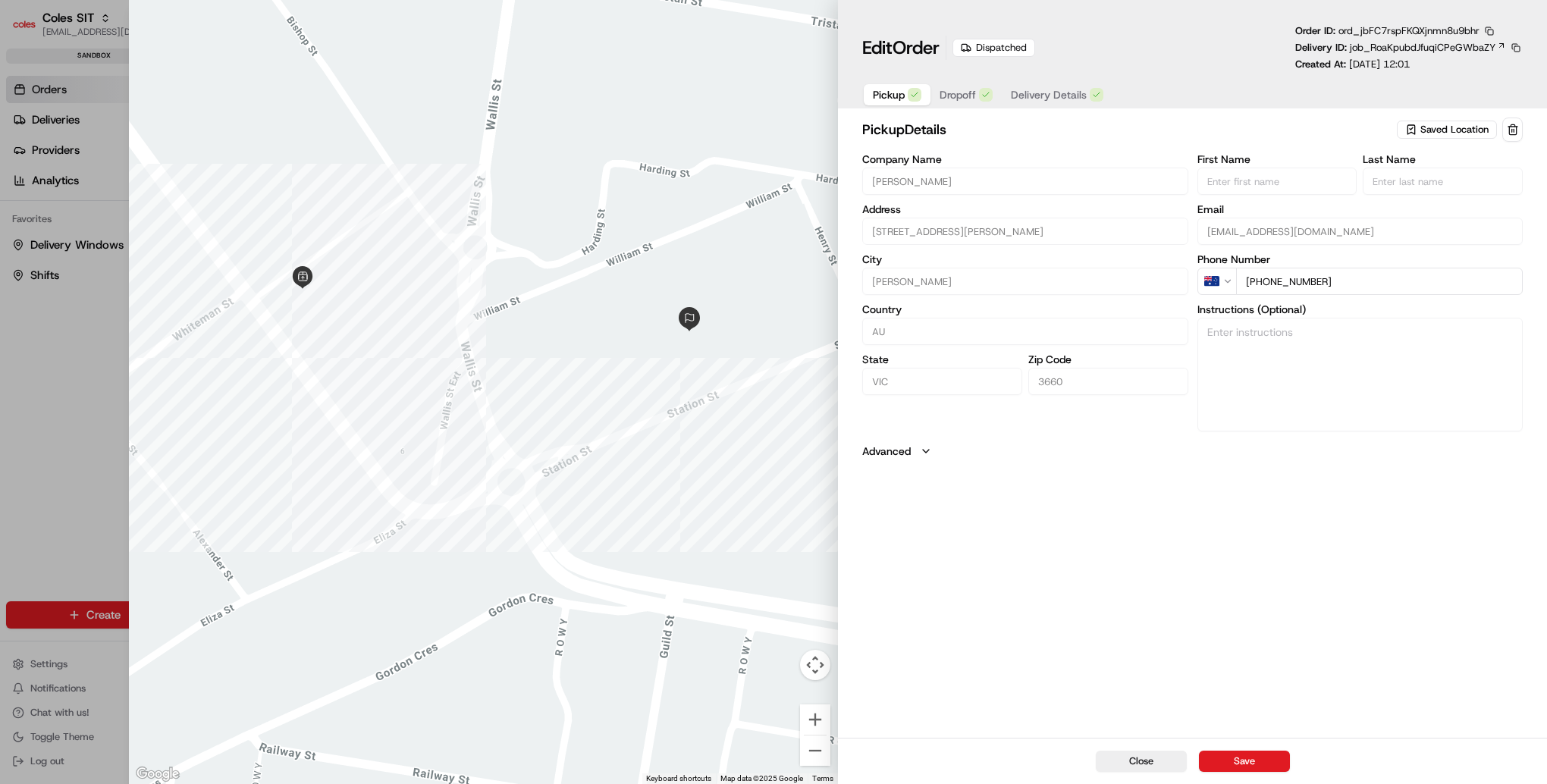 type 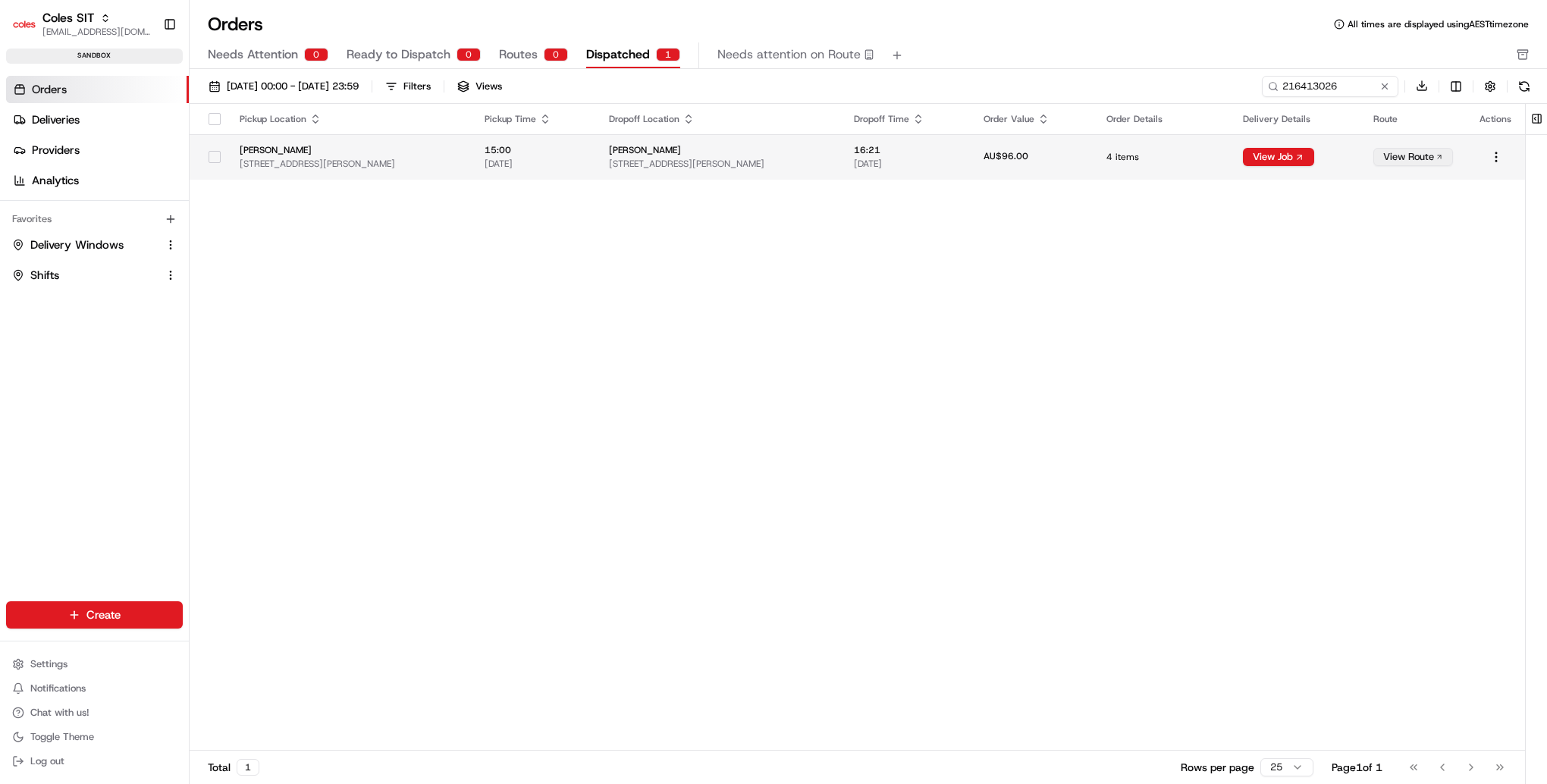 click on "View Route" at bounding box center (1413, 157) 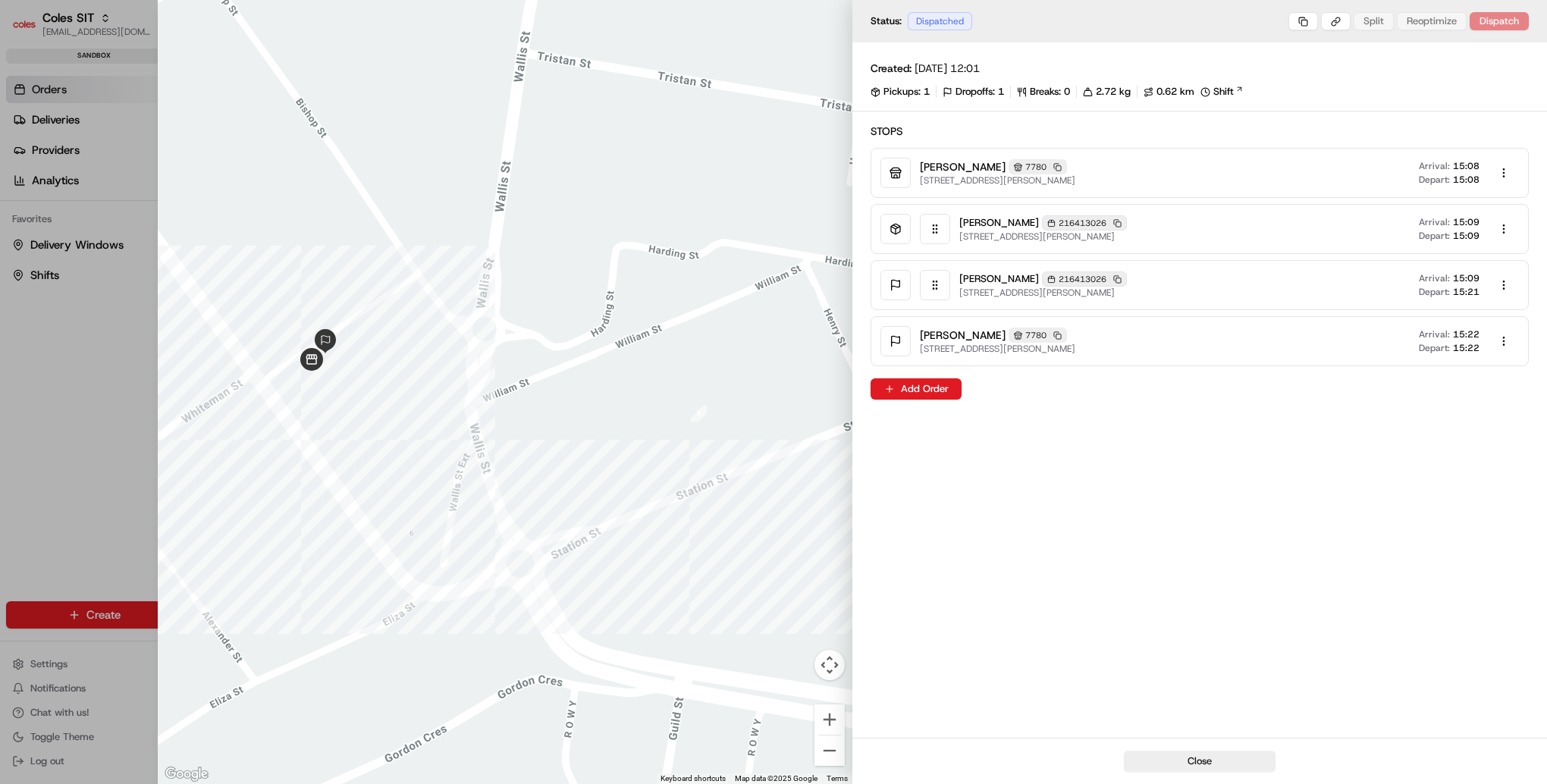 click on "Seymour" at bounding box center [962, 167] 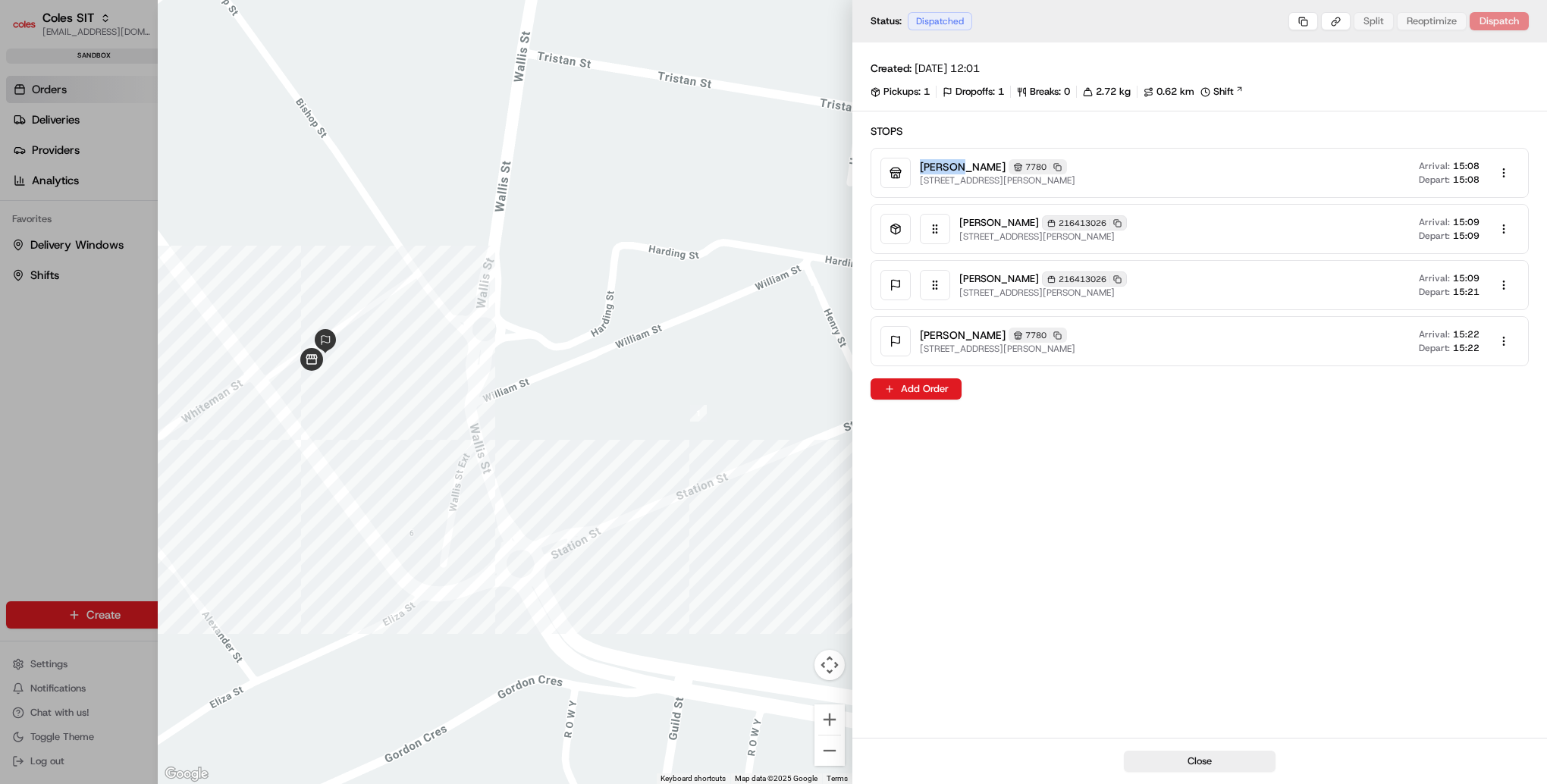 click on "Seymour" at bounding box center (962, 167) 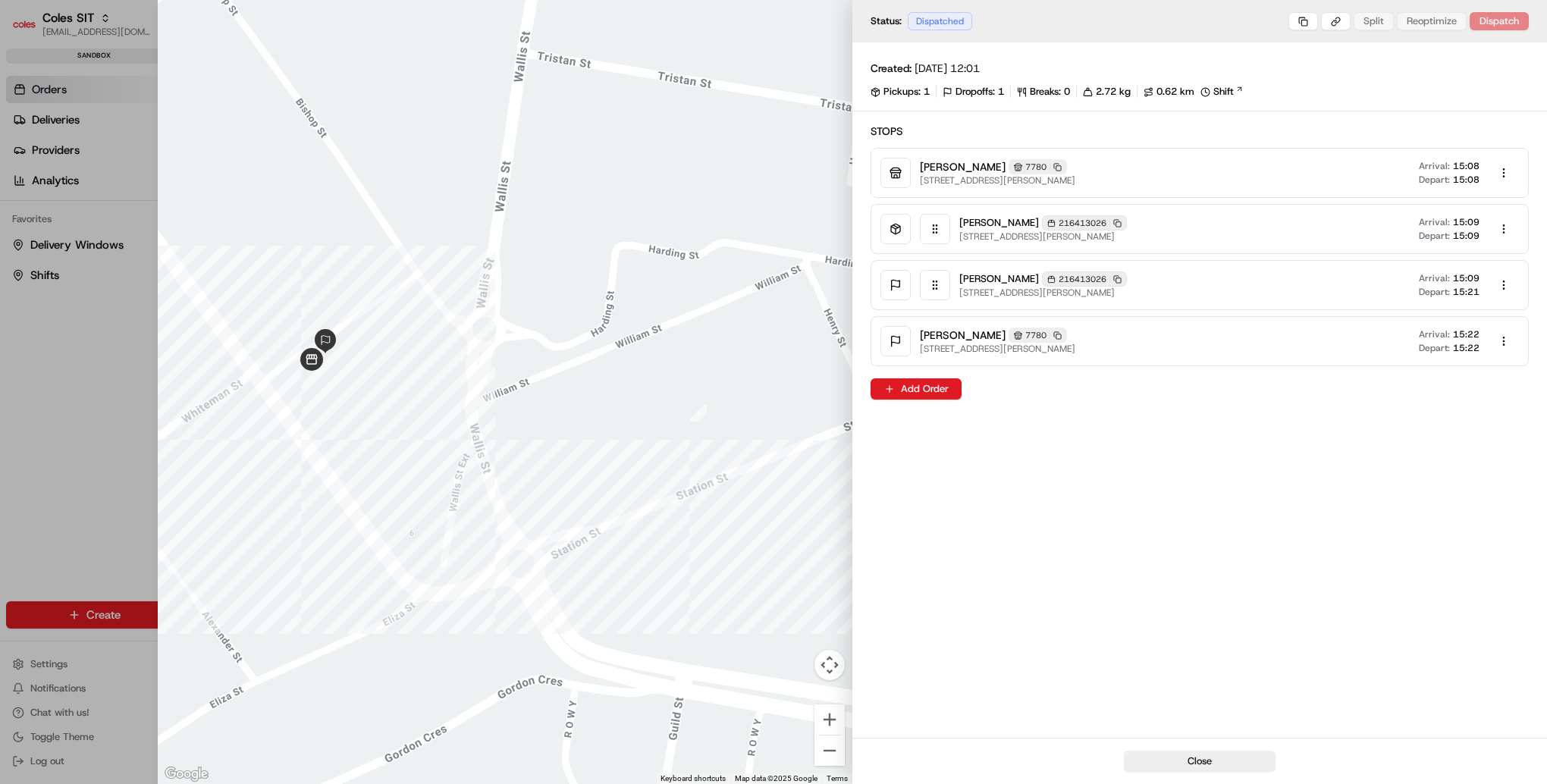 click on "Seymour" at bounding box center (962, 335) 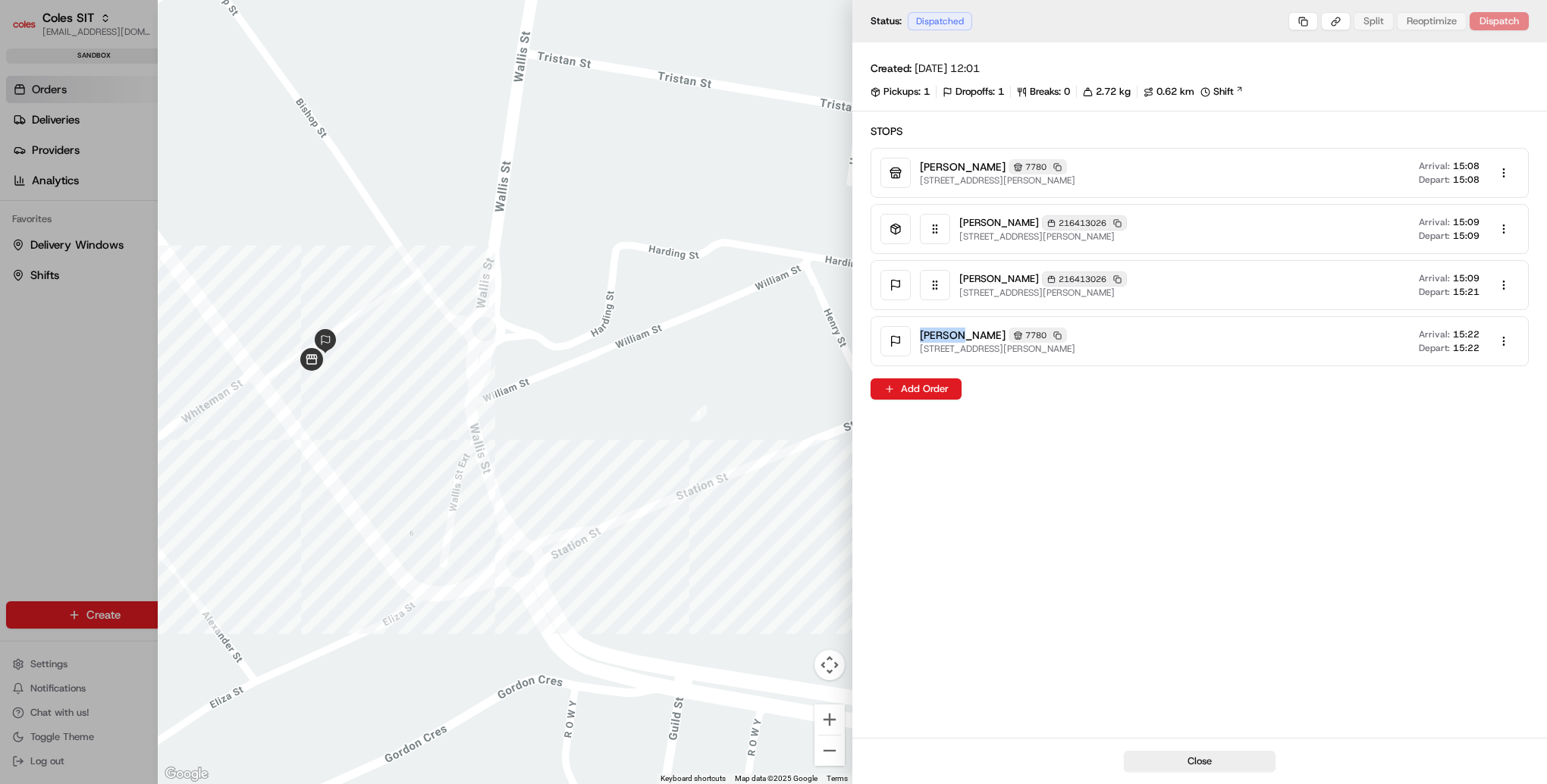 click on "Seymour" at bounding box center (962, 335) 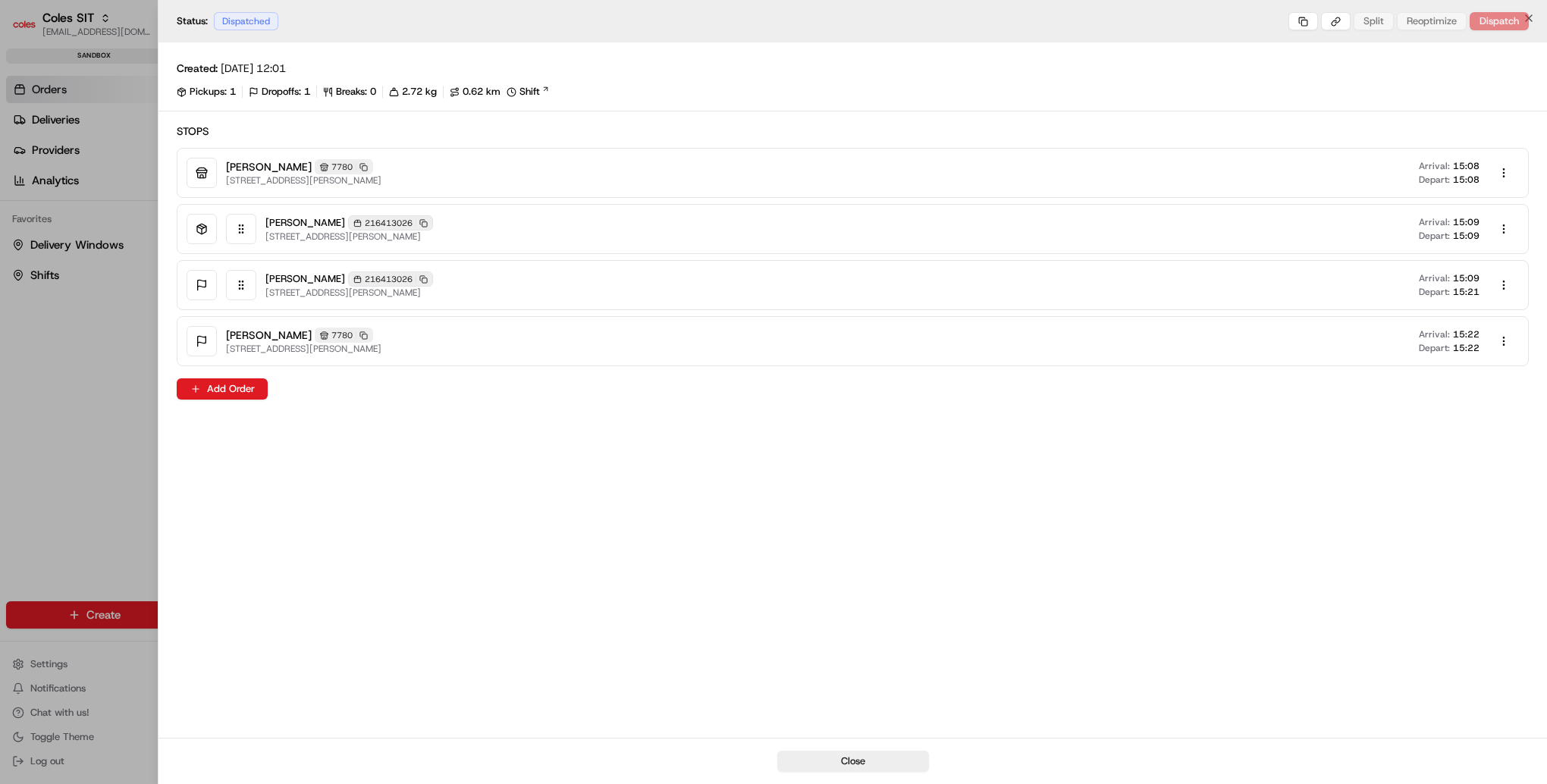 click at bounding box center (774, 392) 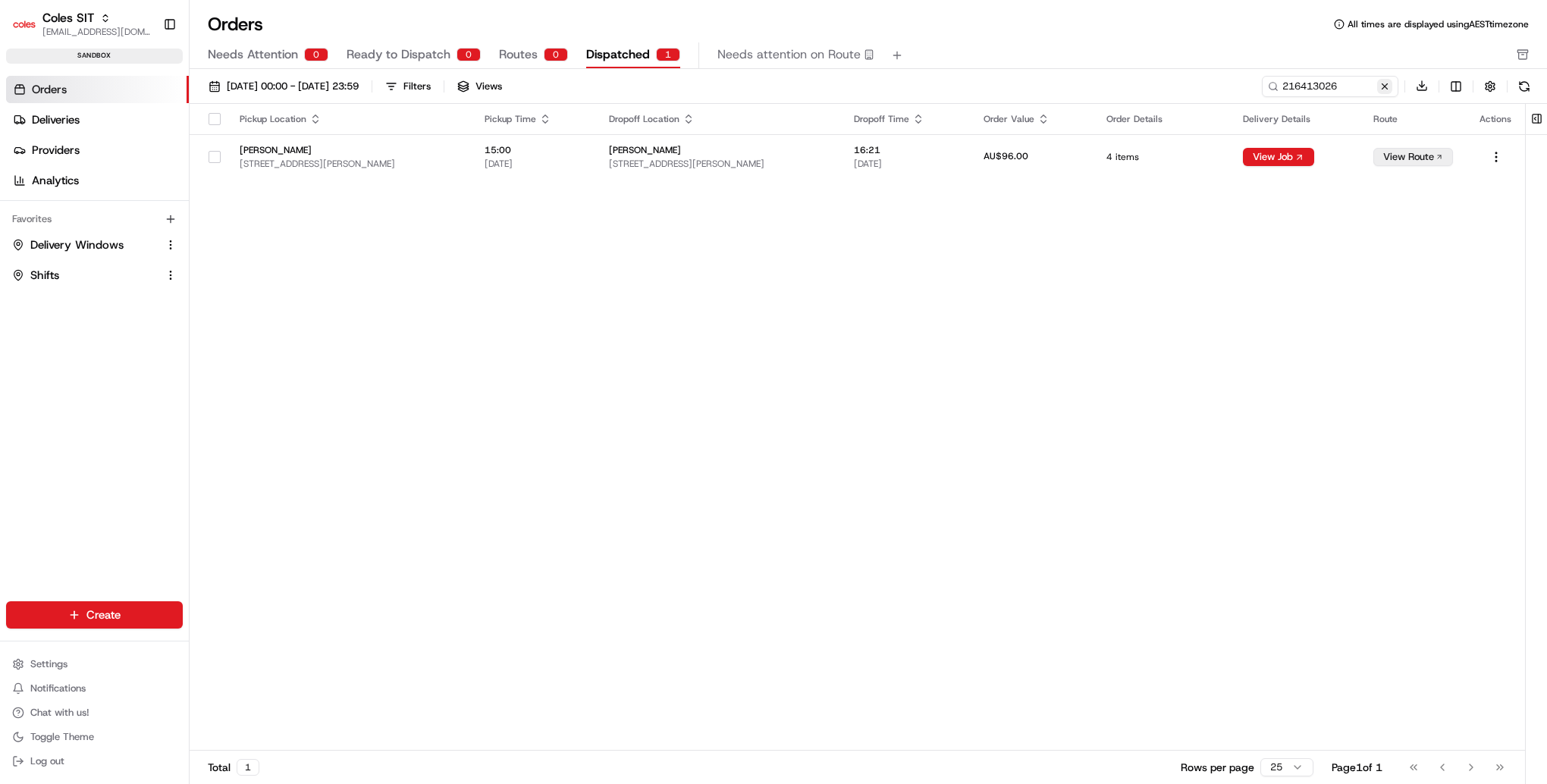 click at bounding box center [1385, 86] 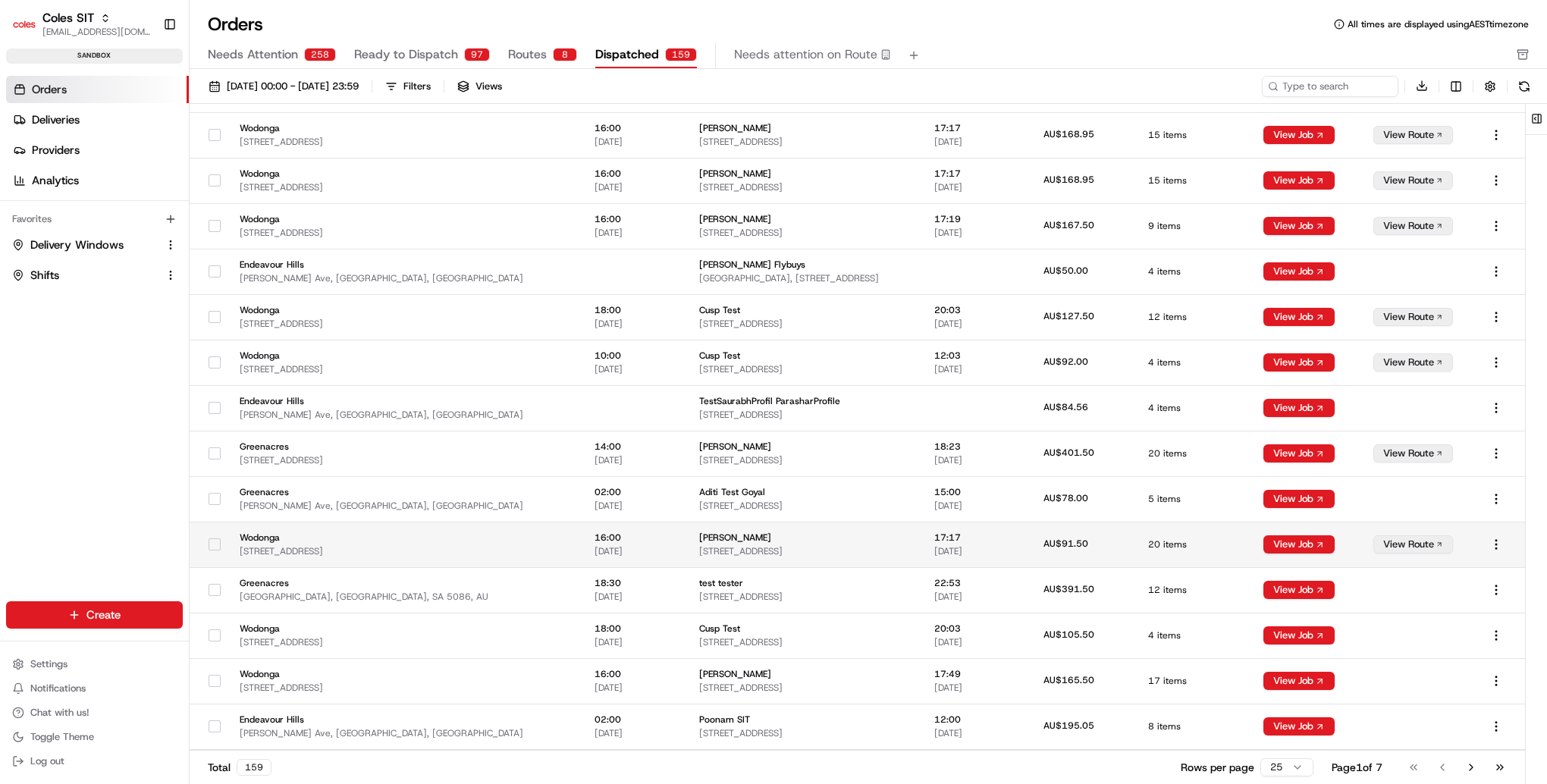 scroll, scrollTop: 519, scrollLeft: 0, axis: vertical 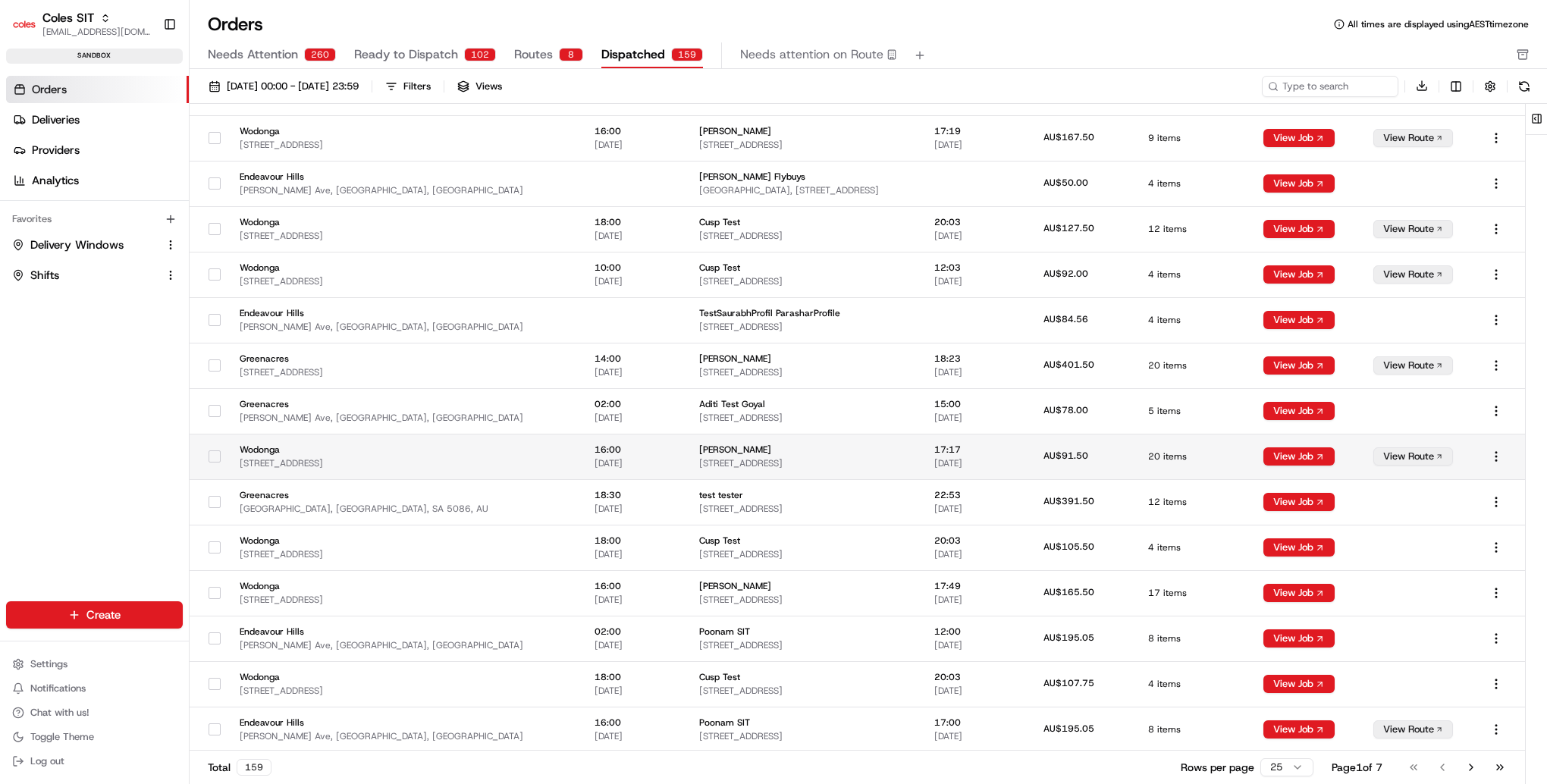 click on "View Route" at bounding box center (1413, 456) 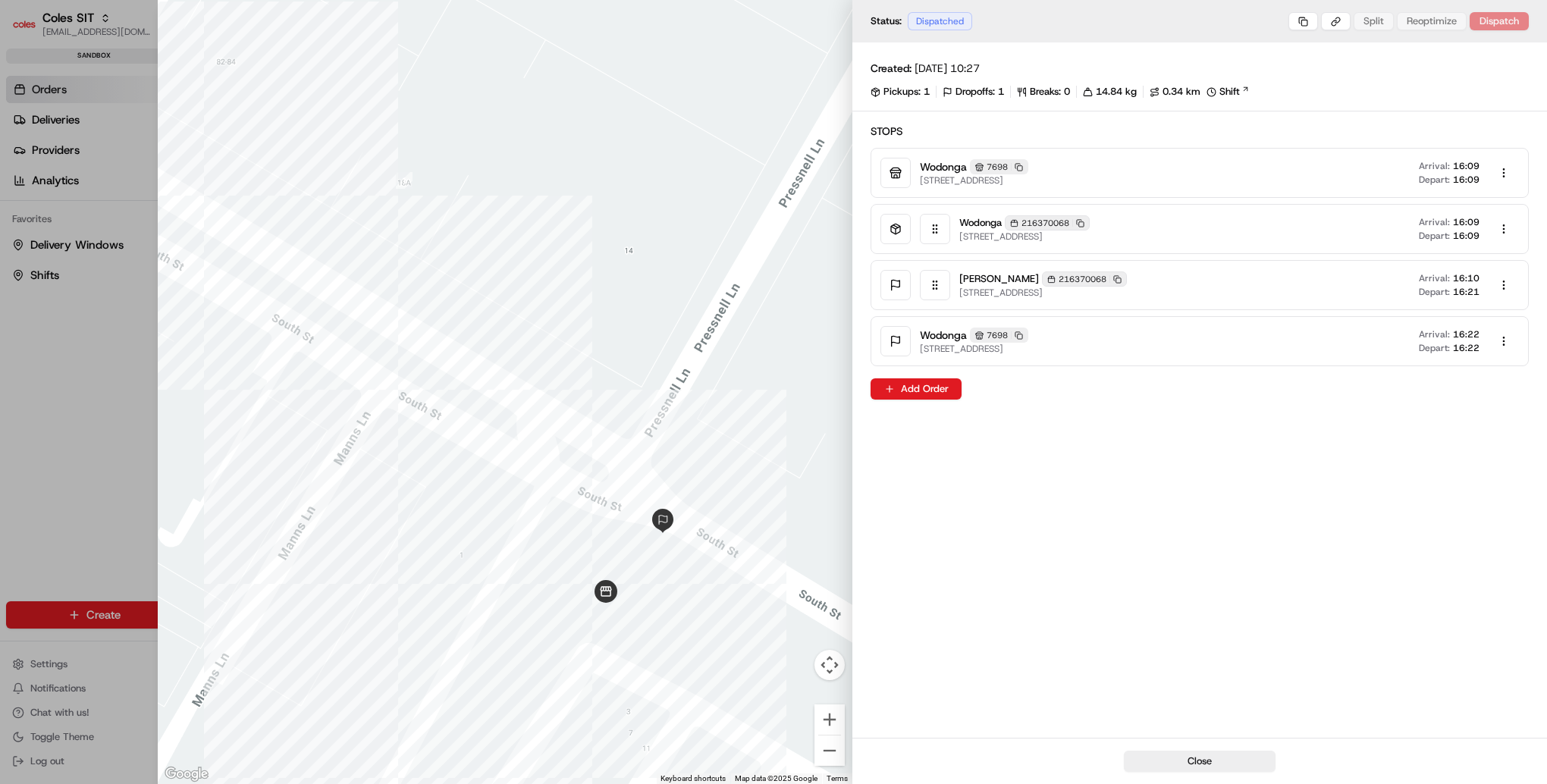 click at bounding box center (774, 392) 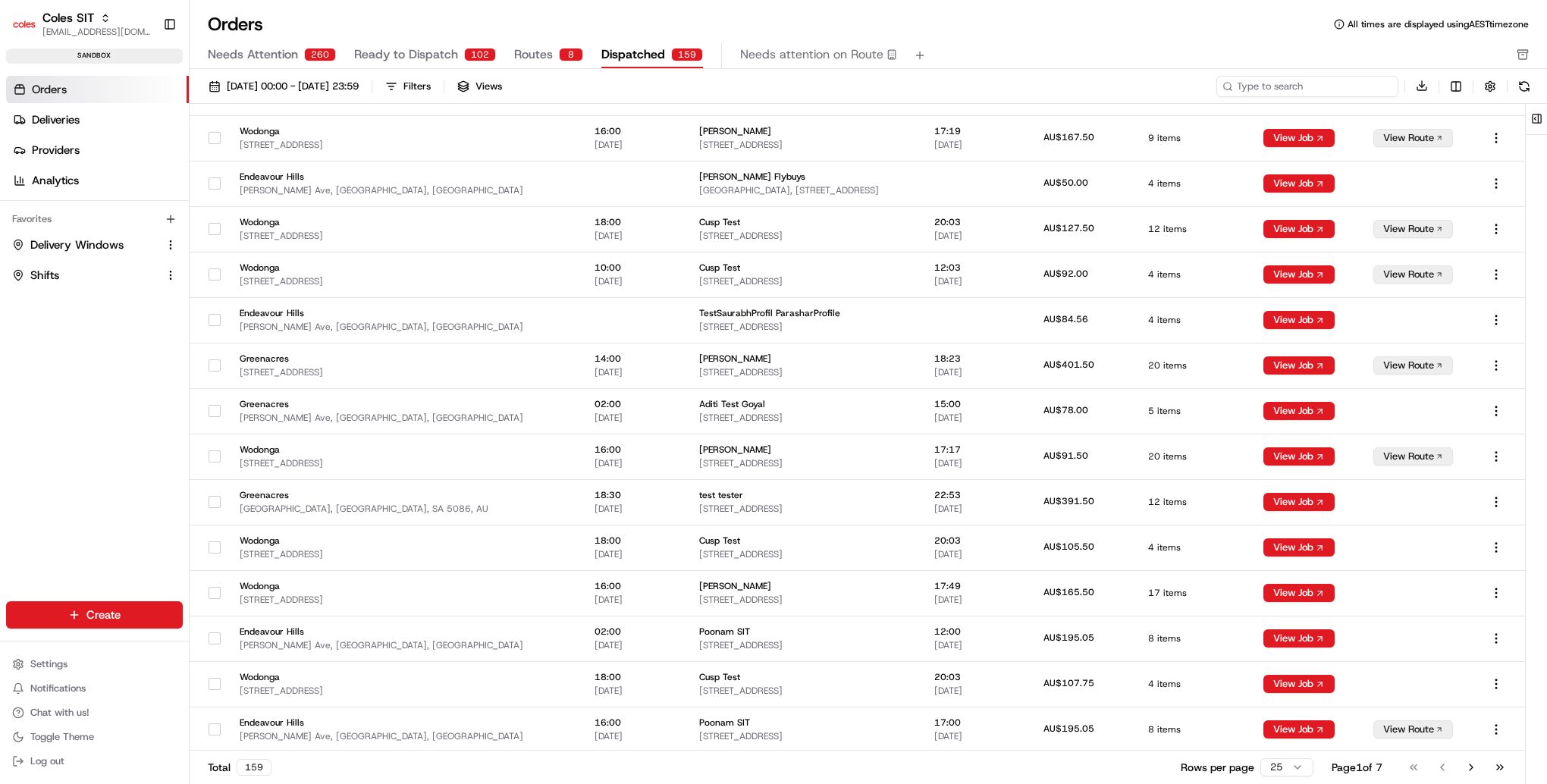 click at bounding box center (1307, 86) 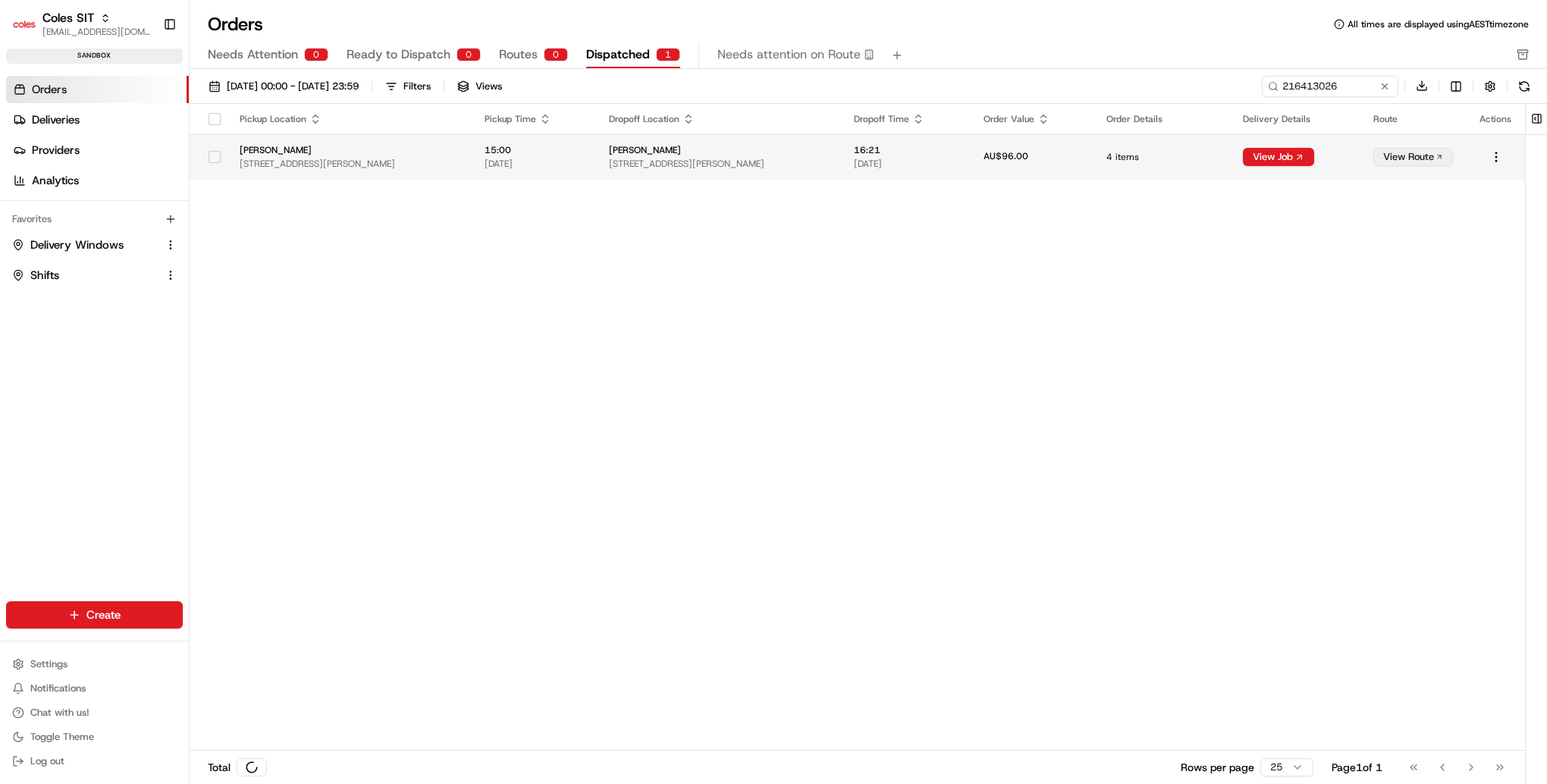 click on "View Route" at bounding box center (1413, 157) 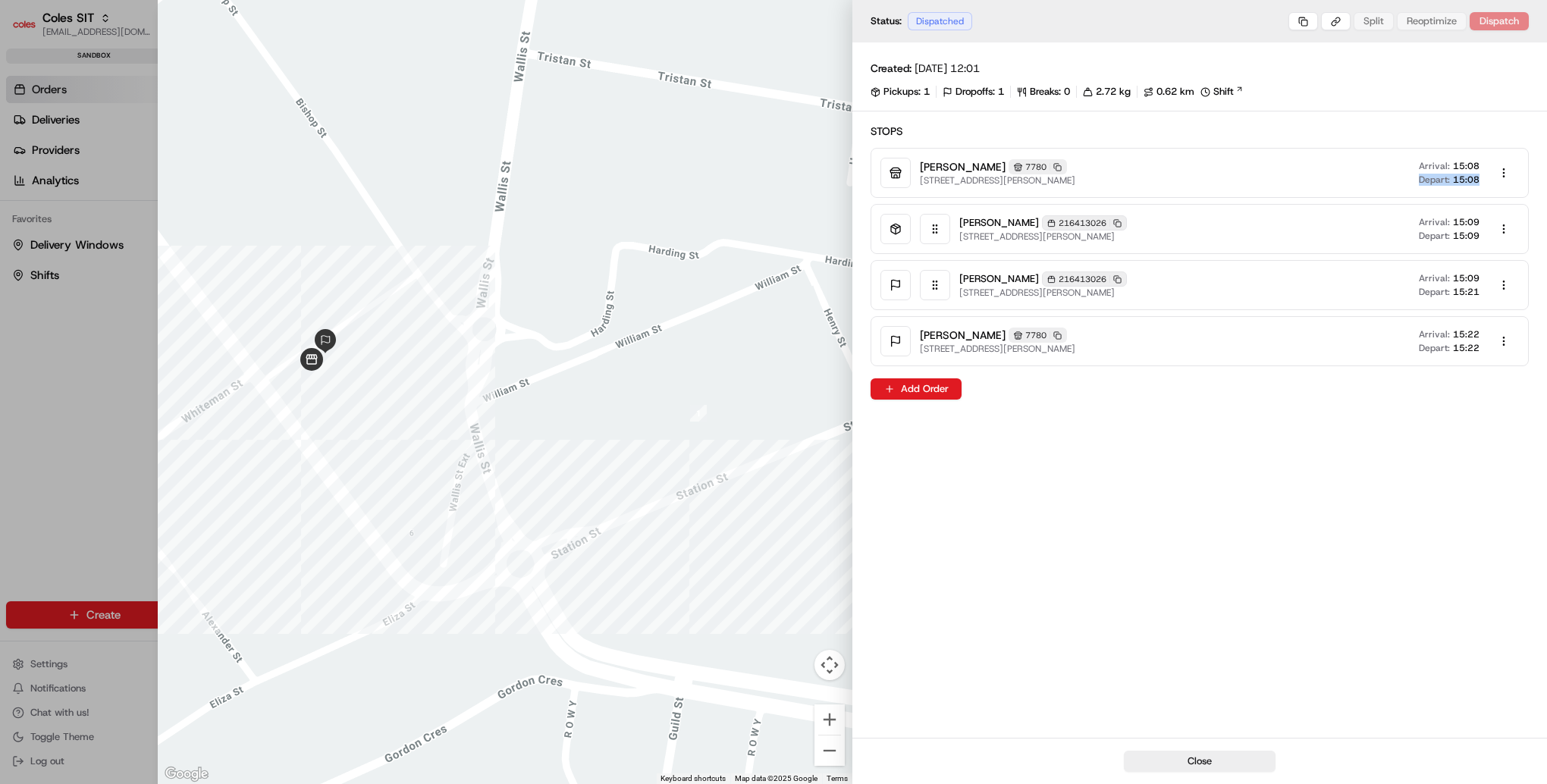 drag, startPoint x: 1478, startPoint y: 168, endPoint x: 1478, endPoint y: 179, distance: 11 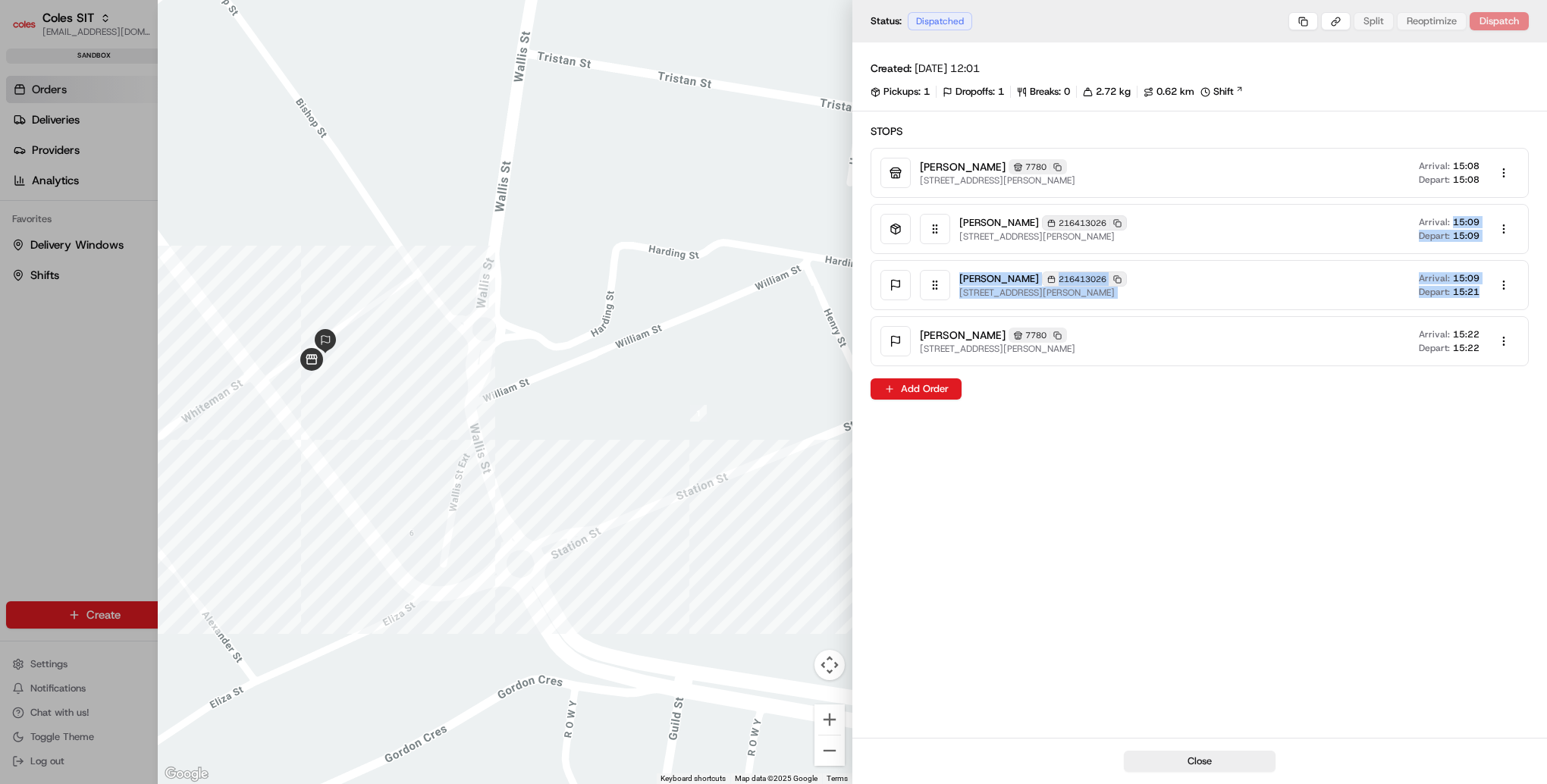 drag, startPoint x: 1478, startPoint y: 179, endPoint x: 1480, endPoint y: 289, distance: 110.01818 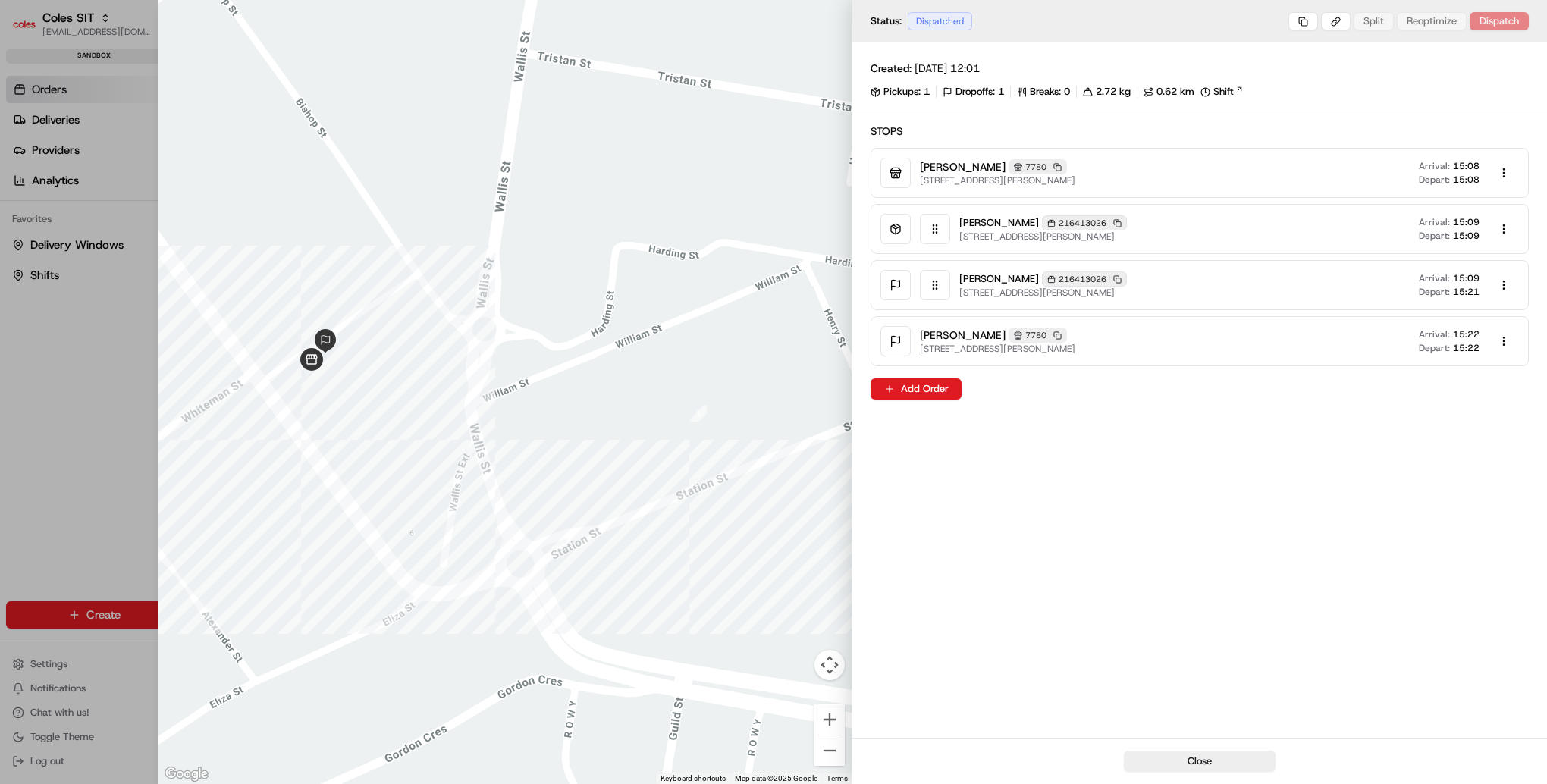 click on "Created: 14/07/2025 12:01 Pickups: 1 Dropoffs: 1 Breaks: 0 2.72   kg 0.62   km Shift Stops Seymour 7780 Copy  7780 18 Tallarook St, Seymour VIC 3660, Australia Arrival: 15:08 Depart: 15:08 Seymour 216413026 Copy  216413026 18 Tallarook St, Seymour, VIC 3660, AU Arrival: 15:09 Depart: 15:09 Anitha Mudda 216413026 Copy  216413026 68-70 Station St, SEYMOUR, VIC 3660, AU Arrival: 15:09 Depart: 15:21 Seymour 7780 Copy  7780 18 Tallarook St, Seymour VIC 3660, Australia Arrival: 15:22 Depart: 15:22 Add Order" at bounding box center (1200, 390) 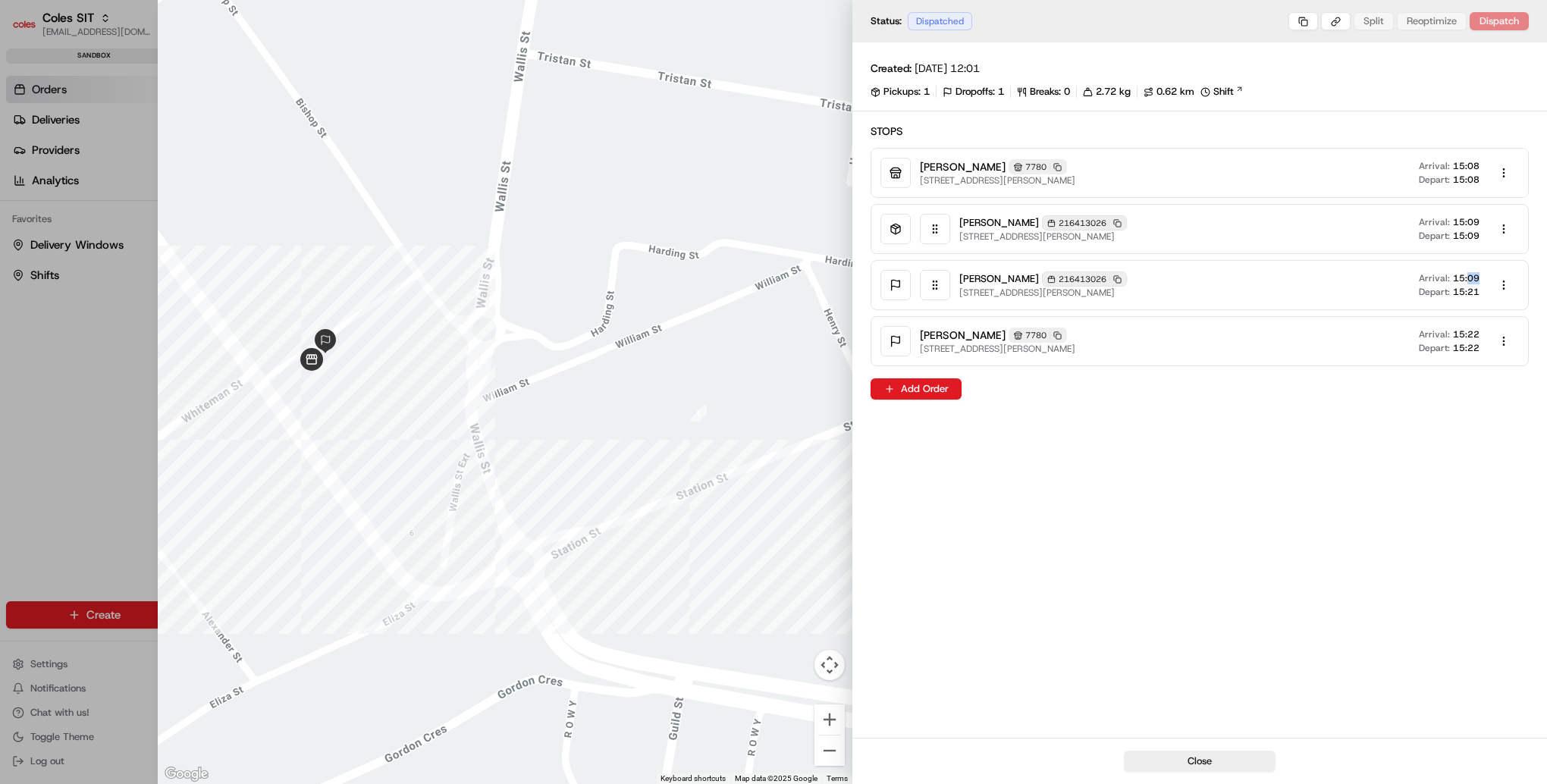 drag, startPoint x: 1479, startPoint y: 279, endPoint x: 1469, endPoint y: 280, distance: 10.049876 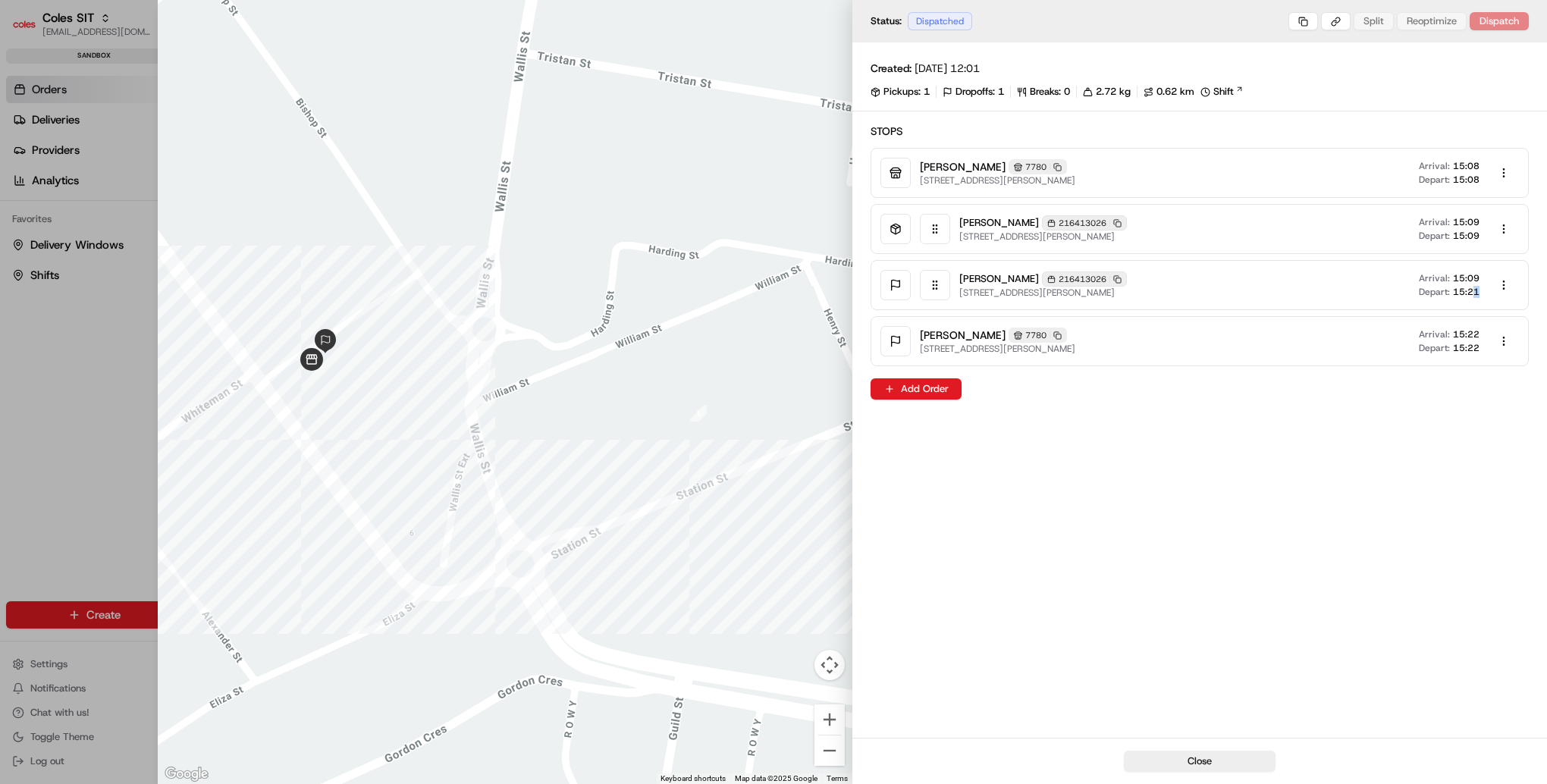 drag, startPoint x: 1469, startPoint y: 280, endPoint x: 1477, endPoint y: 290, distance: 12.806248 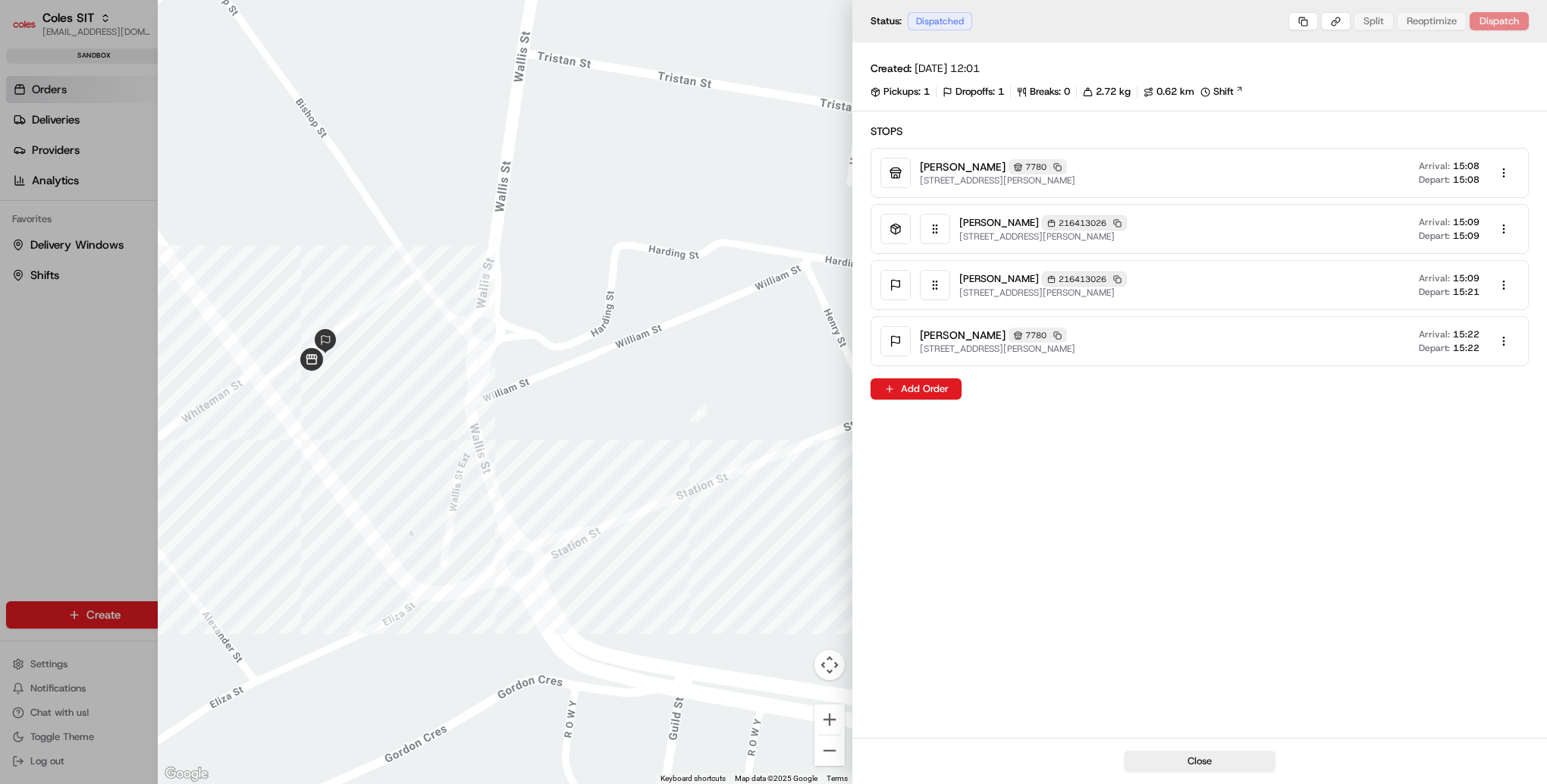 drag, startPoint x: 1477, startPoint y: 290, endPoint x: 1461, endPoint y: 299, distance: 18.35756 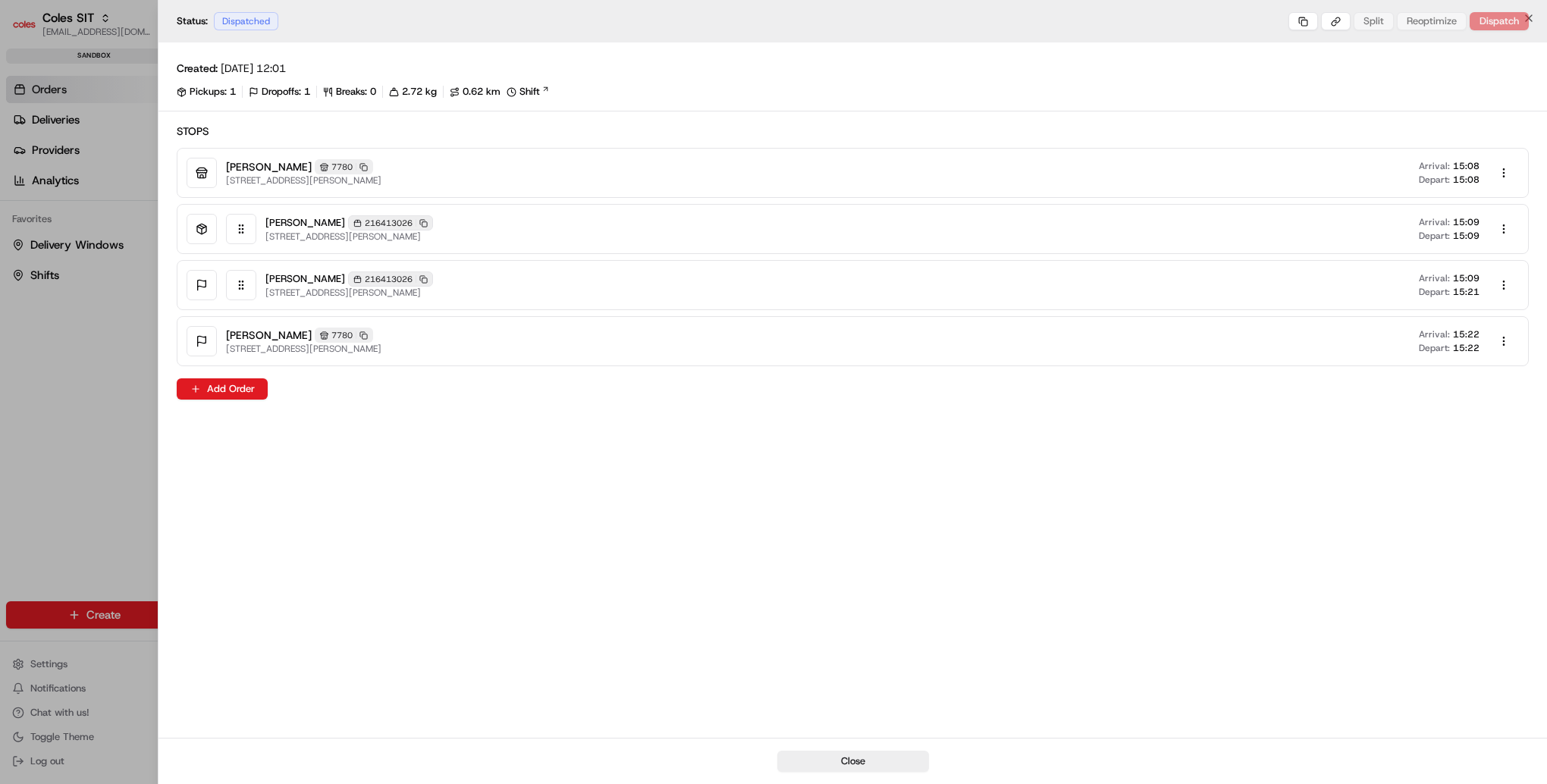 click at bounding box center [774, 392] 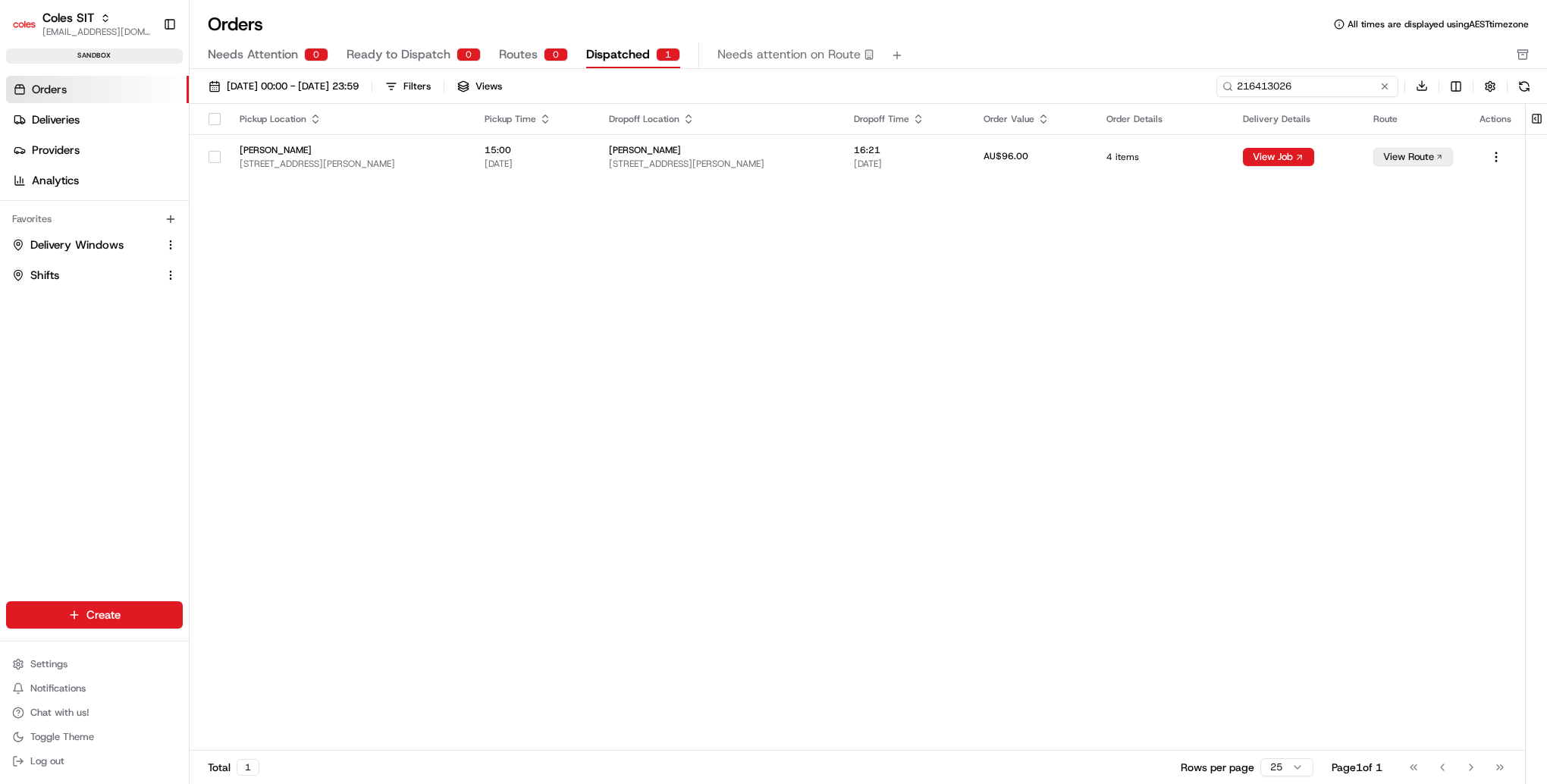click on "216413026" at bounding box center (1307, 86) 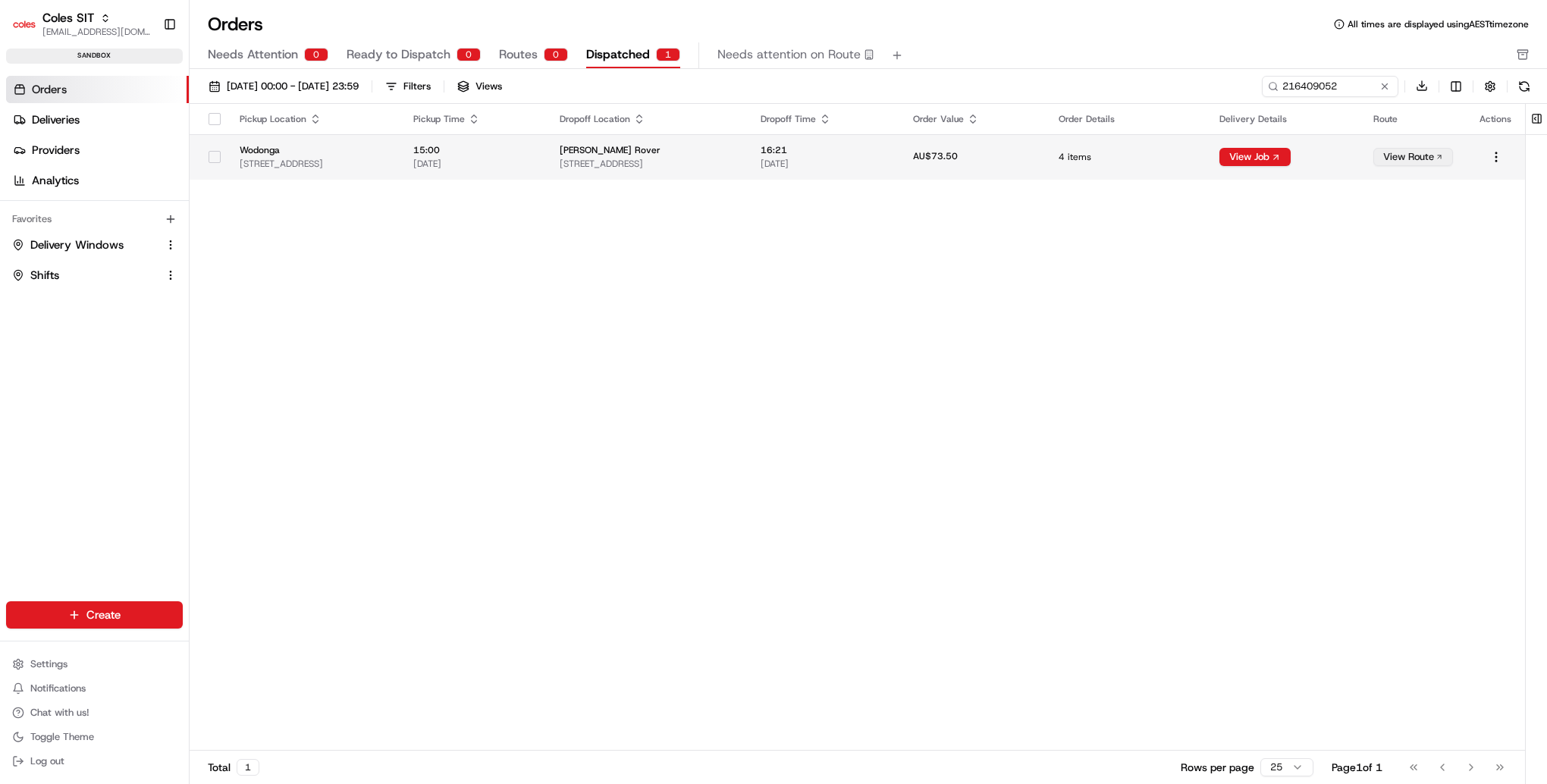 click on "View Route" at bounding box center [1413, 157] 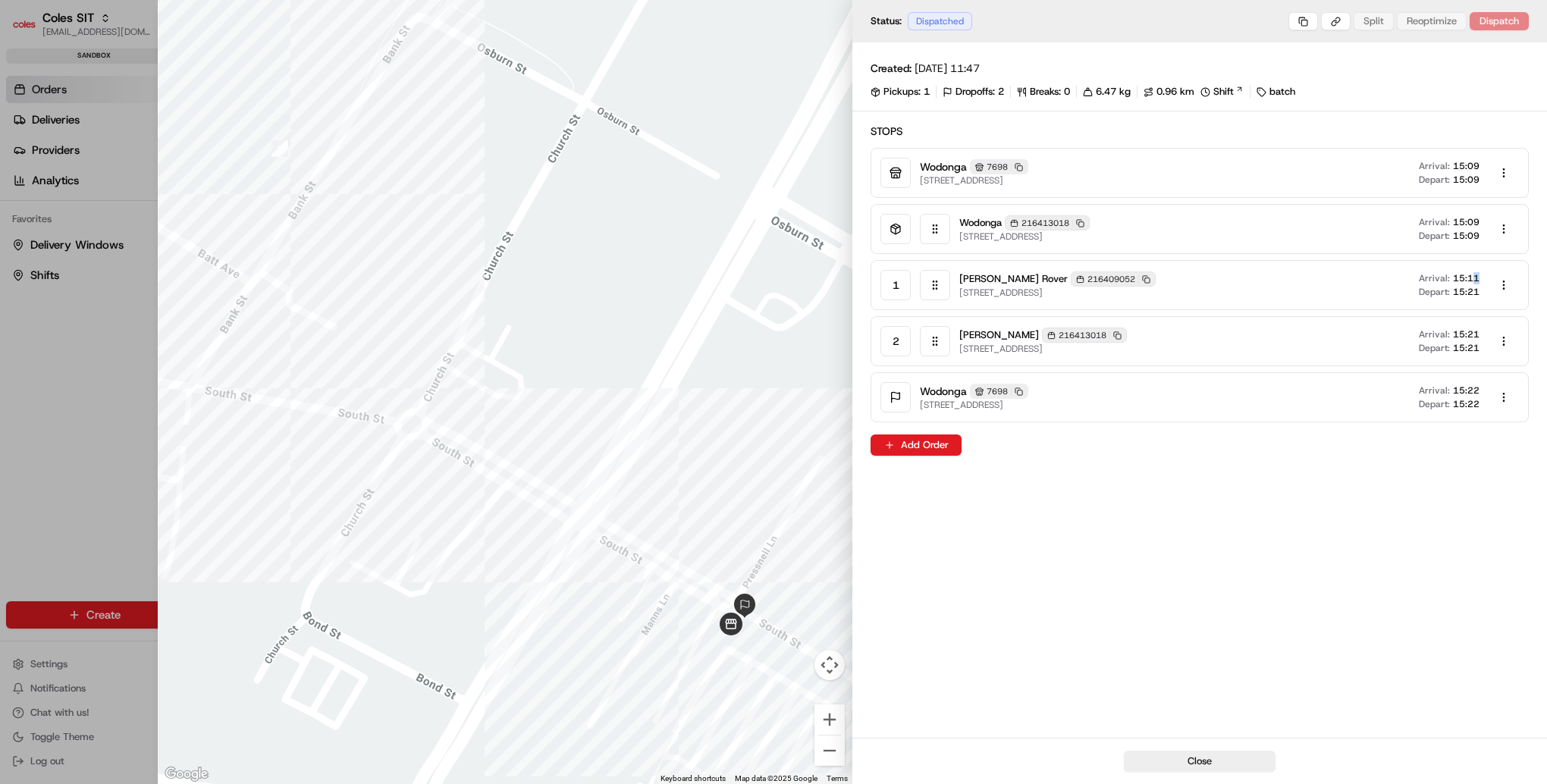 drag, startPoint x: 1481, startPoint y: 278, endPoint x: 1471, endPoint y: 277, distance: 10.049876 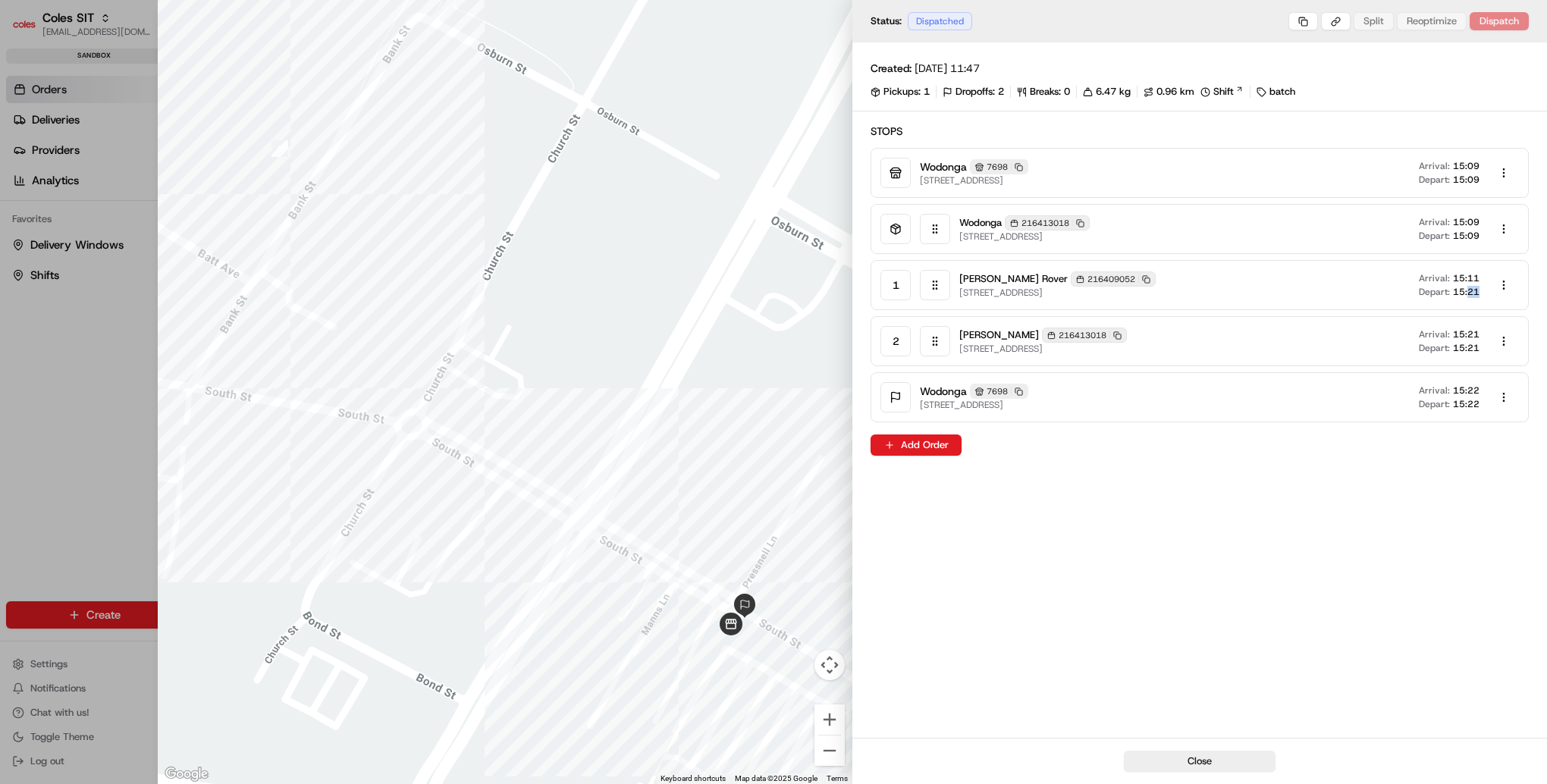 drag, startPoint x: 1471, startPoint y: 277, endPoint x: 1468, endPoint y: 296, distance: 19.235384 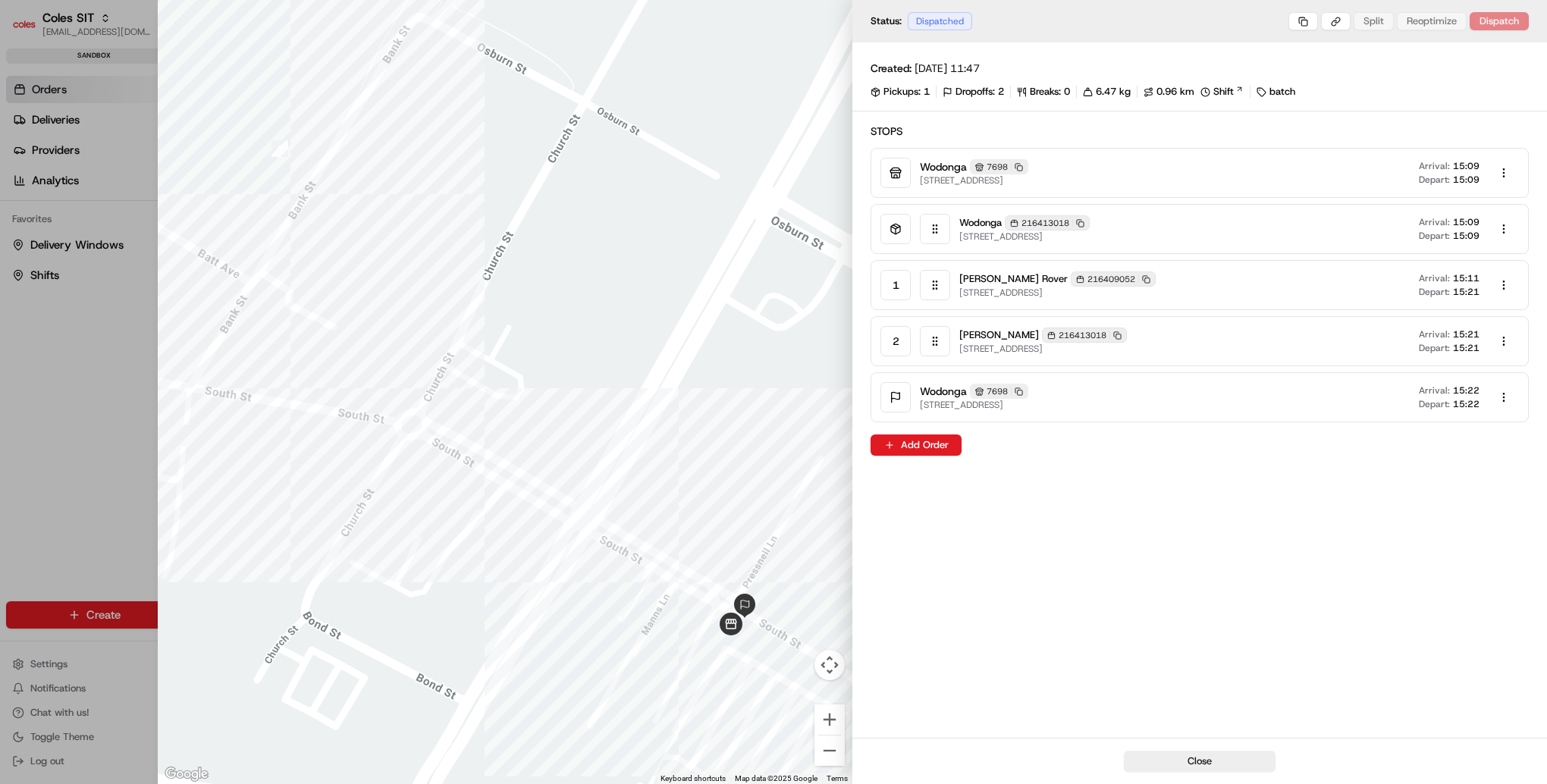 drag, startPoint x: 1468, startPoint y: 296, endPoint x: 1477, endPoint y: 337, distance: 41.97618 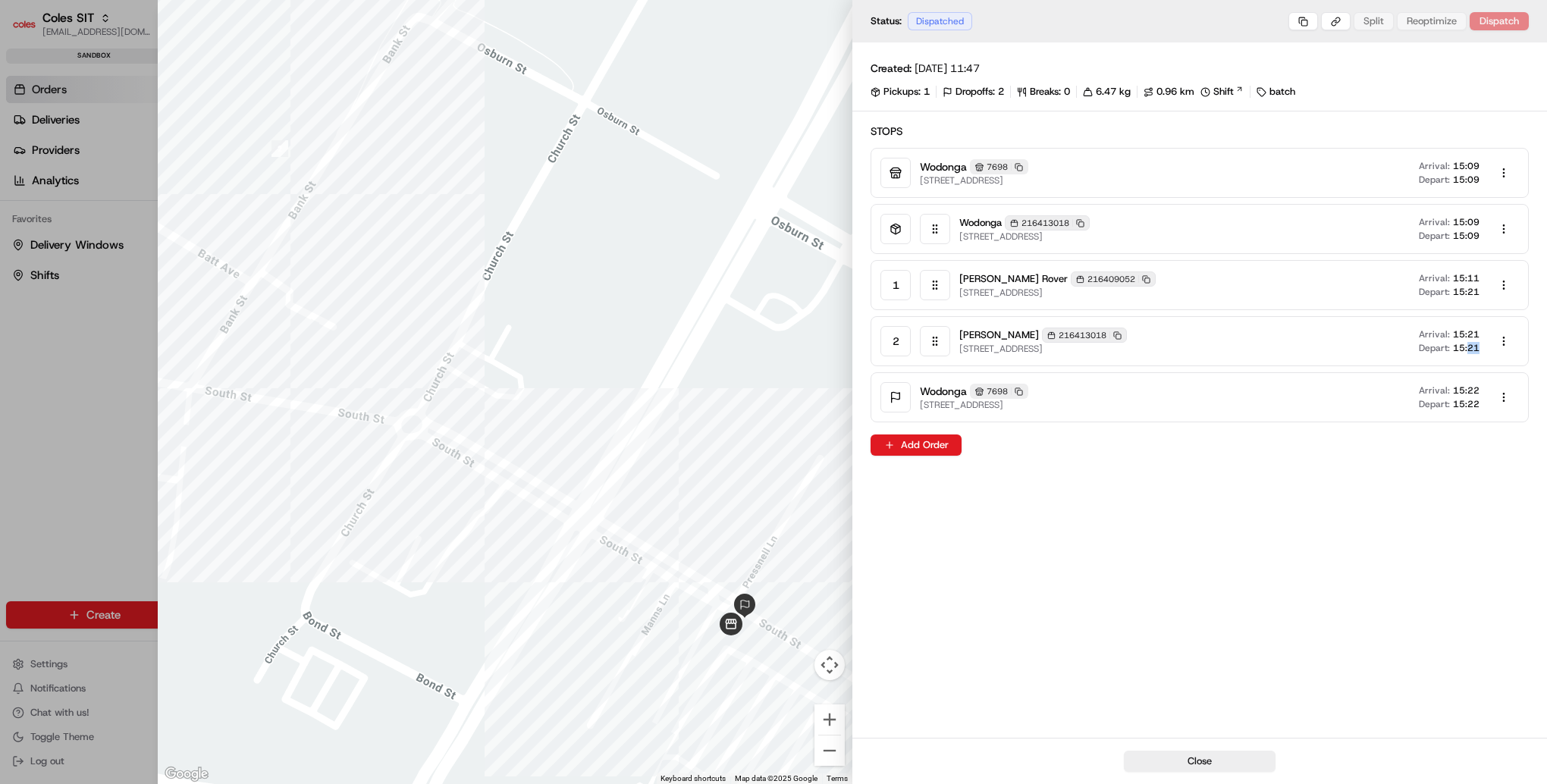 drag, startPoint x: 1468, startPoint y: 348, endPoint x: 1481, endPoint y: 347, distance: 13.038405 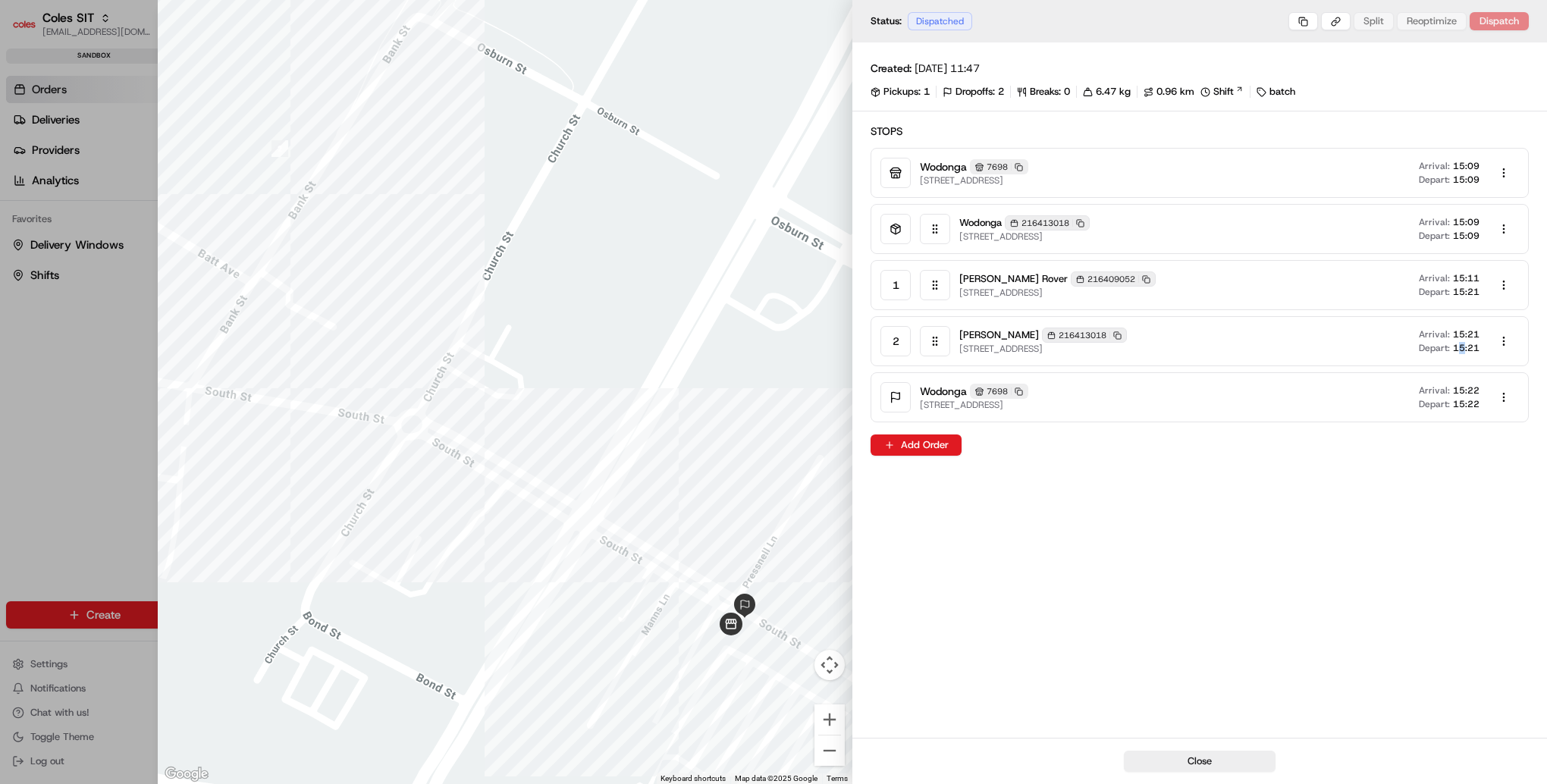 drag, startPoint x: 1481, startPoint y: 347, endPoint x: 1463, endPoint y: 357, distance: 20.59126 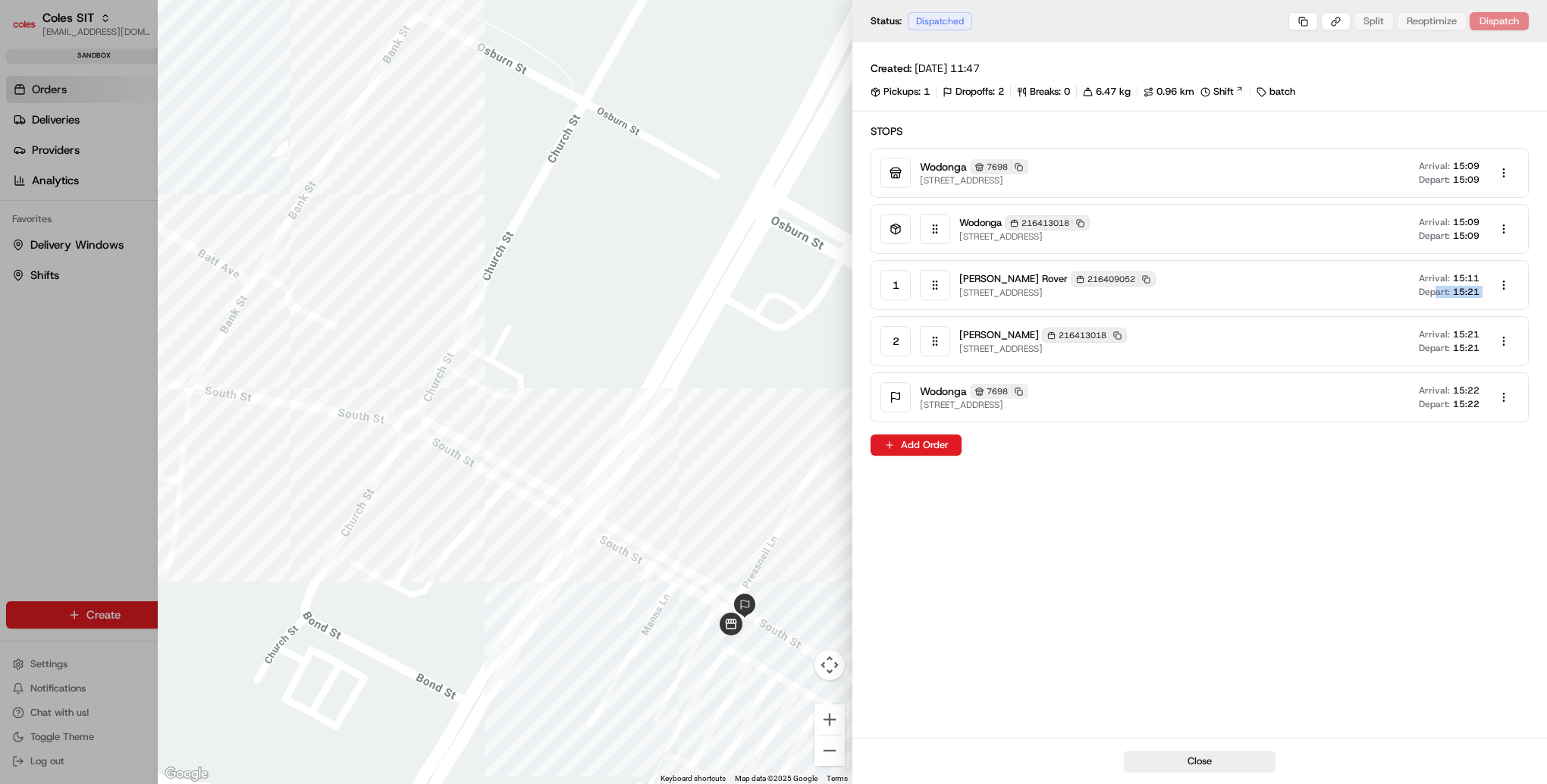 drag, startPoint x: 1463, startPoint y: 357, endPoint x: 1486, endPoint y: 294, distance: 67.06713 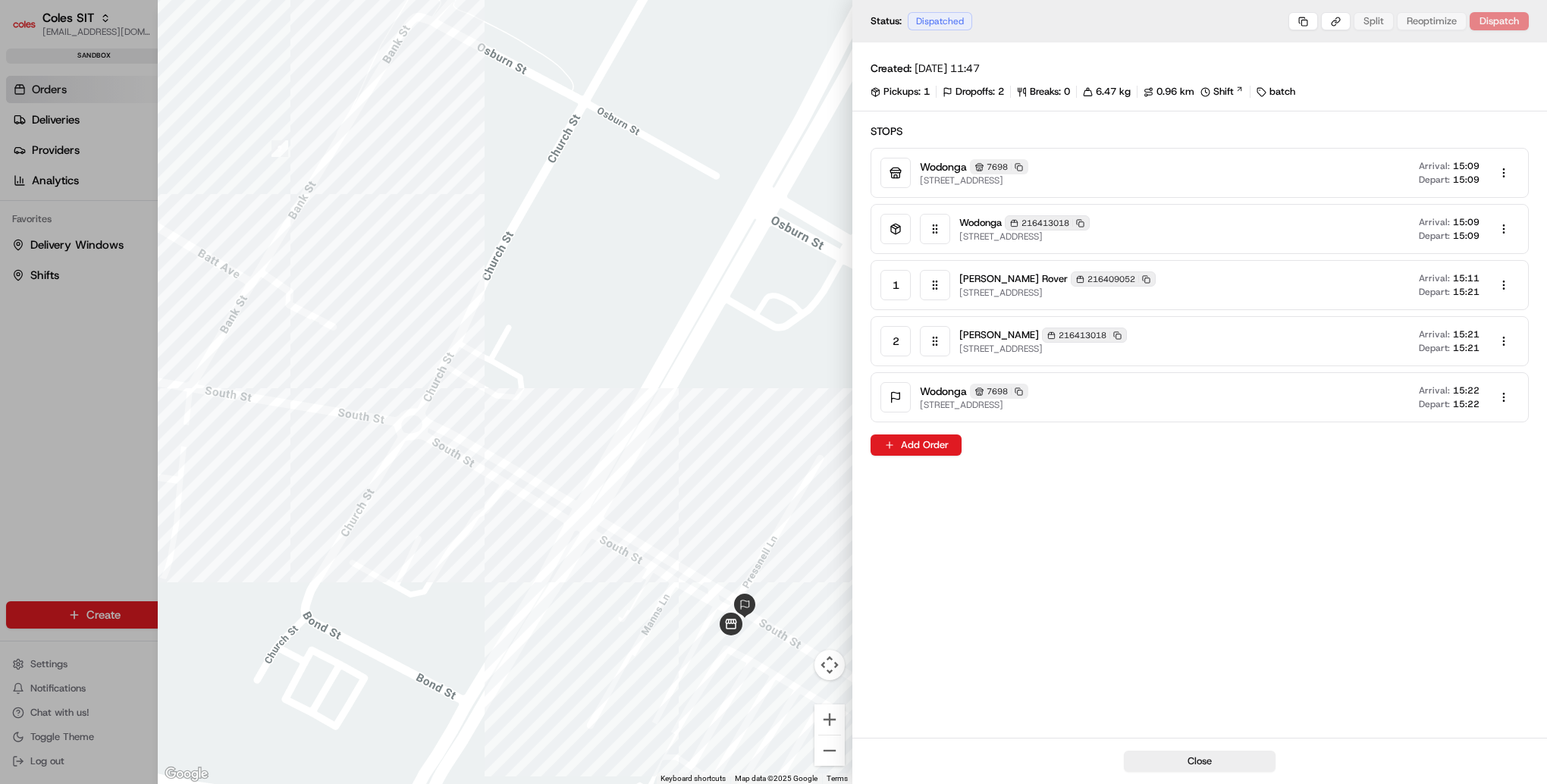click on "Prateek Rover 216409052 Copy  216409052 1 Bank St, WODONGA, VIC 3690, AU Arrival: 15:11 Depart: 15:21" at bounding box center [1239, 285] 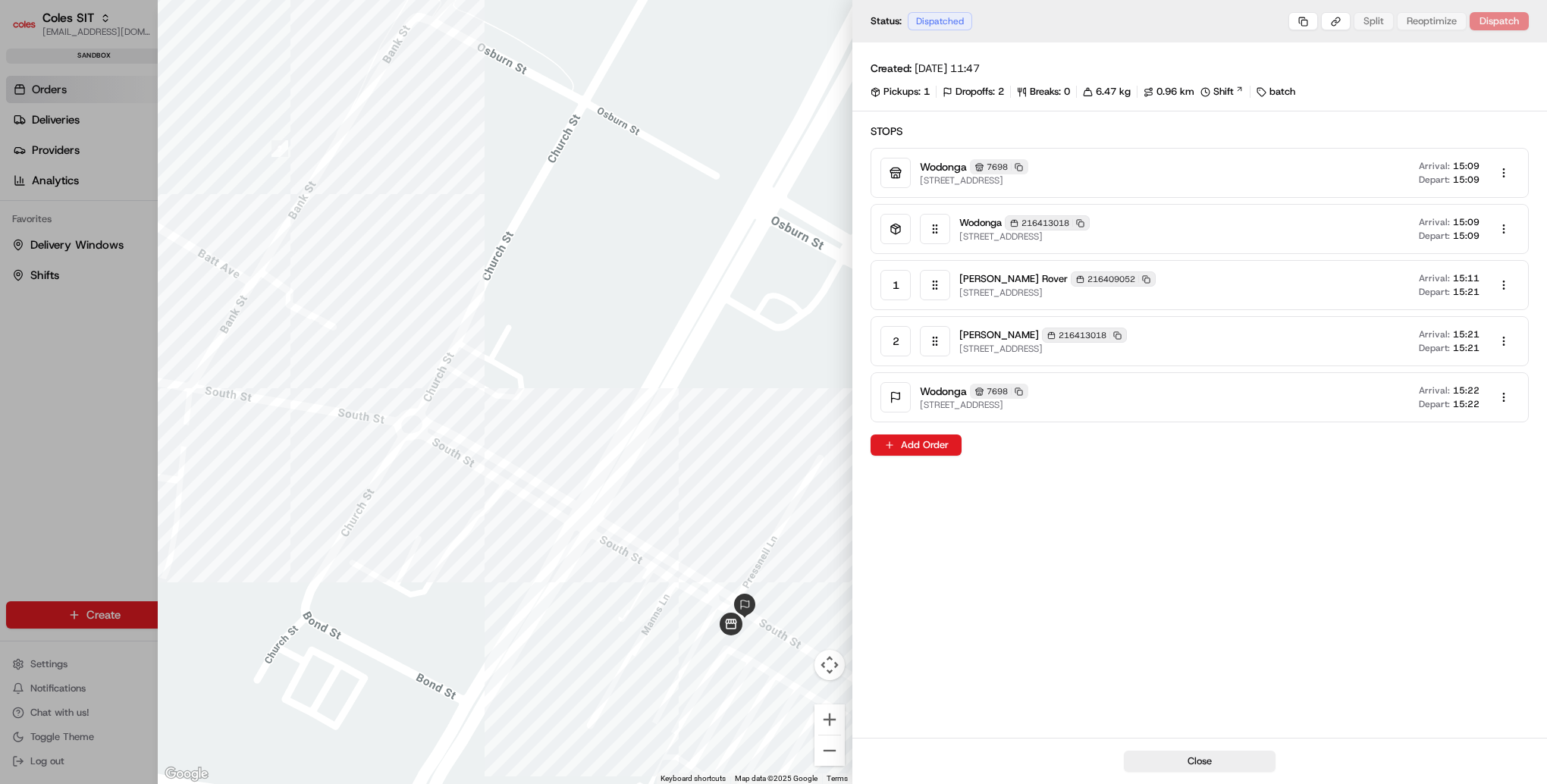 click at bounding box center (774, 392) 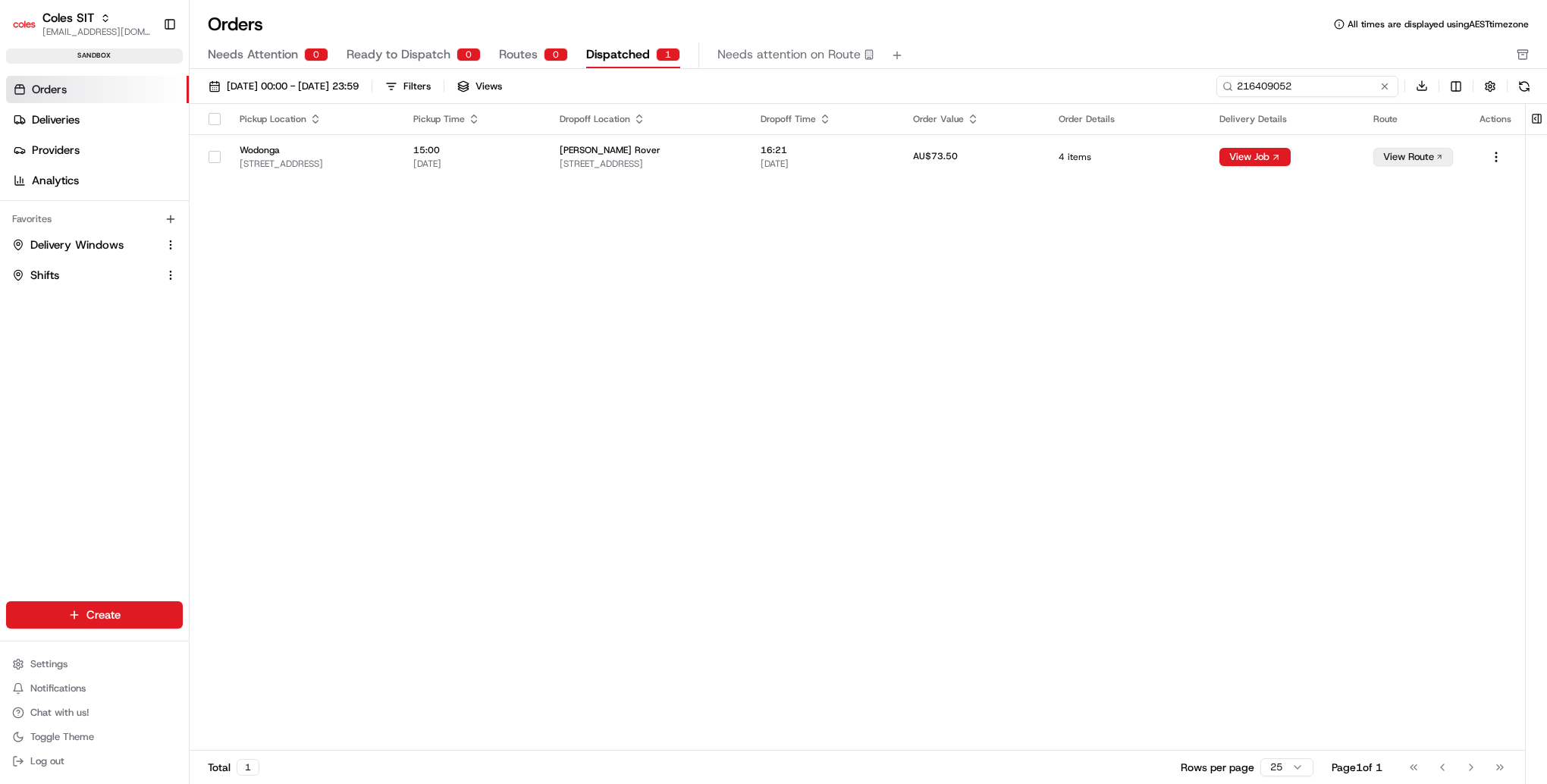 click on "216409052" at bounding box center (1307, 86) 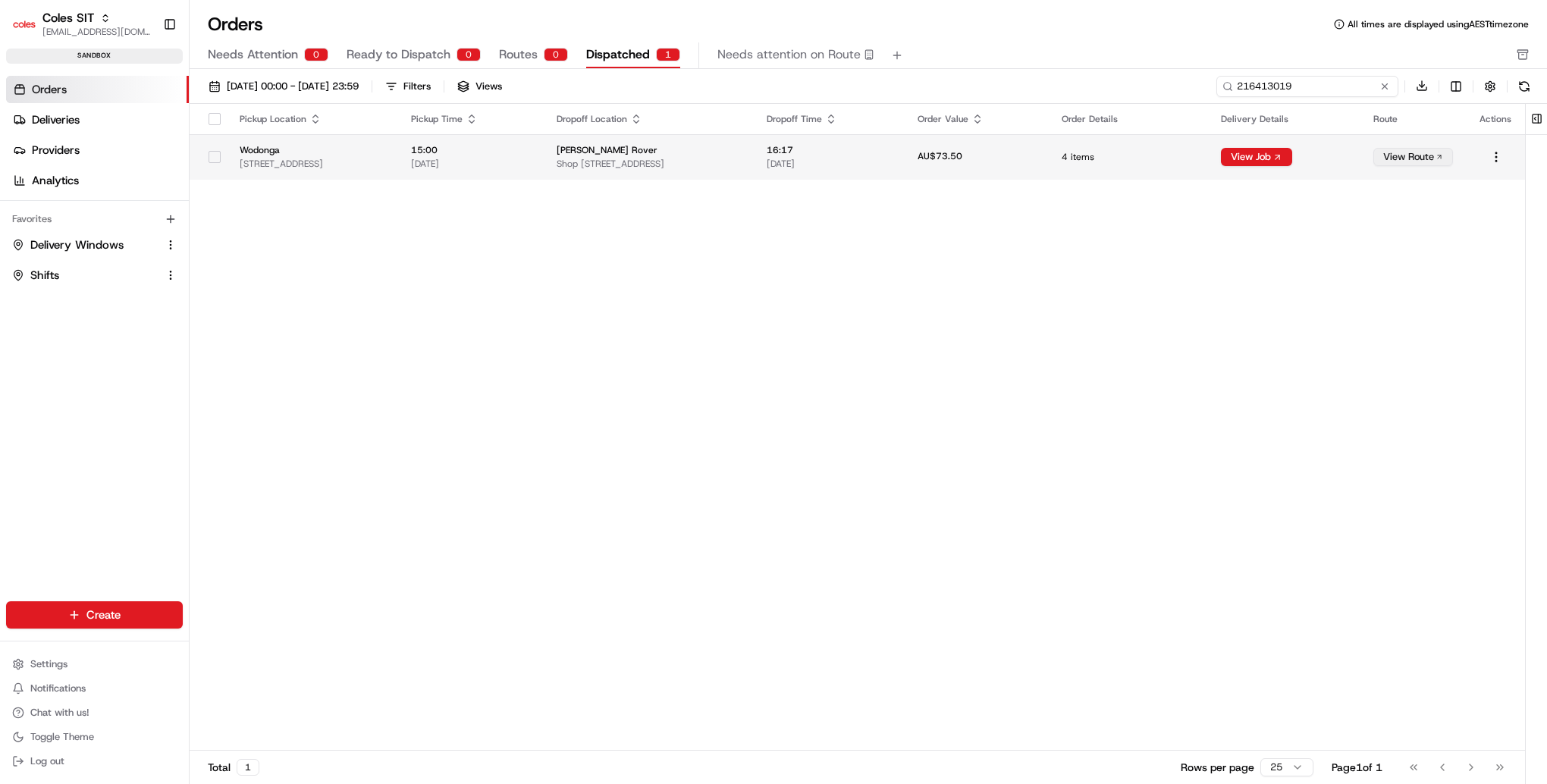 type on "216413019" 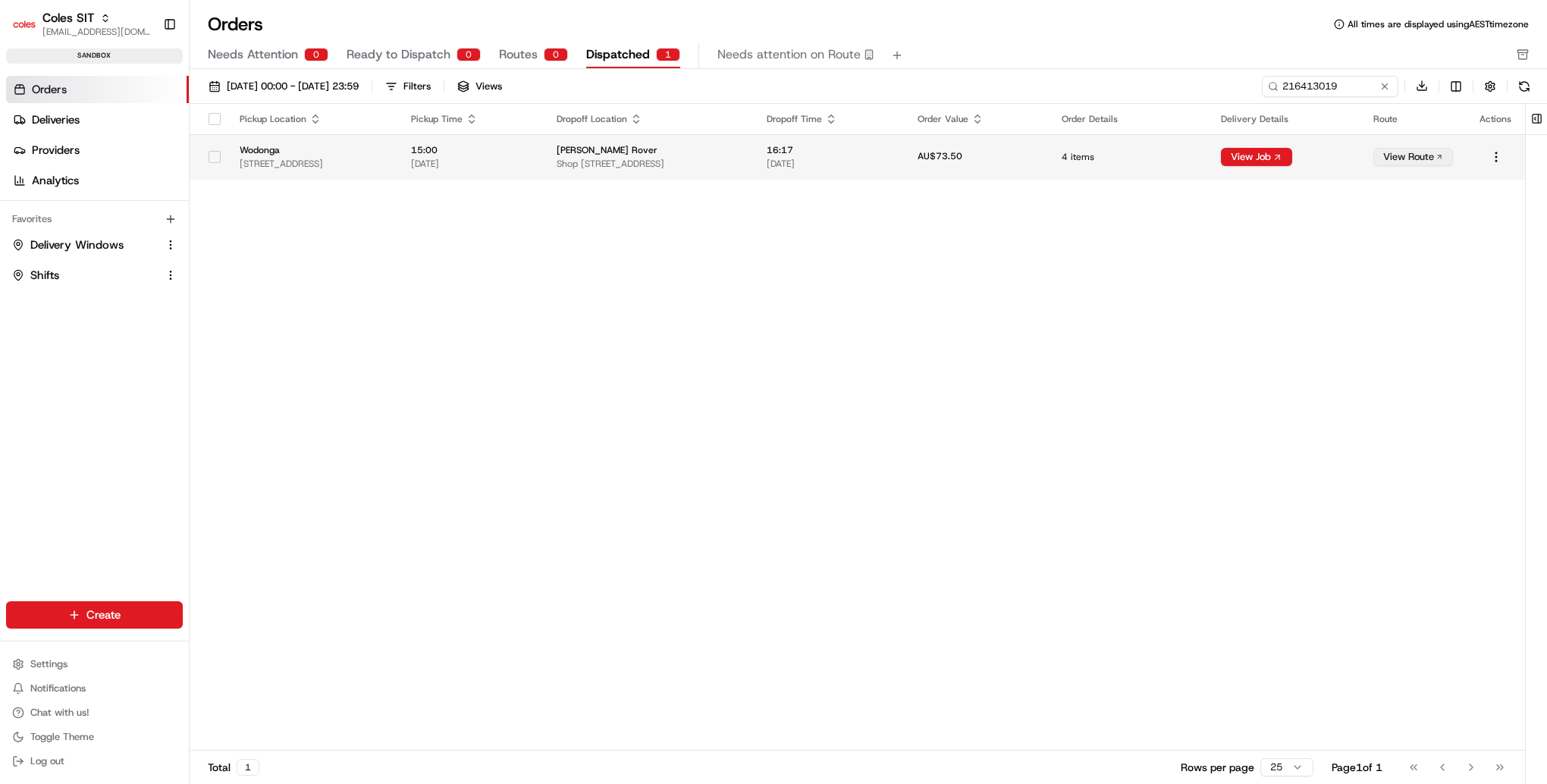 click on "View Route" at bounding box center [1413, 157] 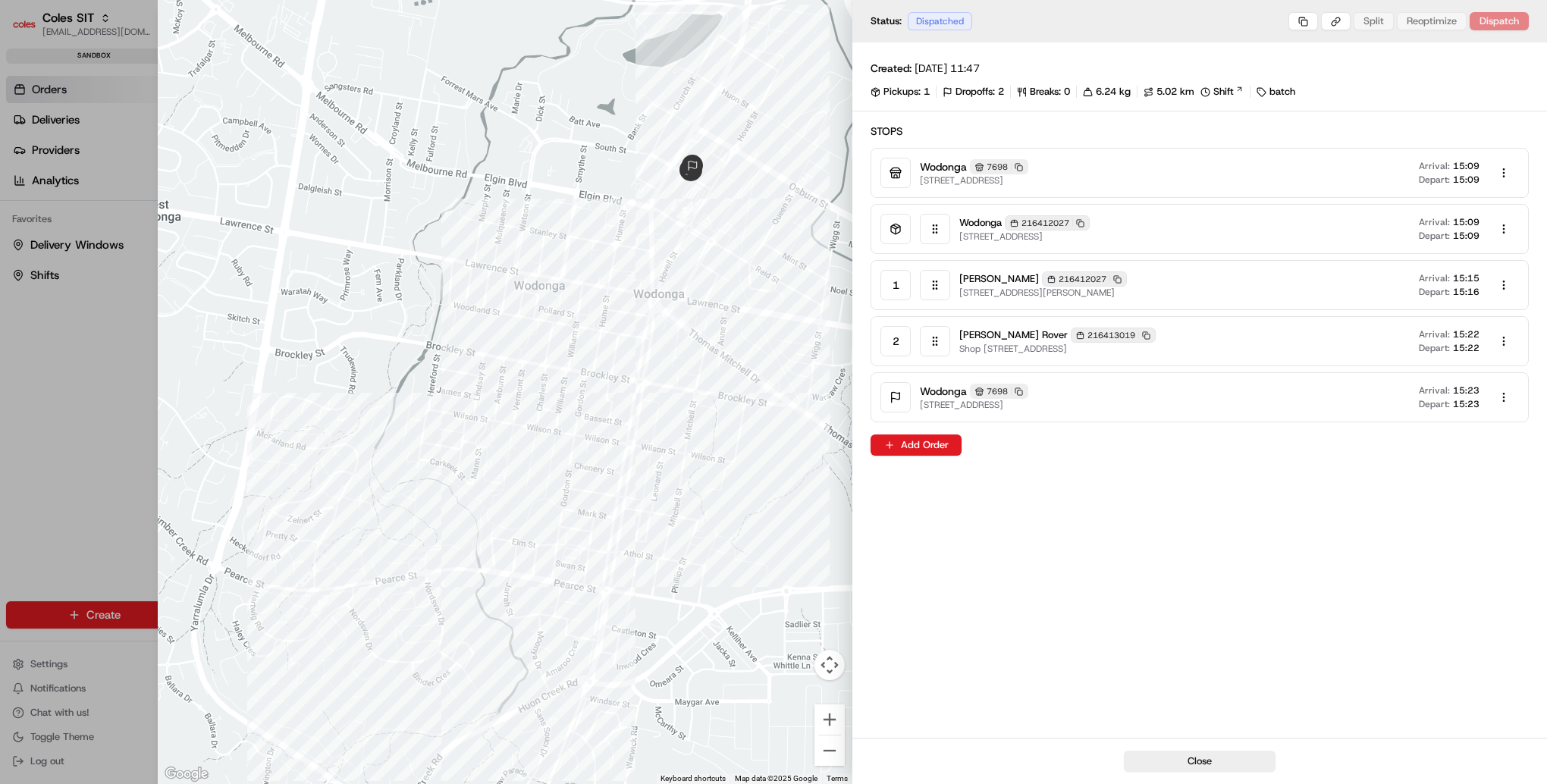type 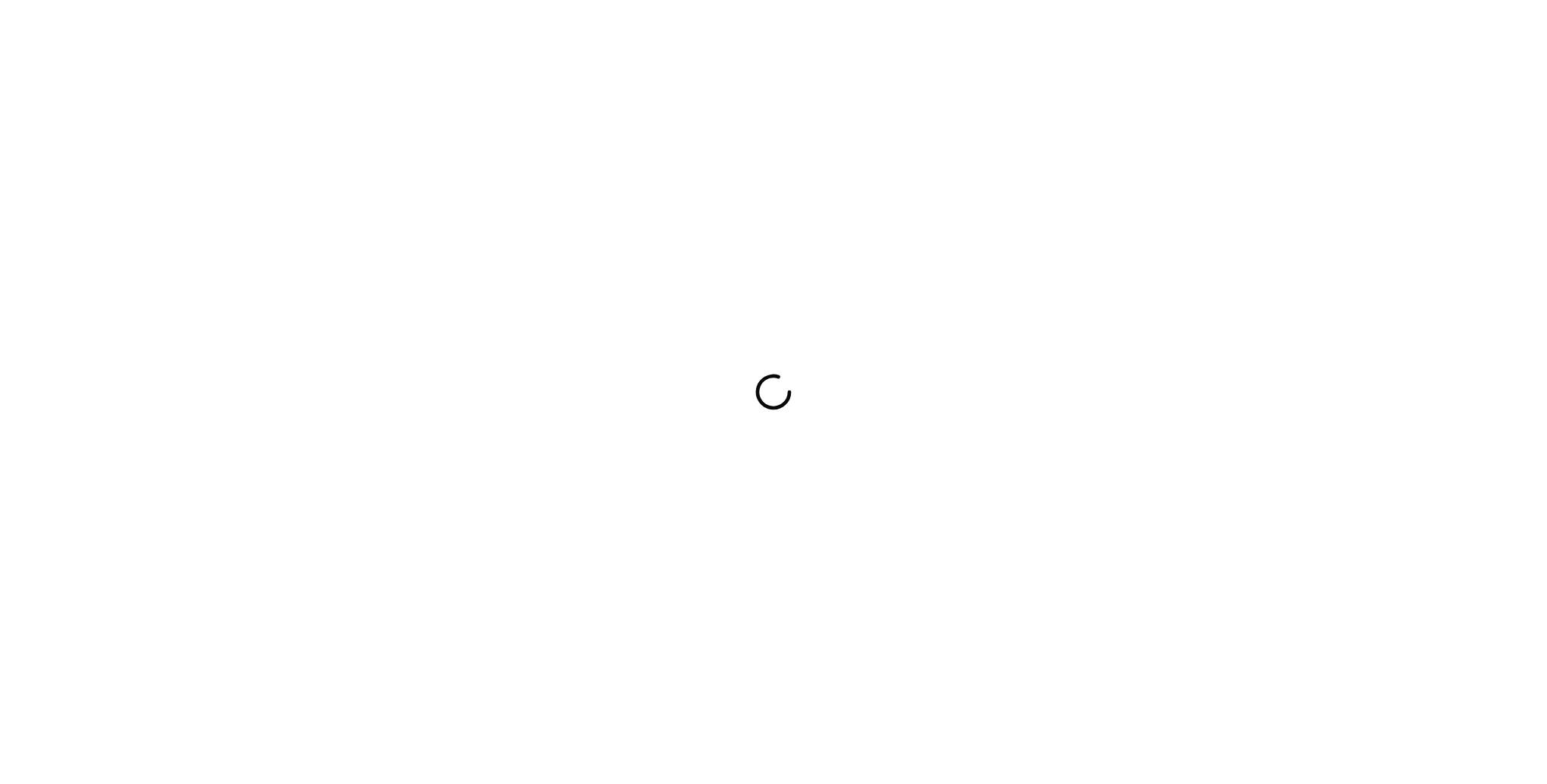 scroll, scrollTop: 0, scrollLeft: 0, axis: both 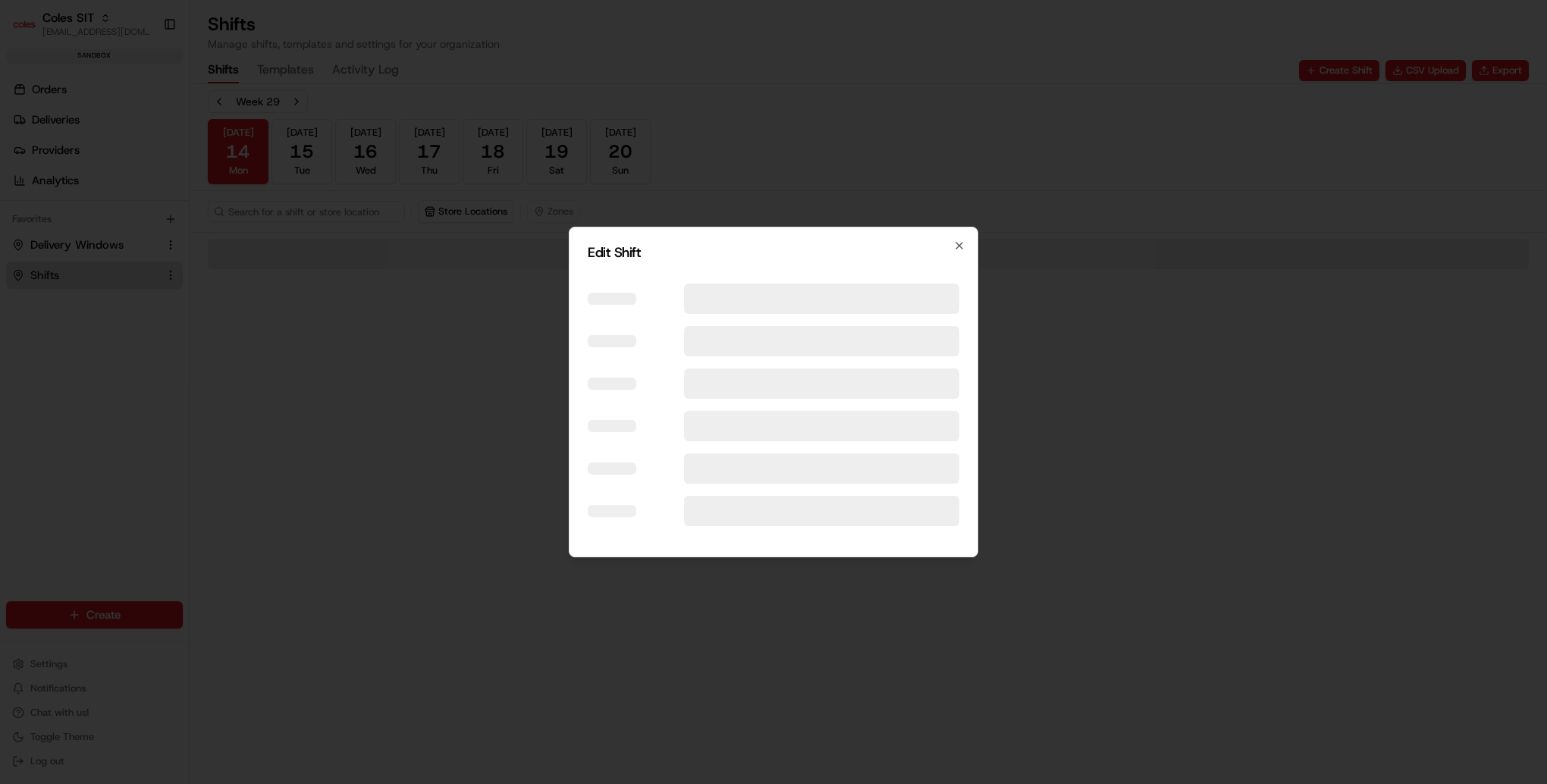 select on "ACTIVE" 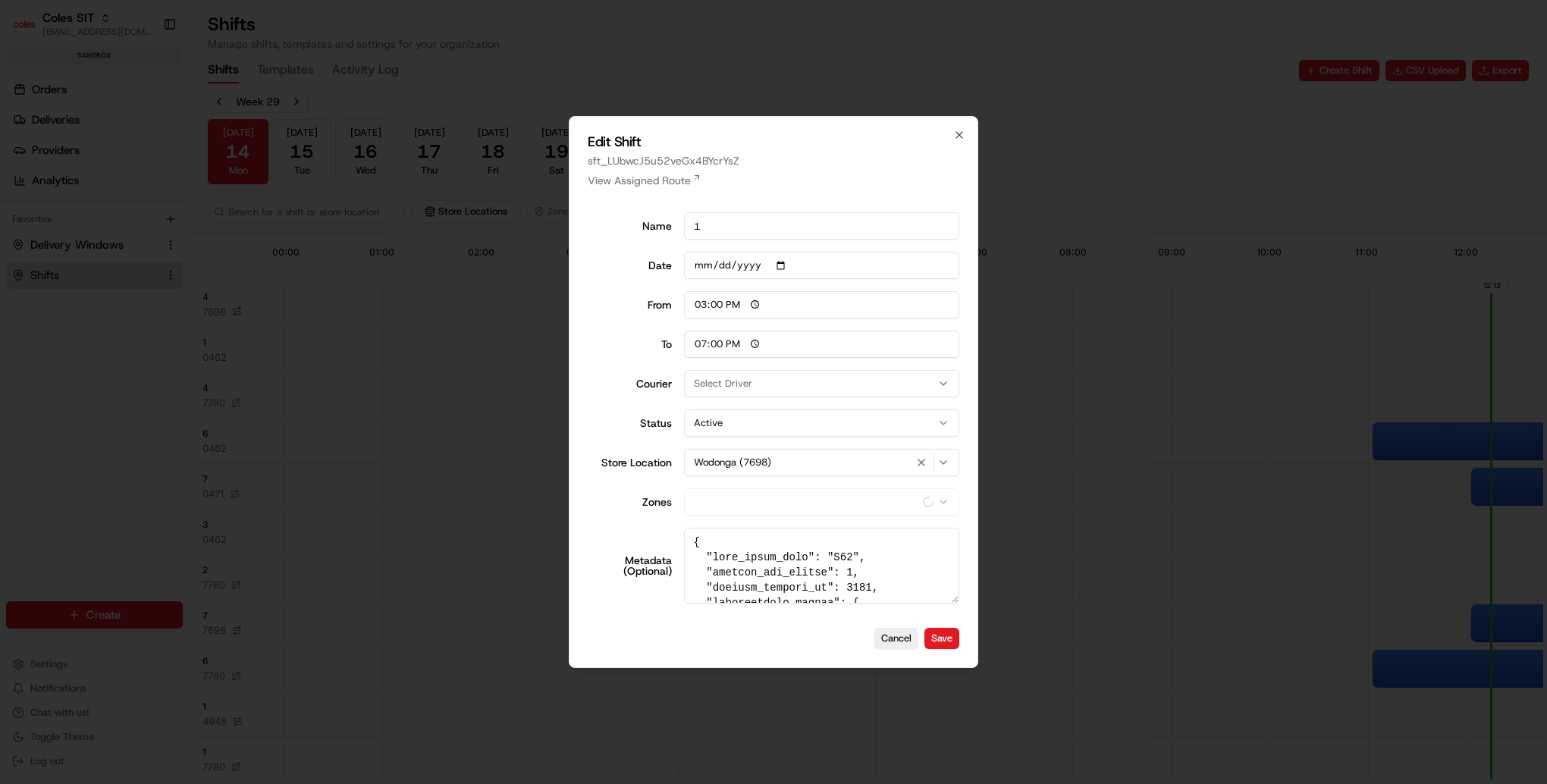 scroll, scrollTop: 0, scrollLeft: 0, axis: both 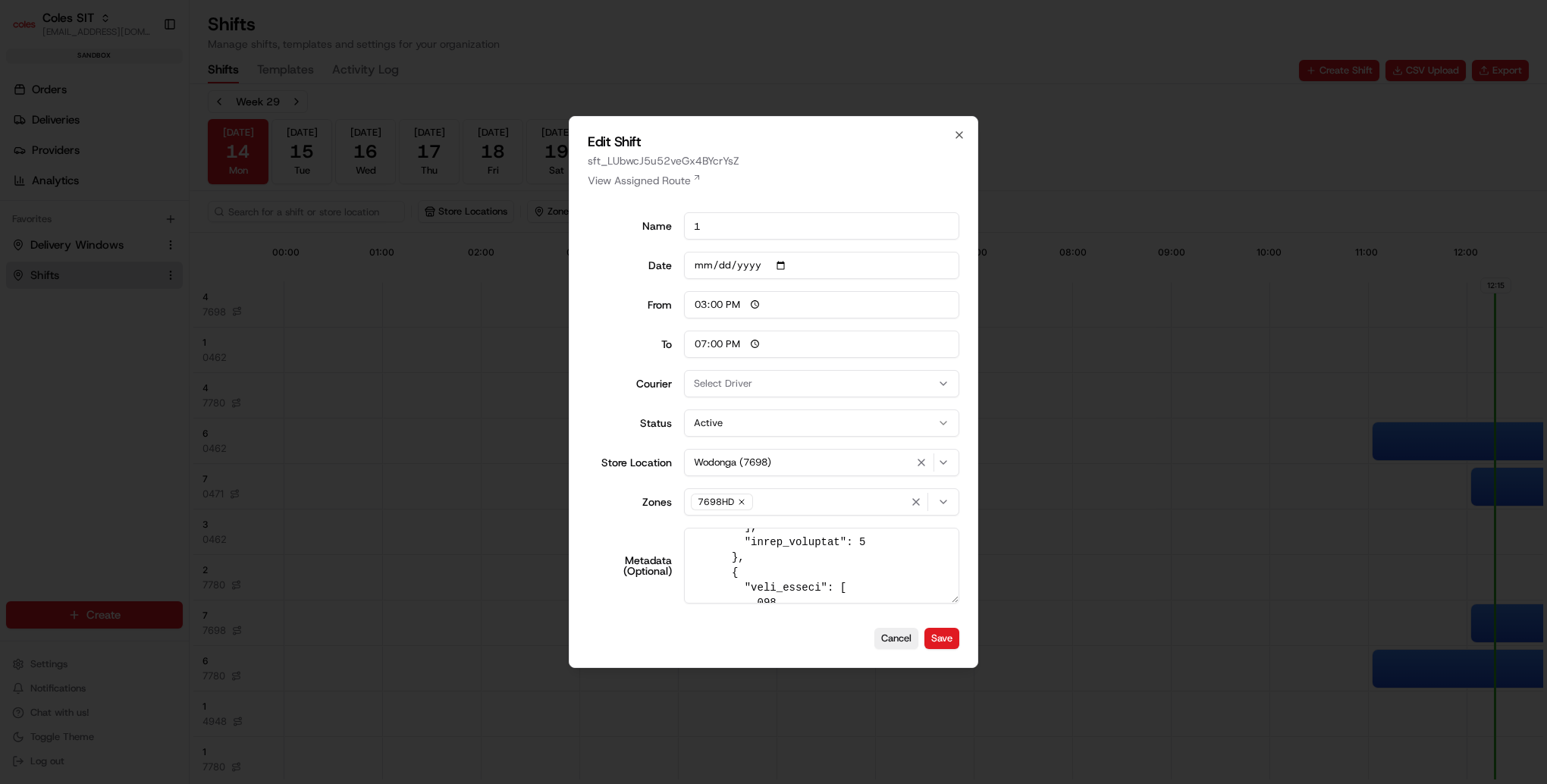 click on "15:00" at bounding box center (822, 305) 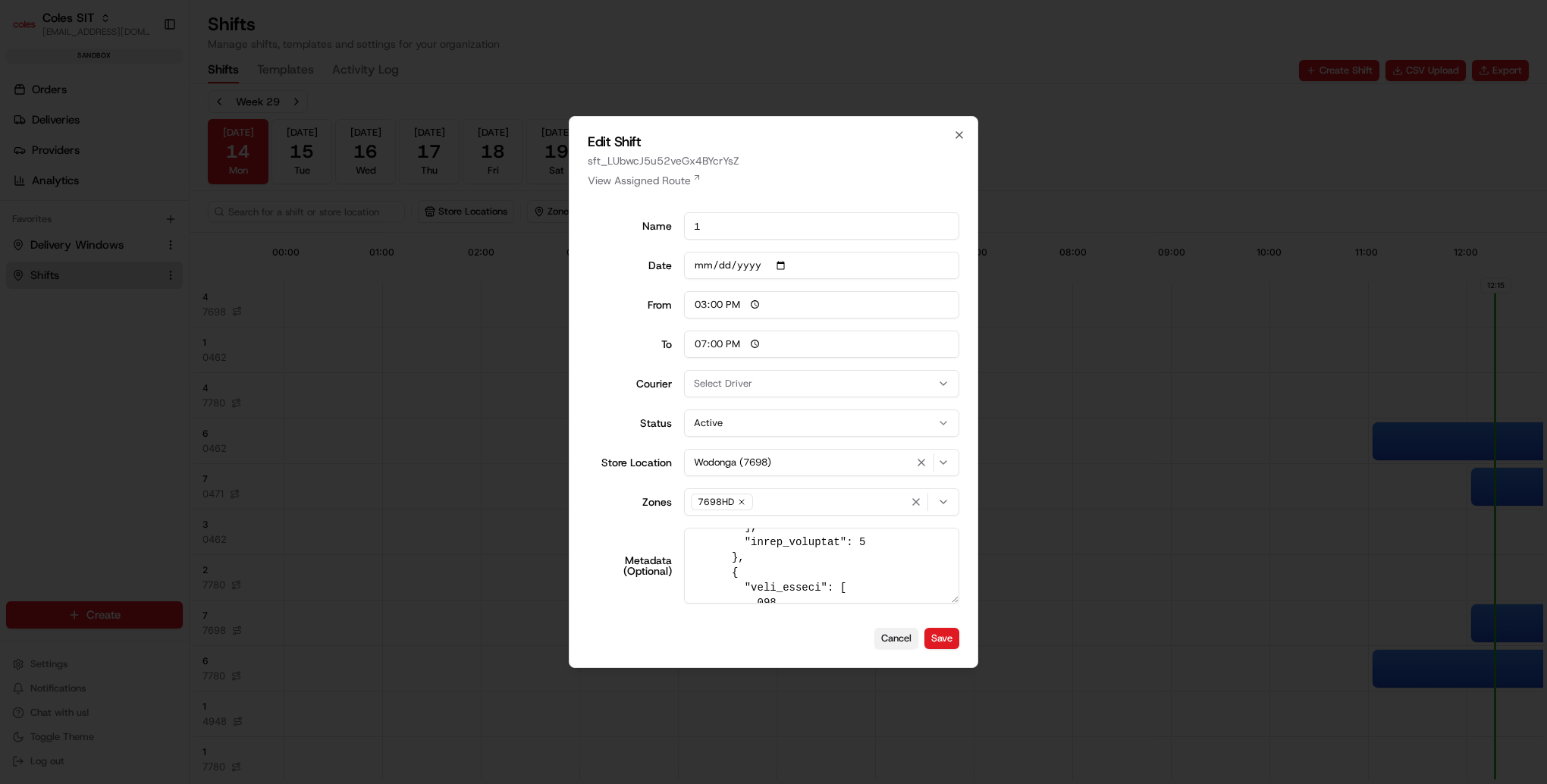 click on "Cancel" at bounding box center (896, 638) 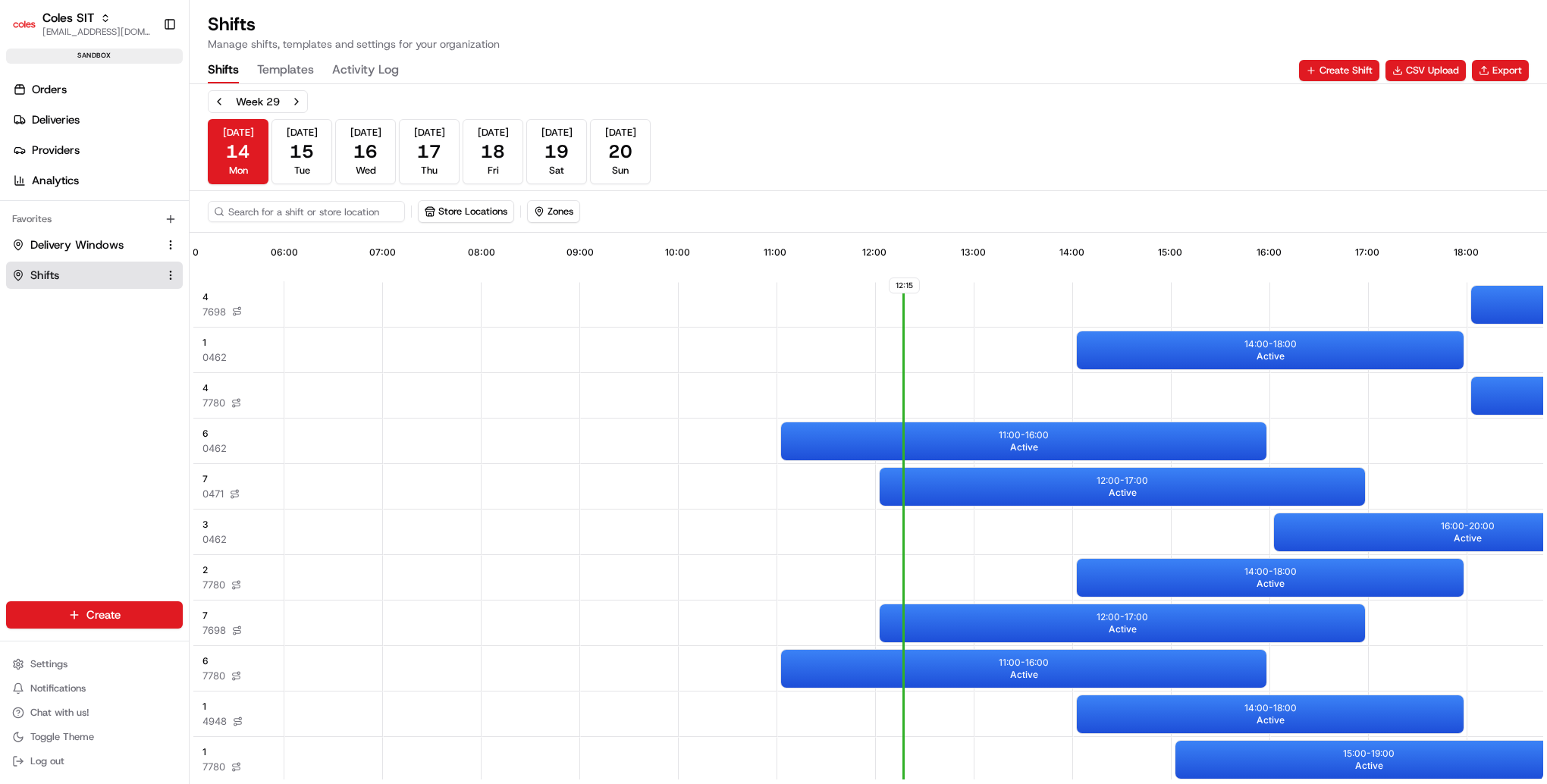 scroll, scrollTop: 0, scrollLeft: 594, axis: horizontal 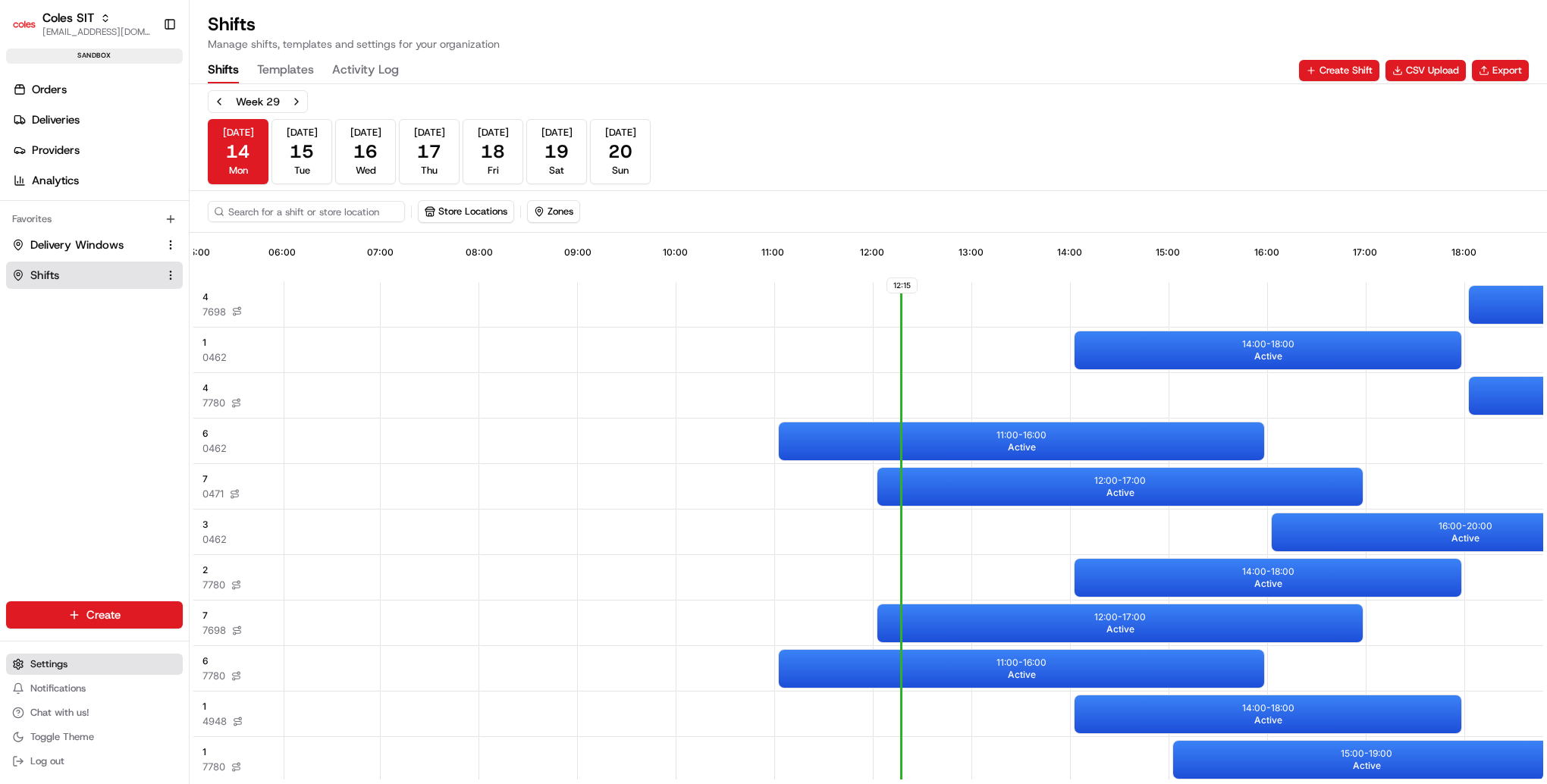 click on "Settings" at bounding box center [49, 664] 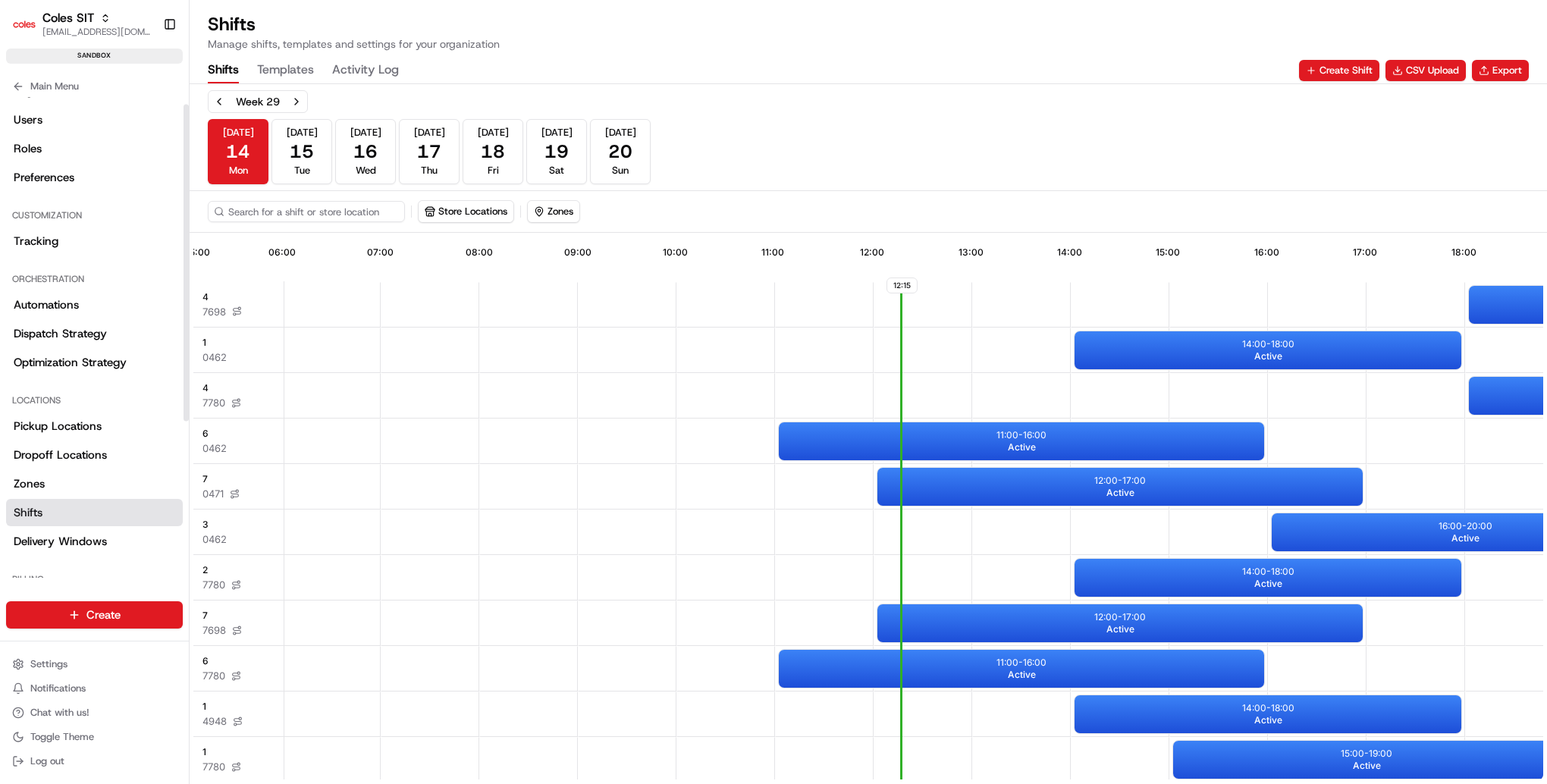 scroll, scrollTop: 152, scrollLeft: 0, axis: vertical 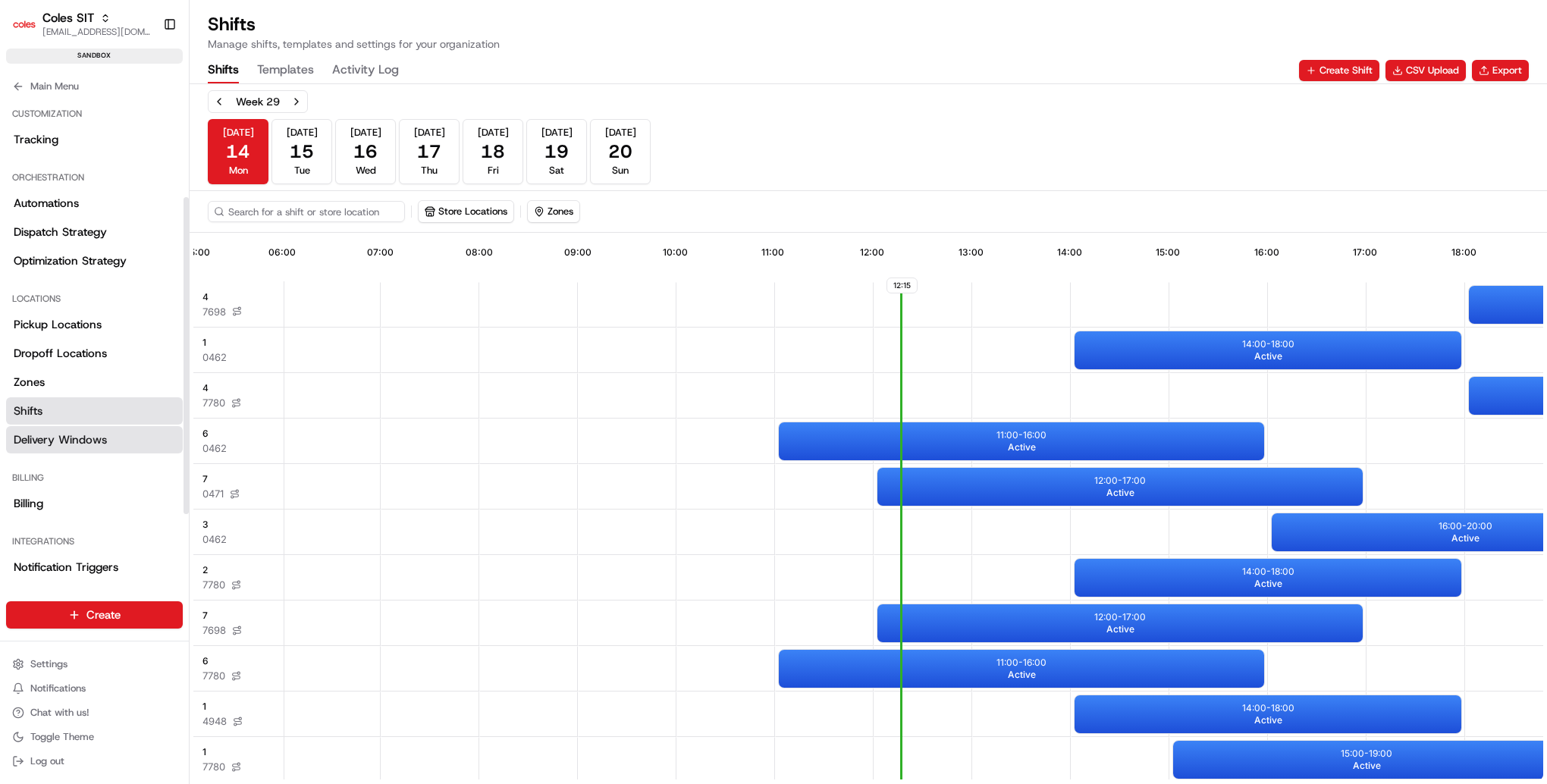 click on "Delivery Windows" at bounding box center (60, 440) 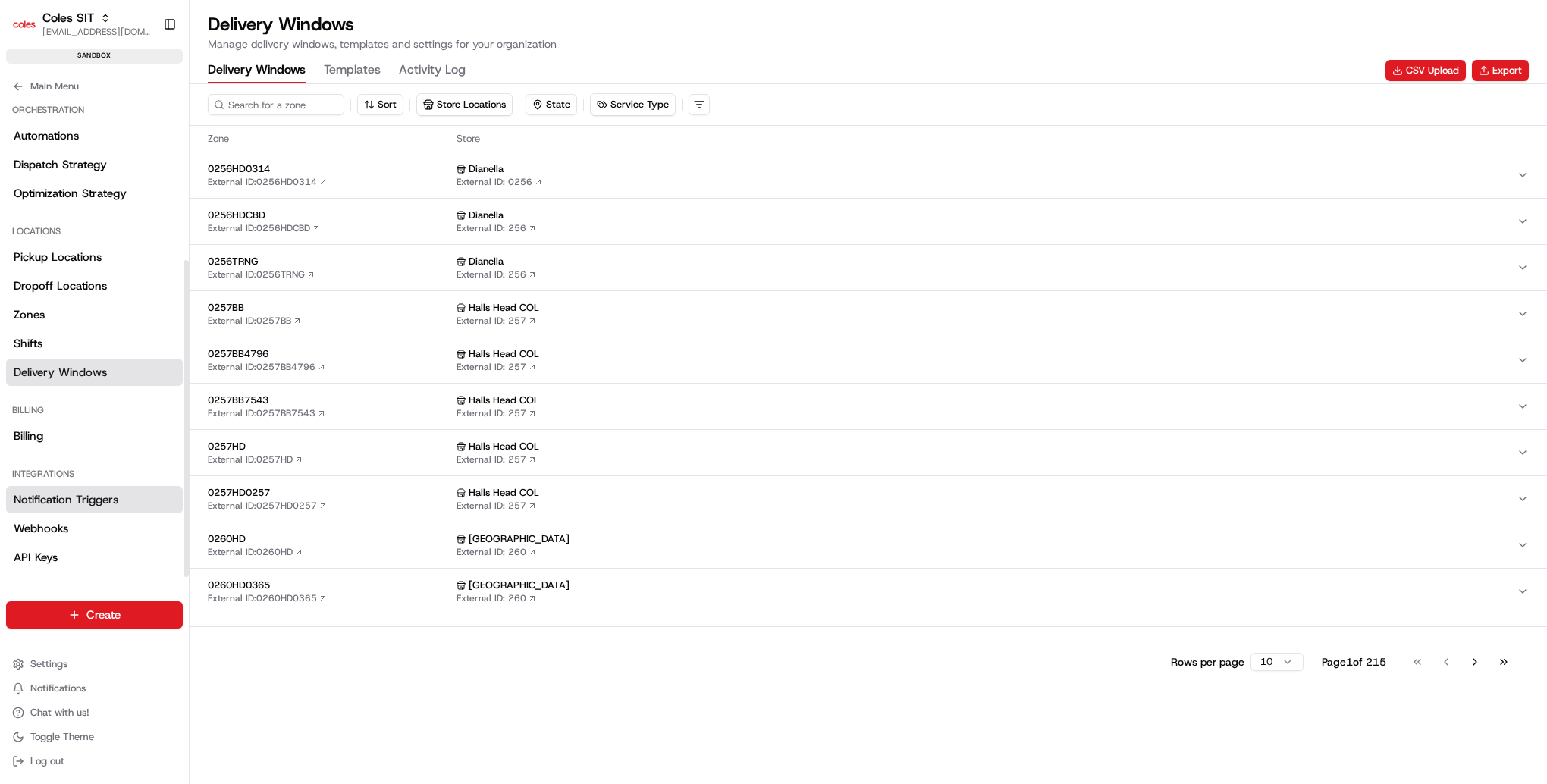 scroll, scrollTop: 246, scrollLeft: 0, axis: vertical 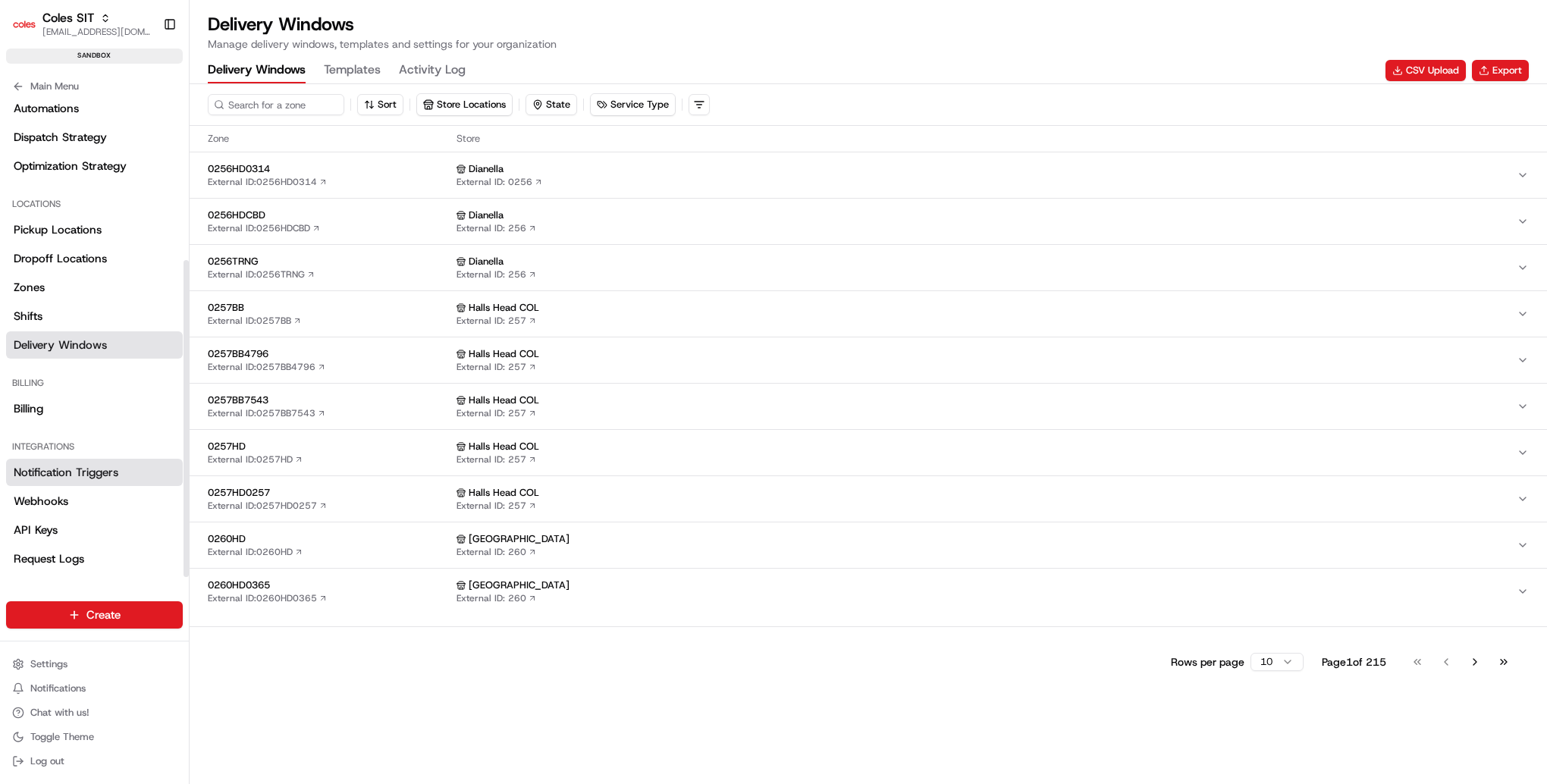 click on "Notification Triggers" at bounding box center (66, 472) 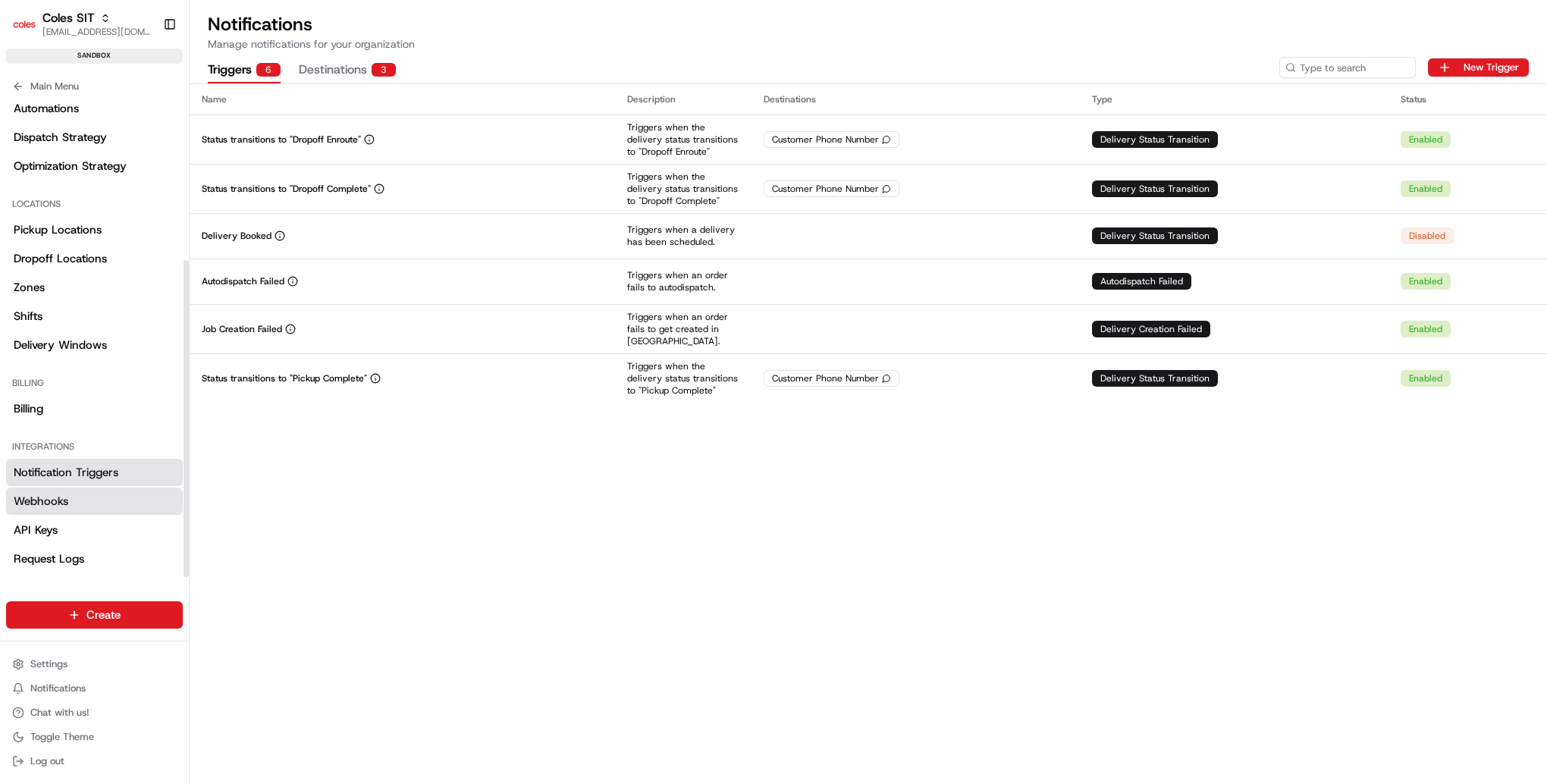 click on "Webhooks" at bounding box center [94, 501] 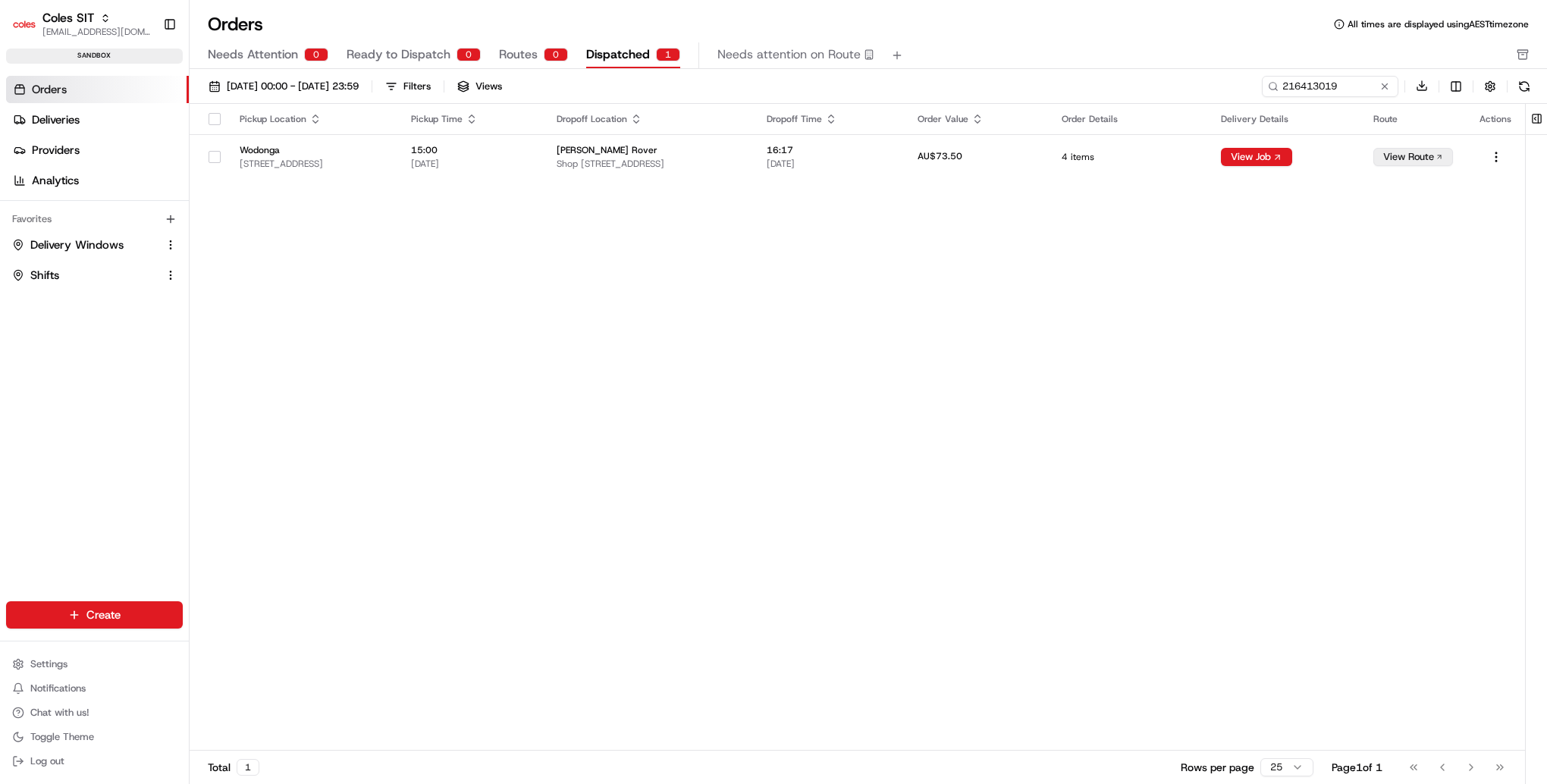scroll, scrollTop: 0, scrollLeft: 0, axis: both 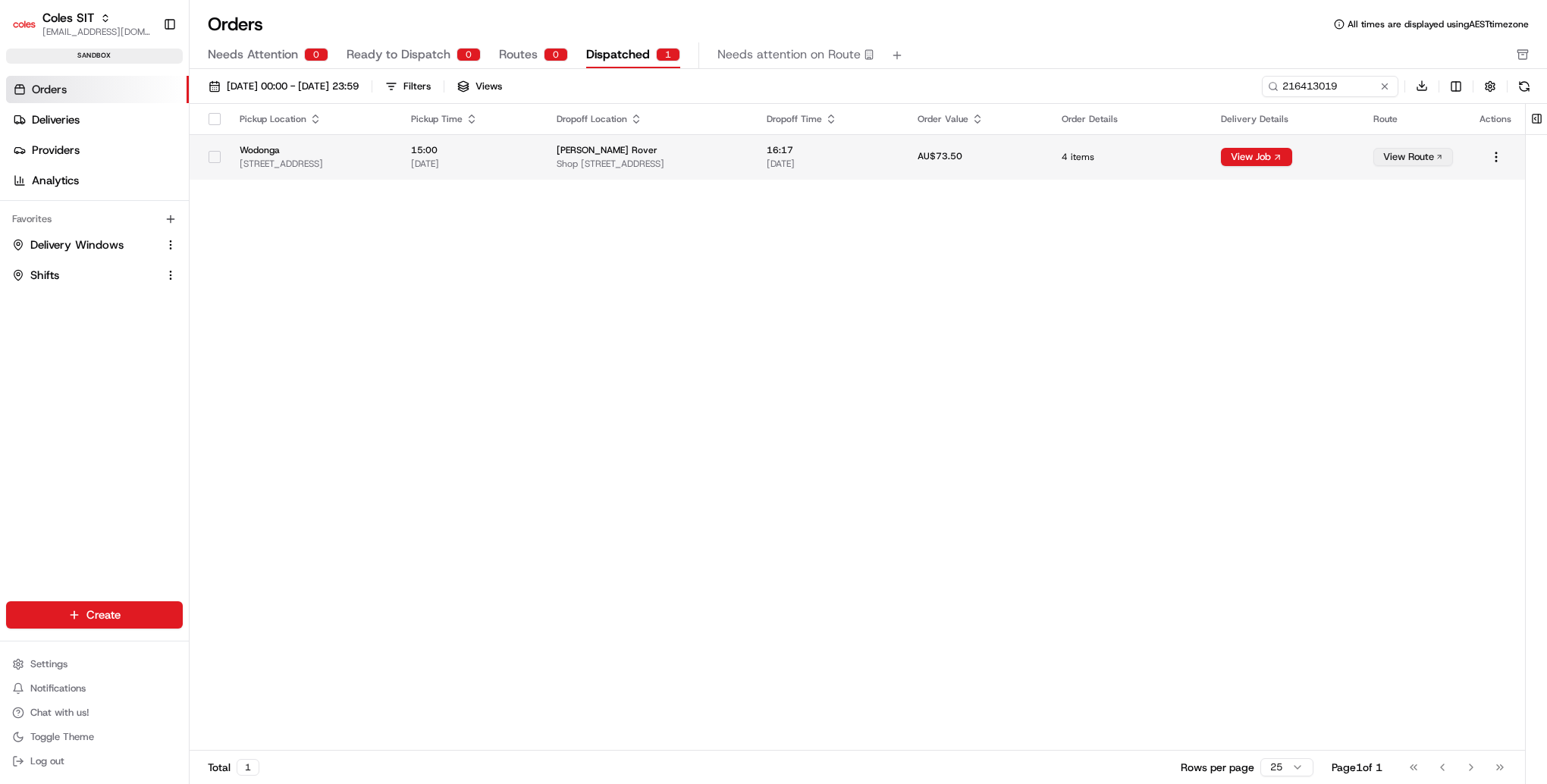 click on "View Route" at bounding box center (1413, 157) 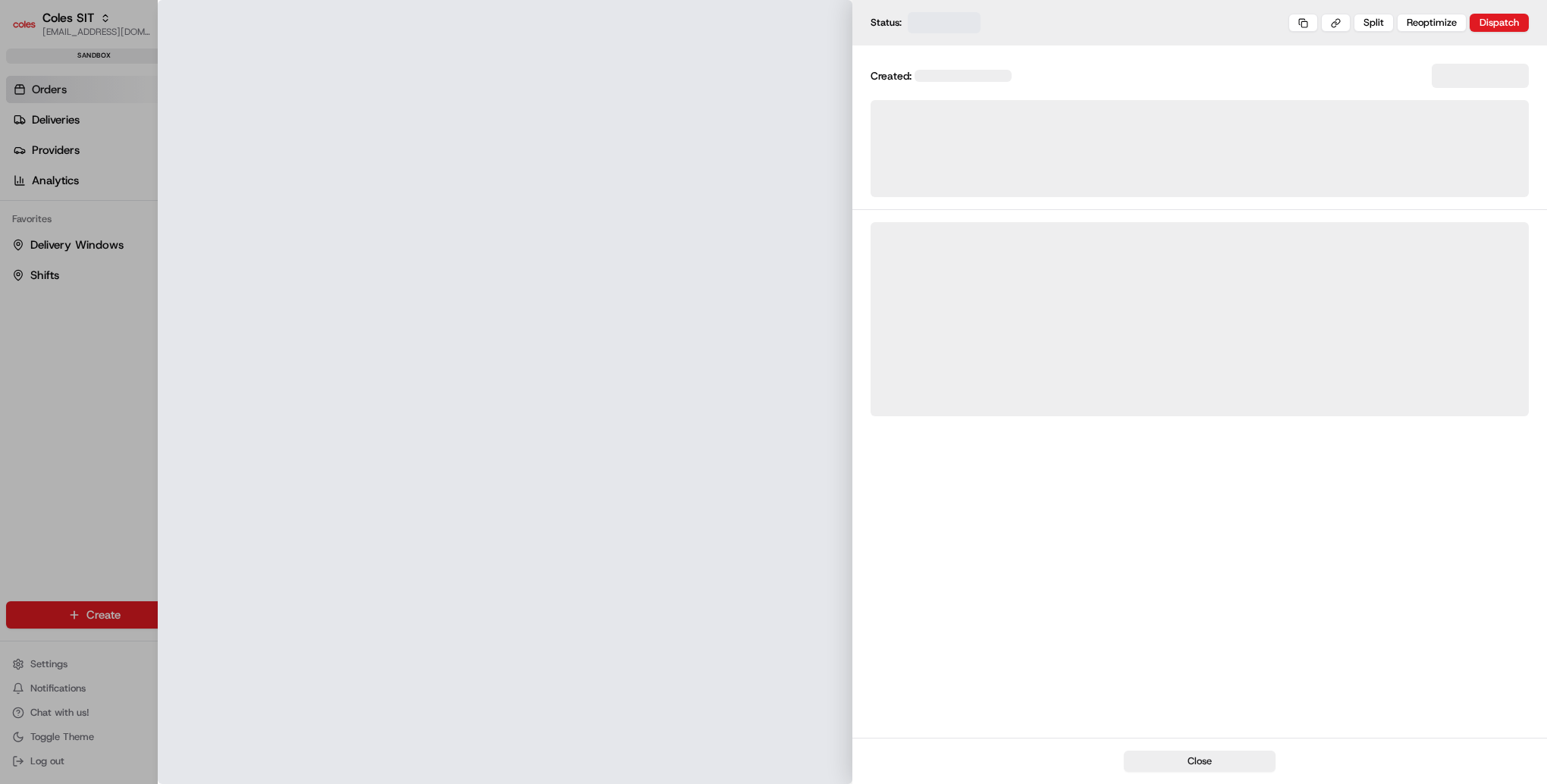type 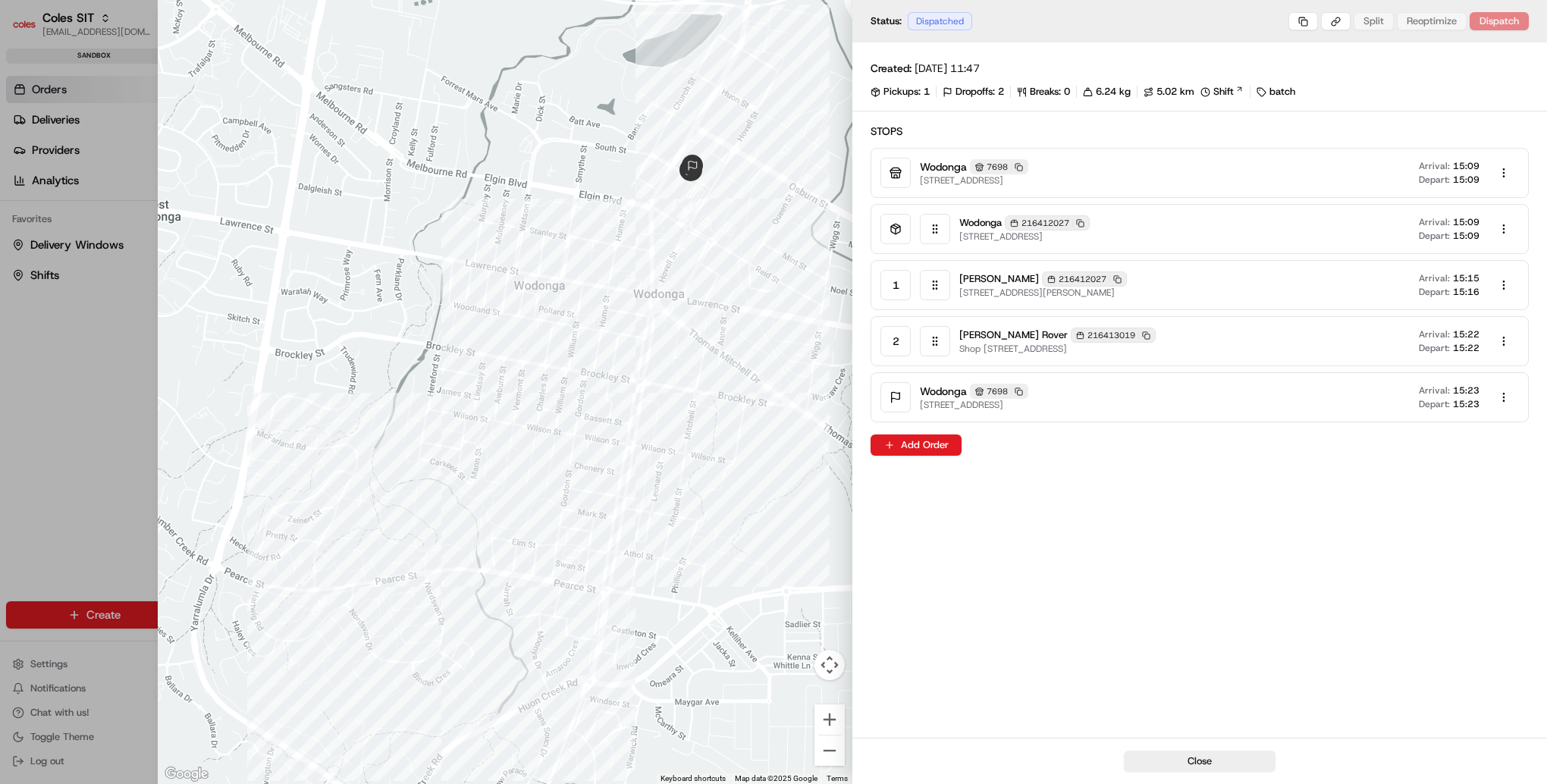 click at bounding box center [774, 392] 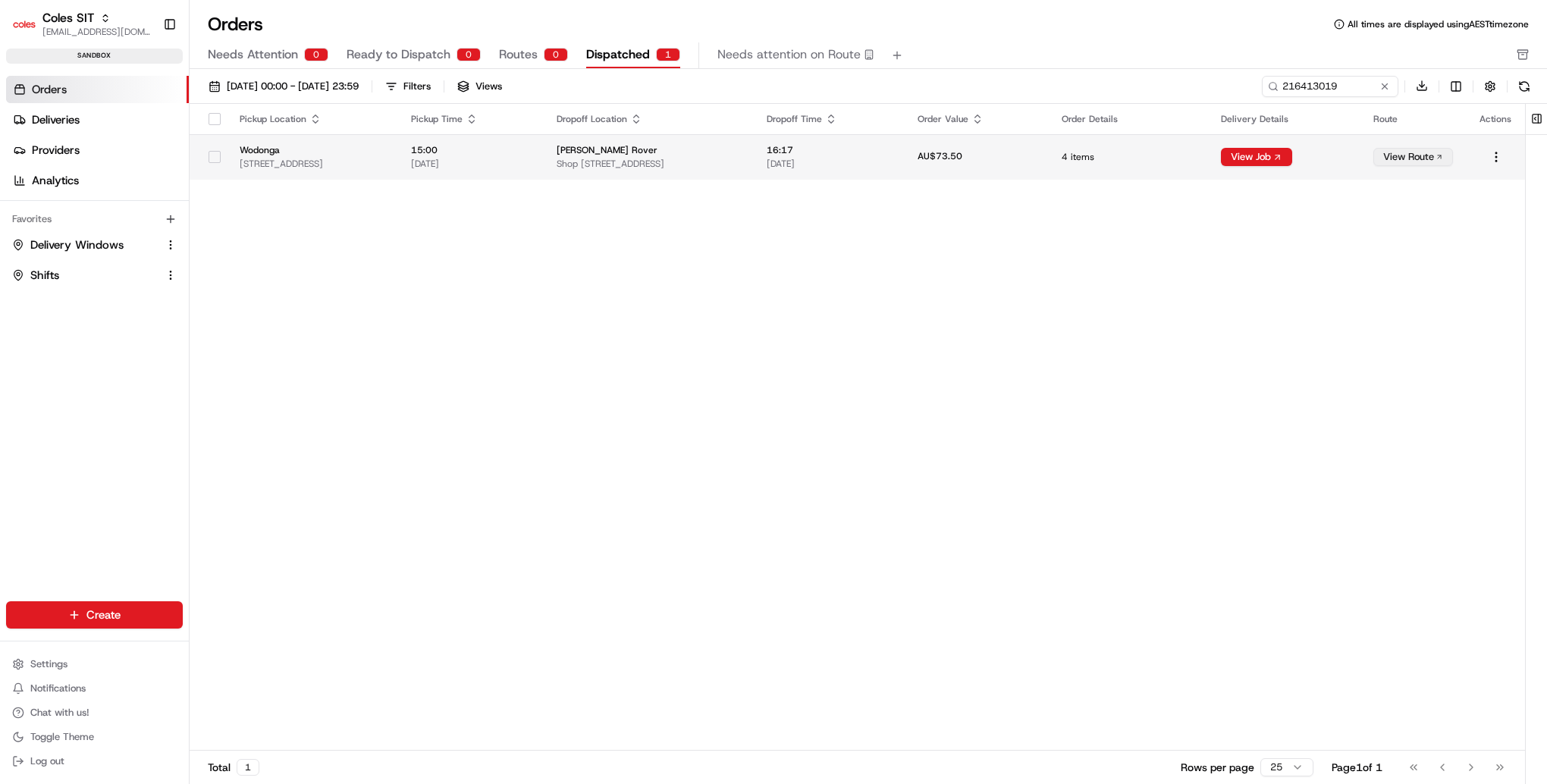 click on "View Route" at bounding box center (1413, 157) 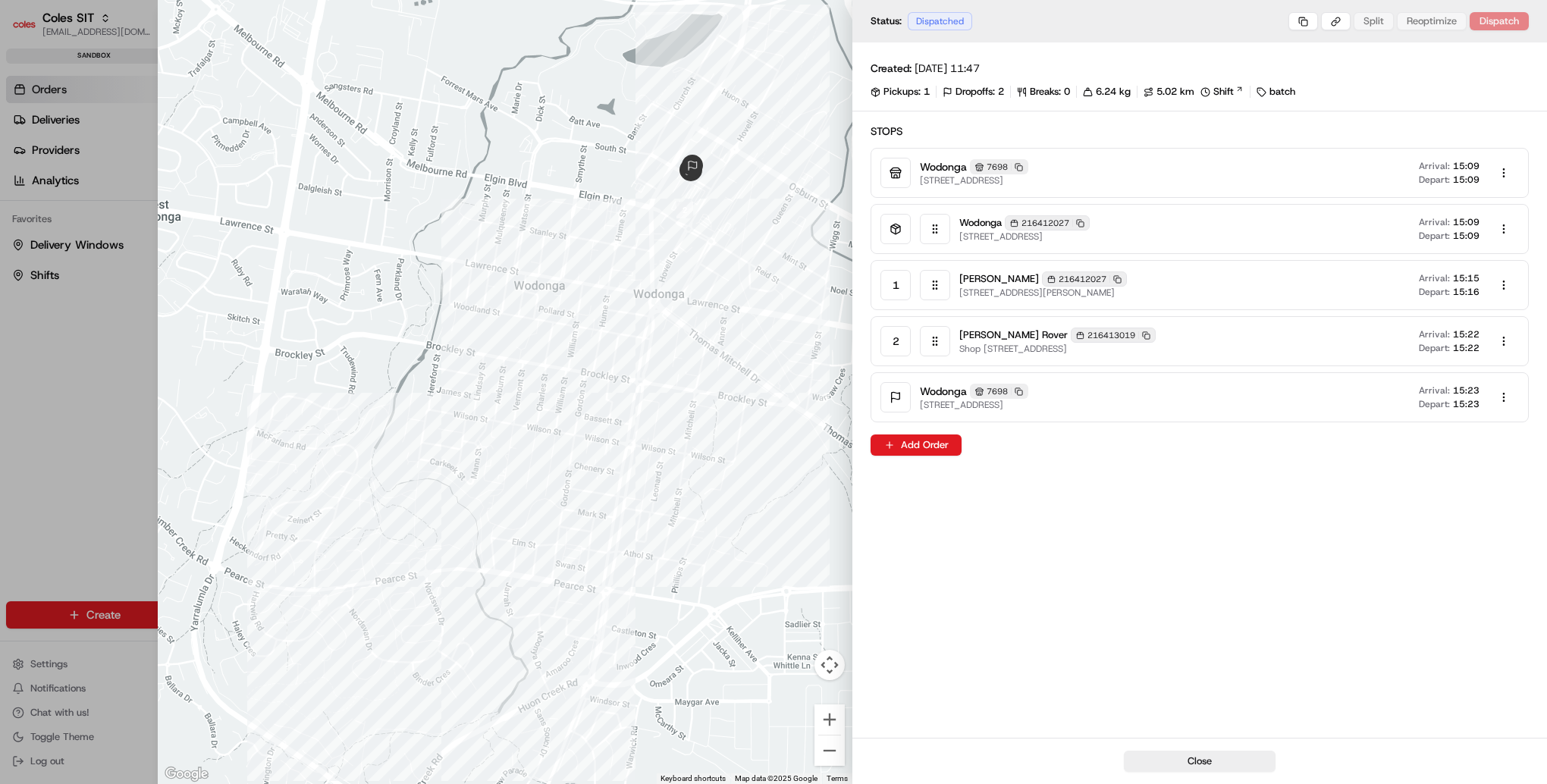 drag, startPoint x: 984, startPoint y: 68, endPoint x: 1009, endPoint y: 68, distance: 25 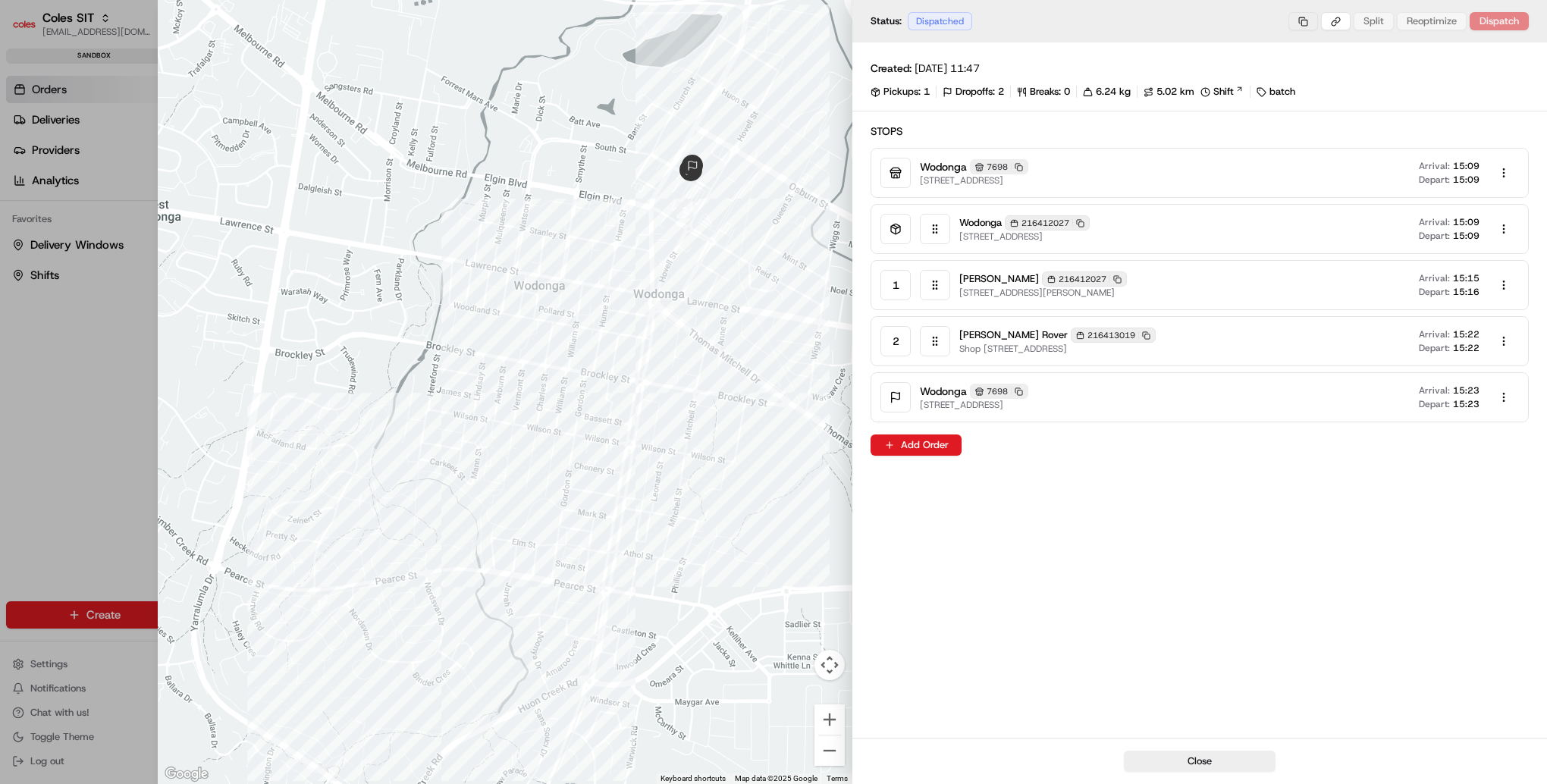 click on "Coles SIT prateekmohan.lal@coles.com.au Toggle Sidebar sandbox Orders Deliveries Providers Analytics Favorites Delivery Windows Shifts Main Menu Members & Organization Organization Users Roles Preferences Customization Tracking Orchestration Automations Dispatch Strategy Optimization Strategy Locations Pickup Locations Dropoff Locations Zones Shifts Delivery Windows Billing Billing Integrations Notification Triggers Webhooks API Keys Request Logs Create Settings Notifications Chat with us! Toggle Theme Log out Orders All times are displayed using  AEST  timezone Needs Attention 0 Ready to Dispatch 0 Routes 0 Dispatched 0 Needs attention on Route 01/07/2025 00:00 - 31/07/2025 23:59 Filters Views 216413019 Download Pickup Location Pickup Time Dropoff Location Dropoff Time Order Value Order Details Delivery Details Route Actions Wodonga 1-13 South St, Wodonga, VIC 3690, AU 15:00 14/07/2025 Prateek Rover Shop 1 1-13 South St, WODONGA, VIC 3690, AU 16:17 14/07/2025 AU$73.50 4   items View Job Total 0 1" at bounding box center [774, 392] 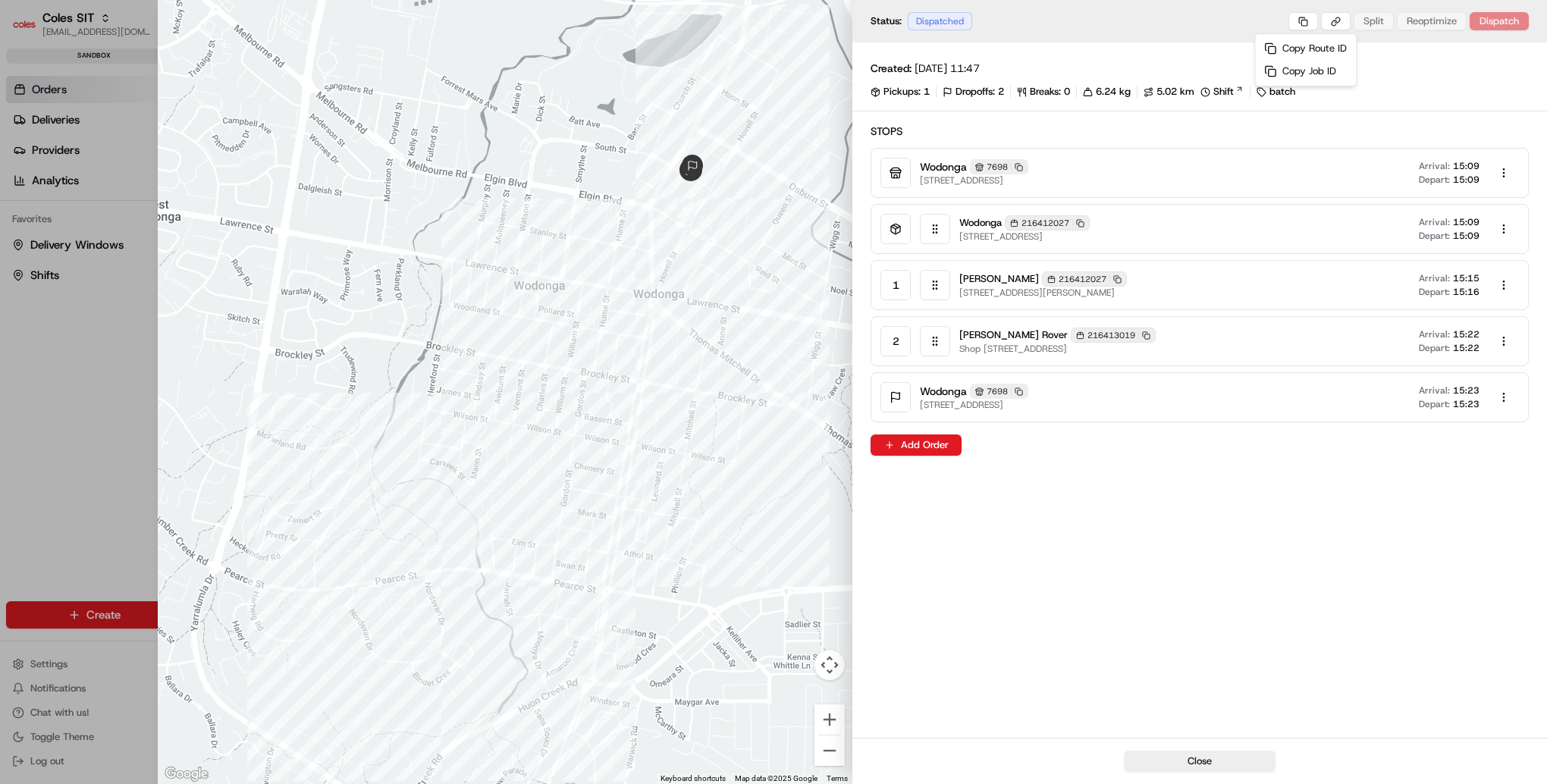 click at bounding box center [774, 392] 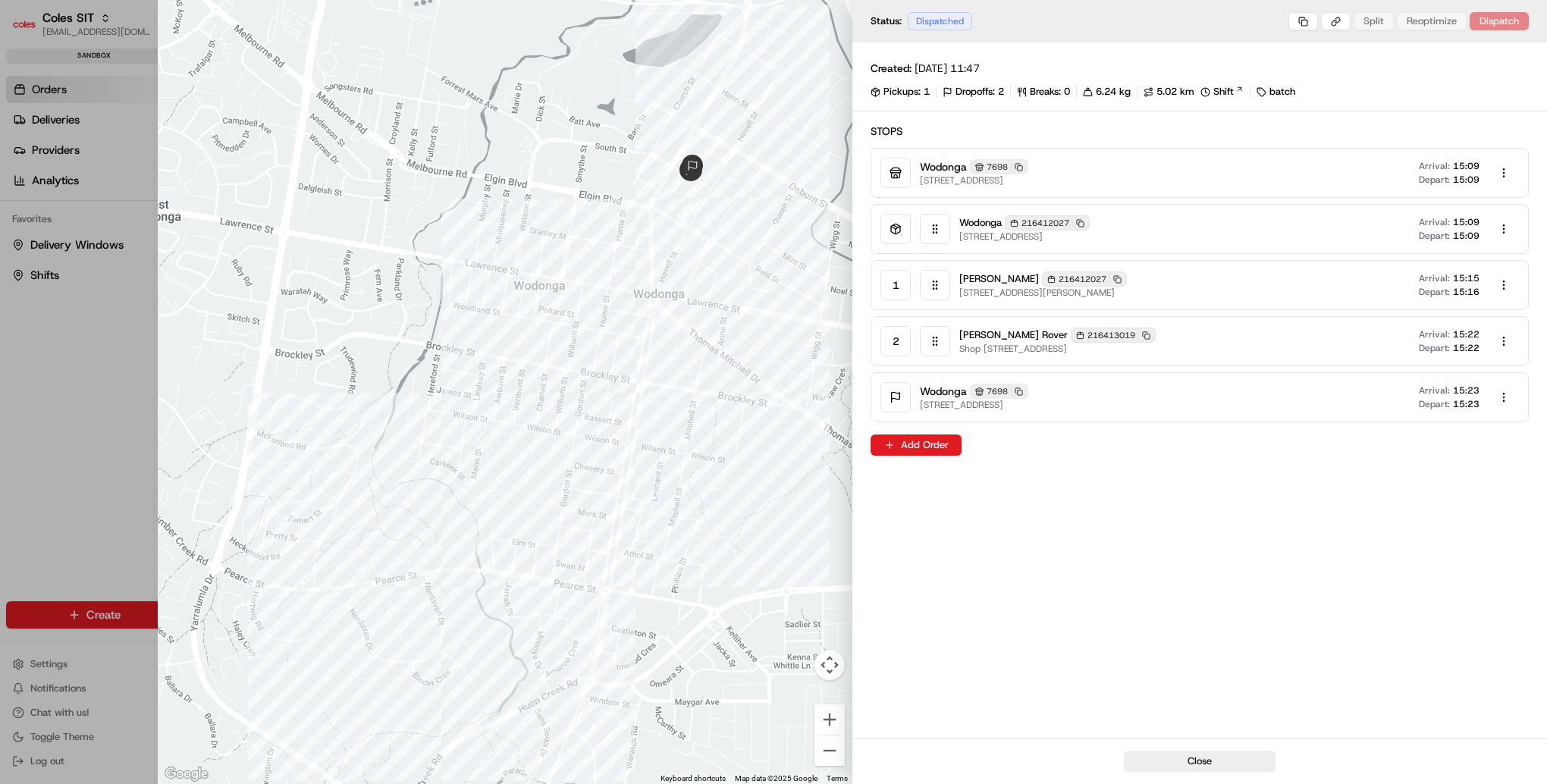 scroll, scrollTop: 0, scrollLeft: 0, axis: both 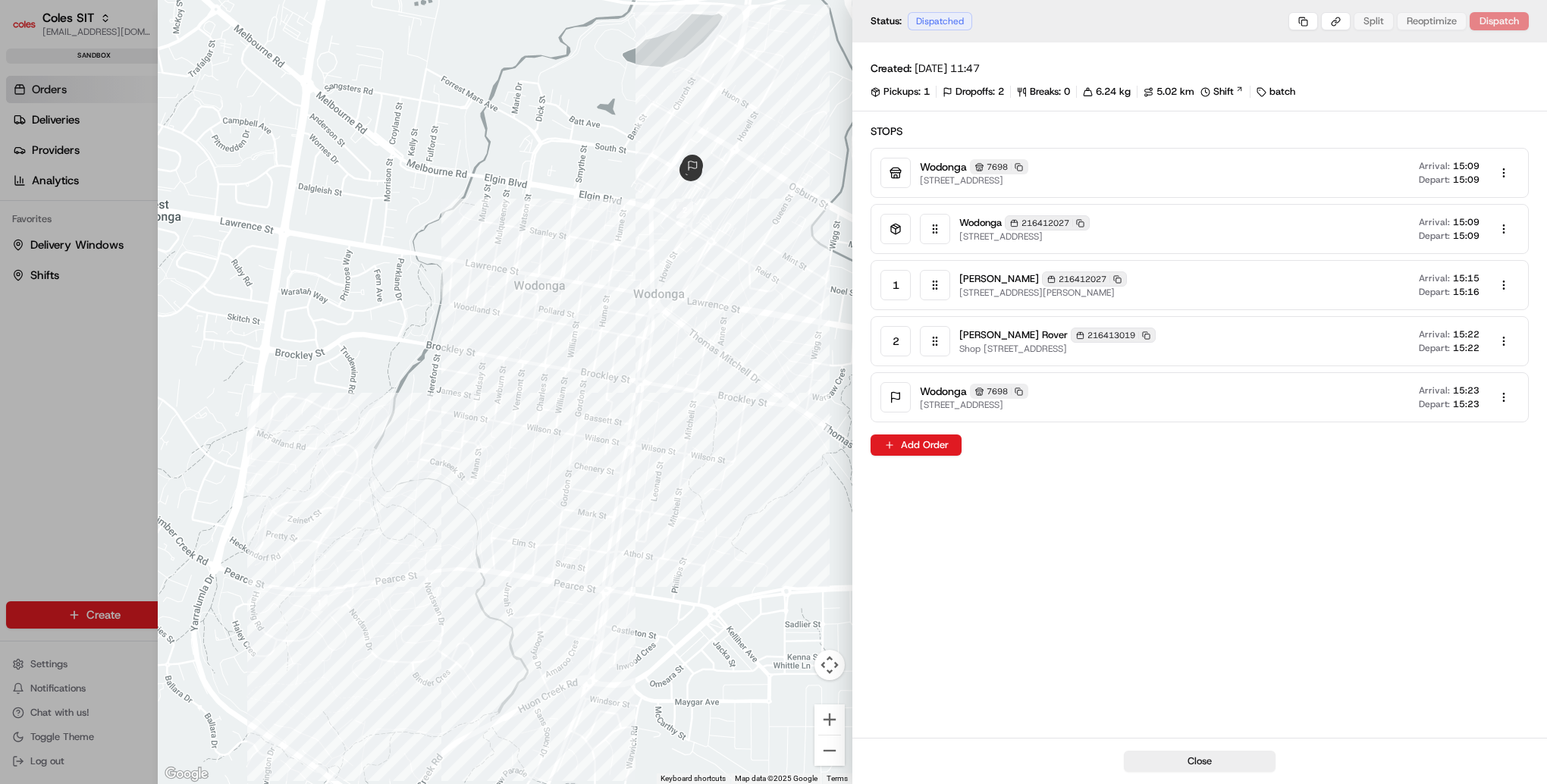 type 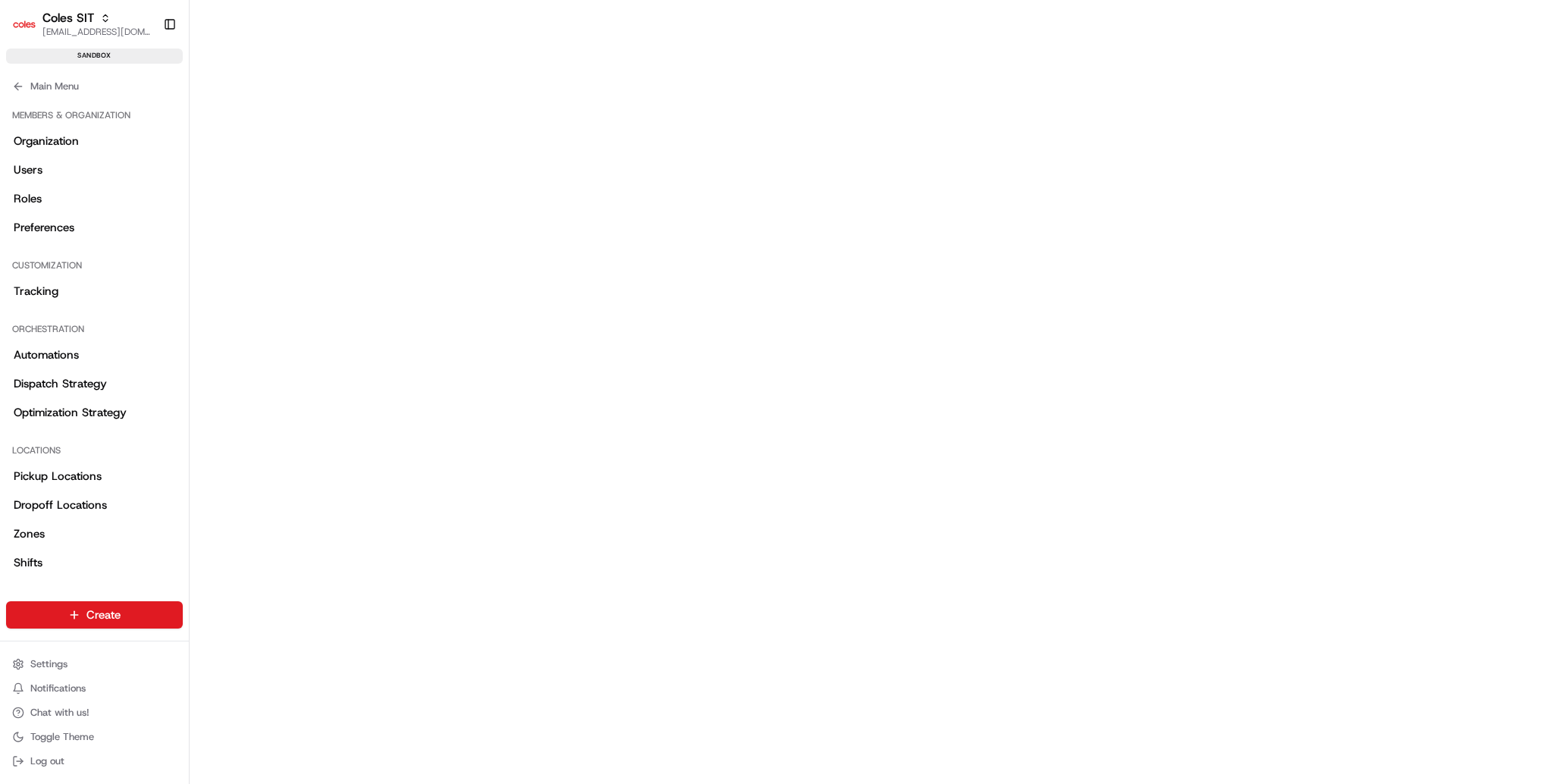 scroll, scrollTop: 0, scrollLeft: 0, axis: both 